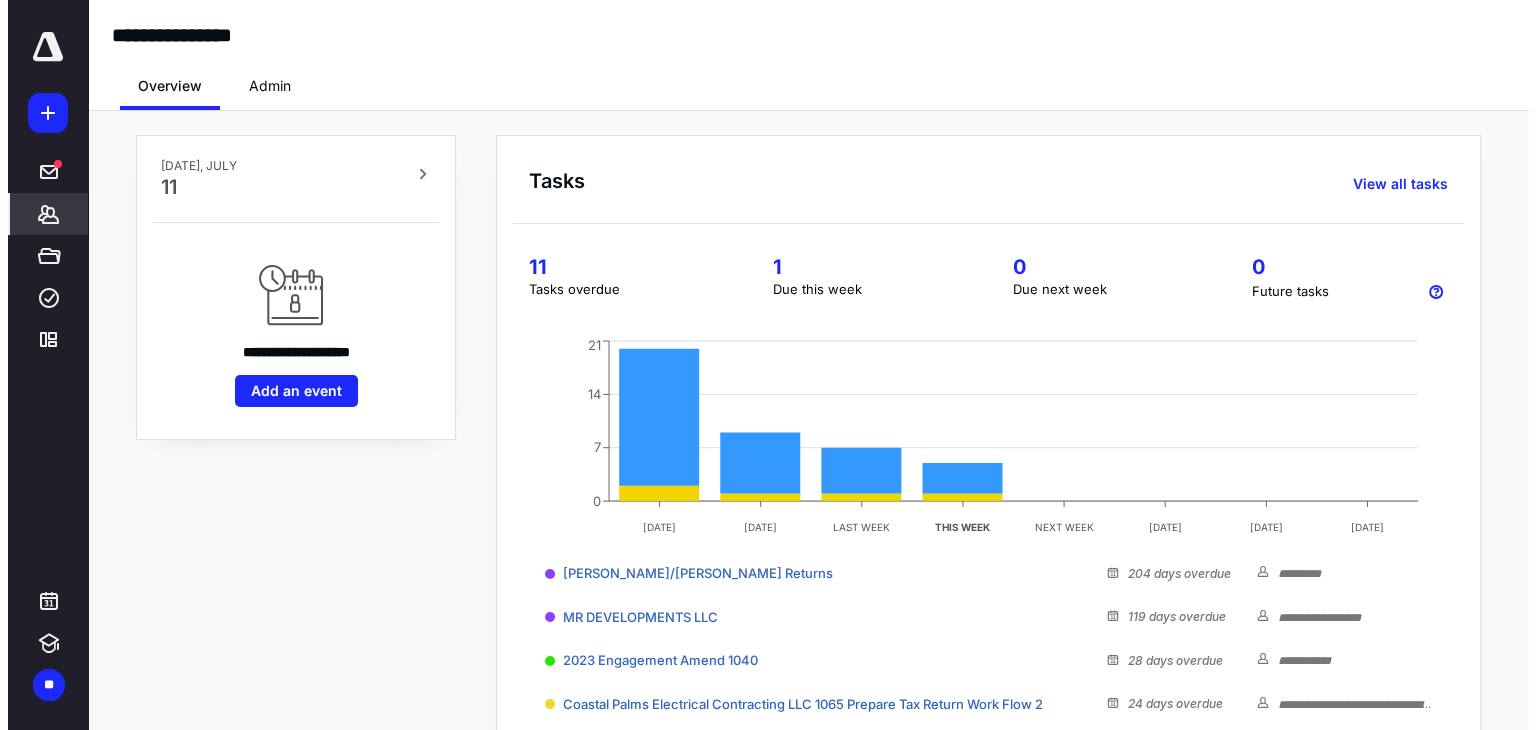 scroll, scrollTop: 0, scrollLeft: 0, axis: both 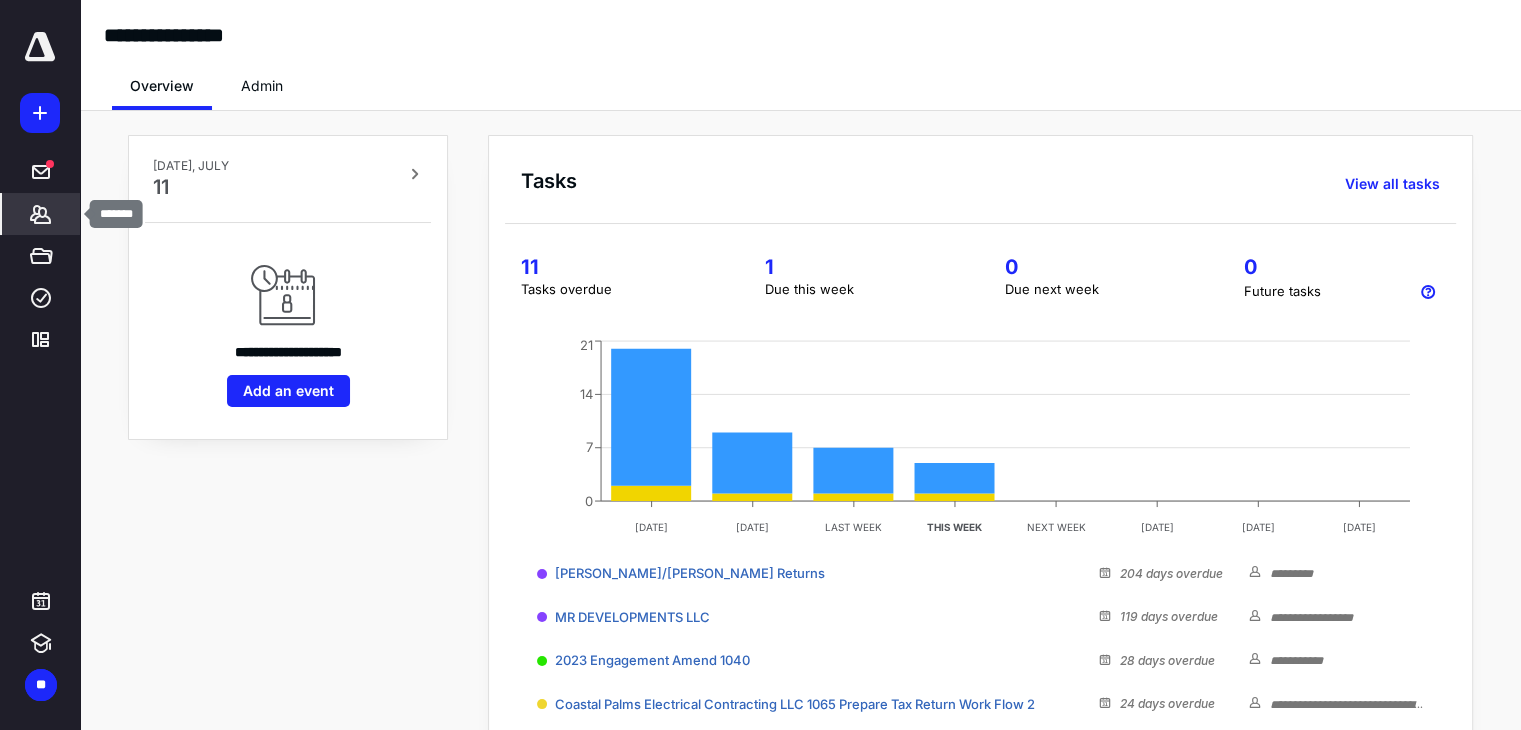 click 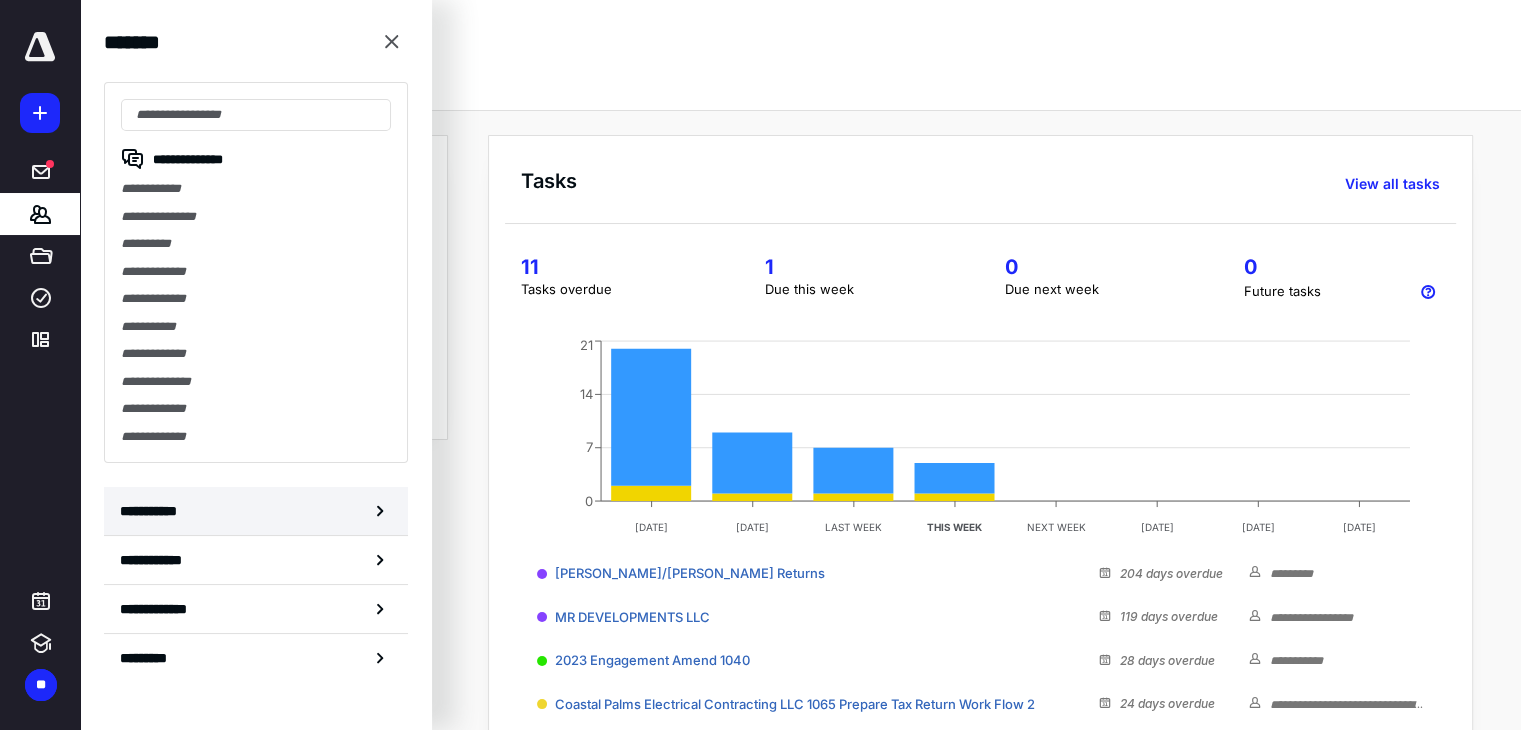 click on "**********" at bounding box center (153, 511) 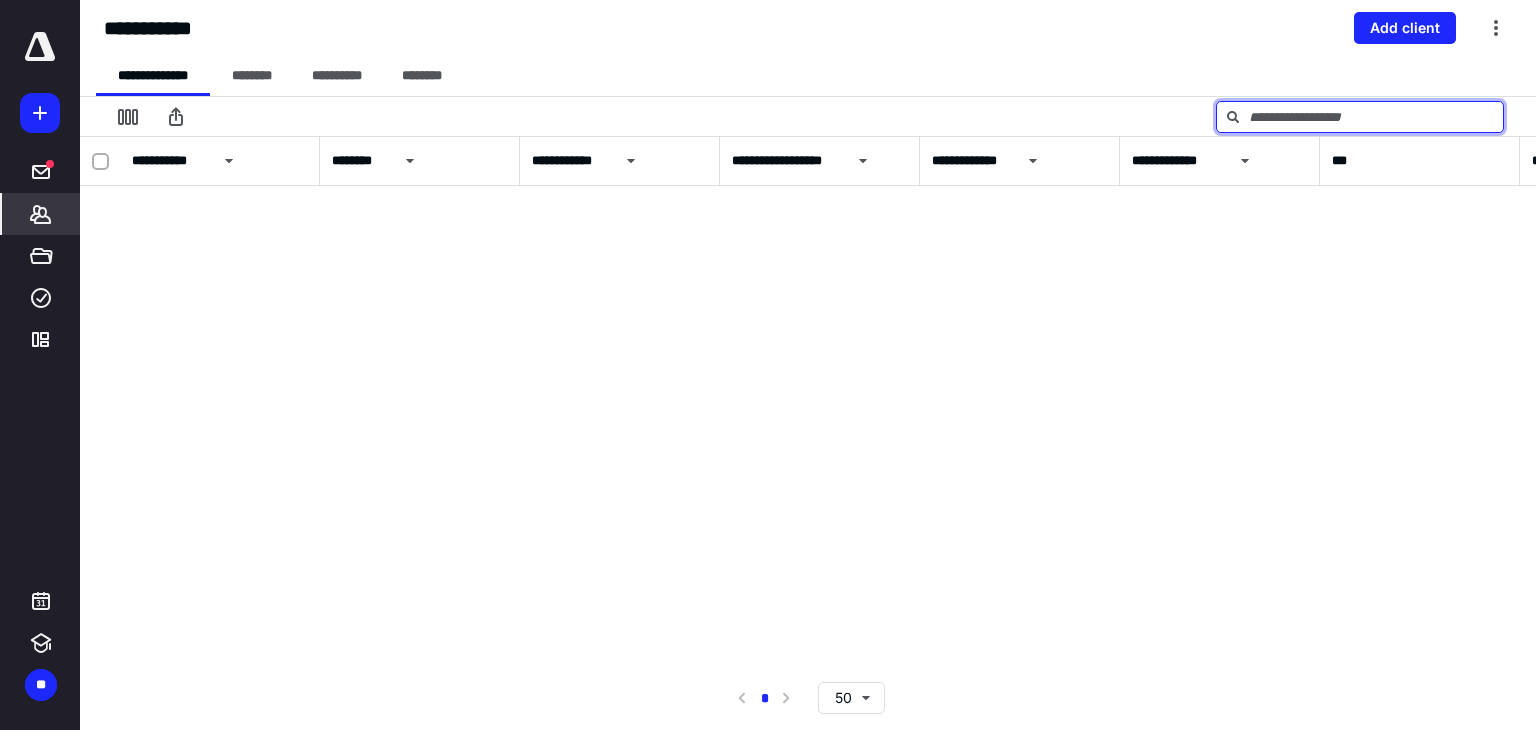 click at bounding box center (1360, 117) 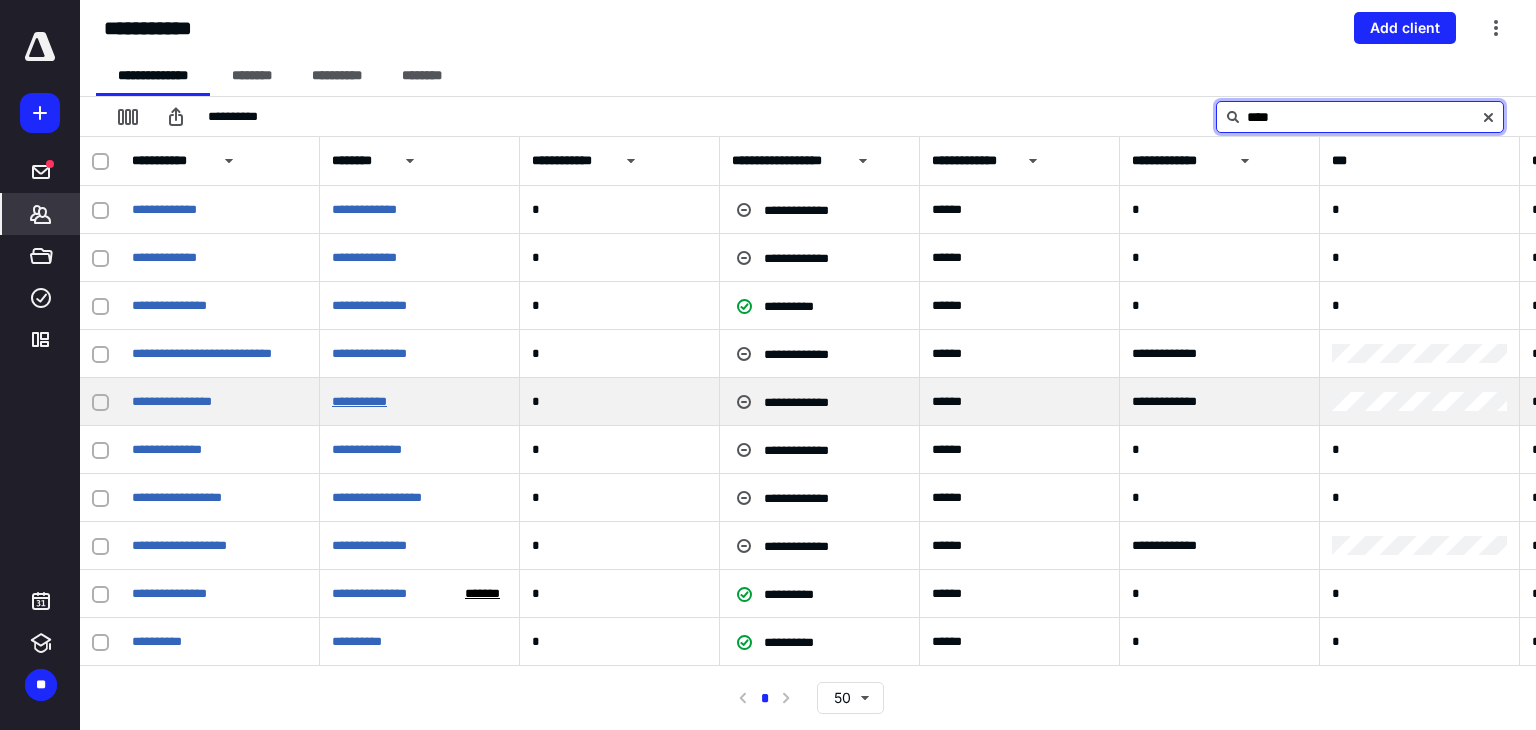 type on "****" 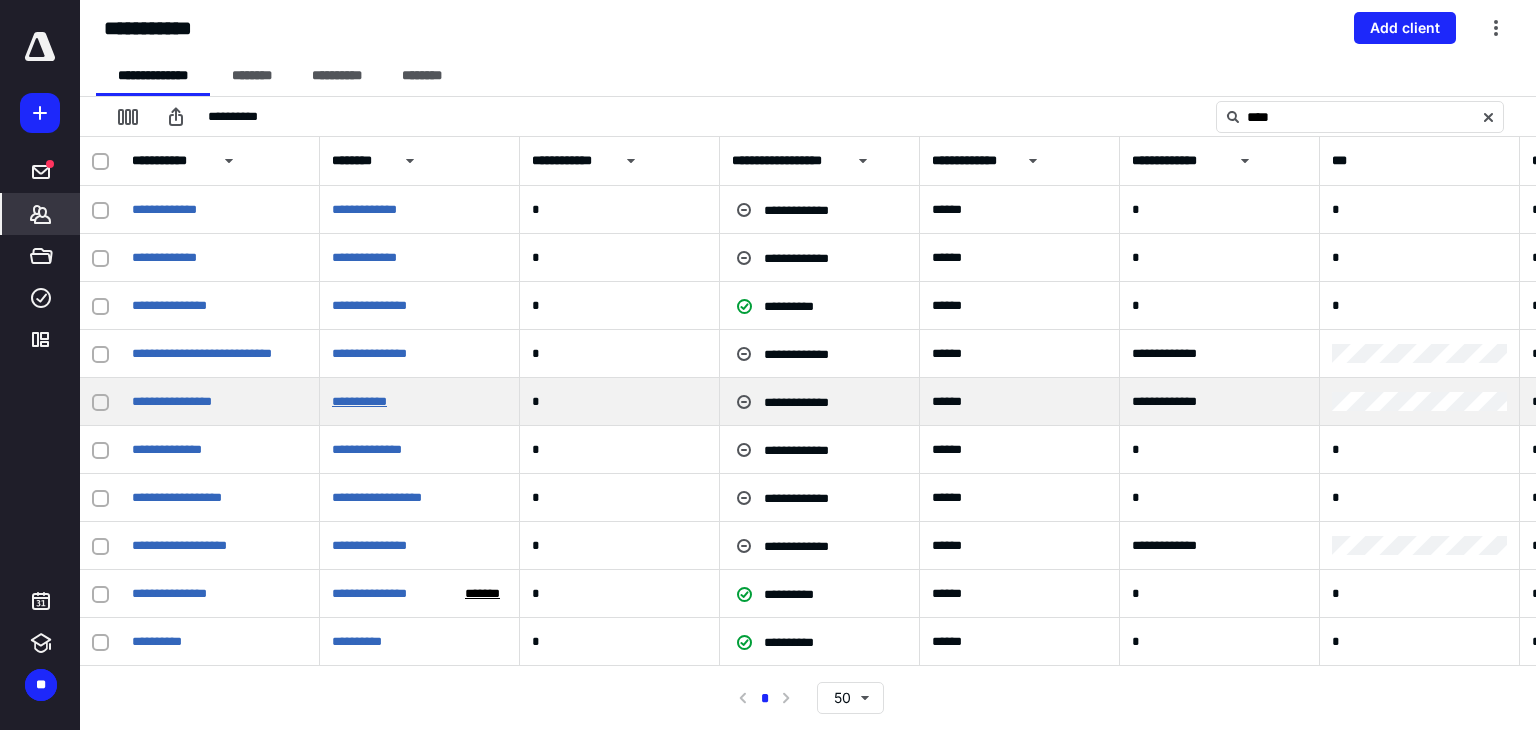 click on "**********" at bounding box center [359, 401] 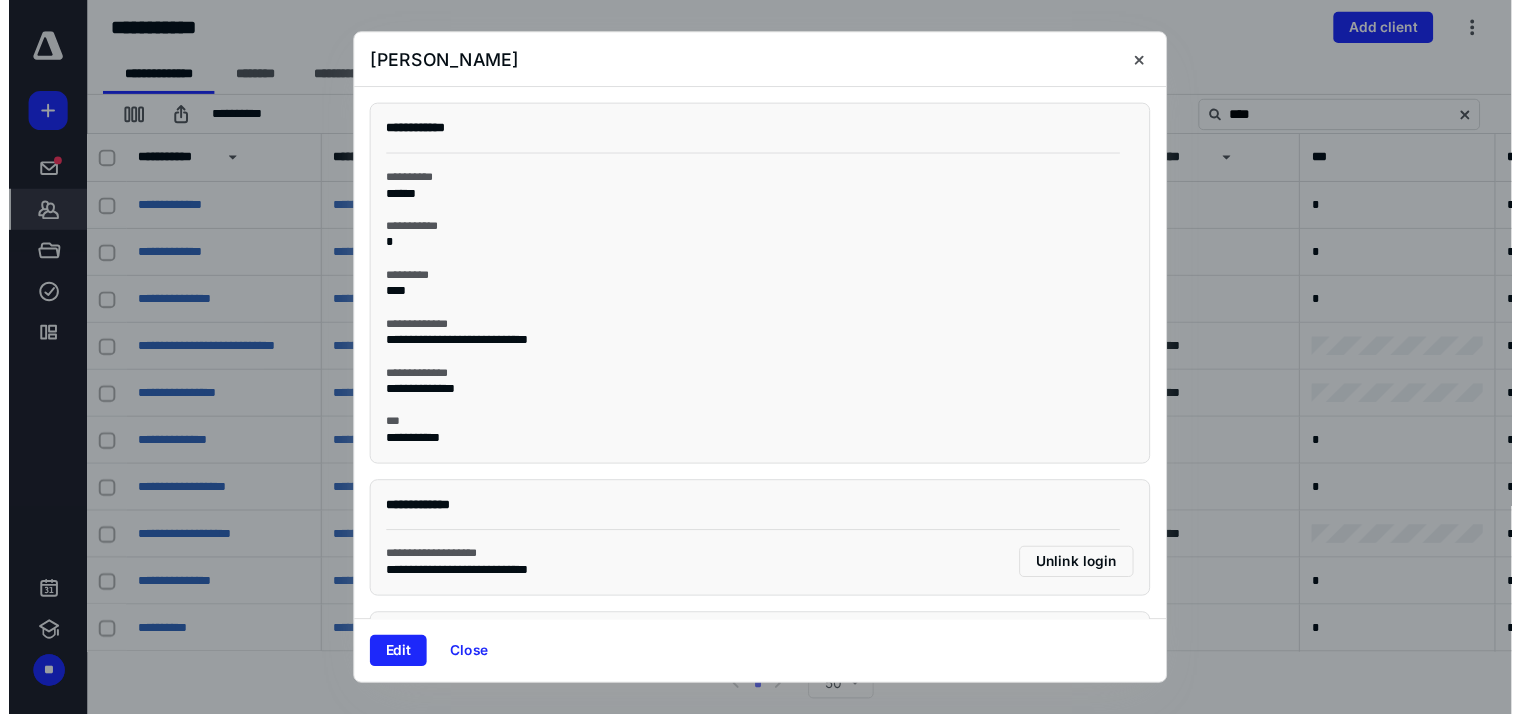 scroll, scrollTop: 176, scrollLeft: 0, axis: vertical 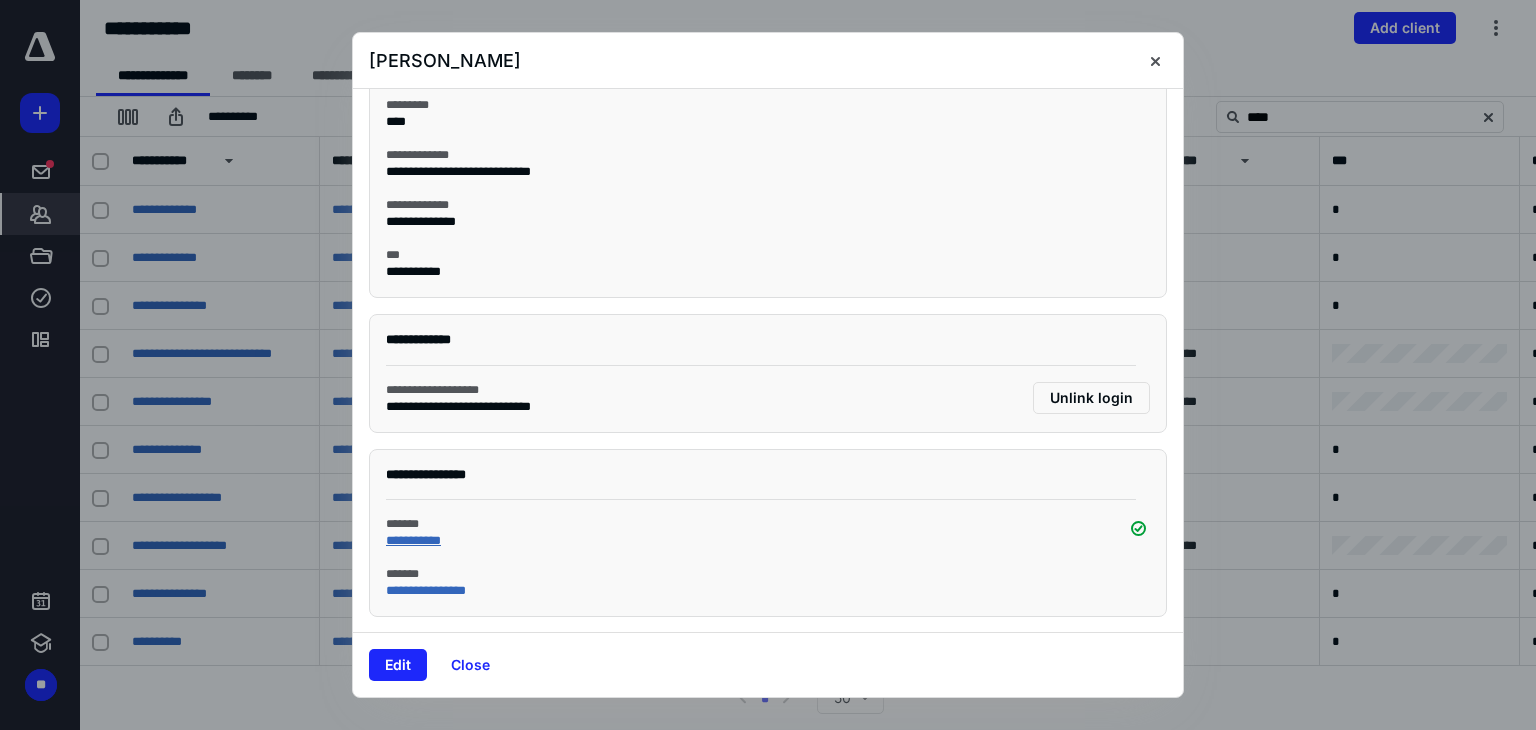 click on "**********" at bounding box center (413, 540) 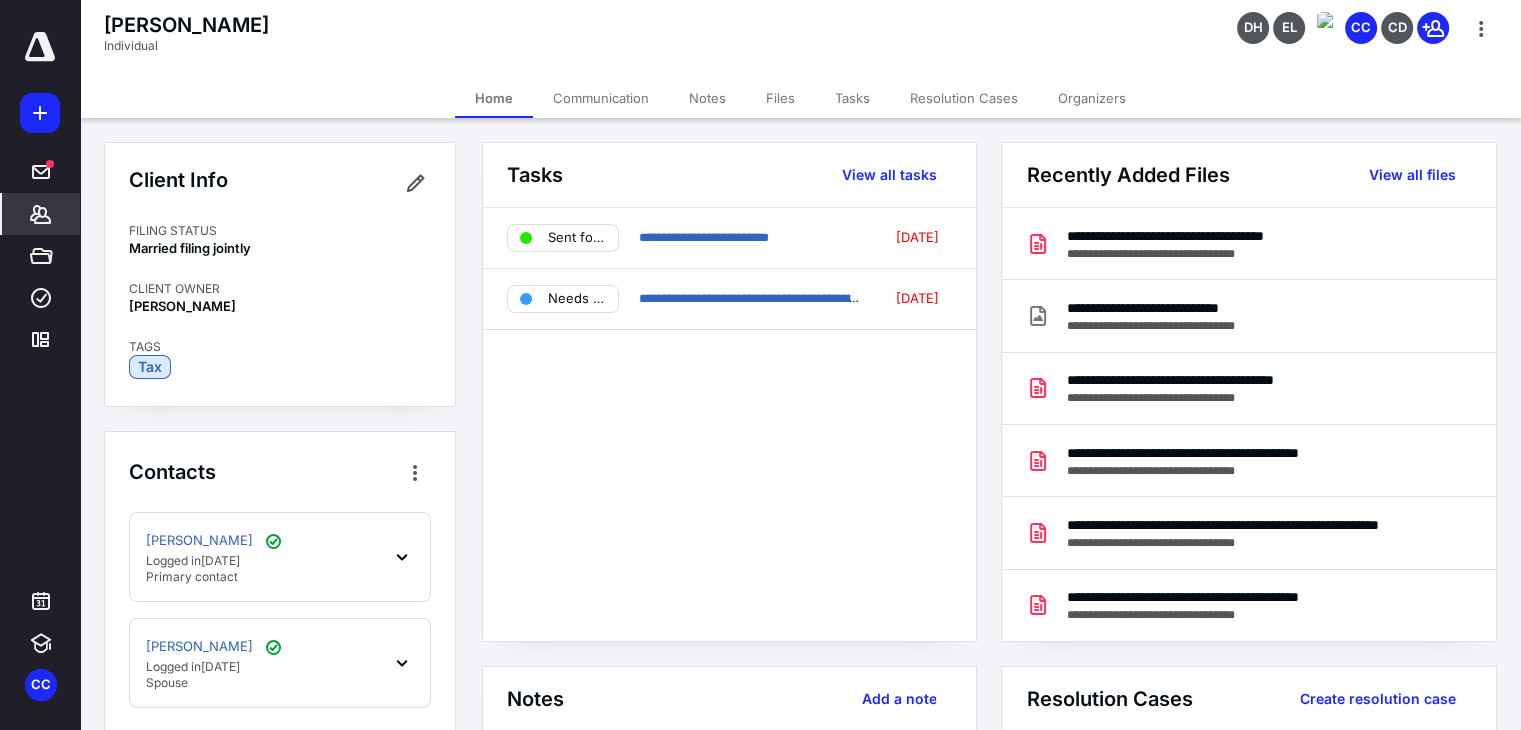 click on "Tasks" at bounding box center [852, 98] 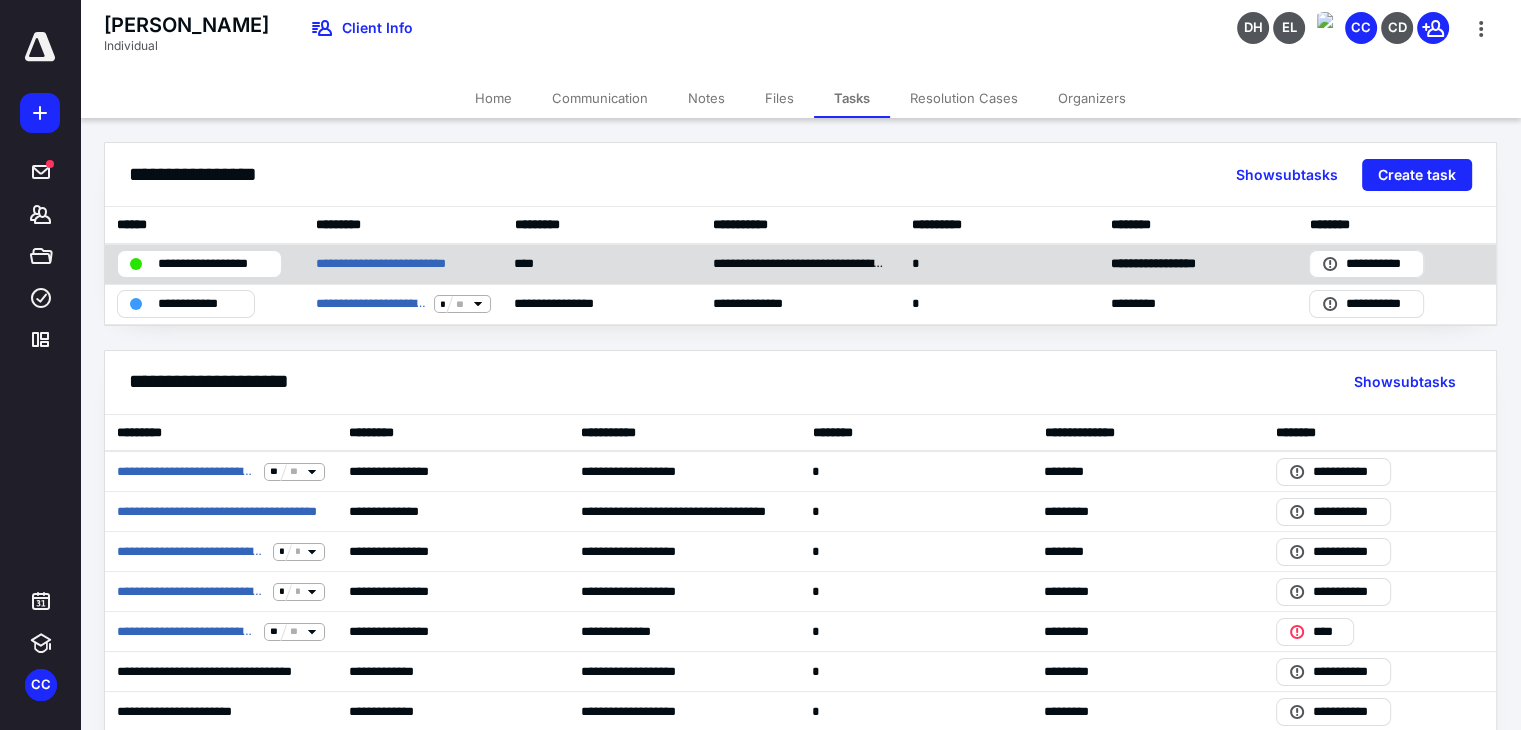 click on "**********" at bounding box center [199, 264] 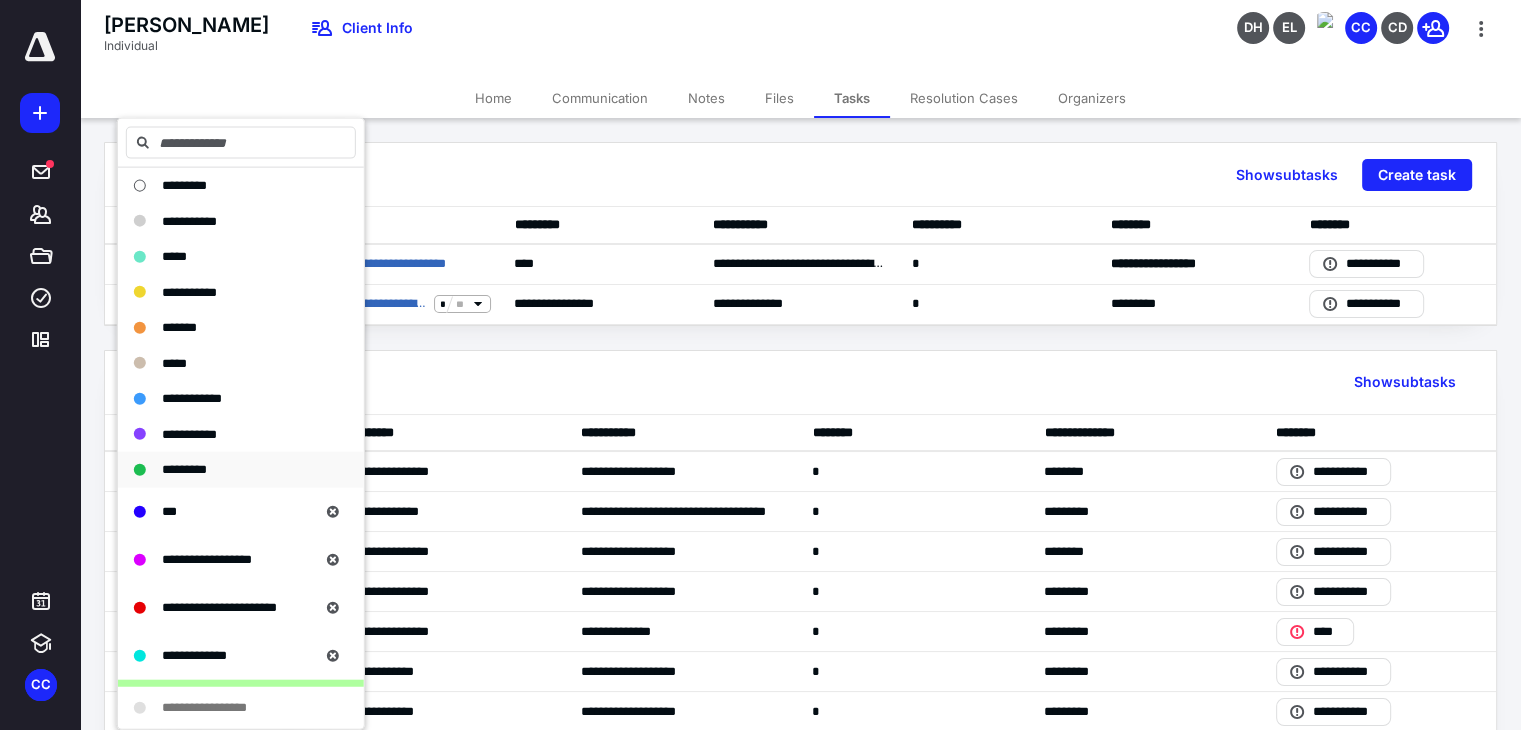 click on "*********" at bounding box center [184, 469] 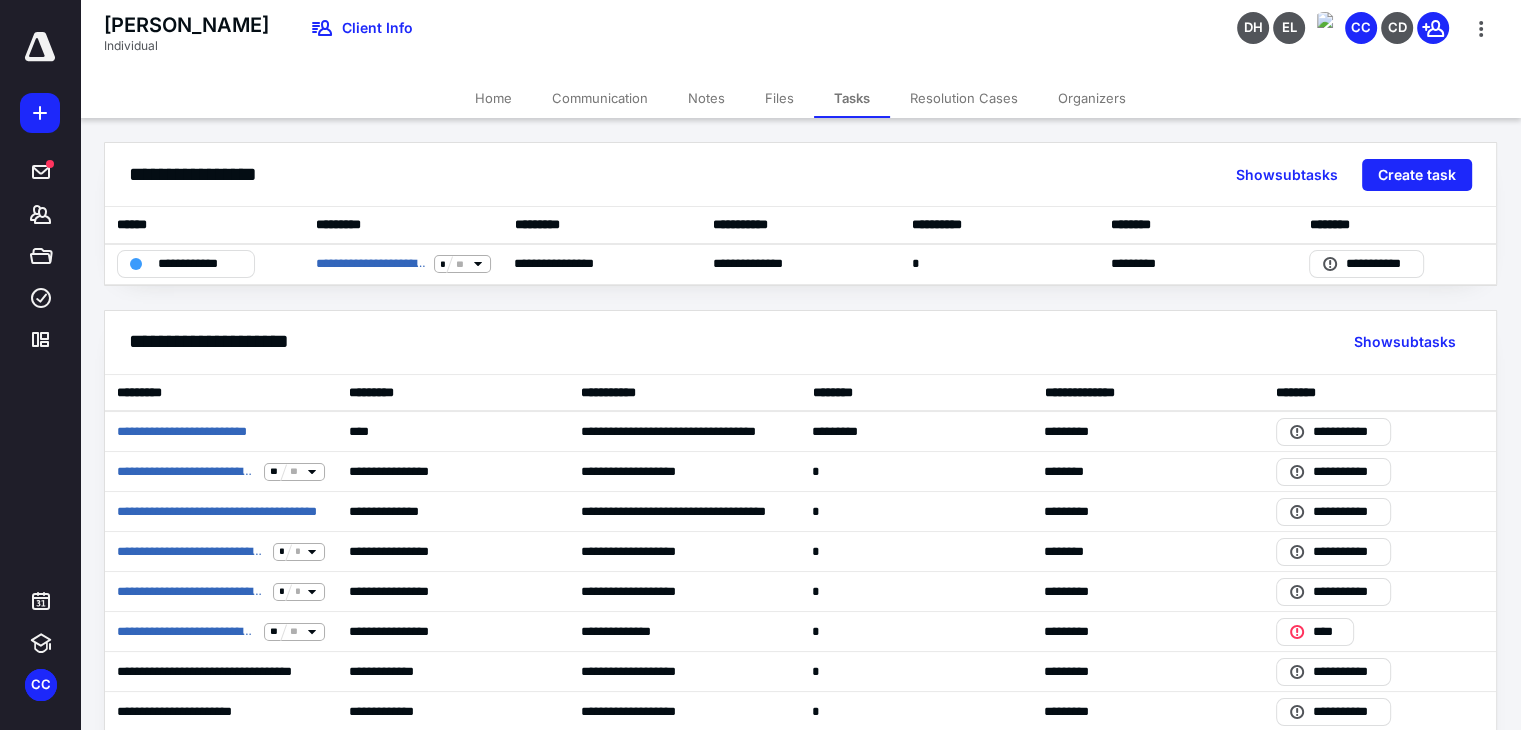 click on "*********   *****   **** Show  subtasks" at bounding box center [800, 343] 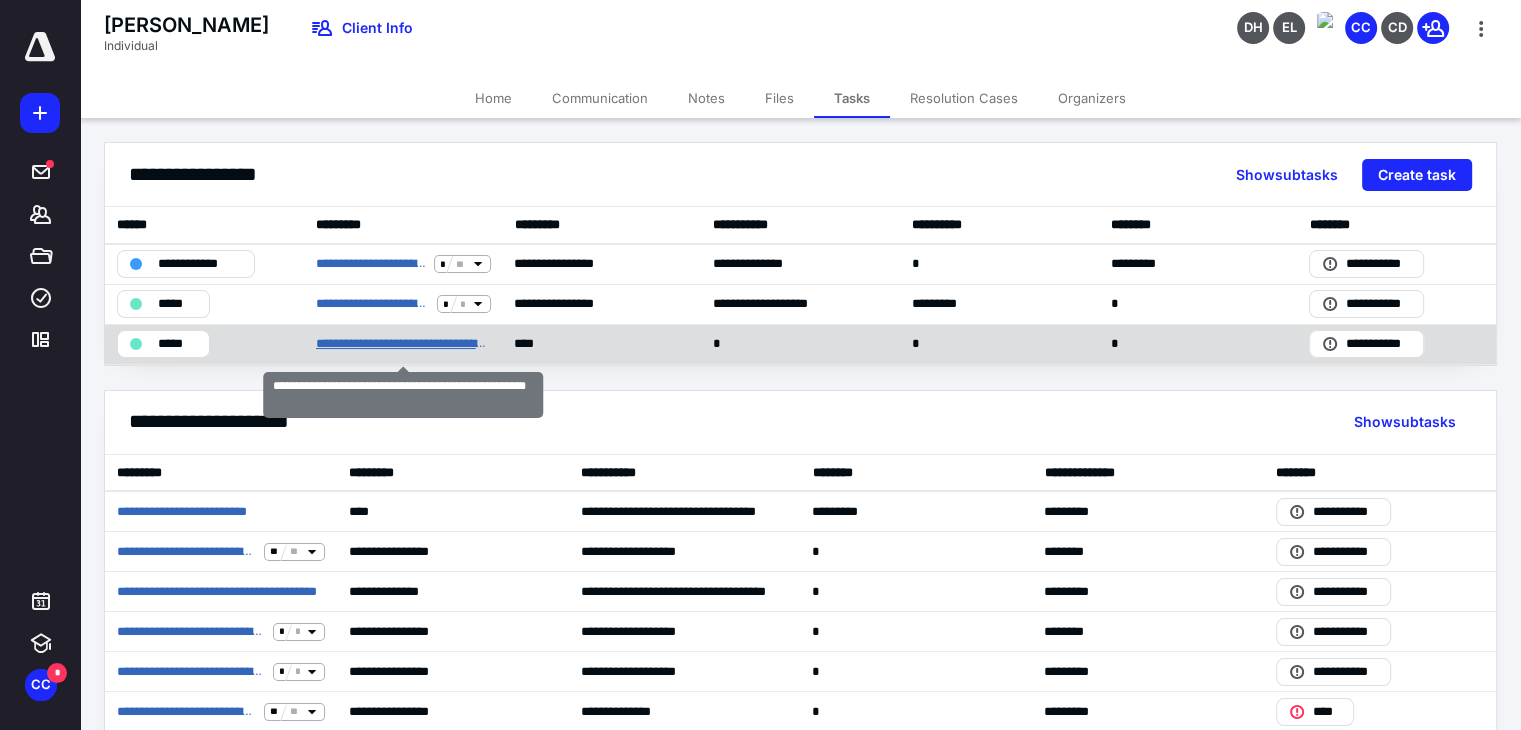 click on "**********" at bounding box center (403, 344) 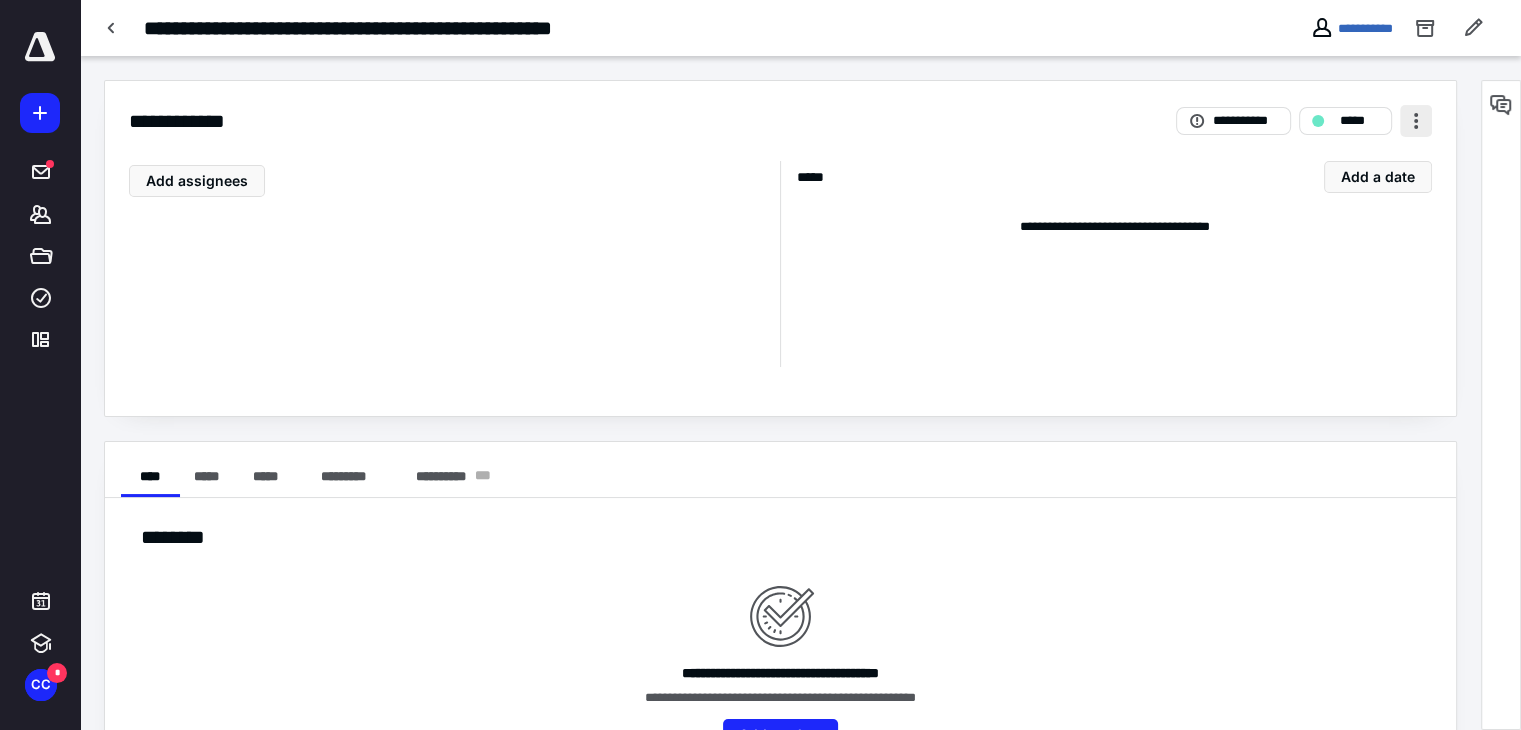 click at bounding box center [1416, 121] 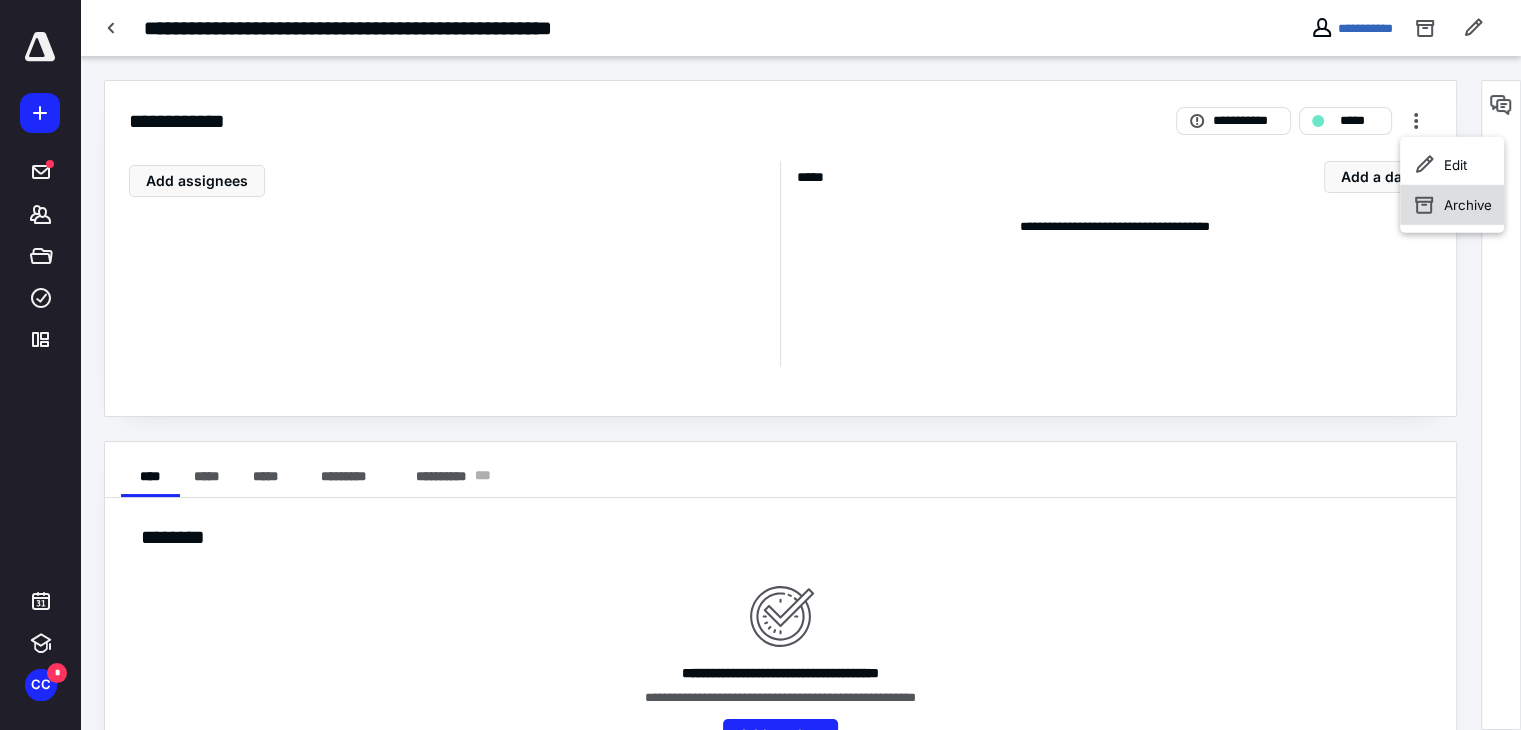 click on "Archive" at bounding box center [1452, 205] 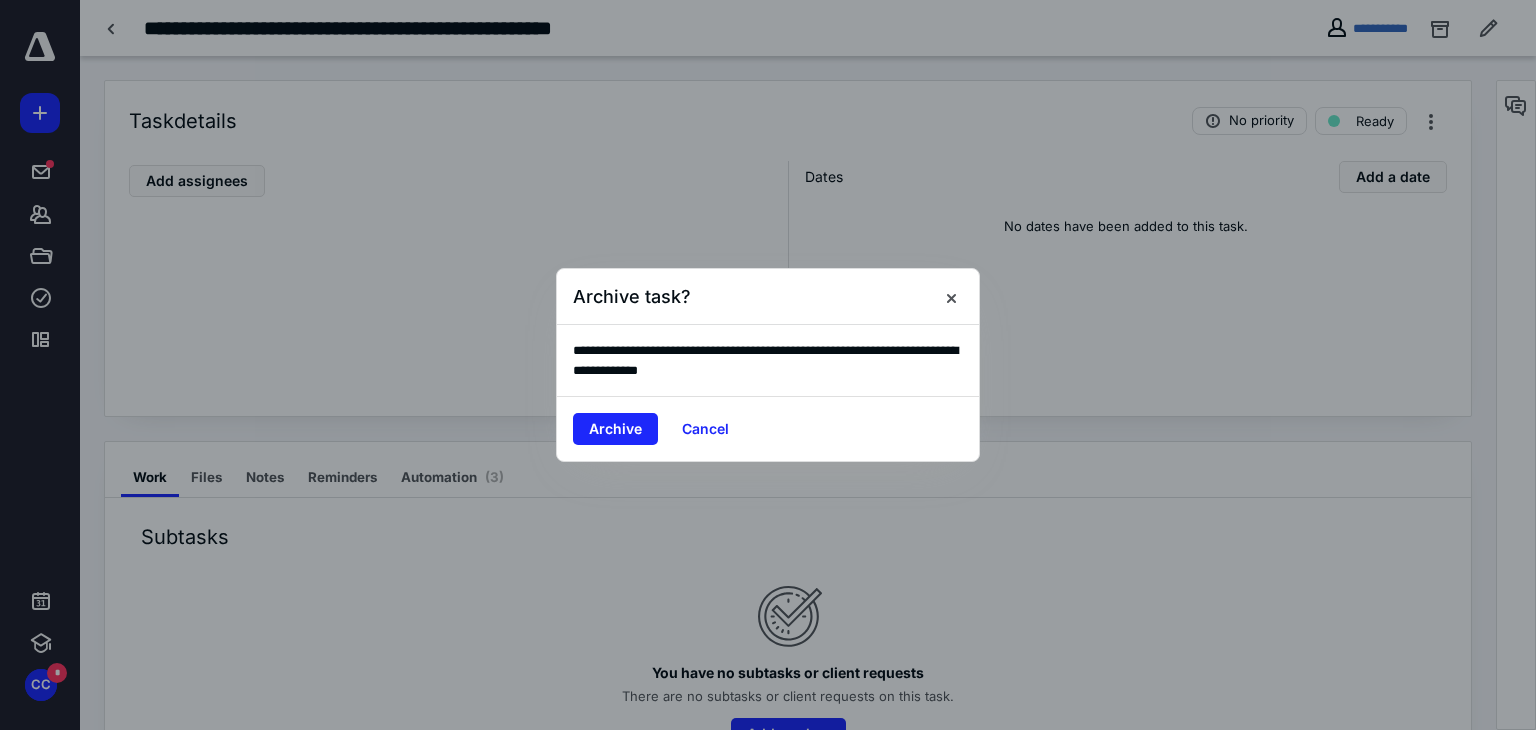 click on "Archive Cancel" at bounding box center (768, 428) 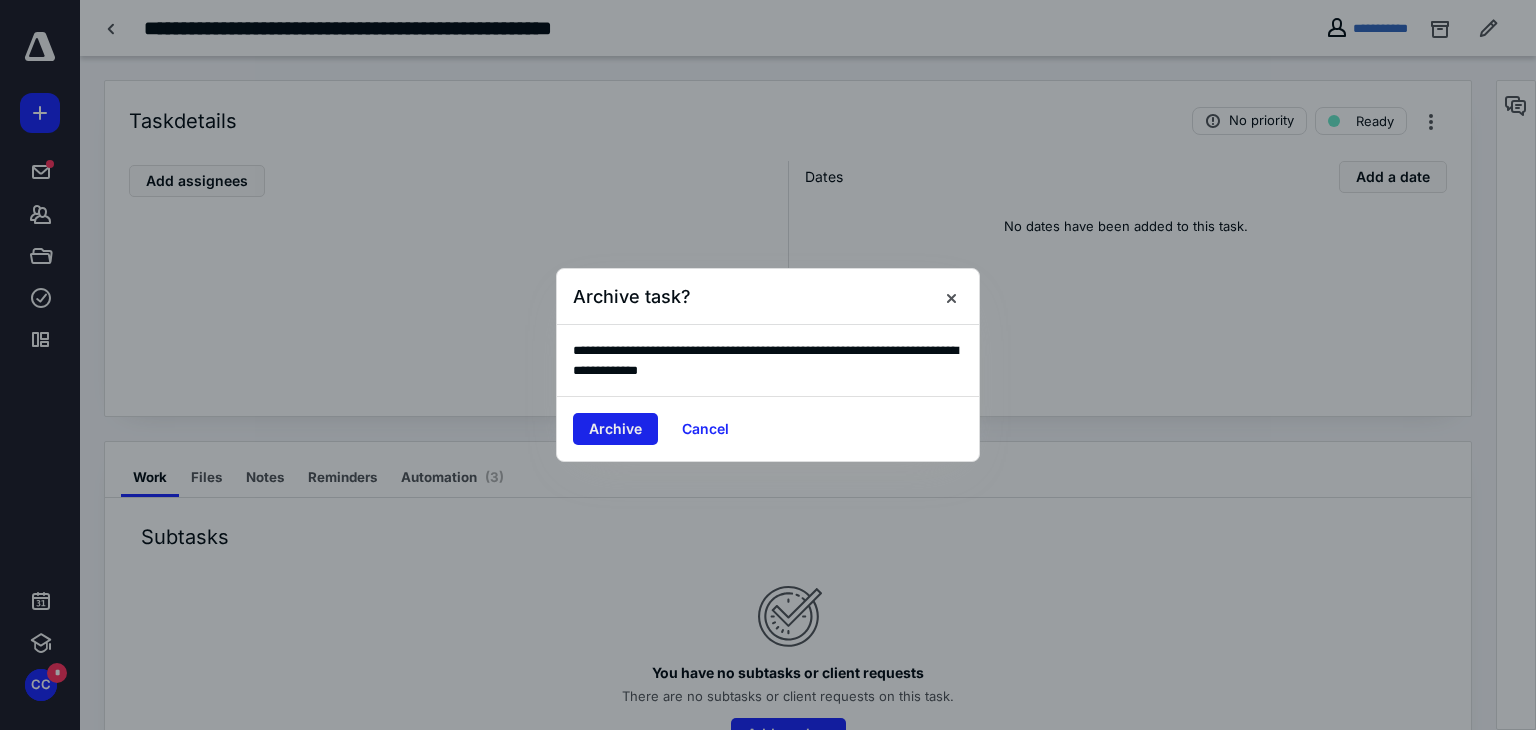 click on "Archive" at bounding box center (615, 429) 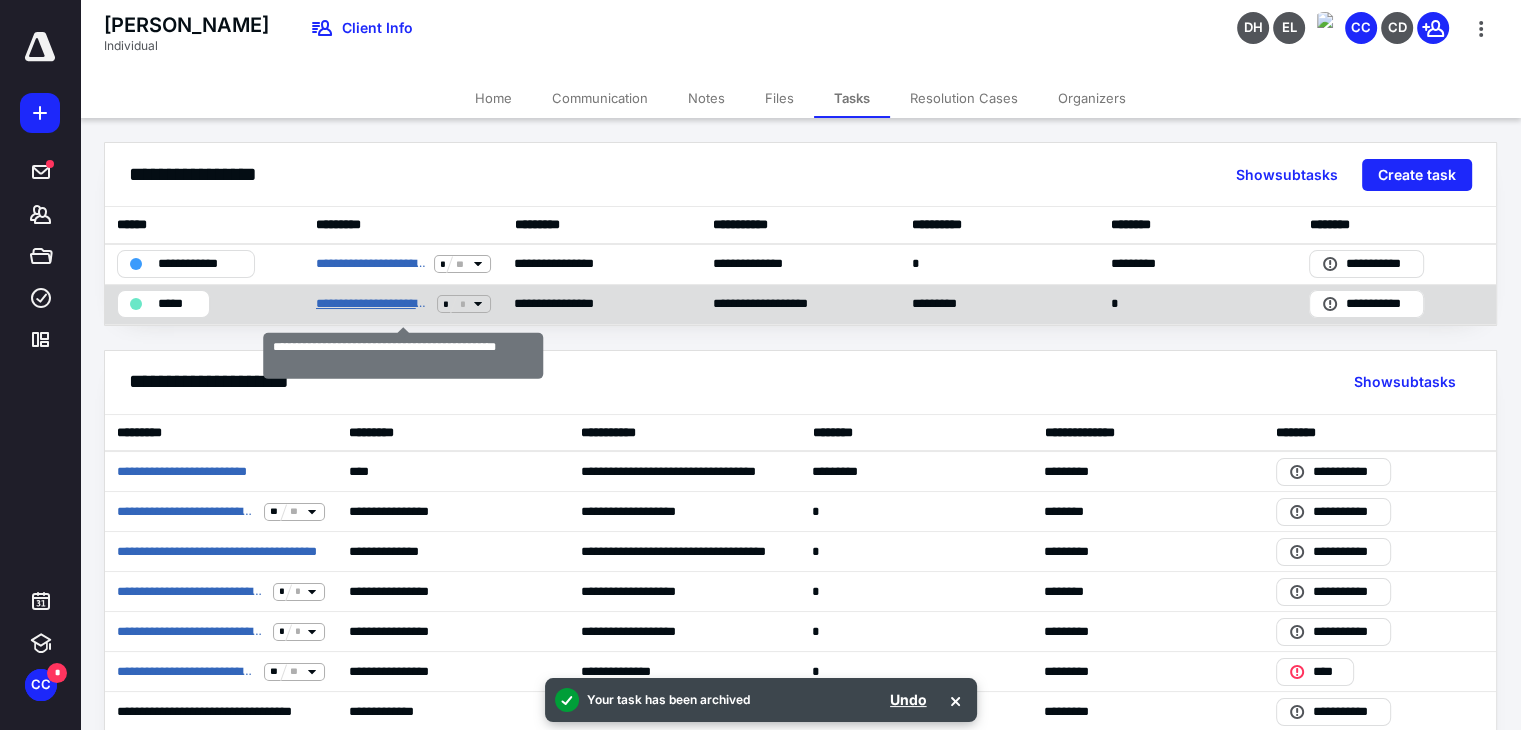 click on "**********" at bounding box center [373, 304] 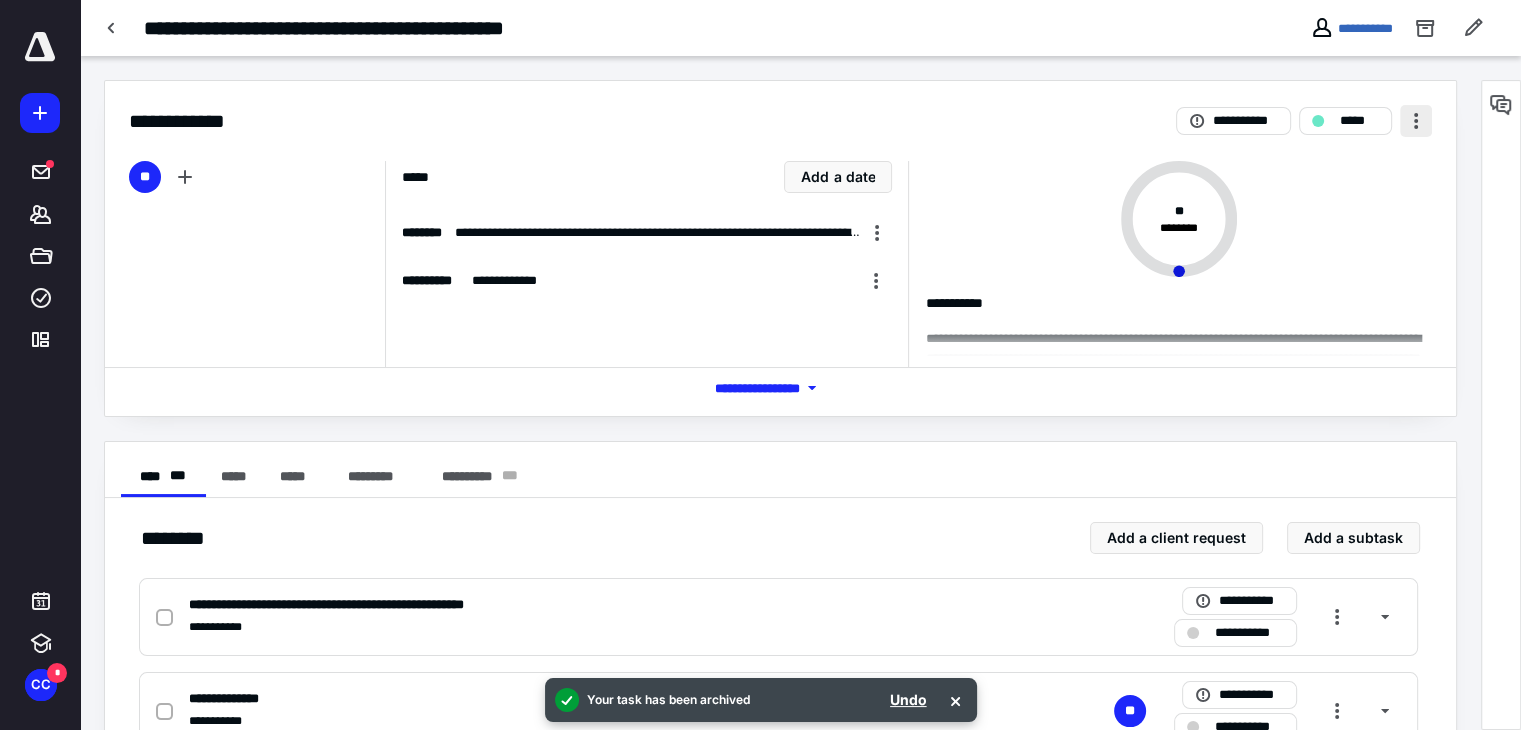 click at bounding box center [1416, 121] 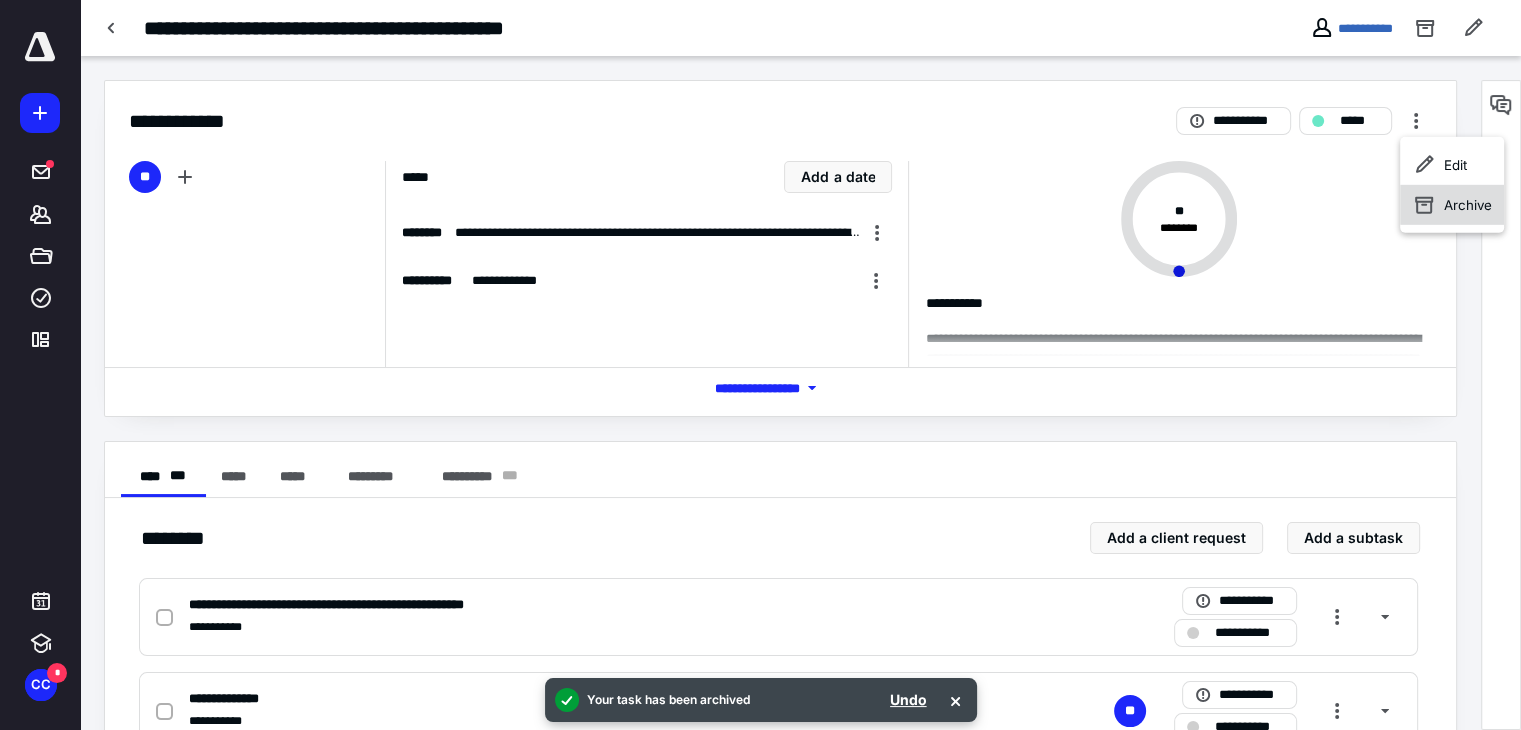 click on "Archive" at bounding box center (1468, 205) 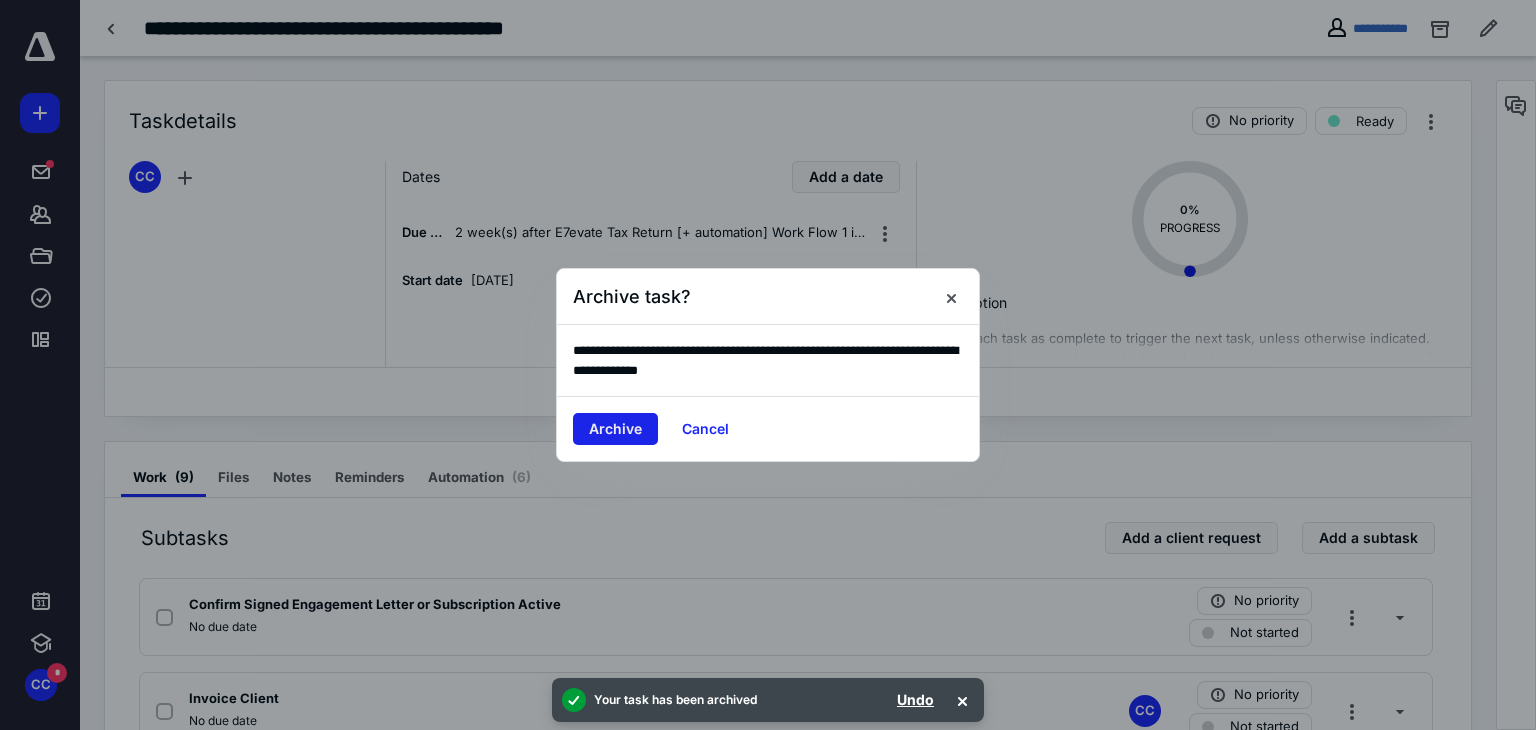 click on "Archive" at bounding box center (615, 429) 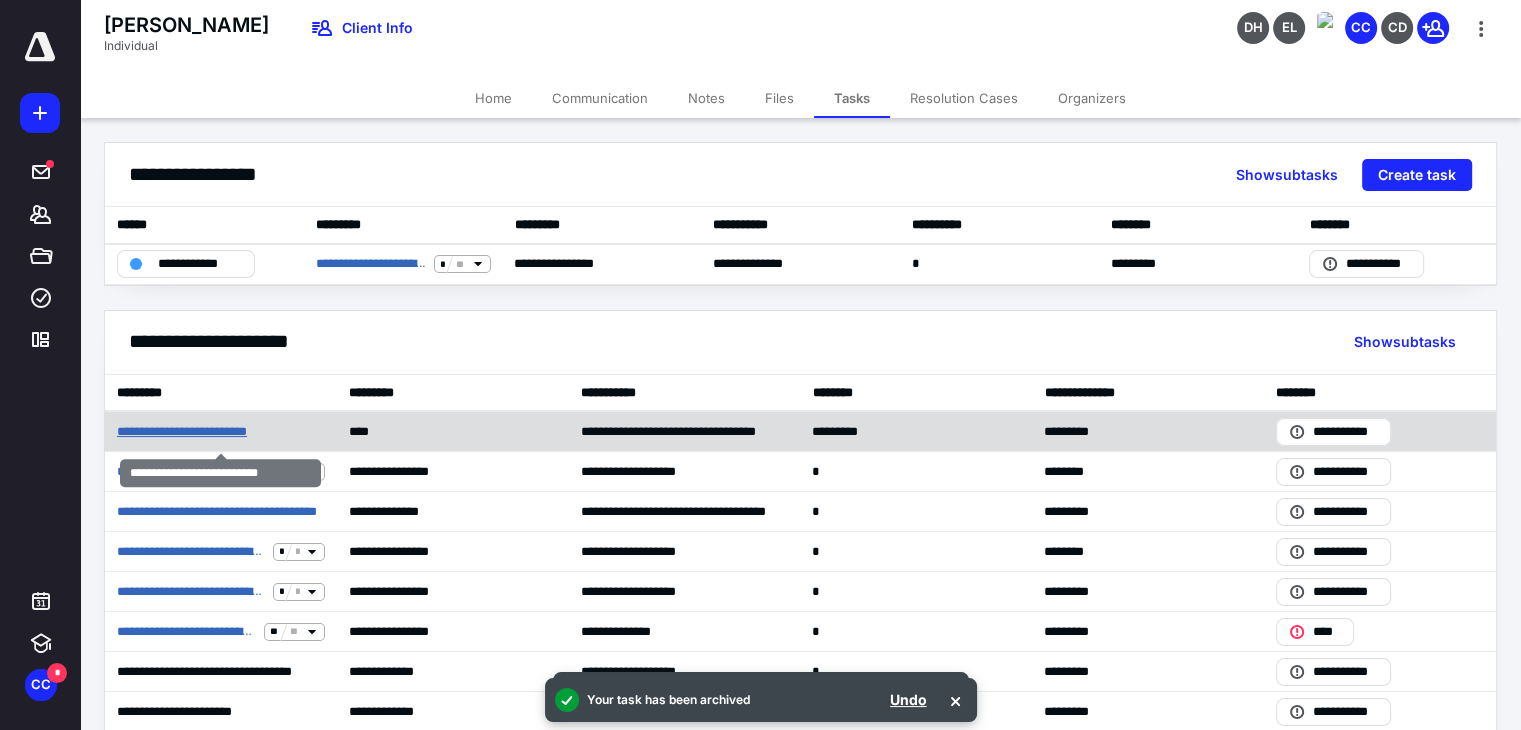 click on "**********" at bounding box center (214, 432) 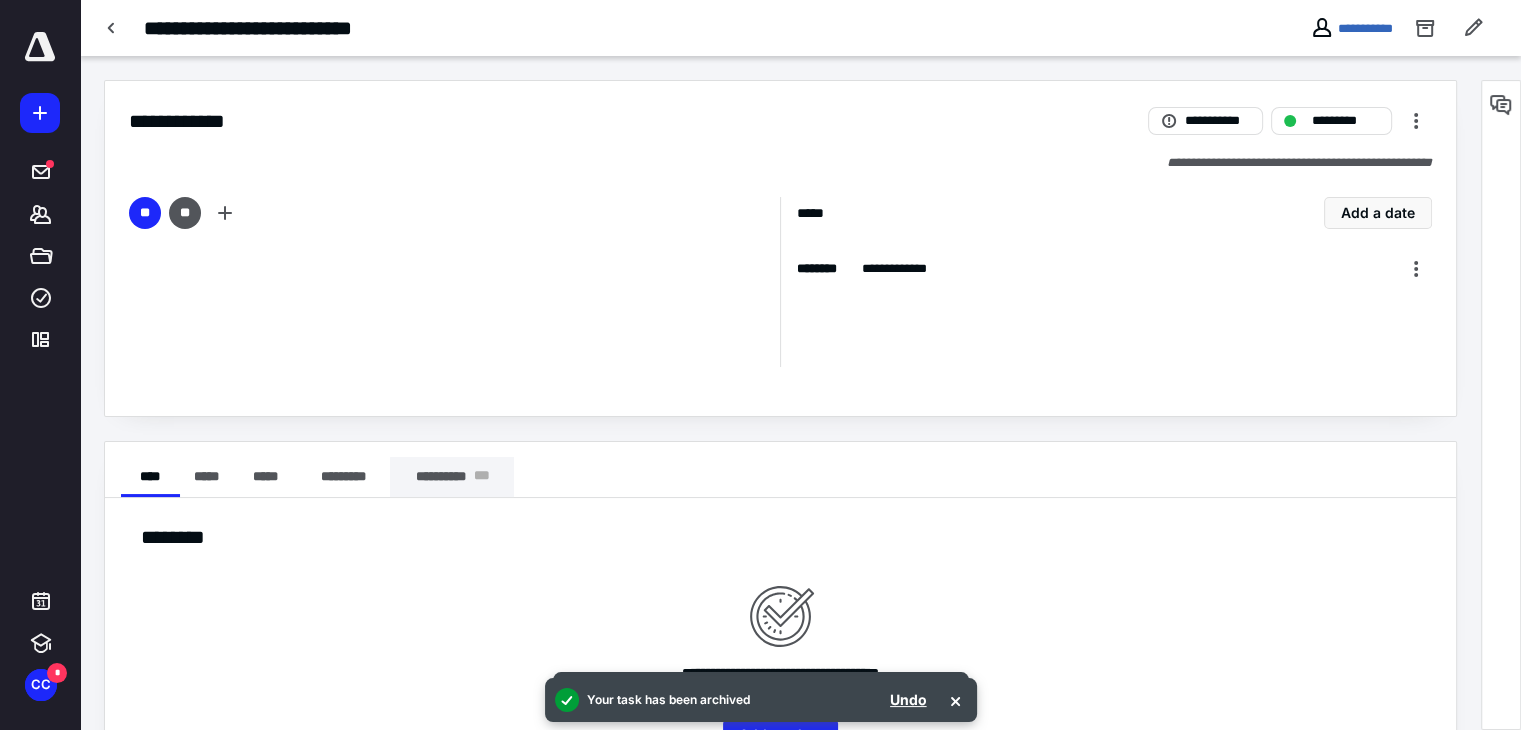 click on "**********" at bounding box center (452, 477) 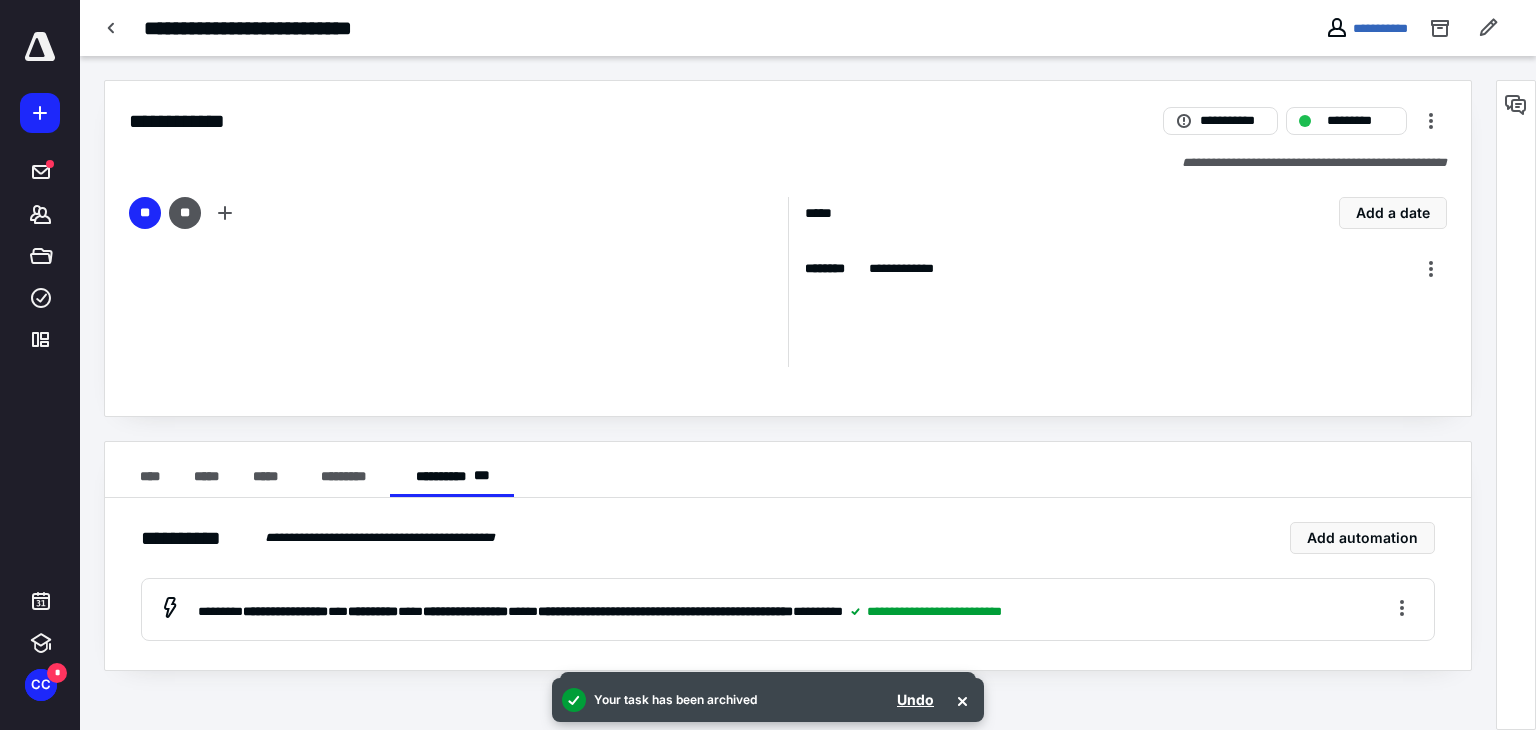 click on "**********" at bounding box center (788, 248) 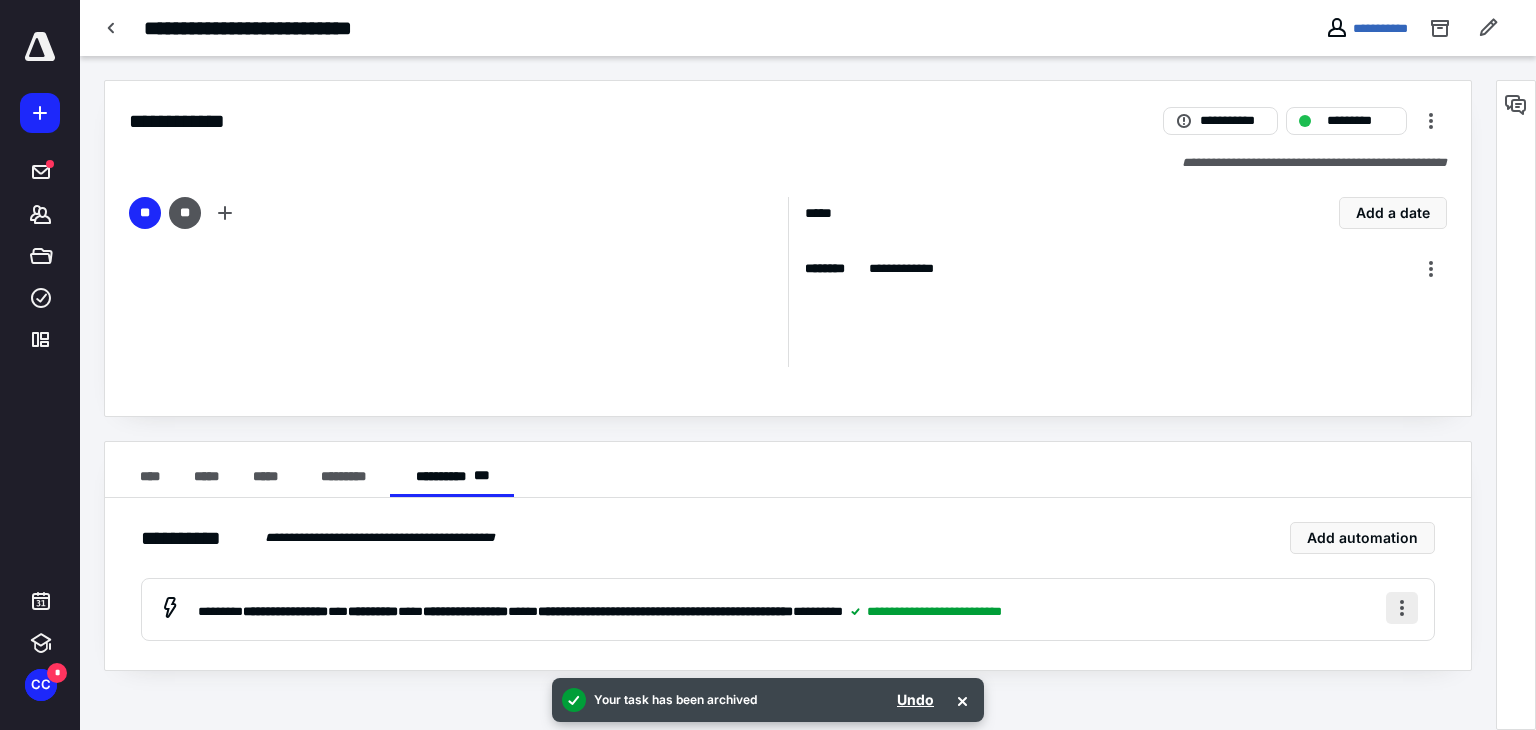 click at bounding box center (1402, 608) 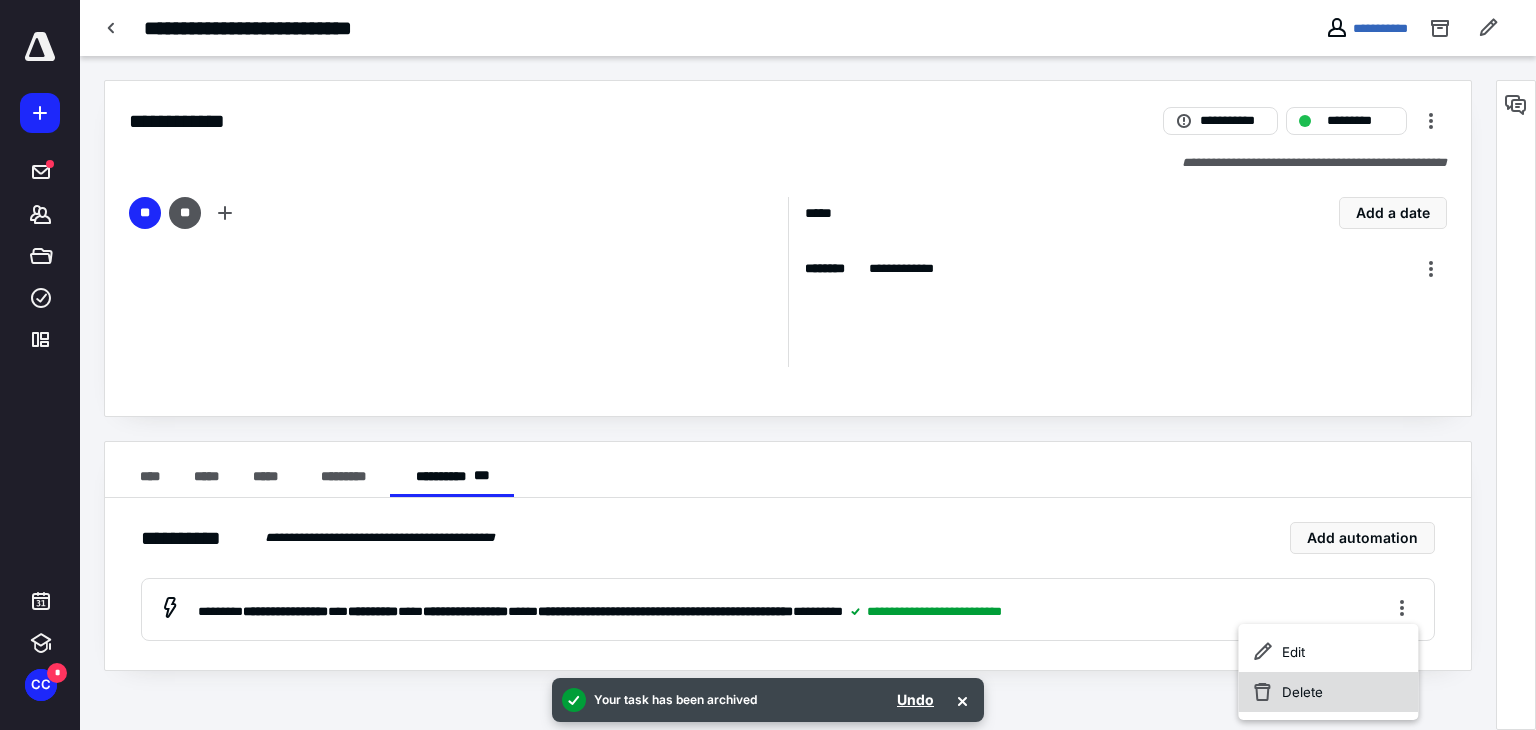 click on "Delete" at bounding box center (1328, 692) 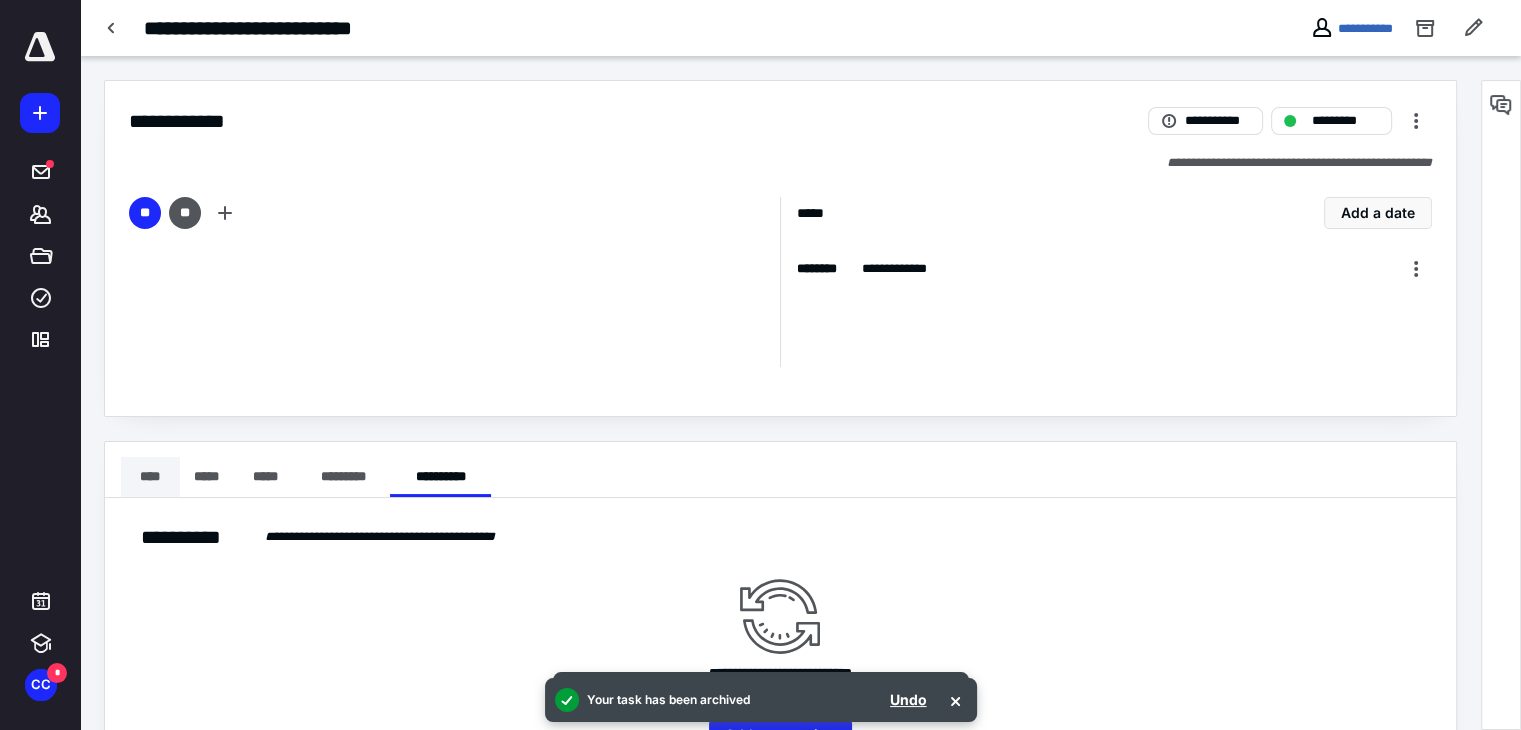 click on "****" at bounding box center [150, 477] 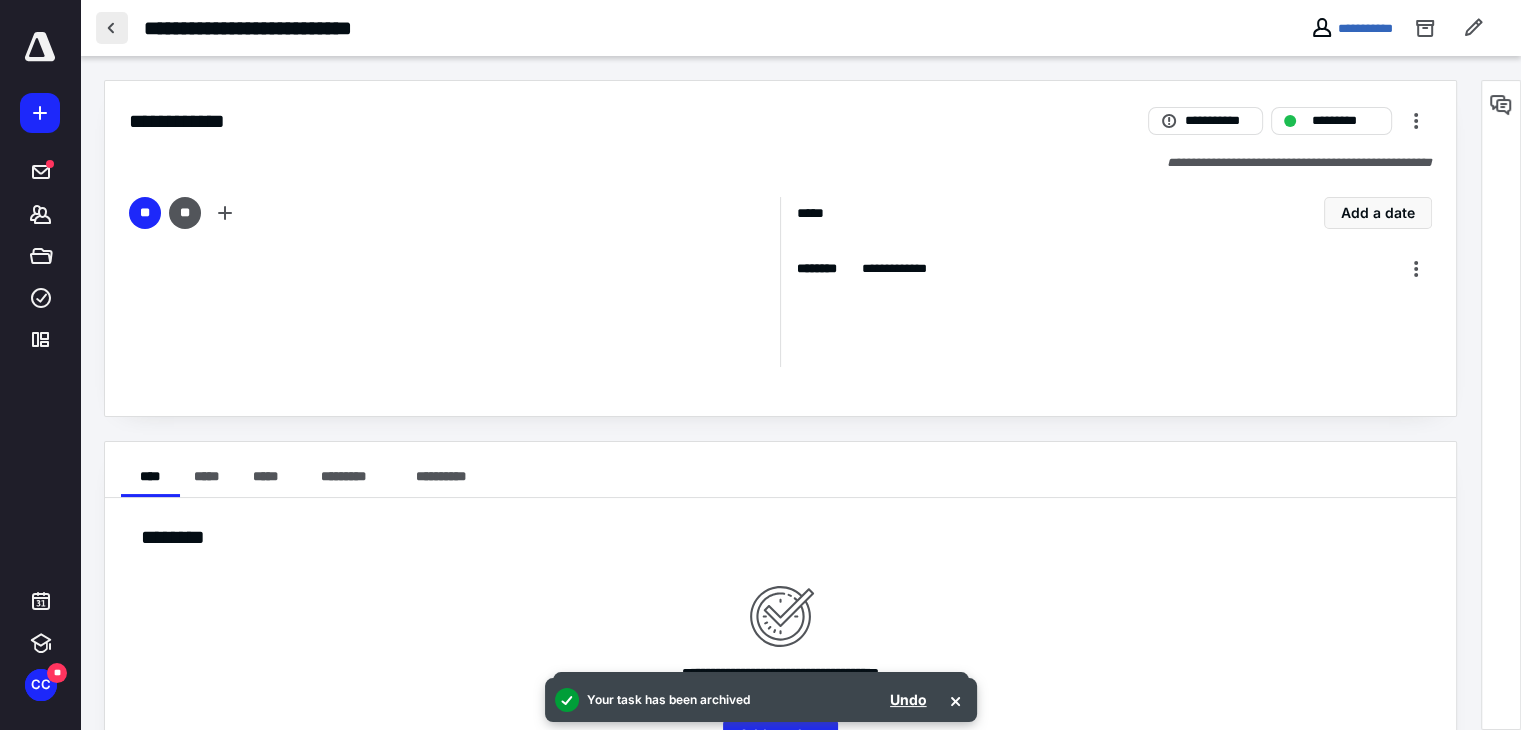 click at bounding box center (112, 28) 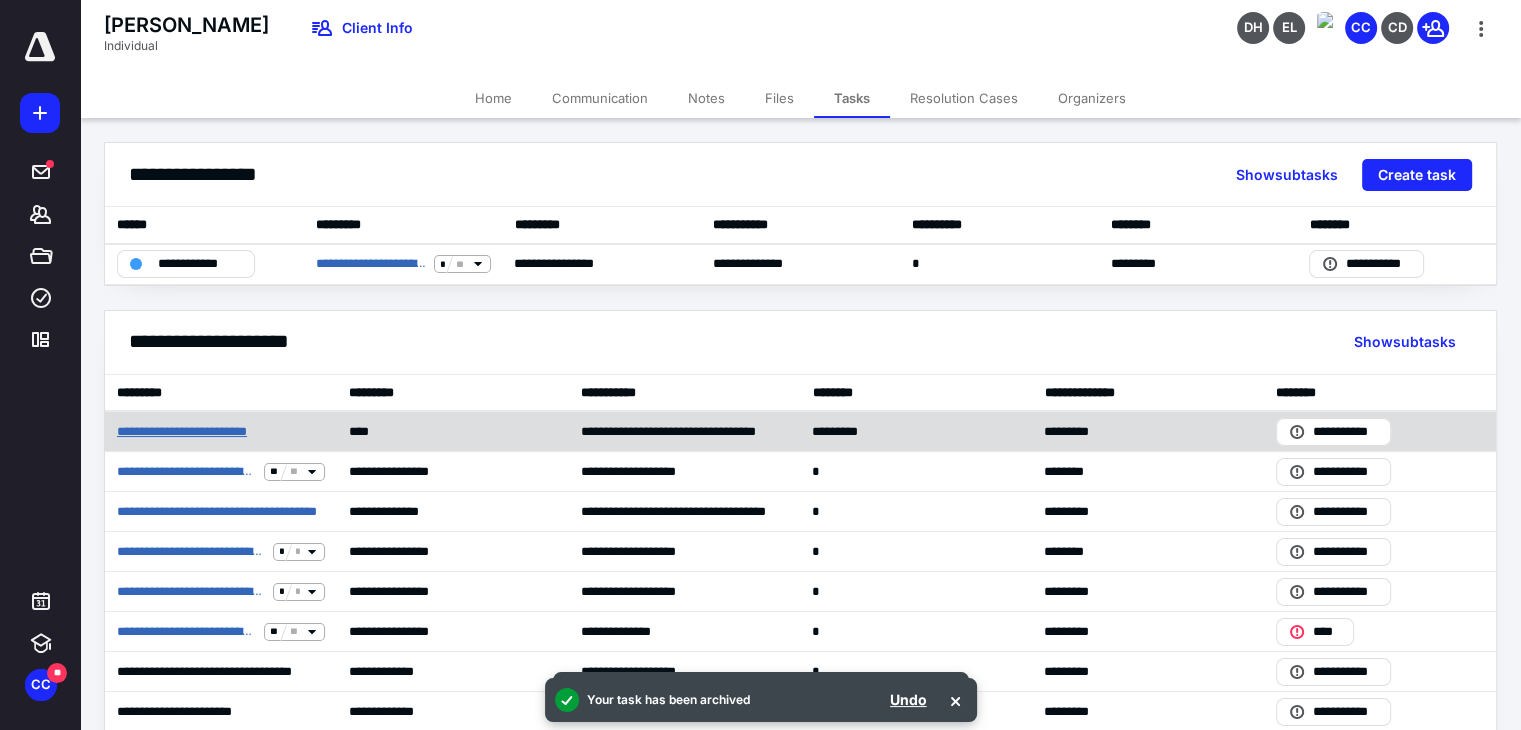 click on "**********" at bounding box center (214, 432) 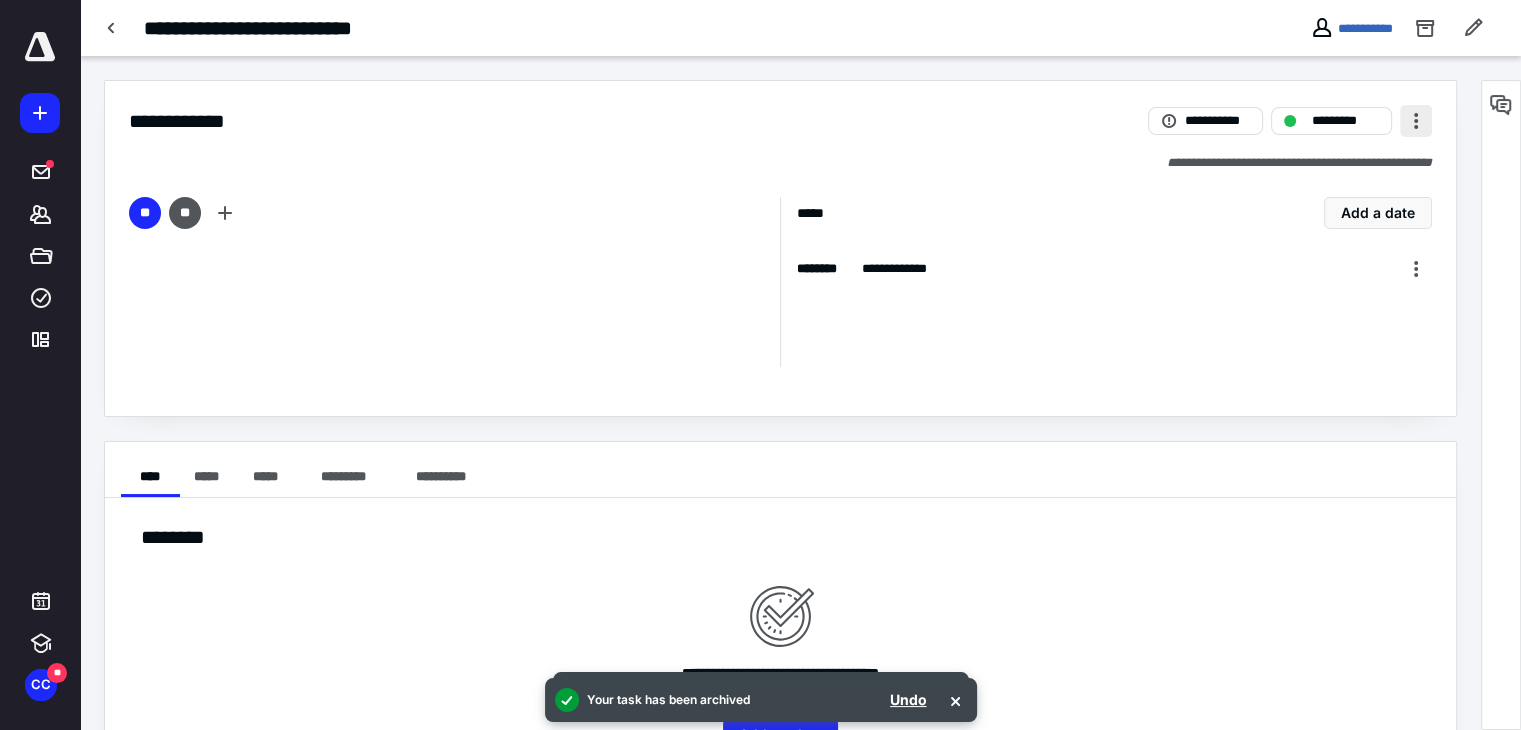 click at bounding box center [1416, 121] 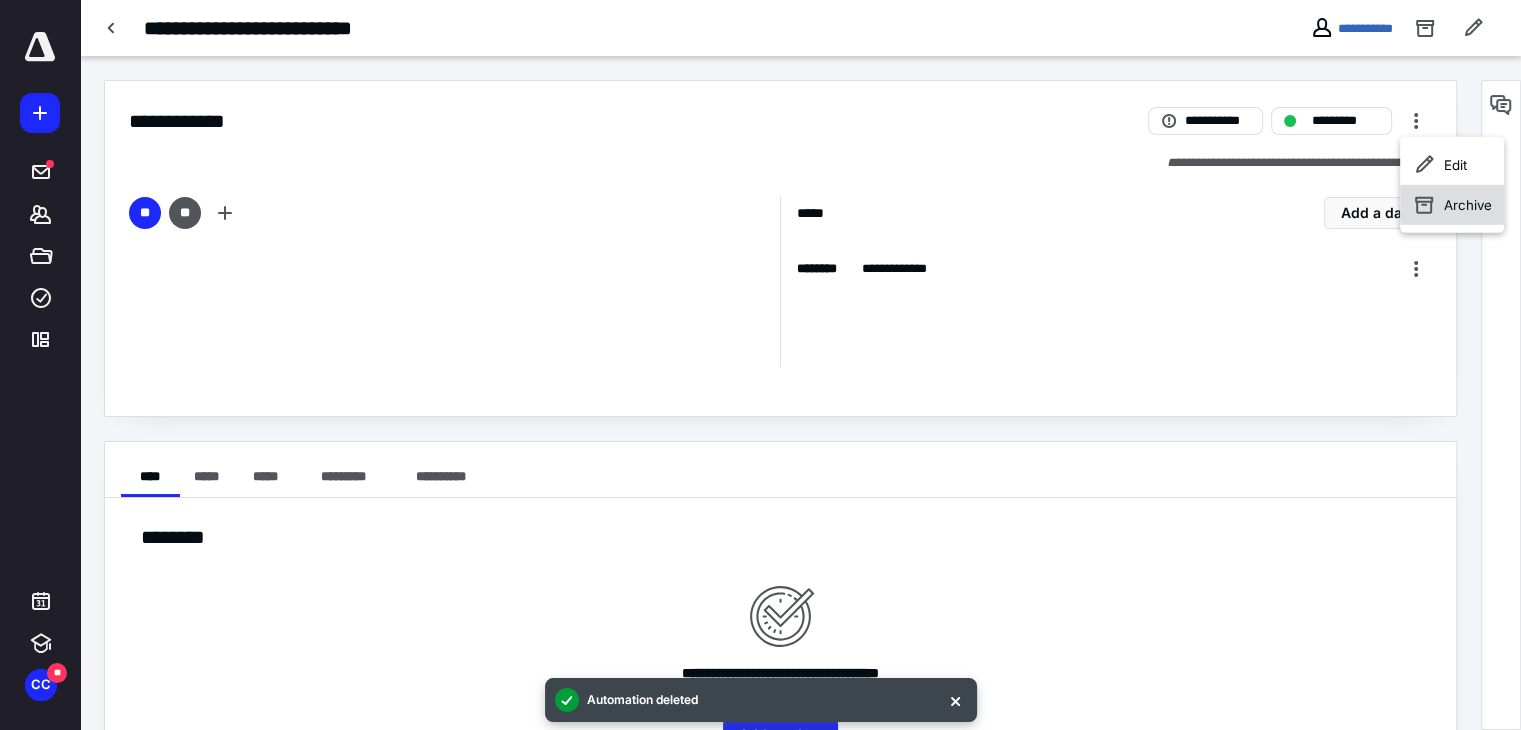 click on "Archive" at bounding box center [1468, 205] 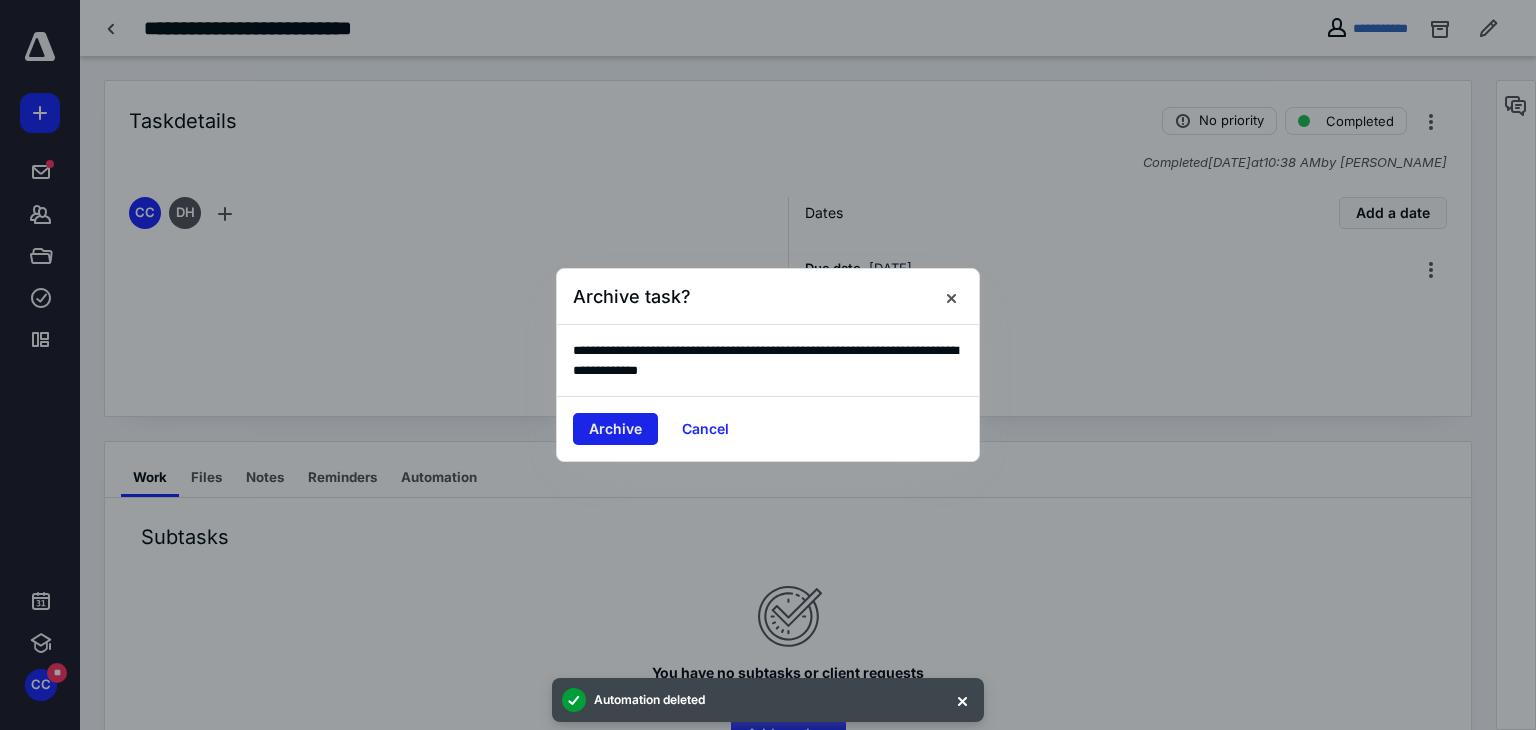 click on "Archive" at bounding box center [615, 429] 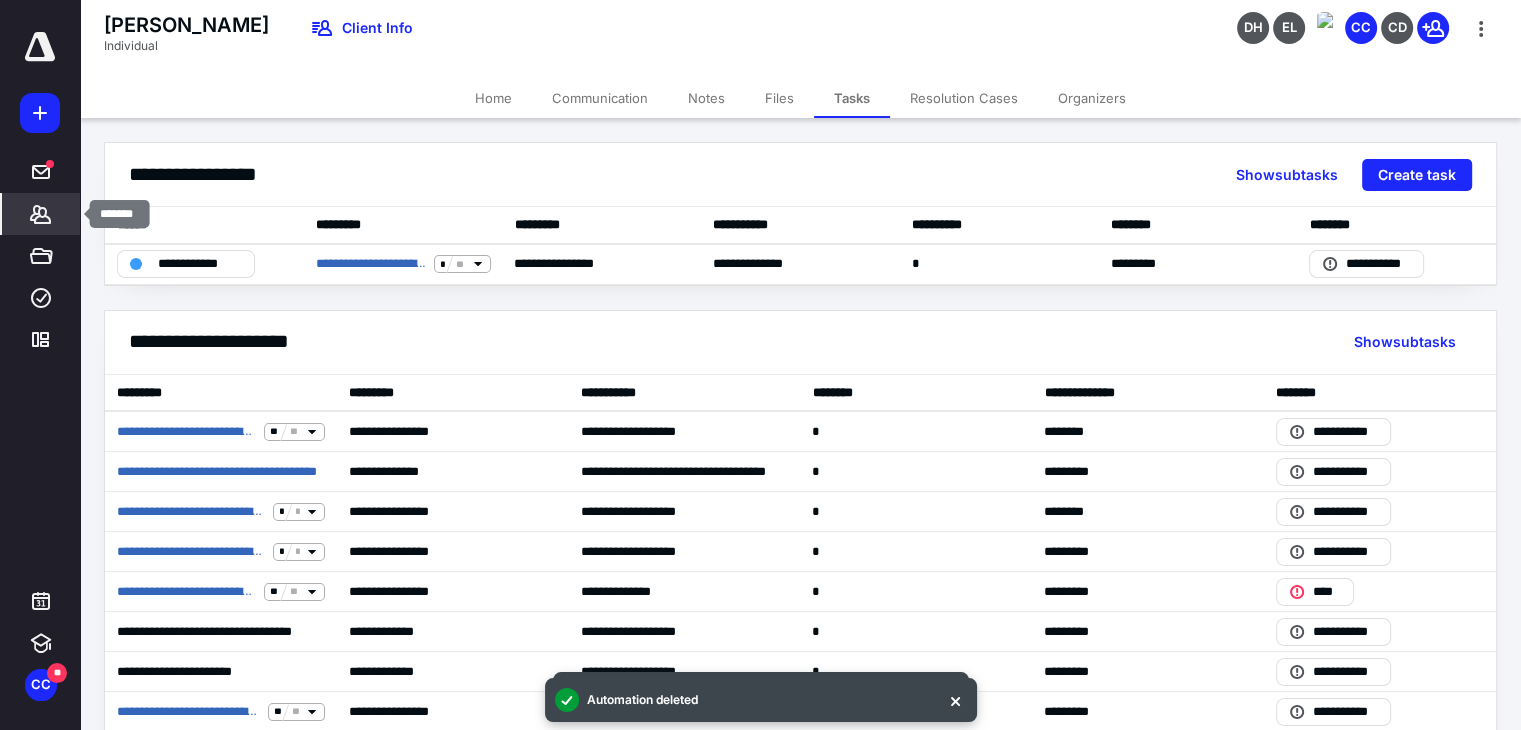 click 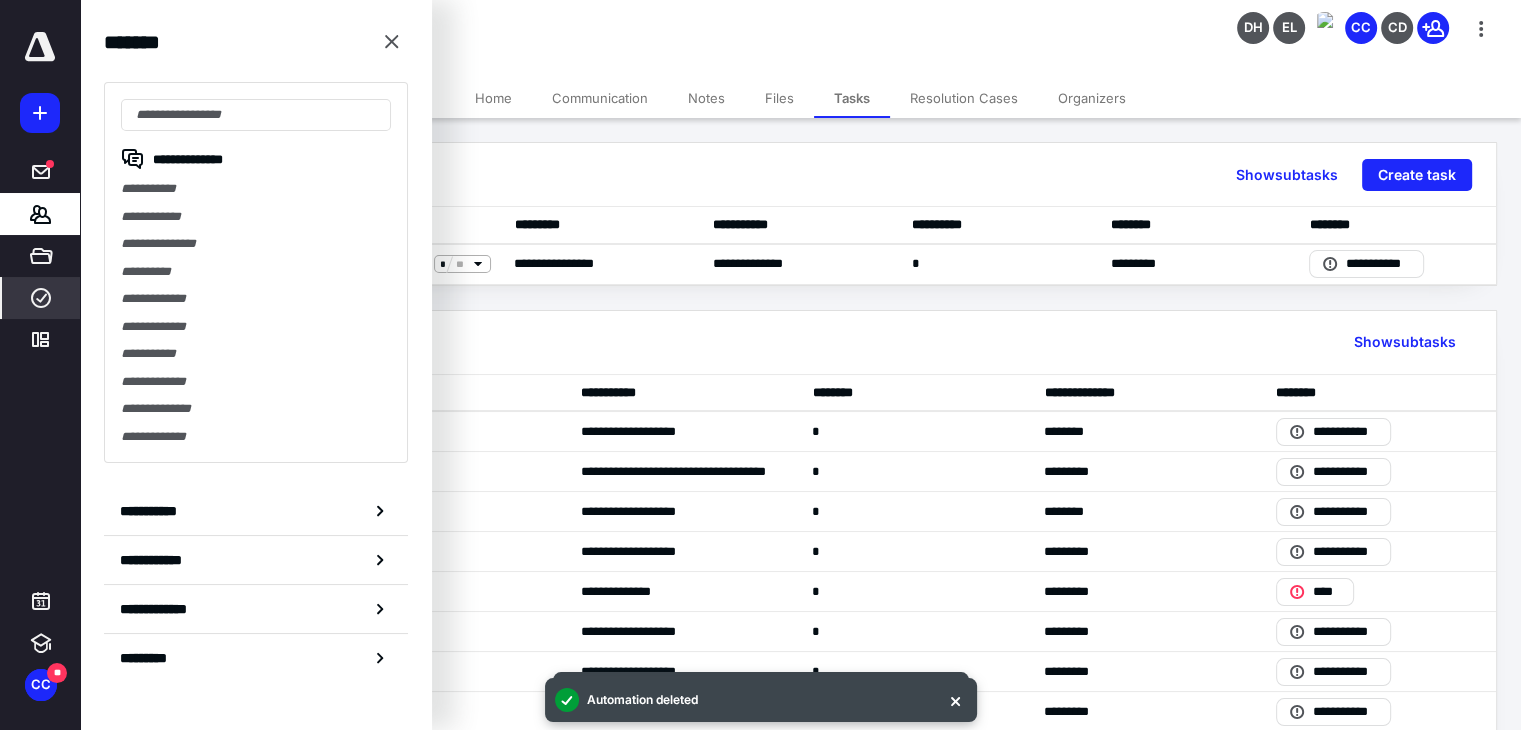 click 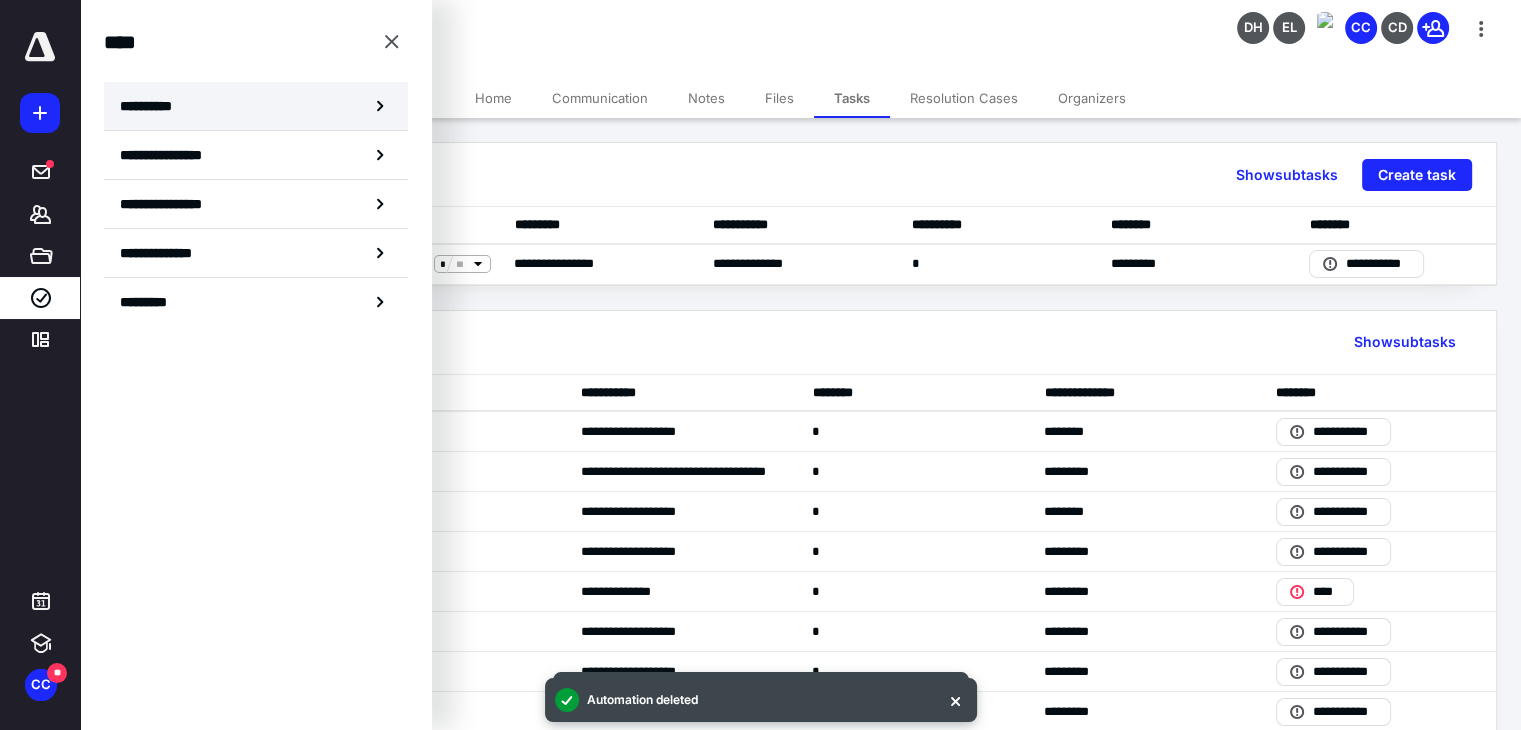 click on "**********" at bounding box center [256, 106] 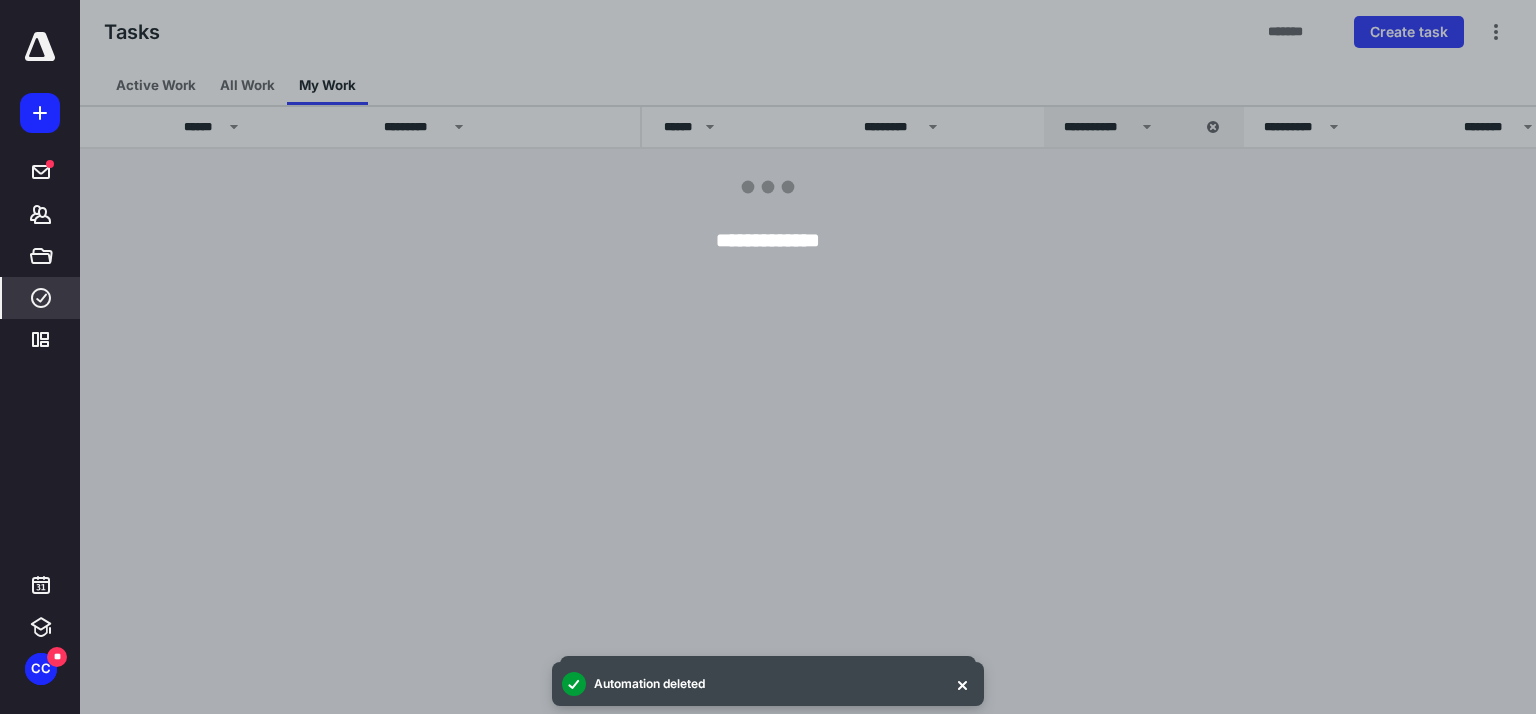 click on "Tasks ******* Create task" at bounding box center (808, 32) 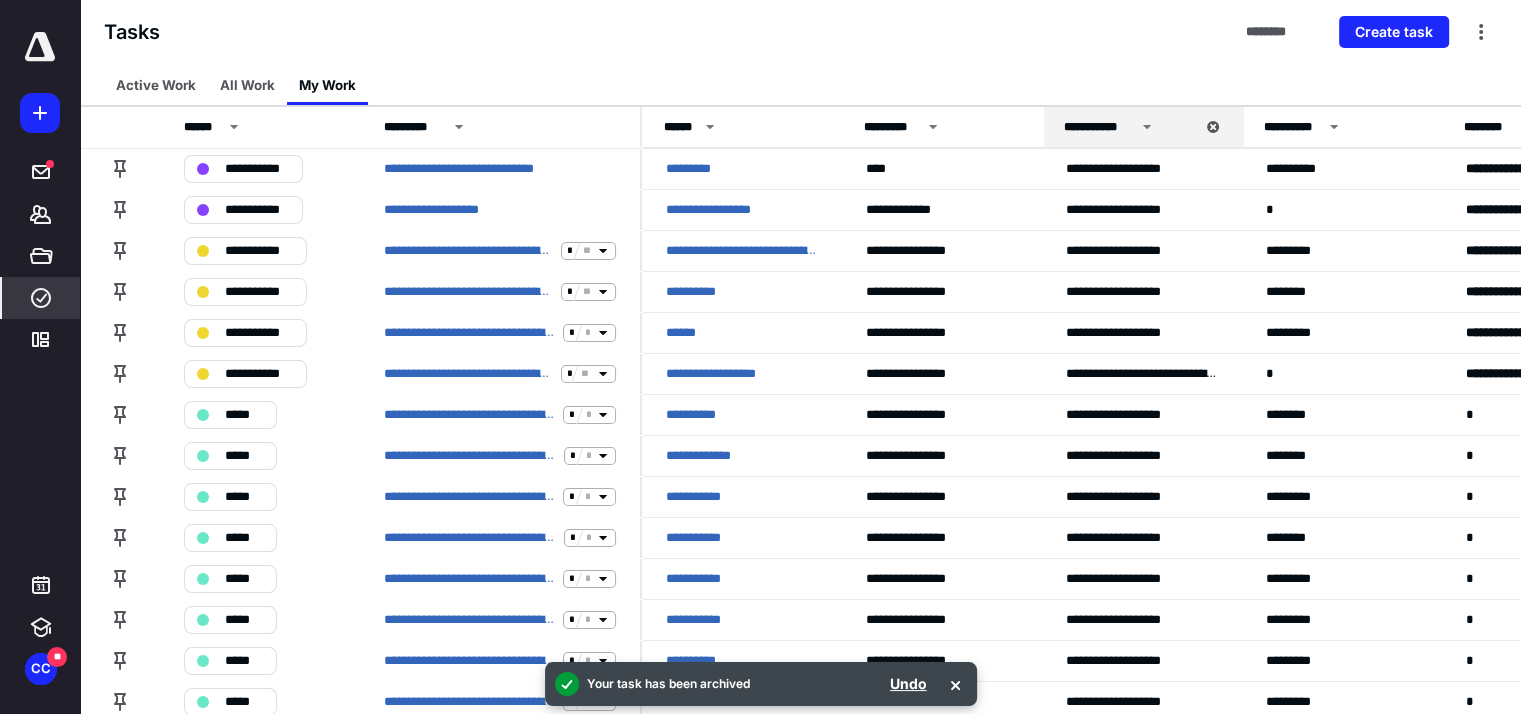 click on "Tasks ******** Create task" at bounding box center [800, 32] 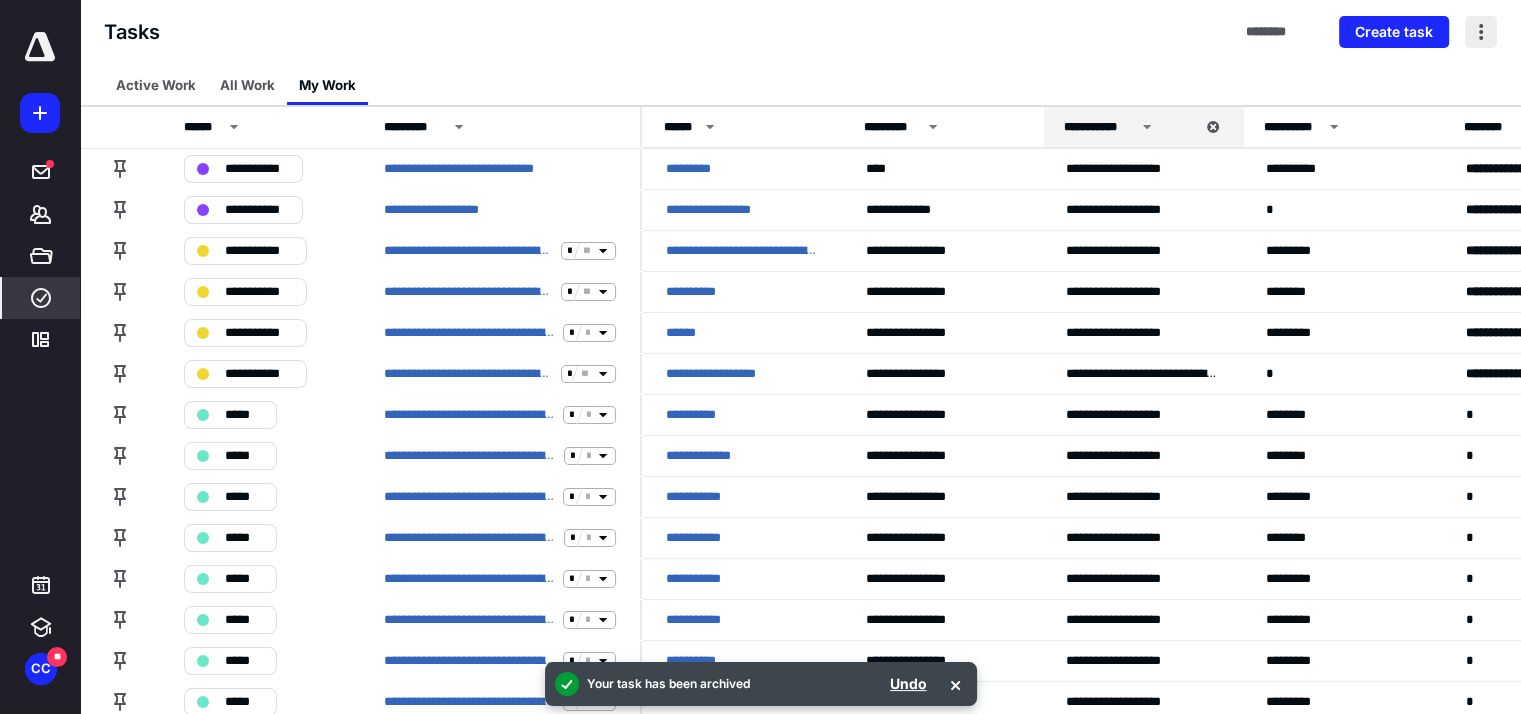 click at bounding box center [1481, 32] 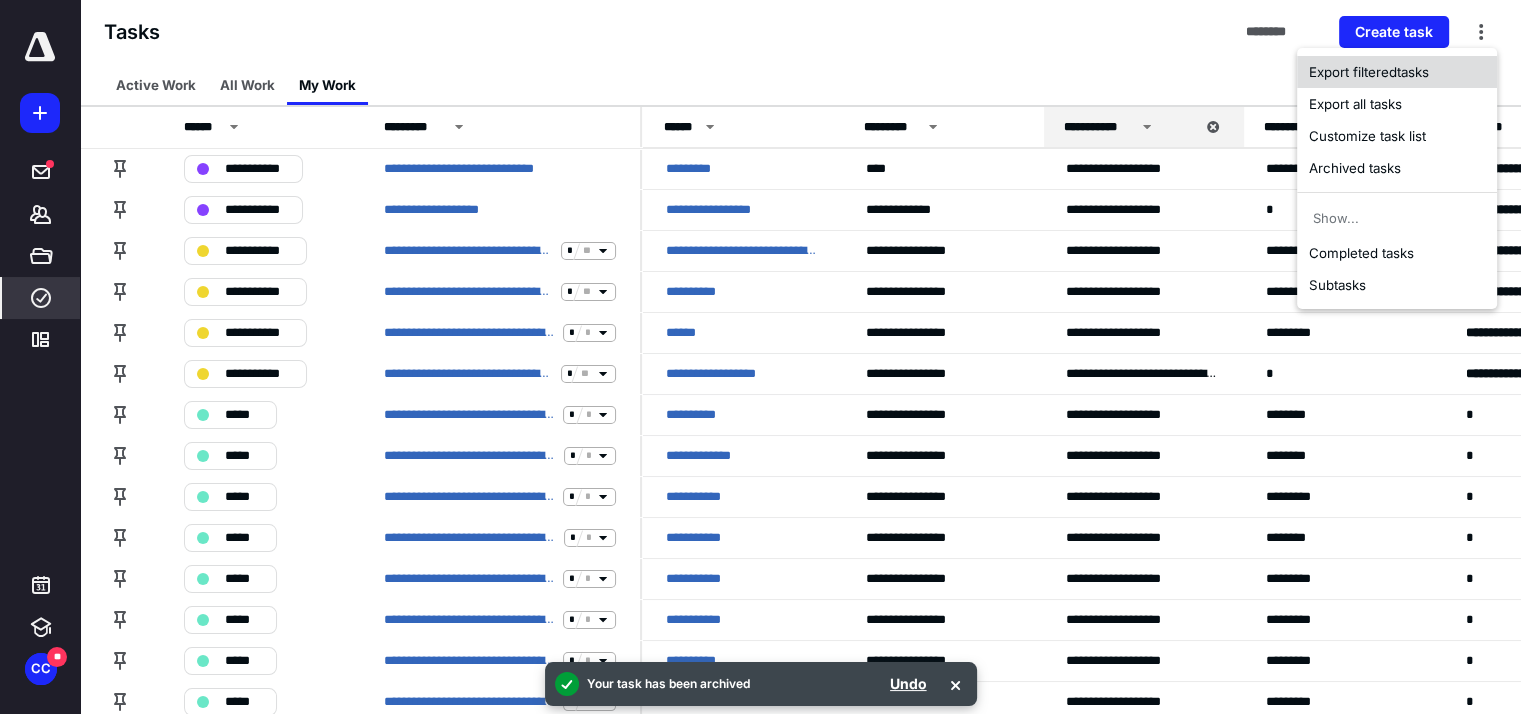 click on "Export filtered  tasks" at bounding box center (1397, 72) 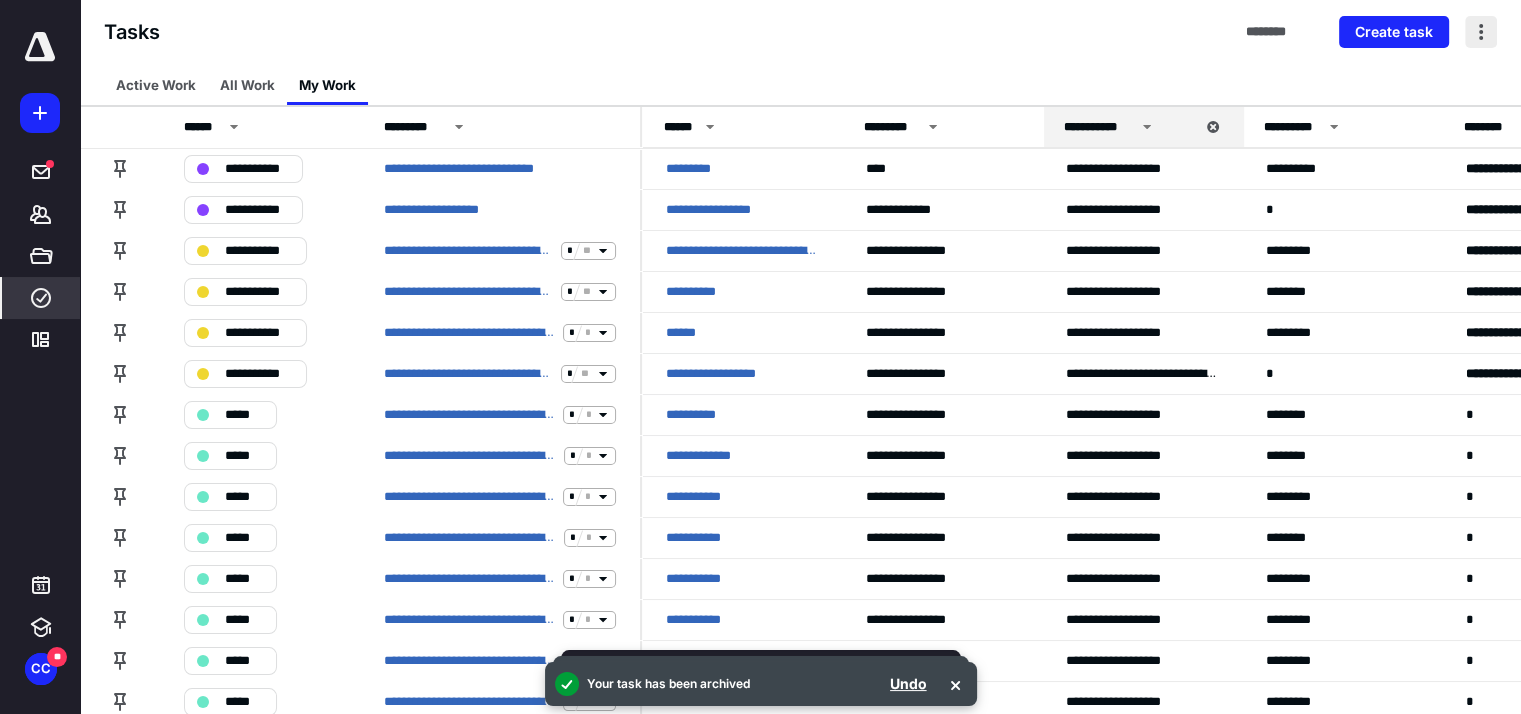 click at bounding box center (1481, 32) 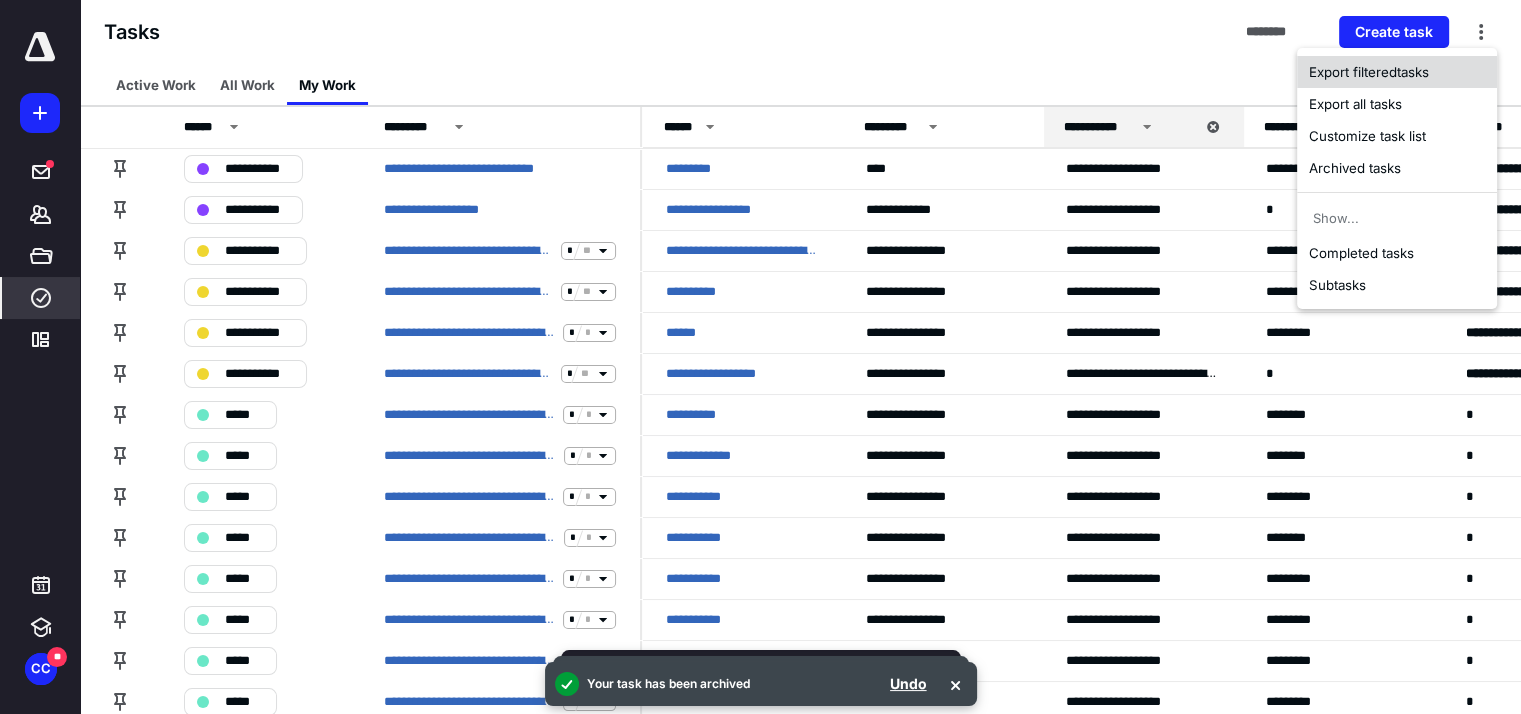 click on "Export filtered  tasks" at bounding box center (1397, 72) 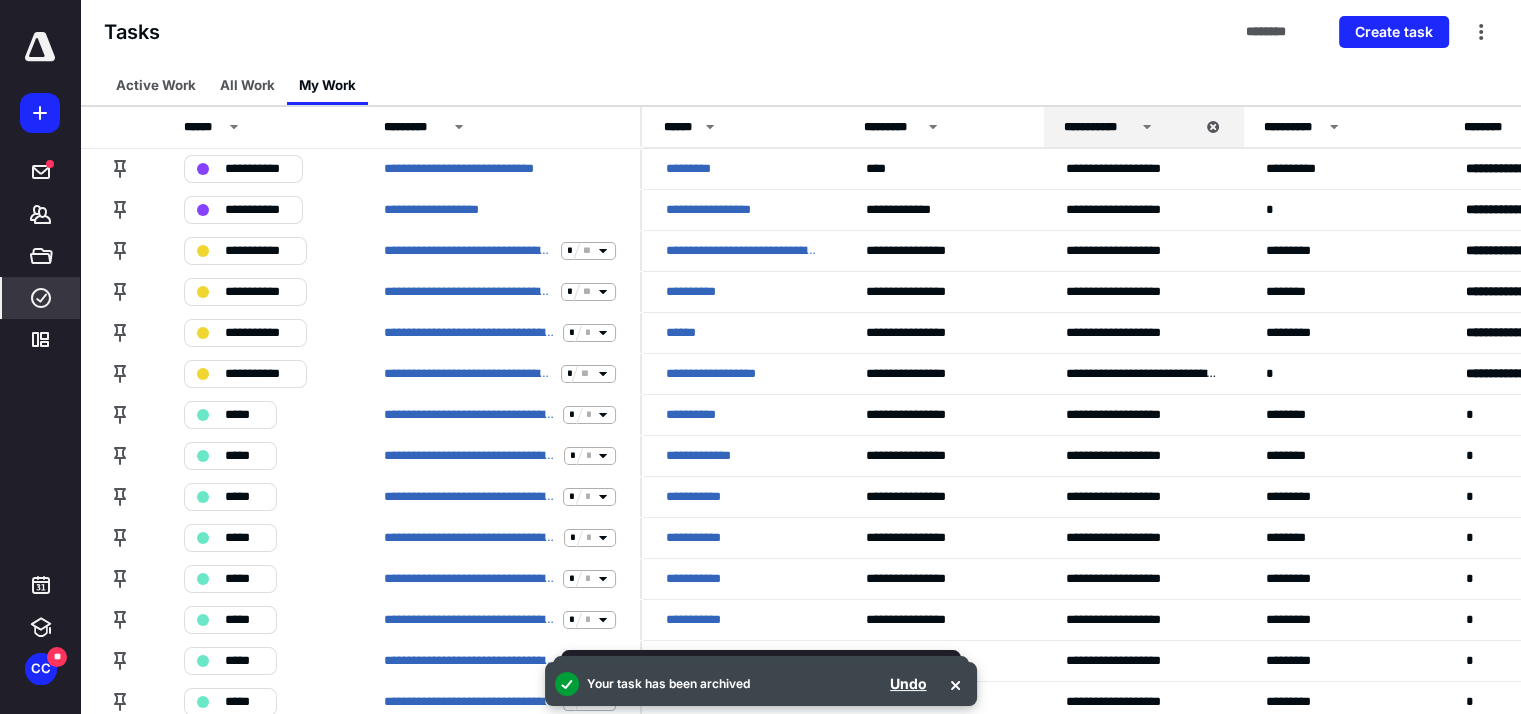 click on "Active Work All Work My Work" at bounding box center [800, 85] 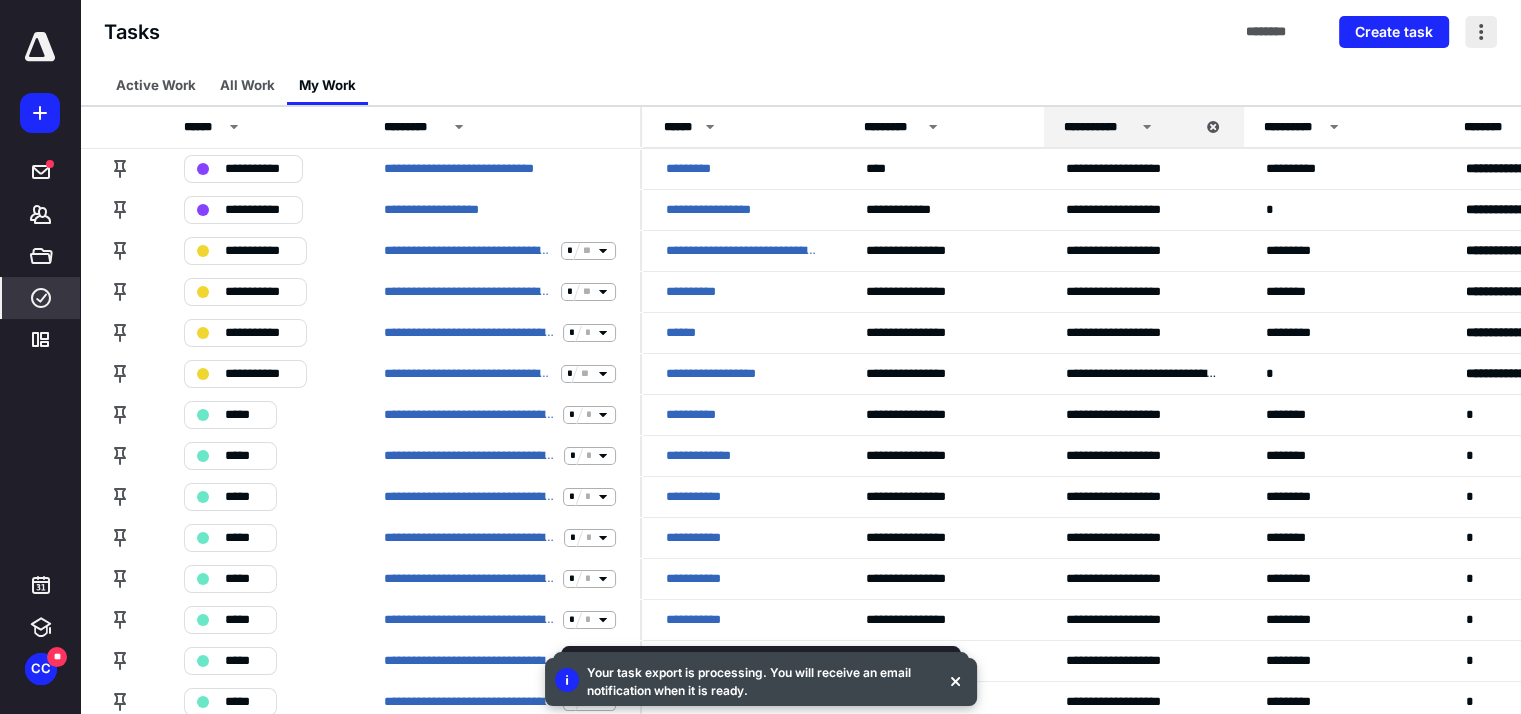 click at bounding box center (1481, 32) 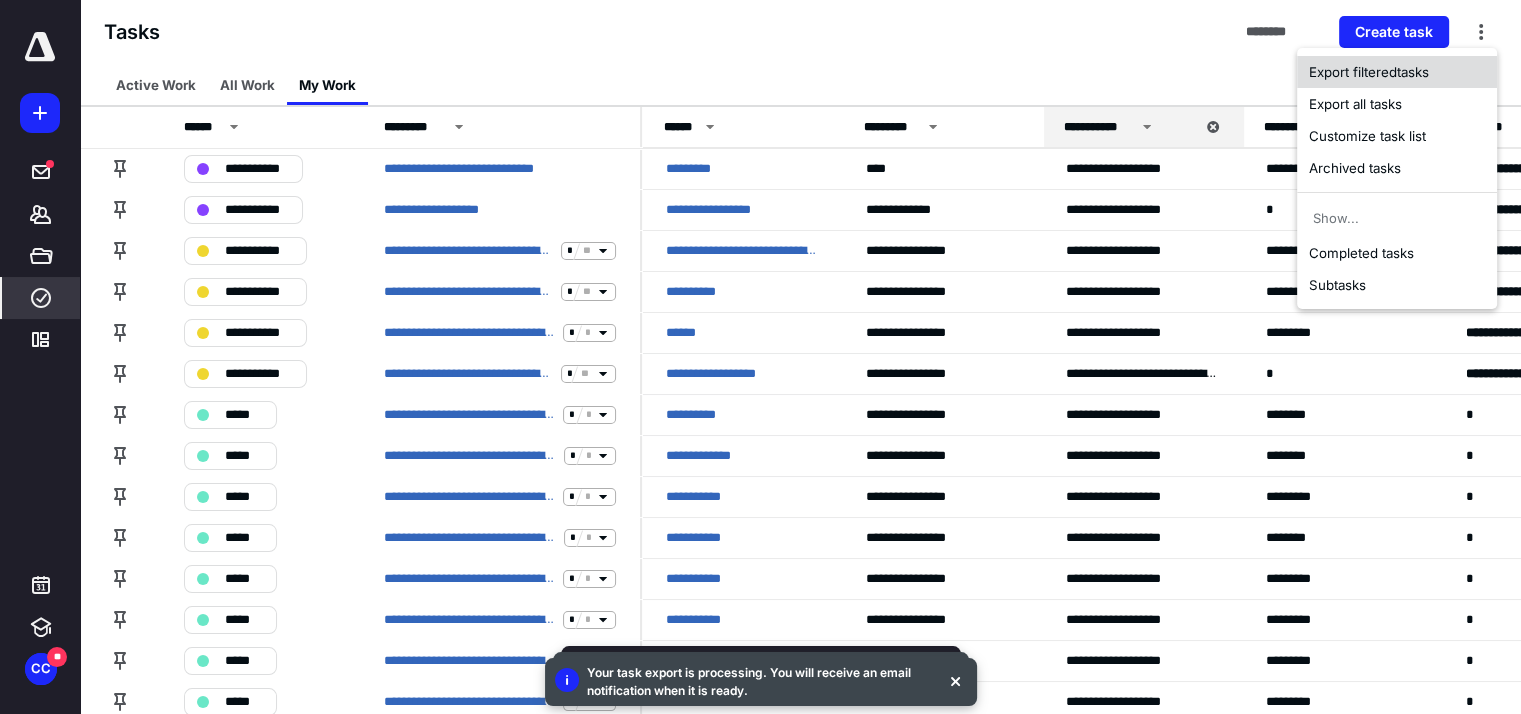 click on "Export filtered  tasks" at bounding box center (1397, 72) 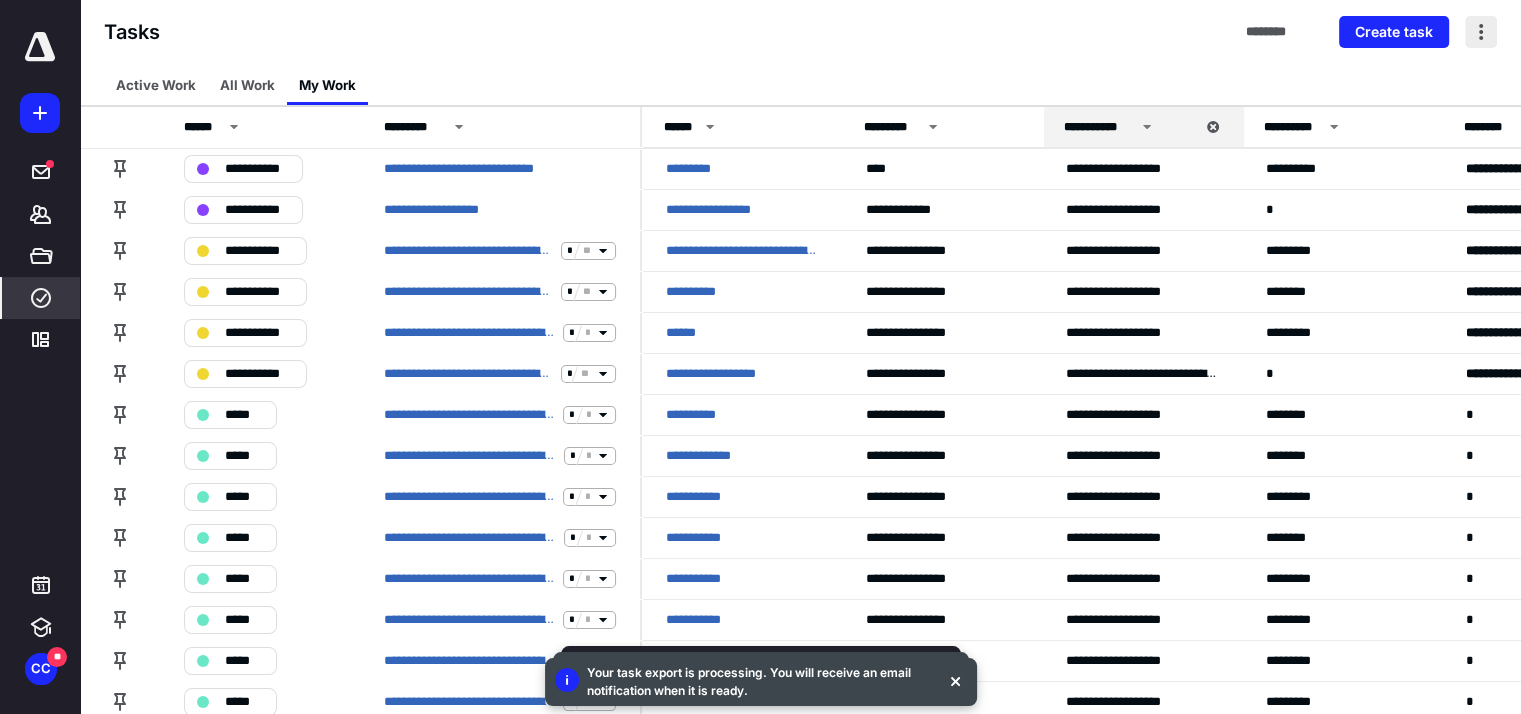 click at bounding box center [1481, 32] 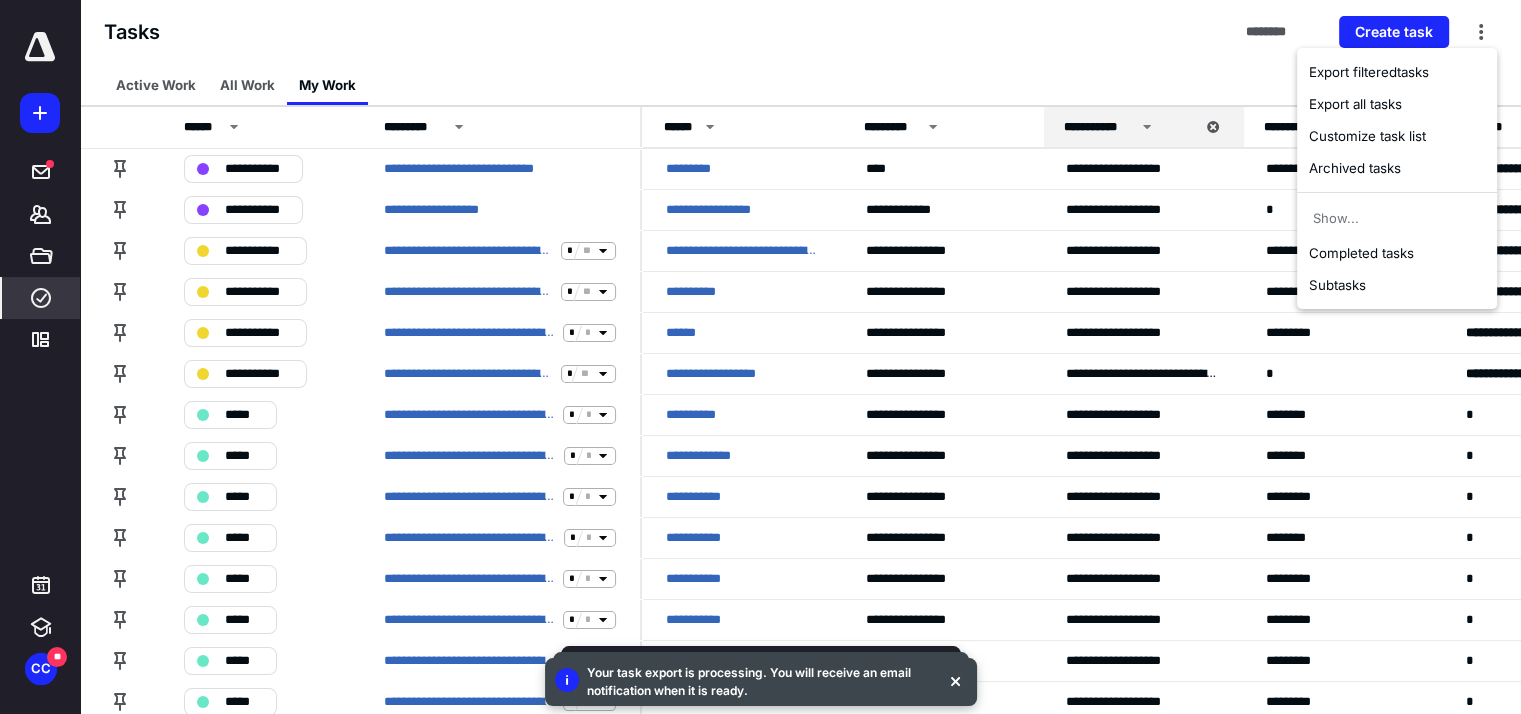click on "Active Work All Work My Work" at bounding box center (800, 85) 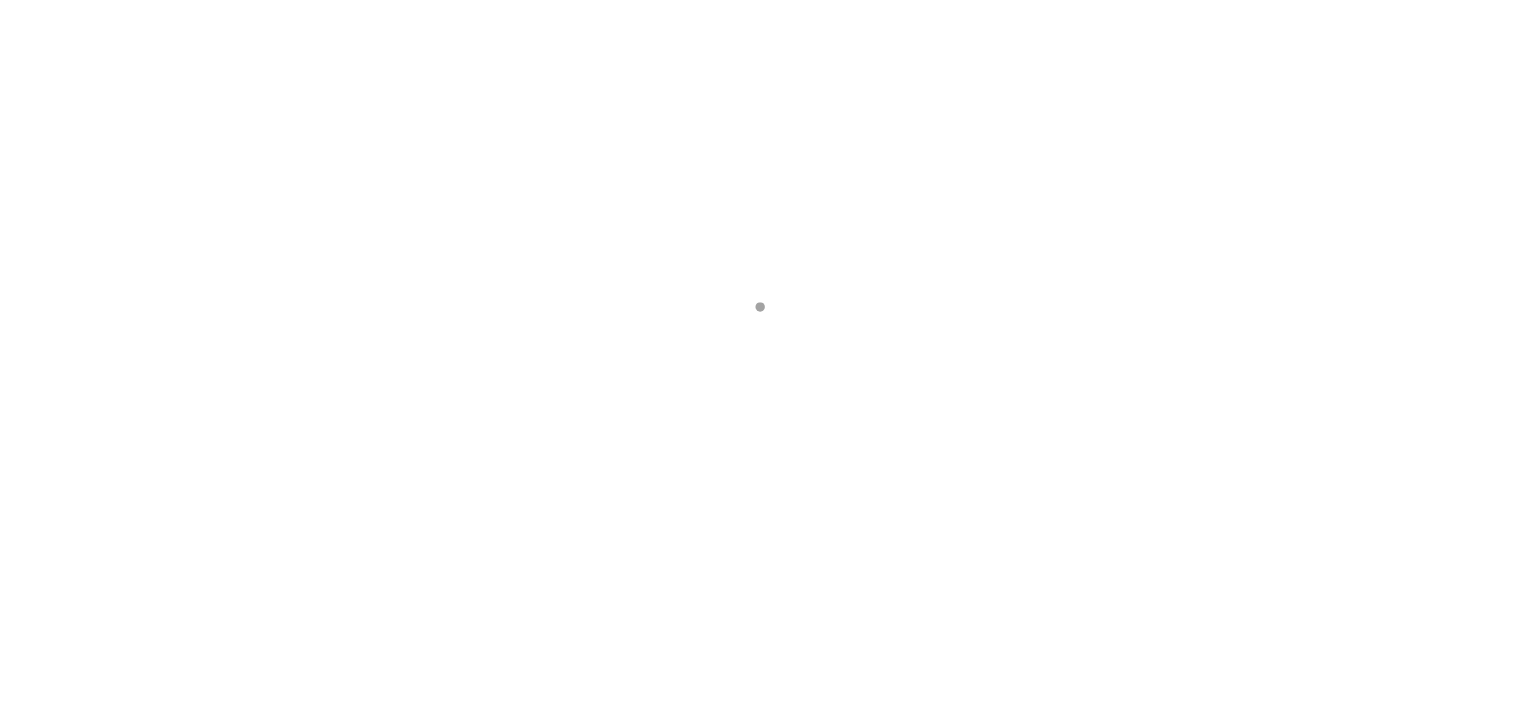 scroll, scrollTop: 0, scrollLeft: 0, axis: both 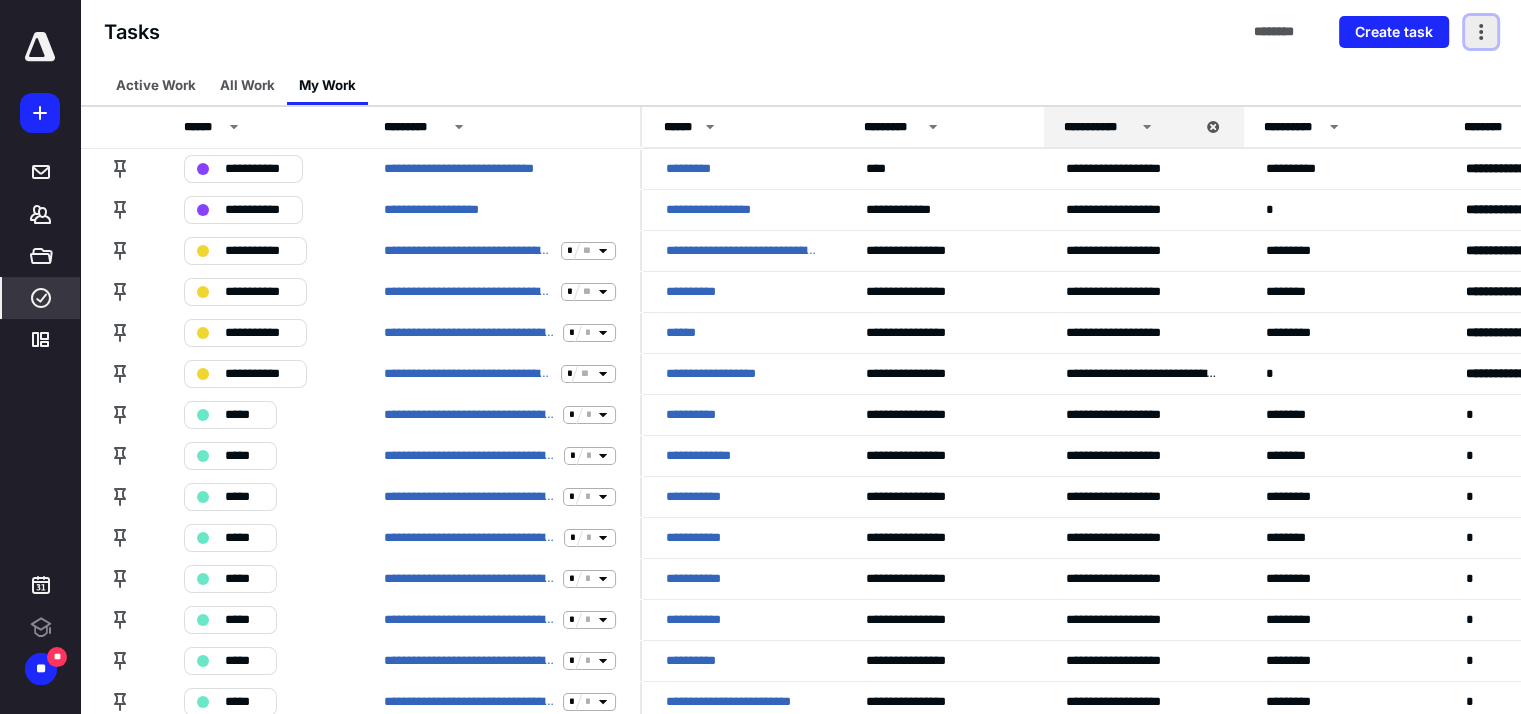click at bounding box center (1481, 32) 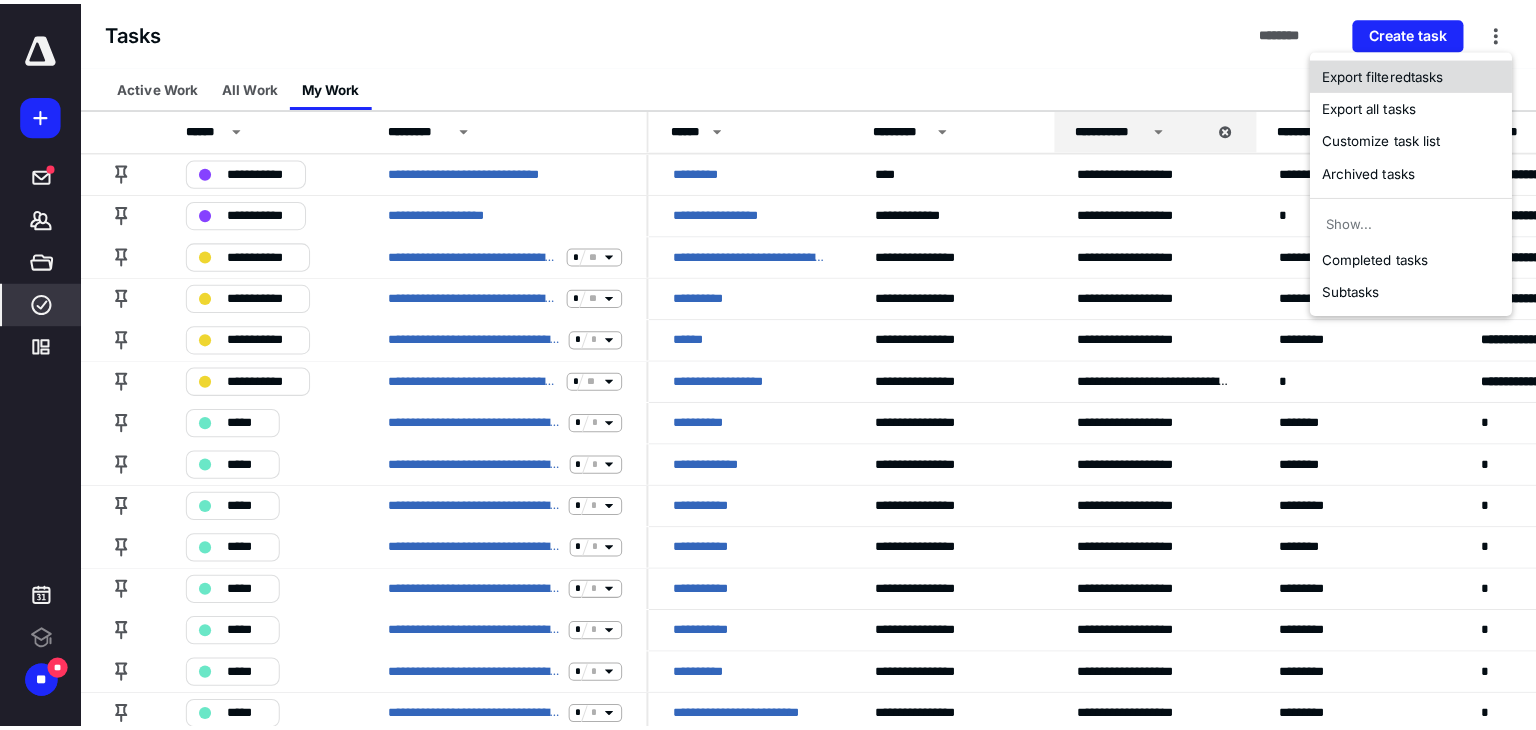 scroll, scrollTop: 0, scrollLeft: 0, axis: both 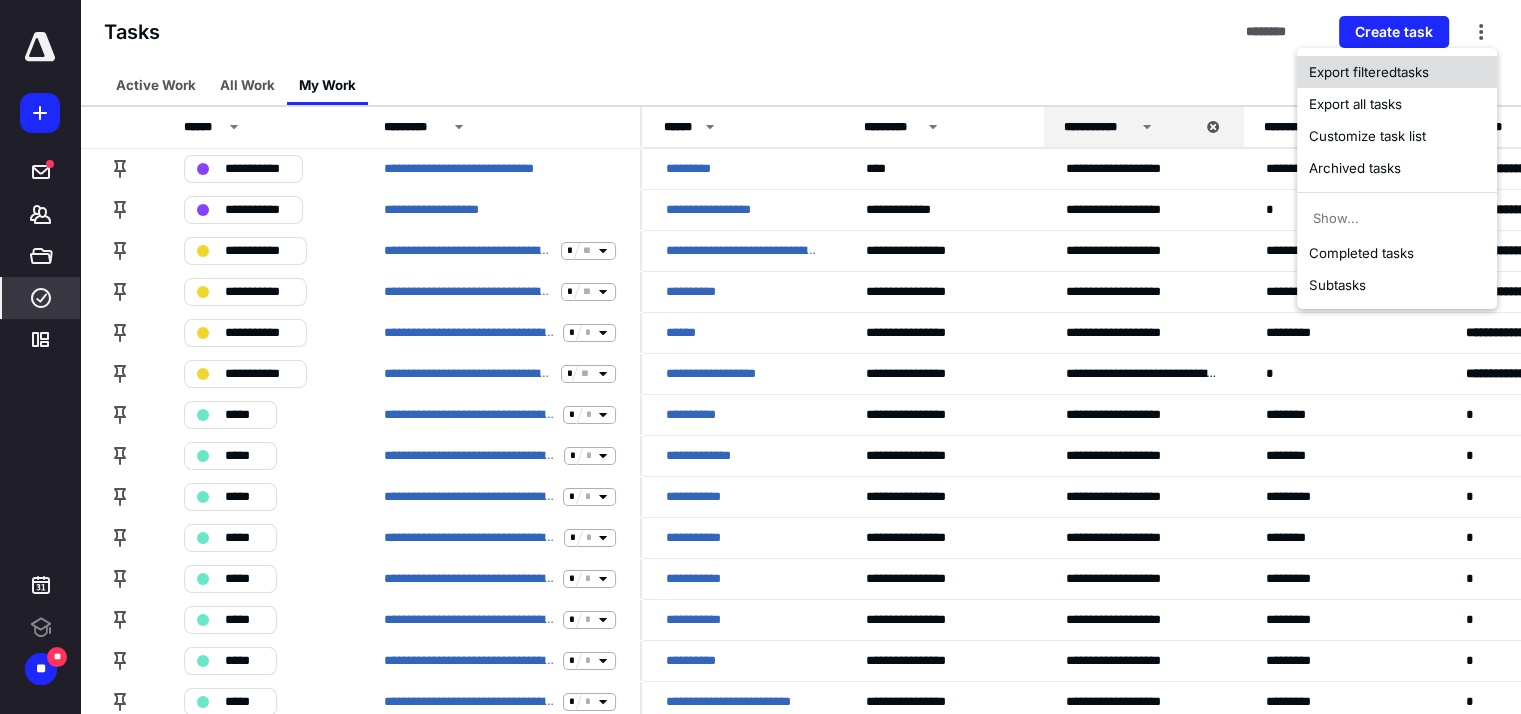click on "Export filtered  tasks" at bounding box center [1397, 72] 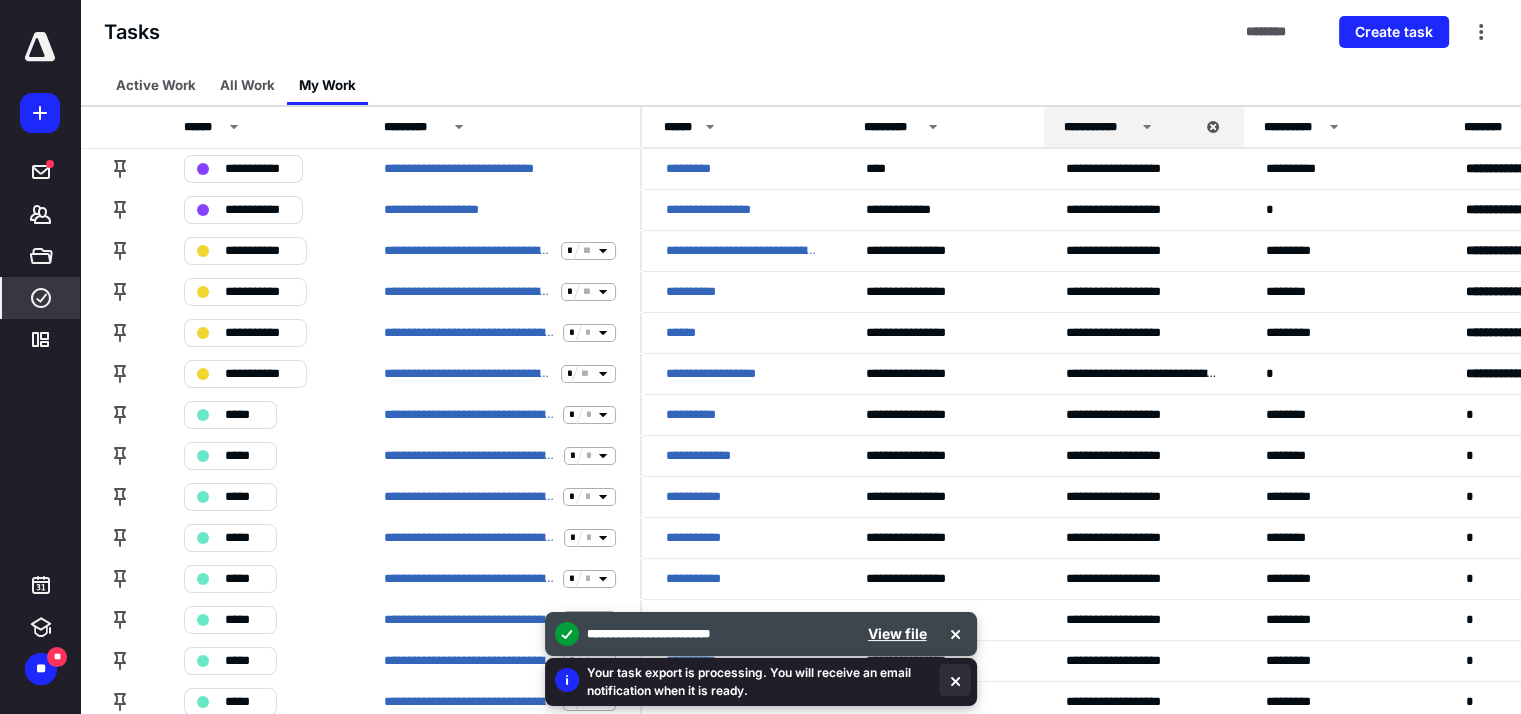 click at bounding box center (955, 680) 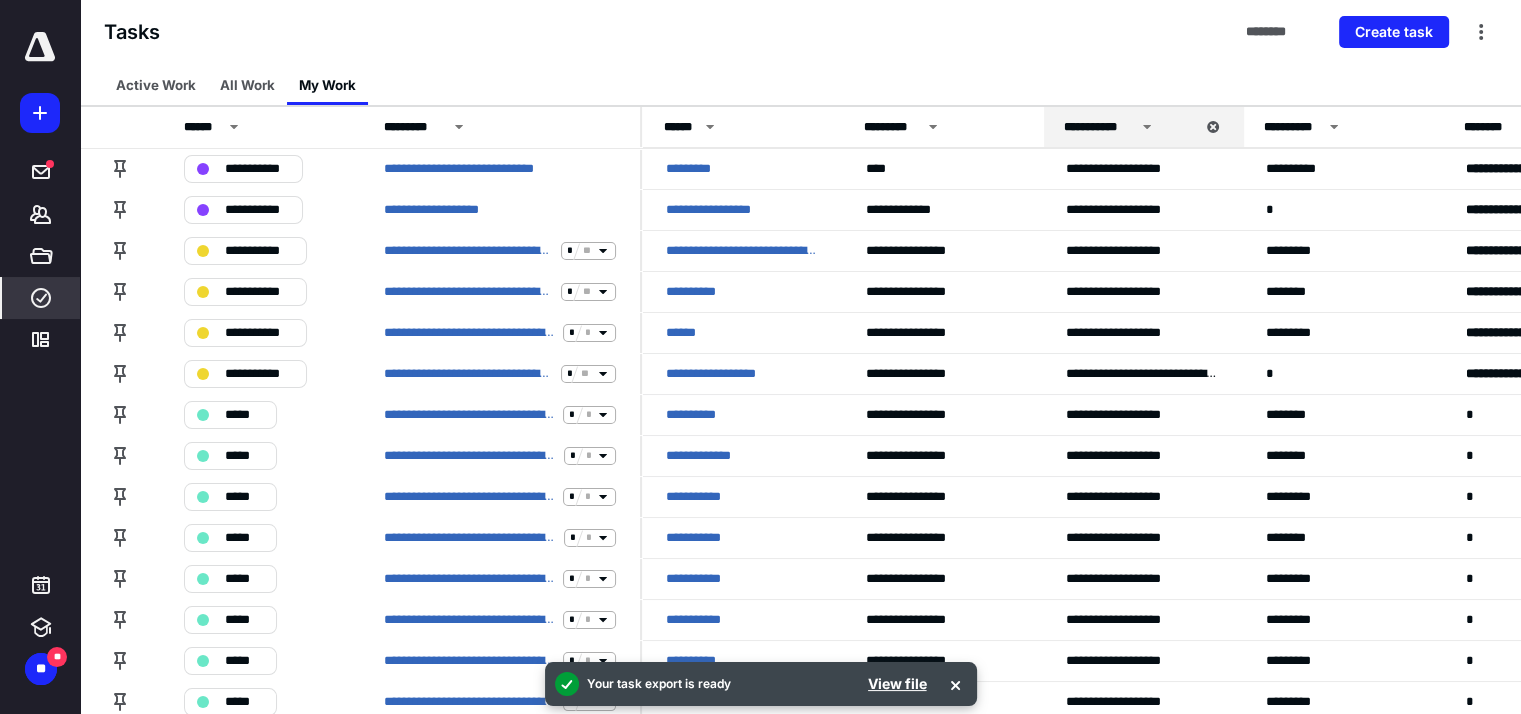 click at bounding box center [955, 684] 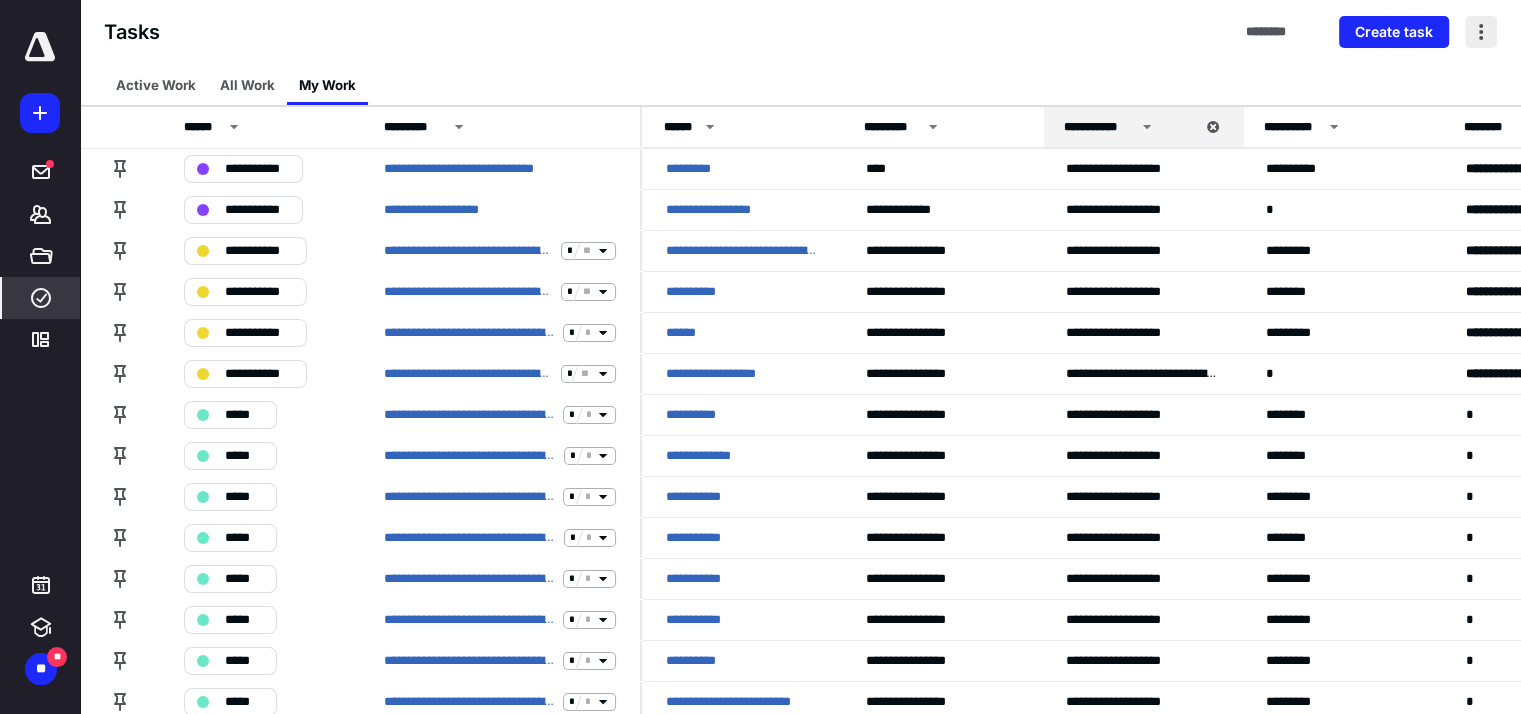click at bounding box center (1481, 32) 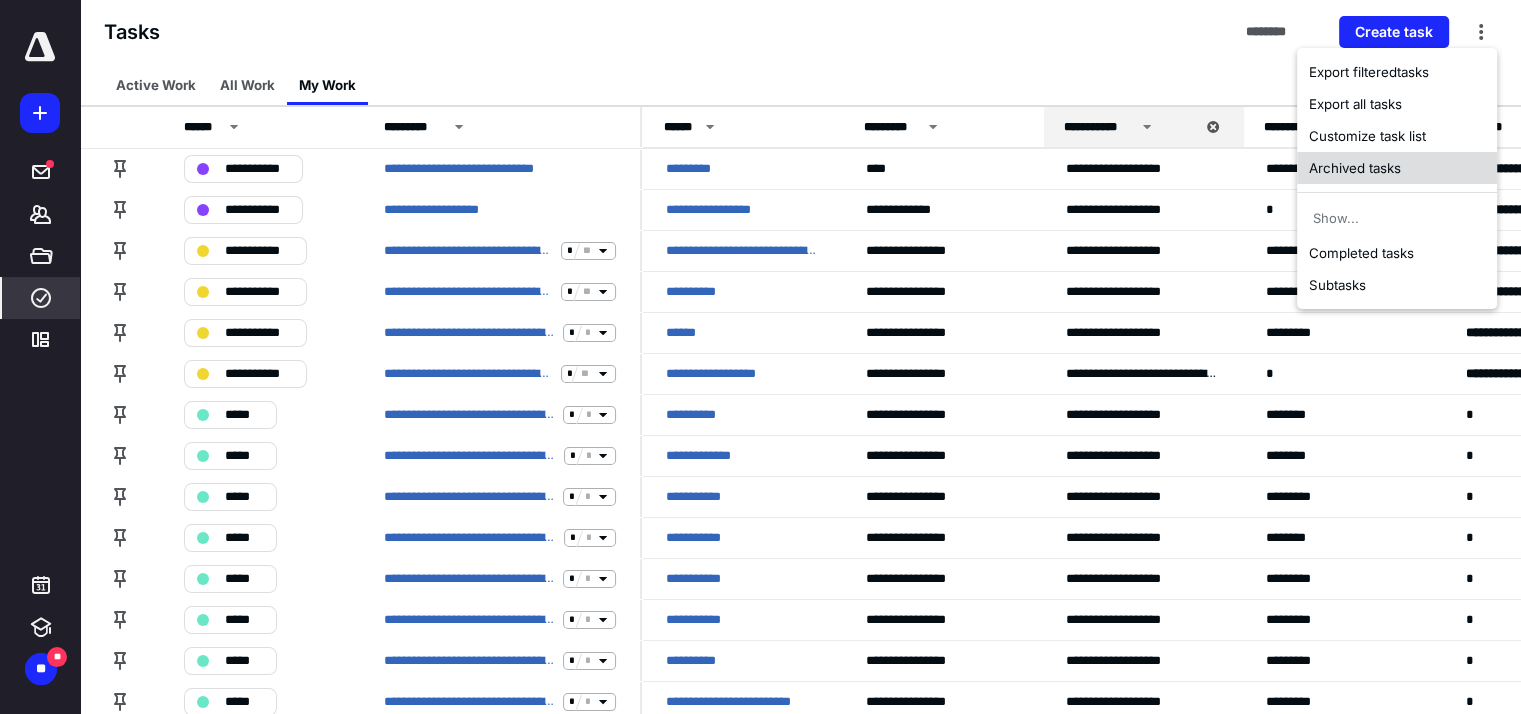 click on "Archived tasks" at bounding box center [1397, 168] 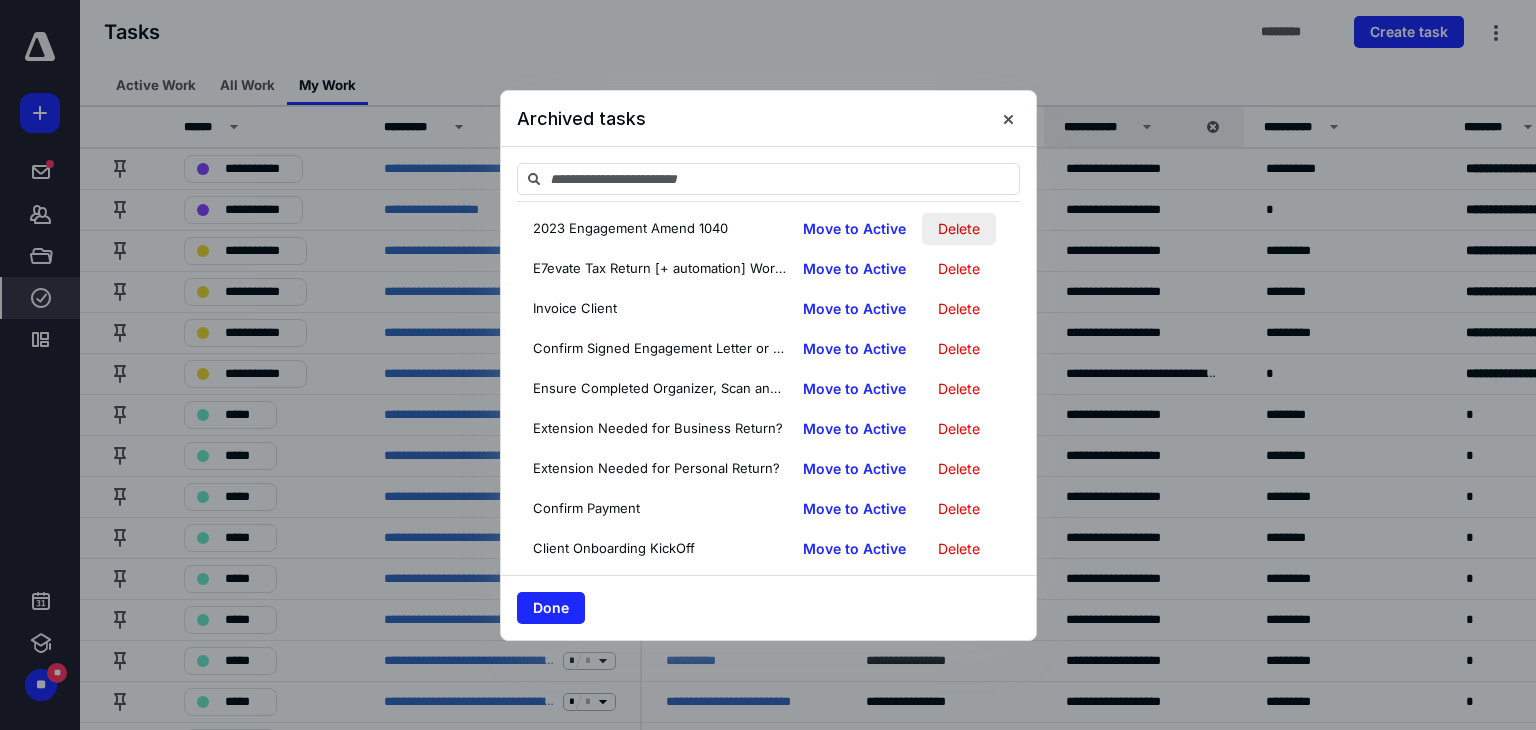 click on "Delete" at bounding box center [959, 229] 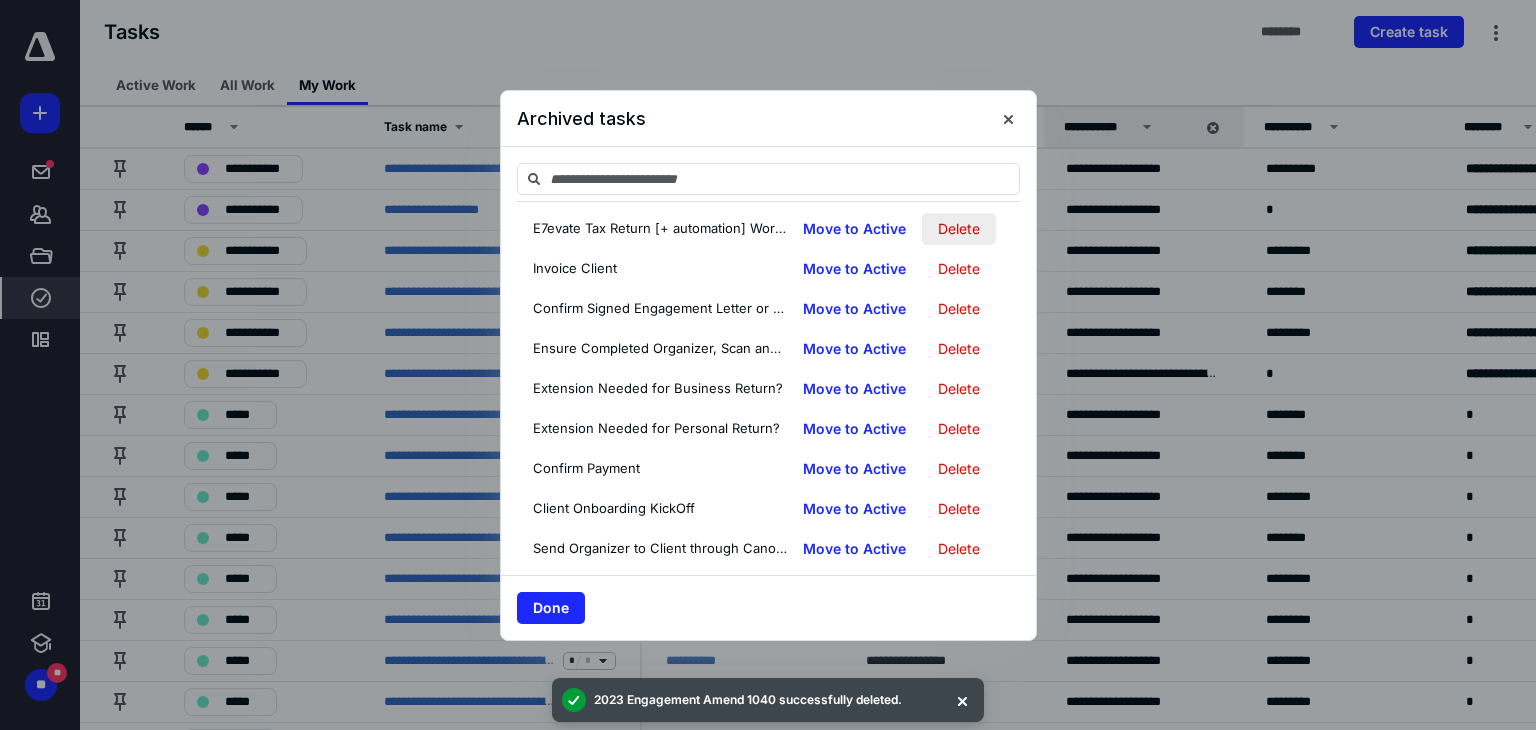 click on "Delete" at bounding box center (959, 229) 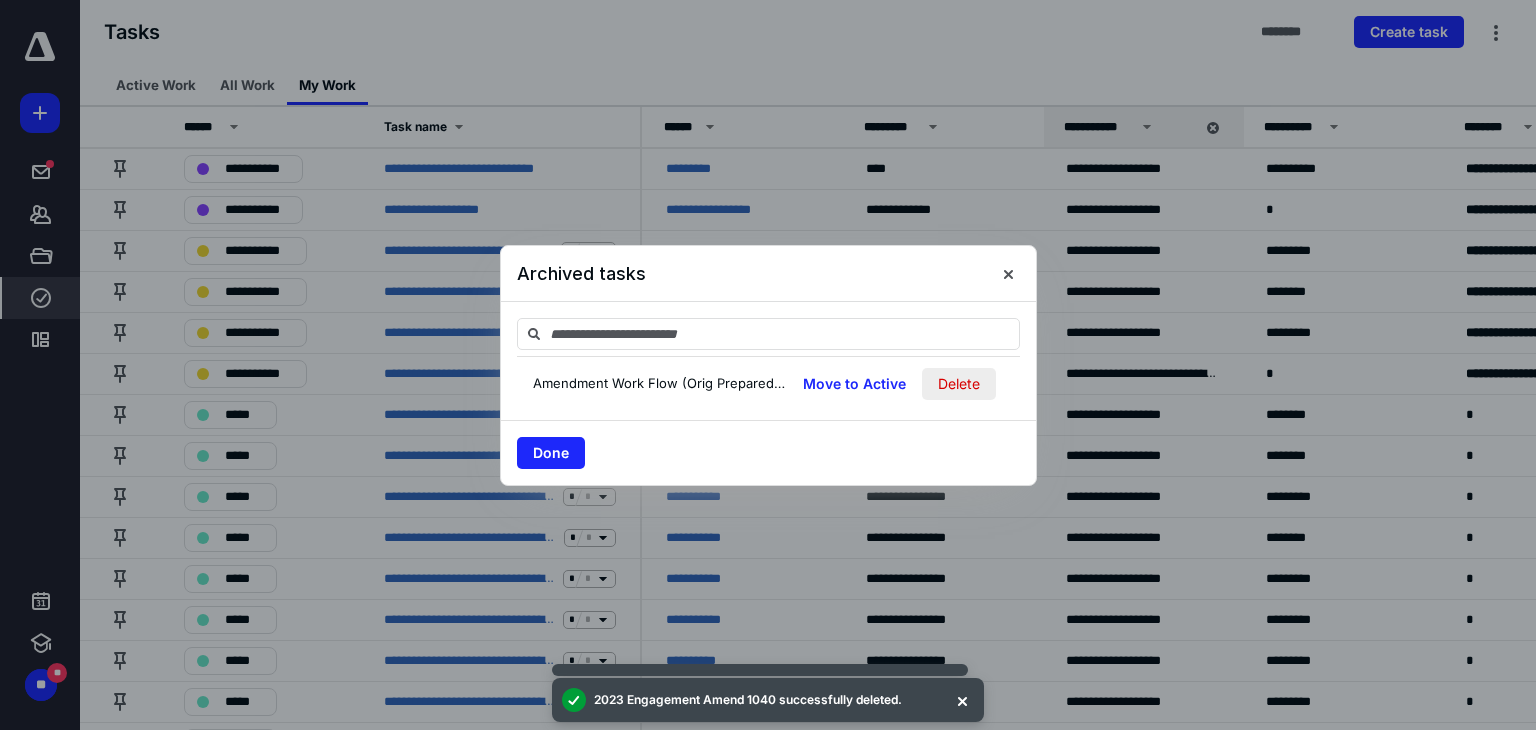 click on "Delete" at bounding box center (959, 384) 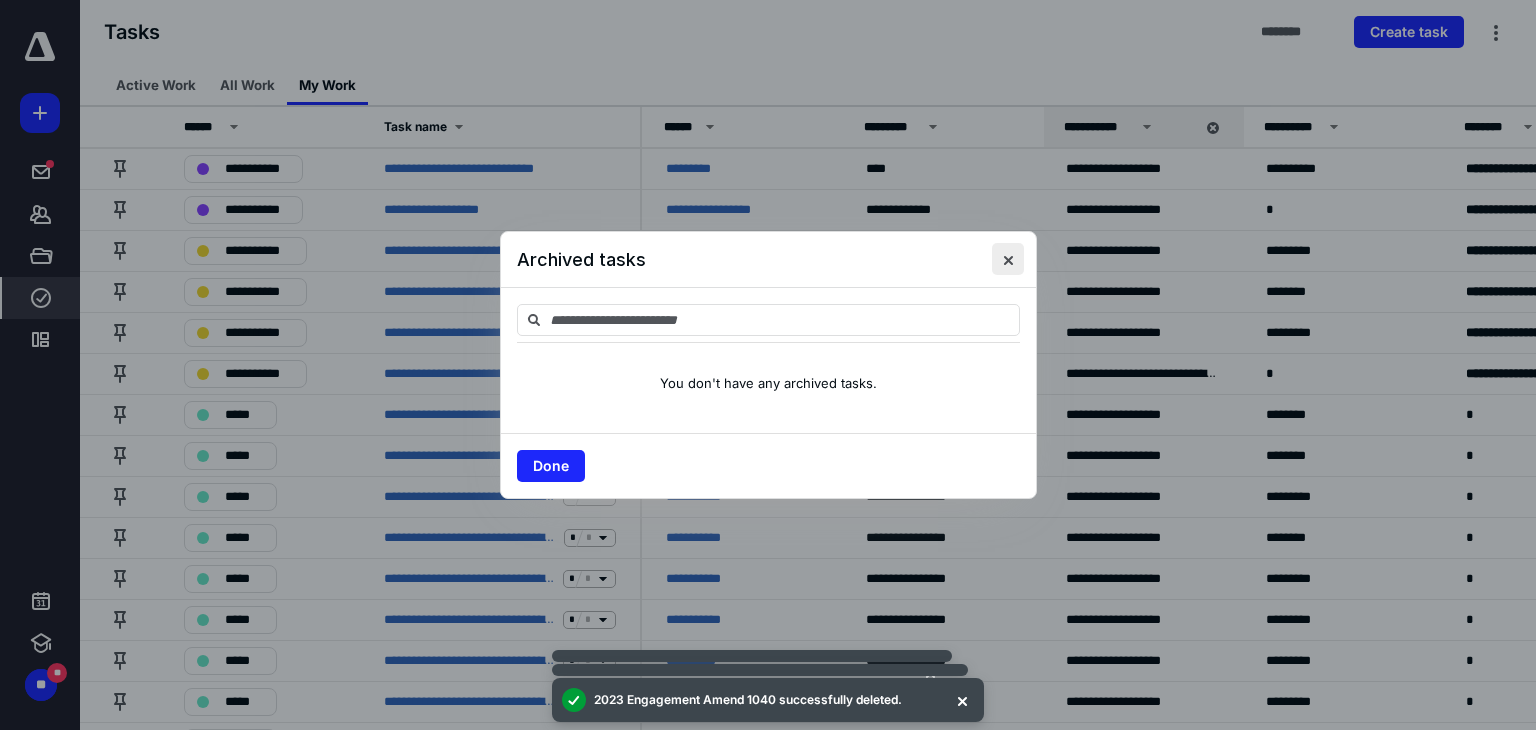 click at bounding box center (1008, 259) 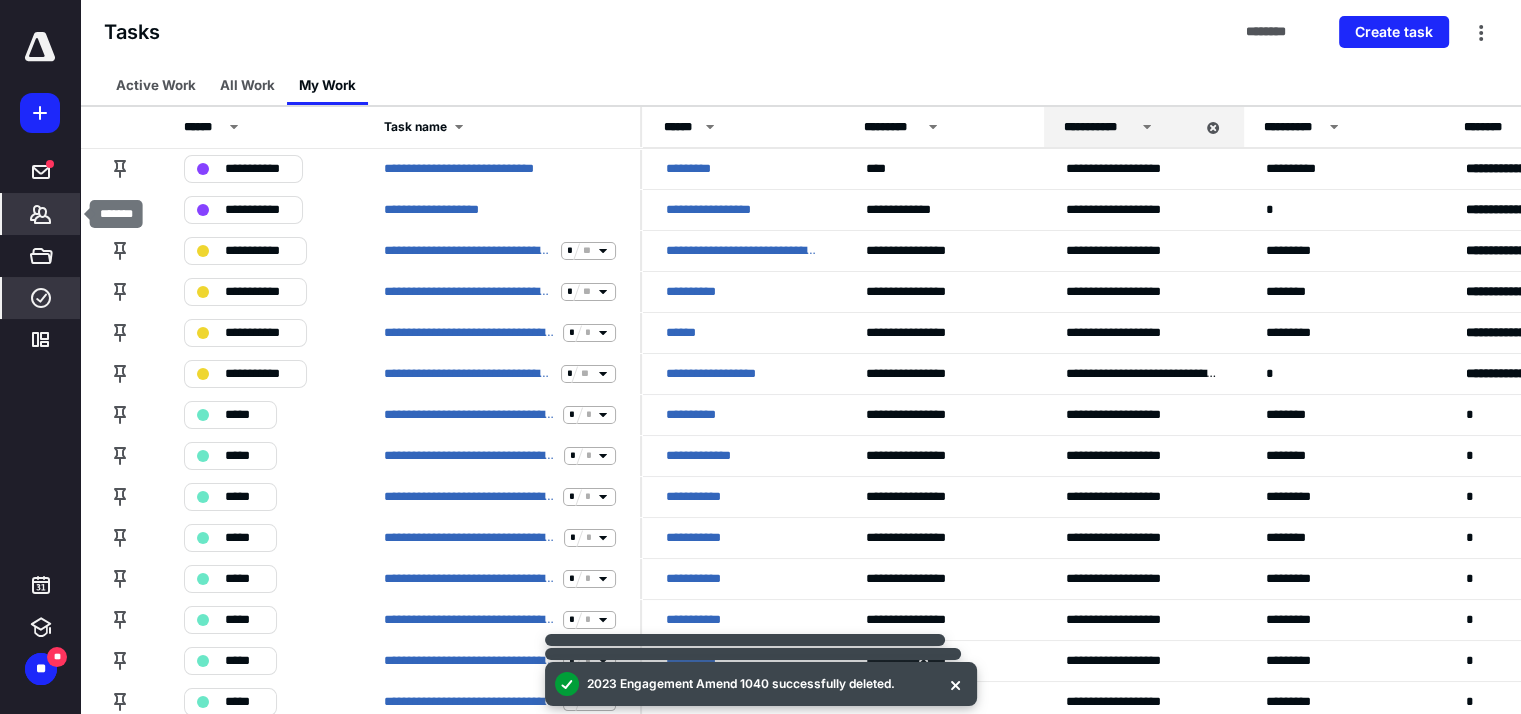 click 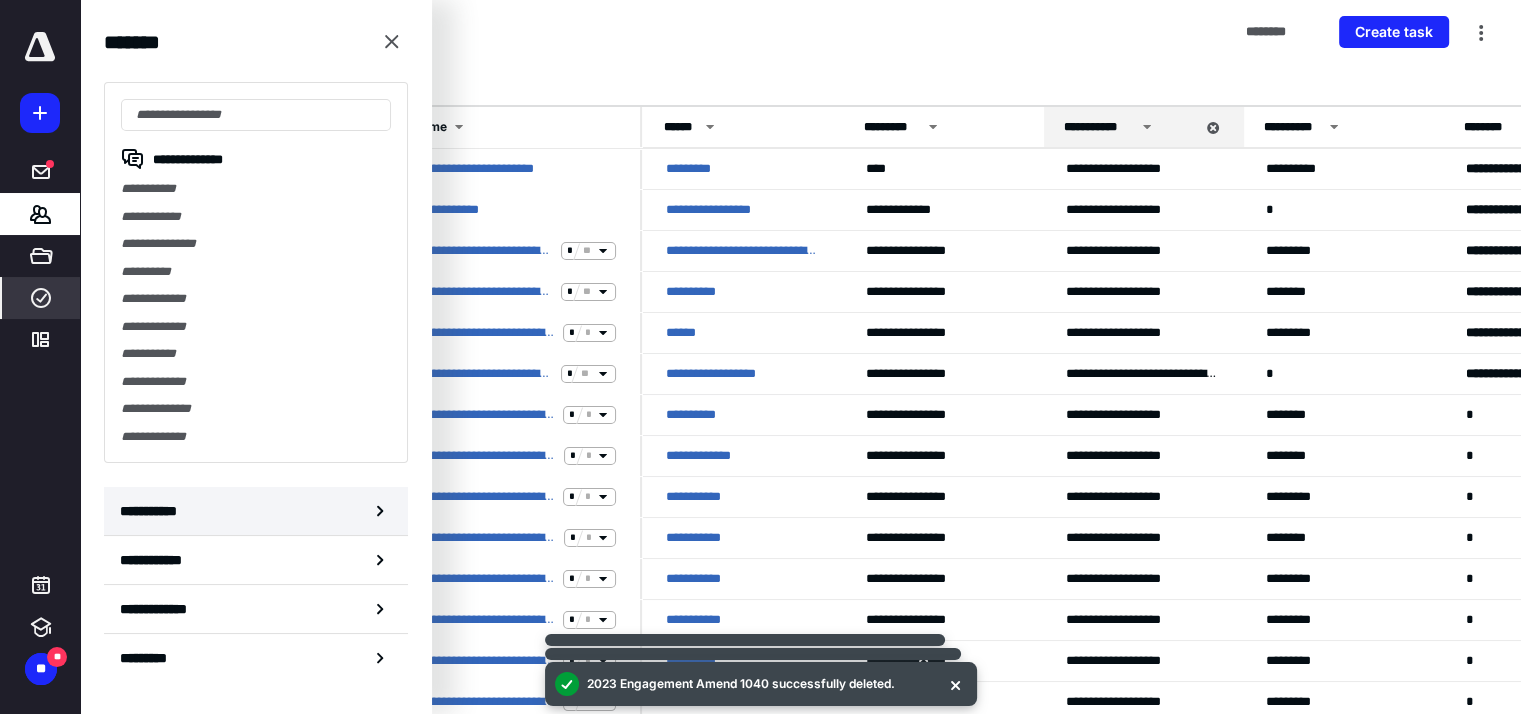 click on "**********" at bounding box center [256, 511] 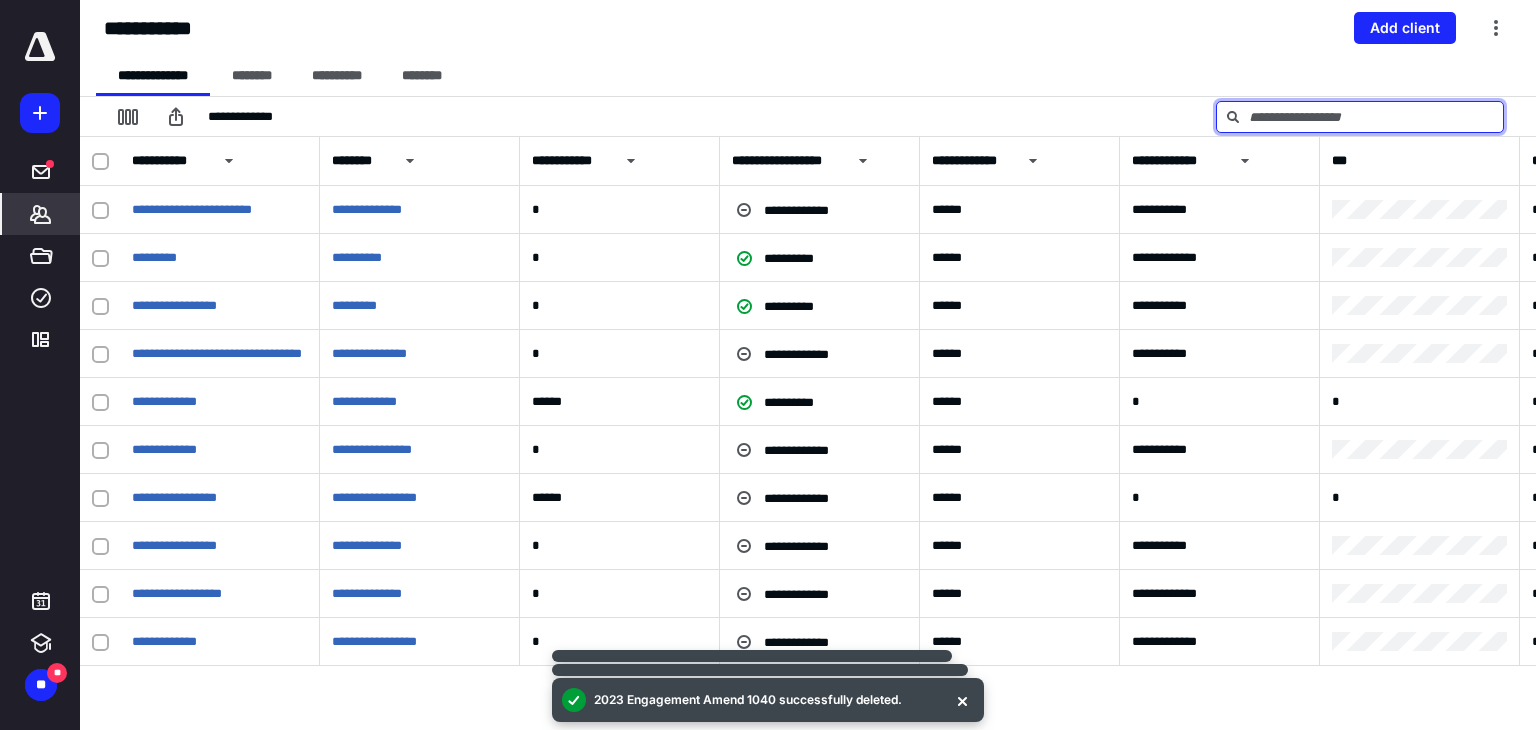 click at bounding box center (1360, 117) 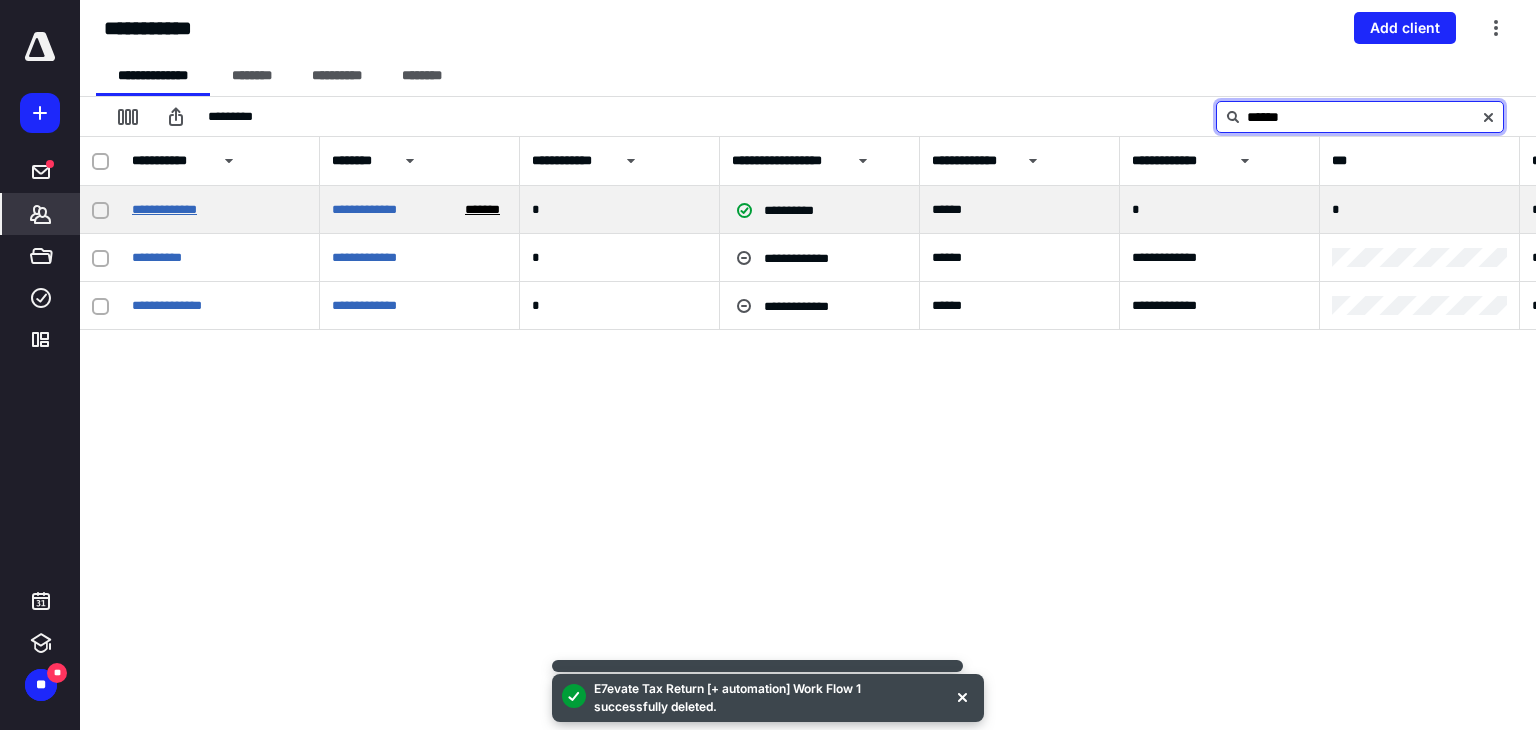 type on "******" 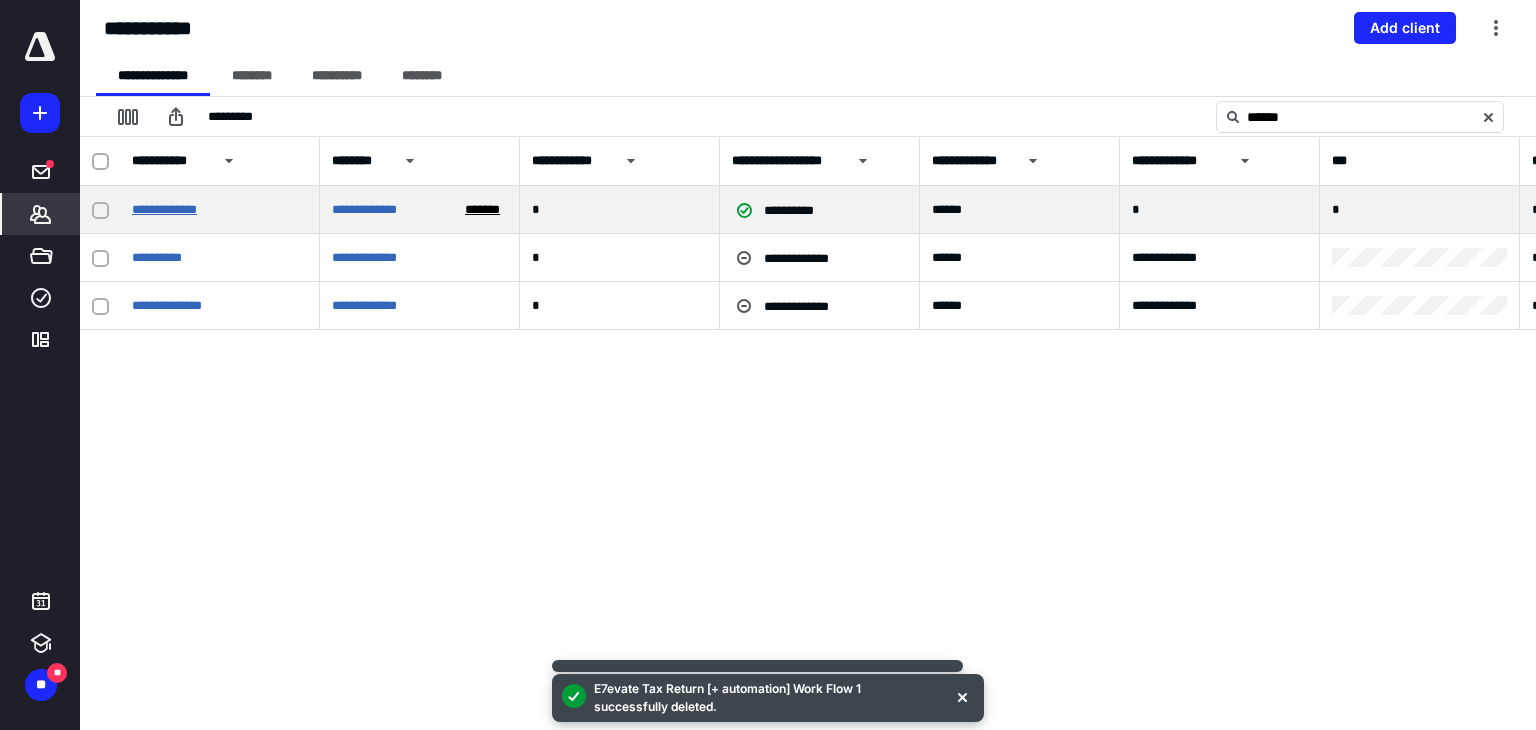 click on "**********" at bounding box center (164, 209) 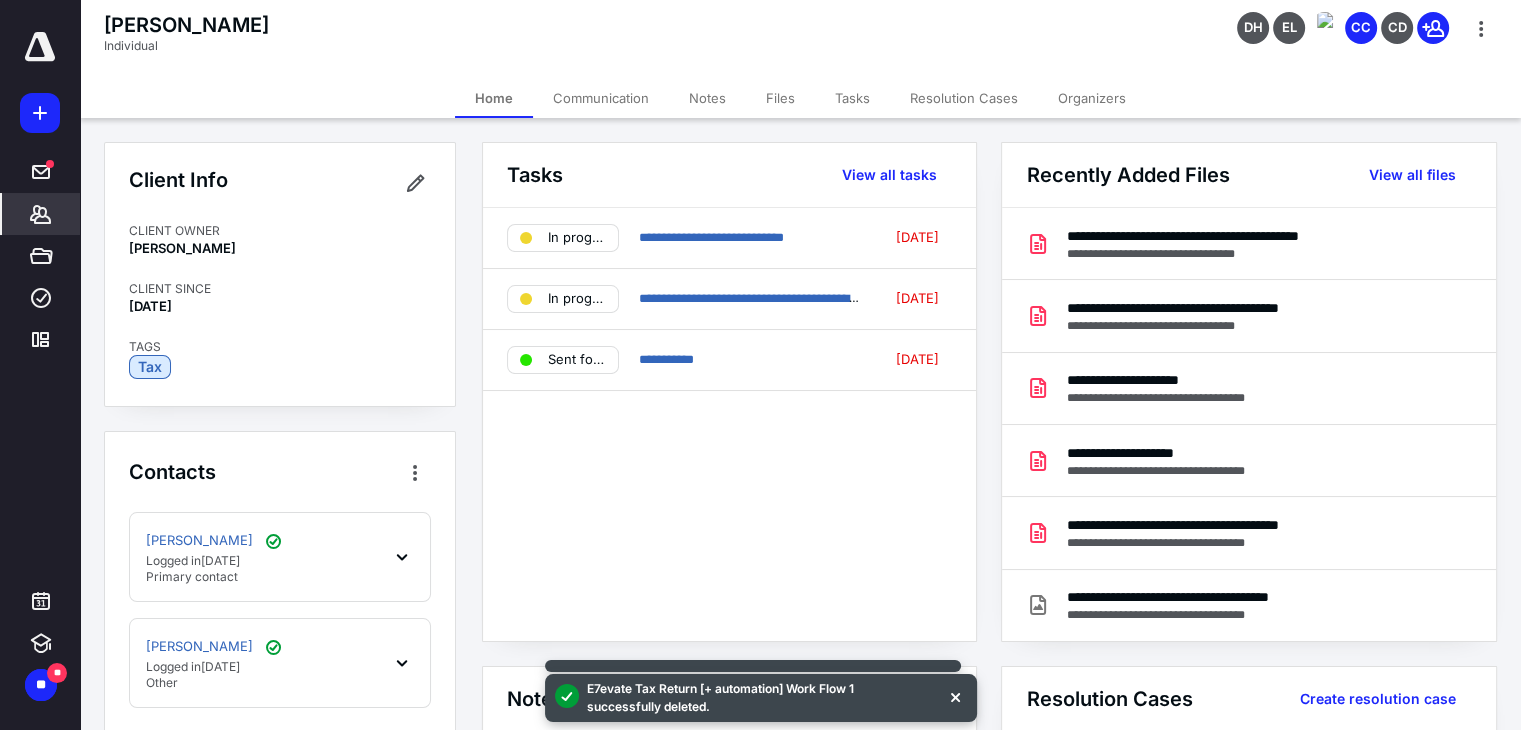 click on "Tasks" at bounding box center [852, 98] 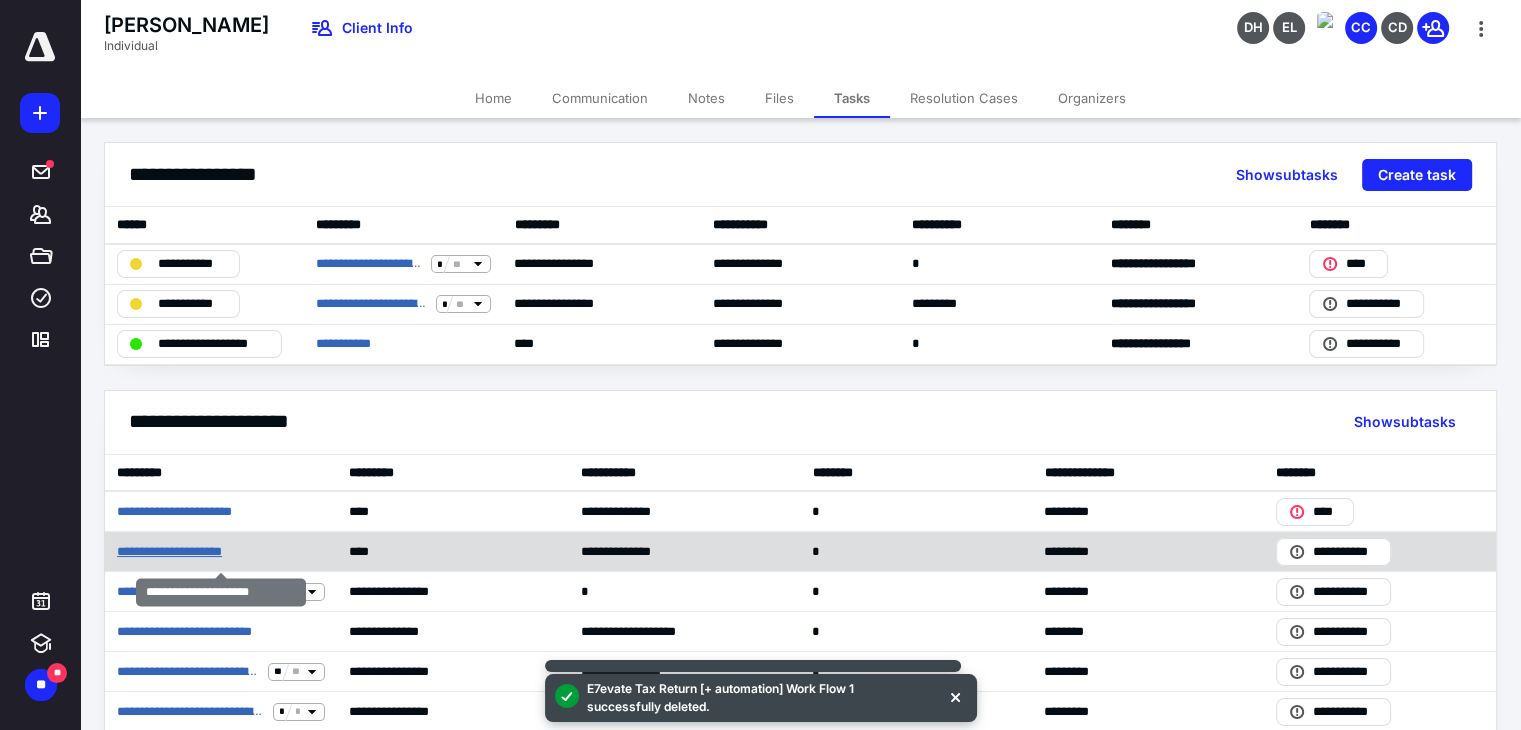 click on "**********" at bounding box center (197, 552) 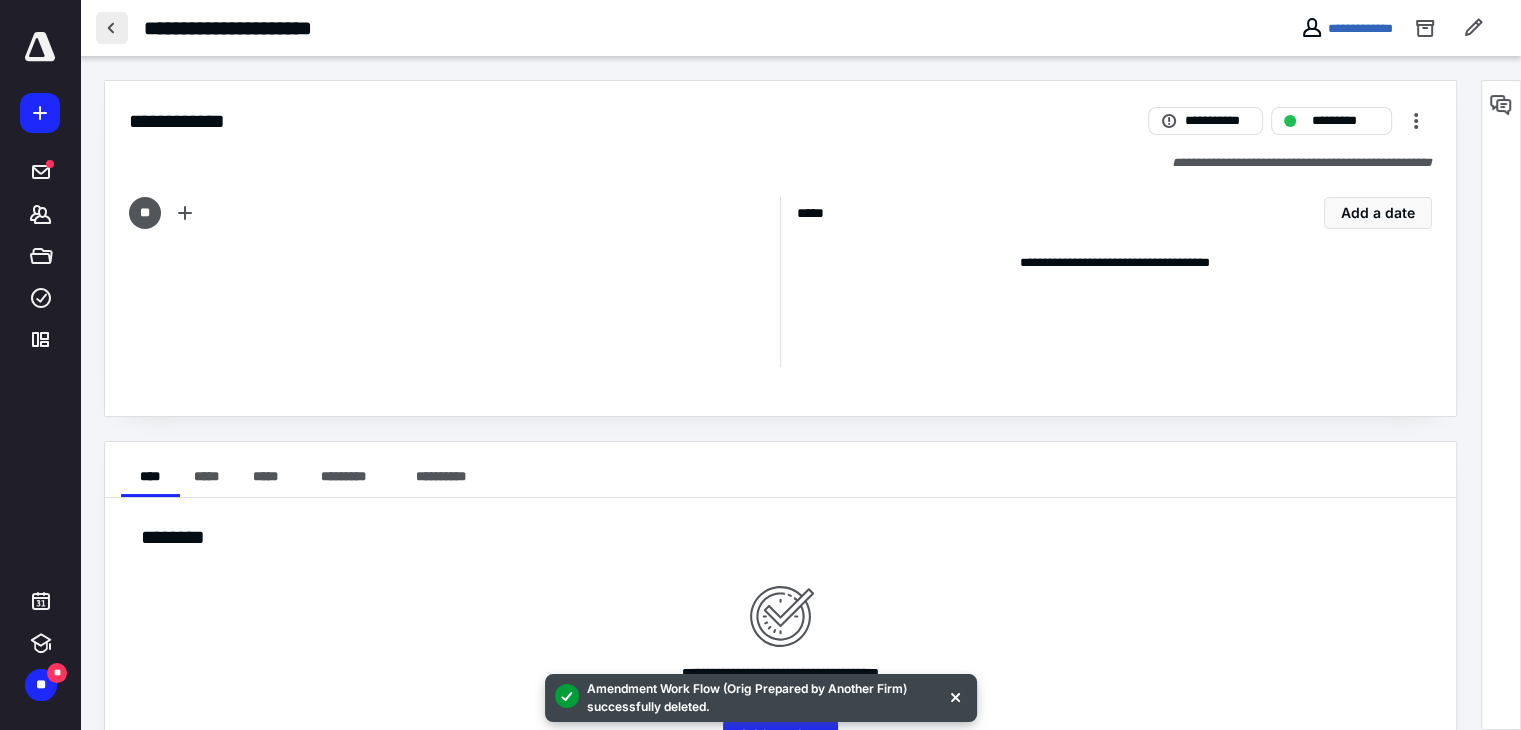 click at bounding box center [112, 28] 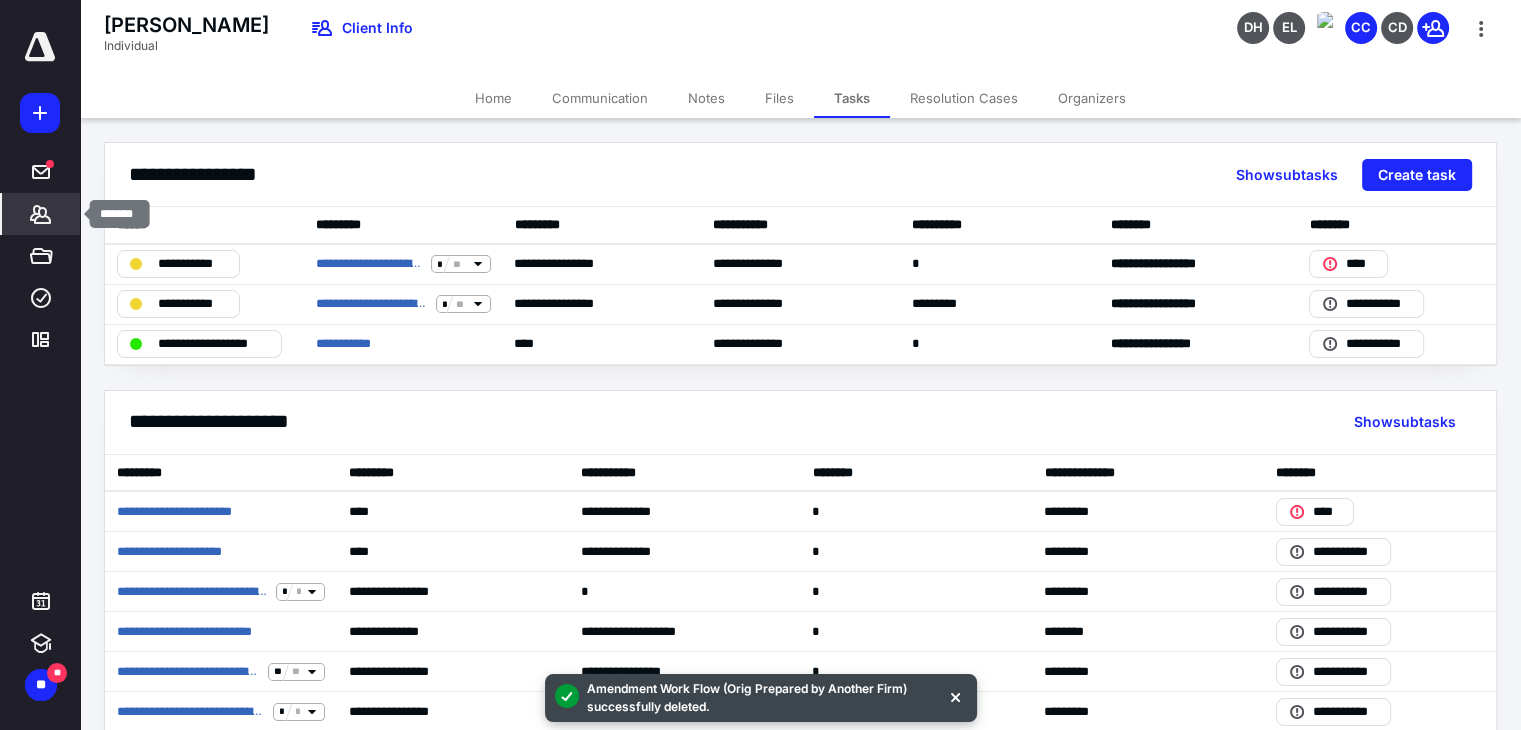 click 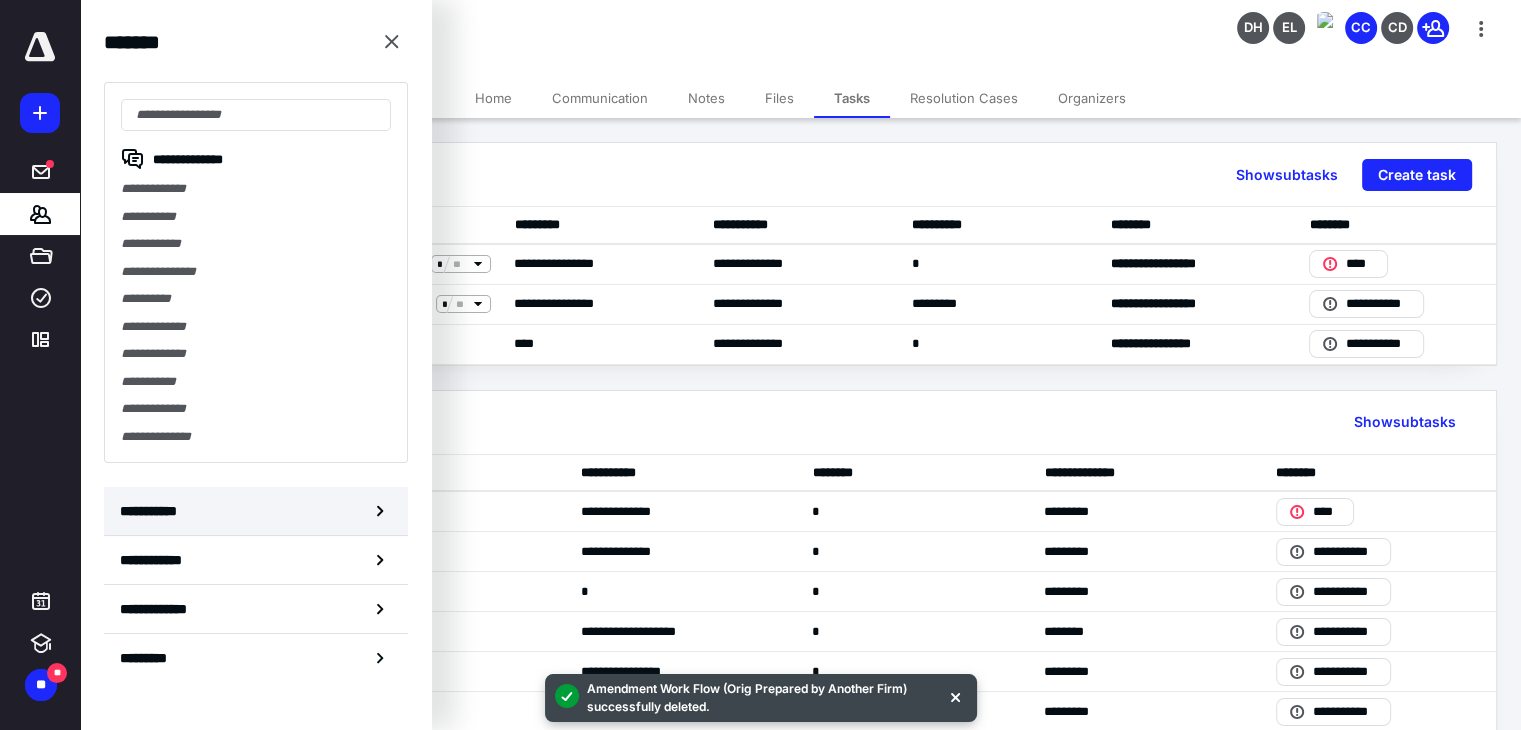 click on "**********" at bounding box center (256, 511) 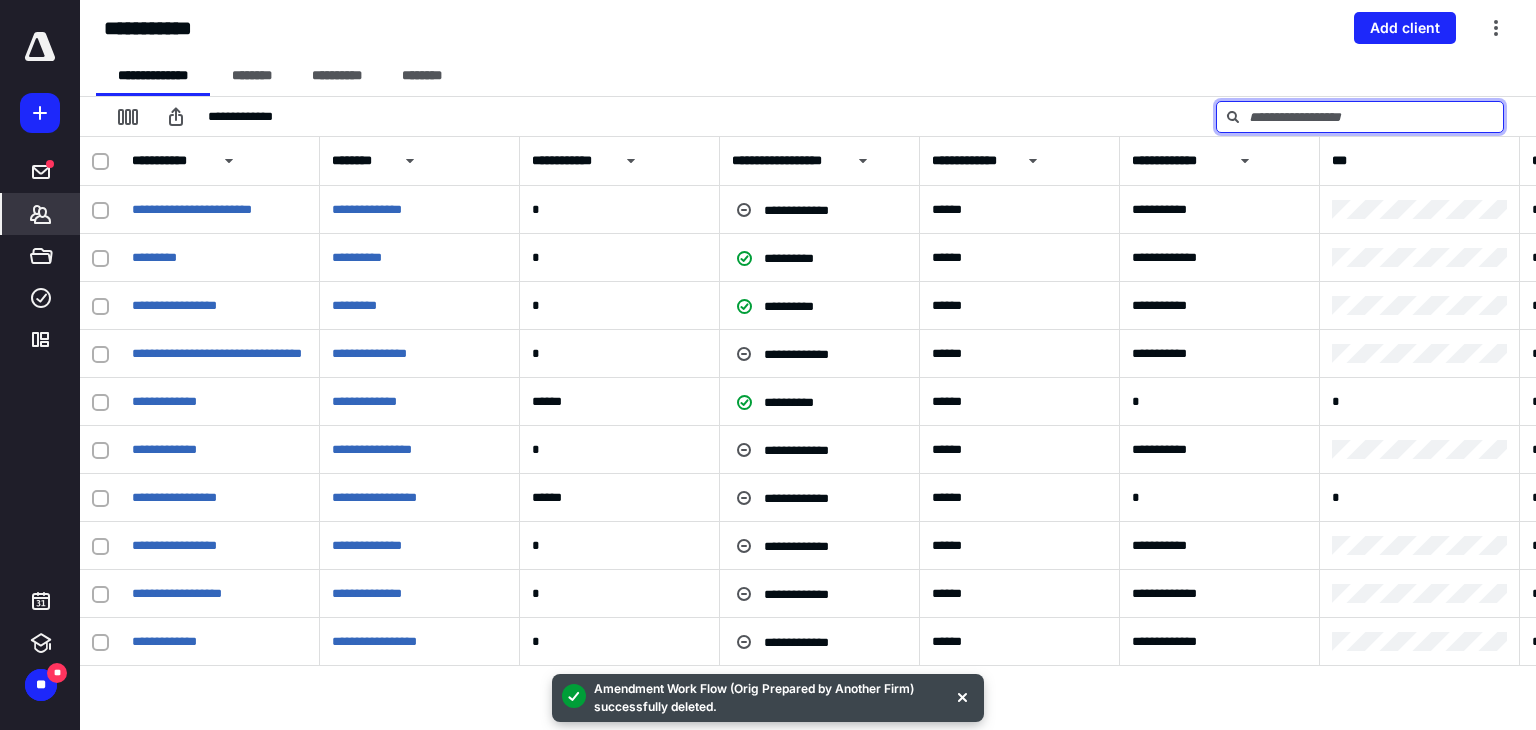 click at bounding box center (1360, 117) 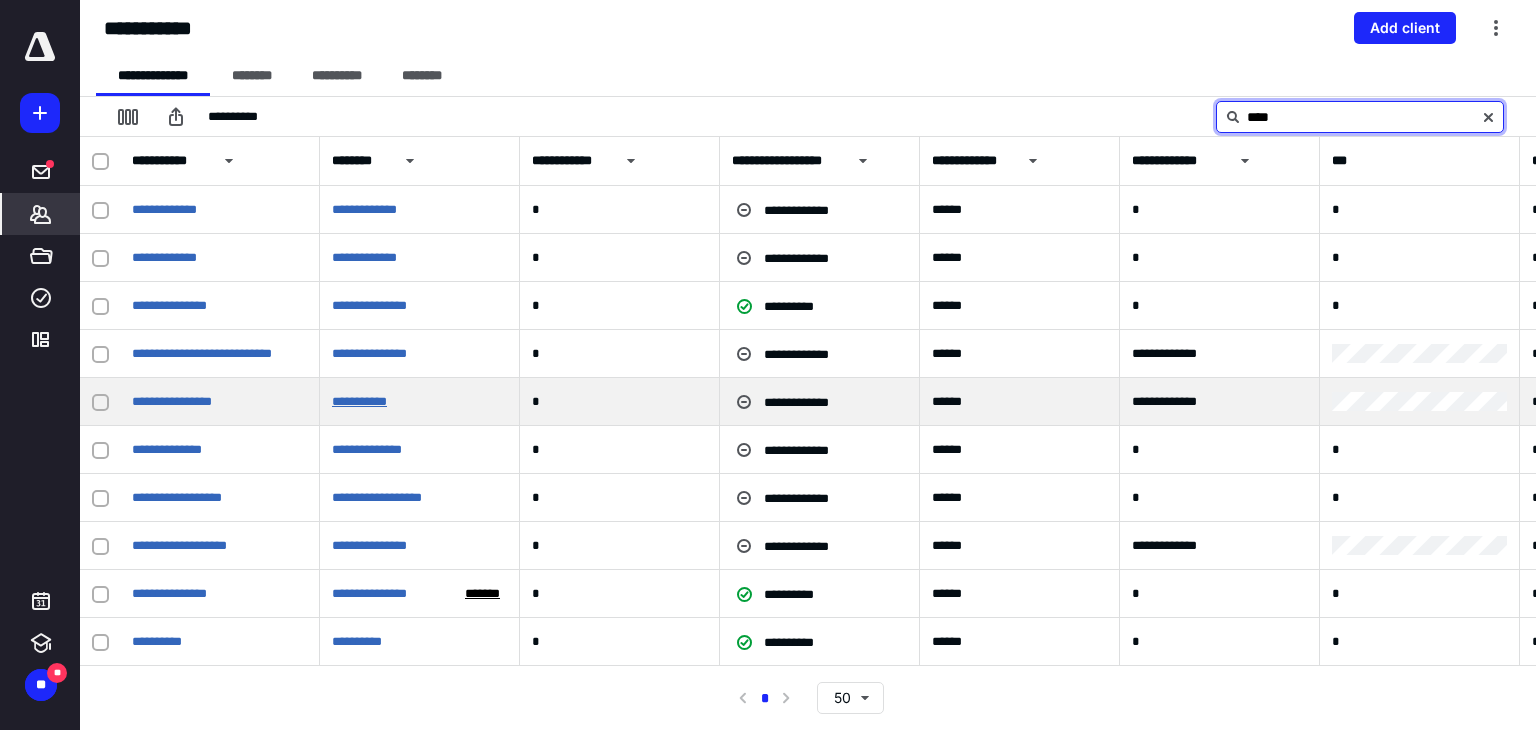 type on "****" 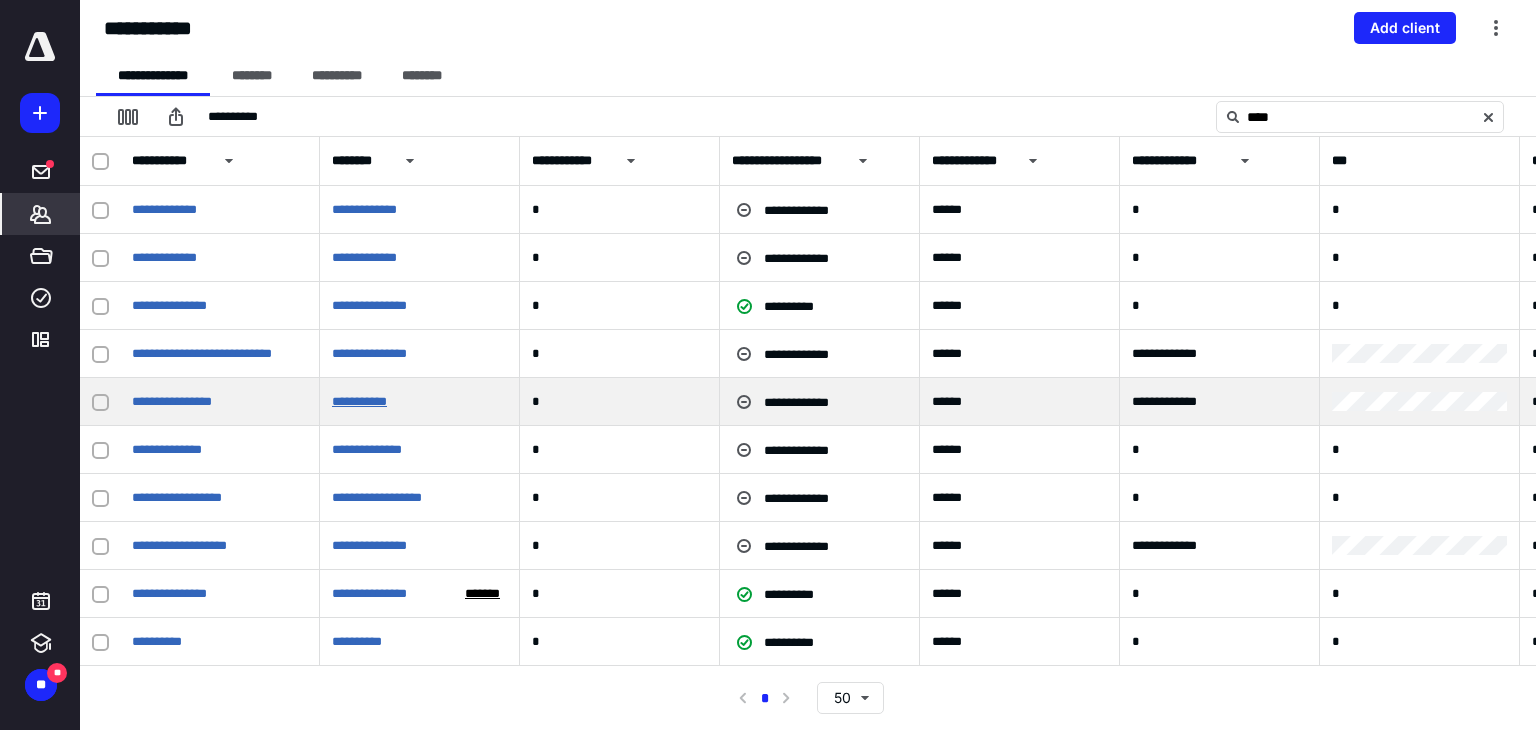 click on "**********" at bounding box center (359, 401) 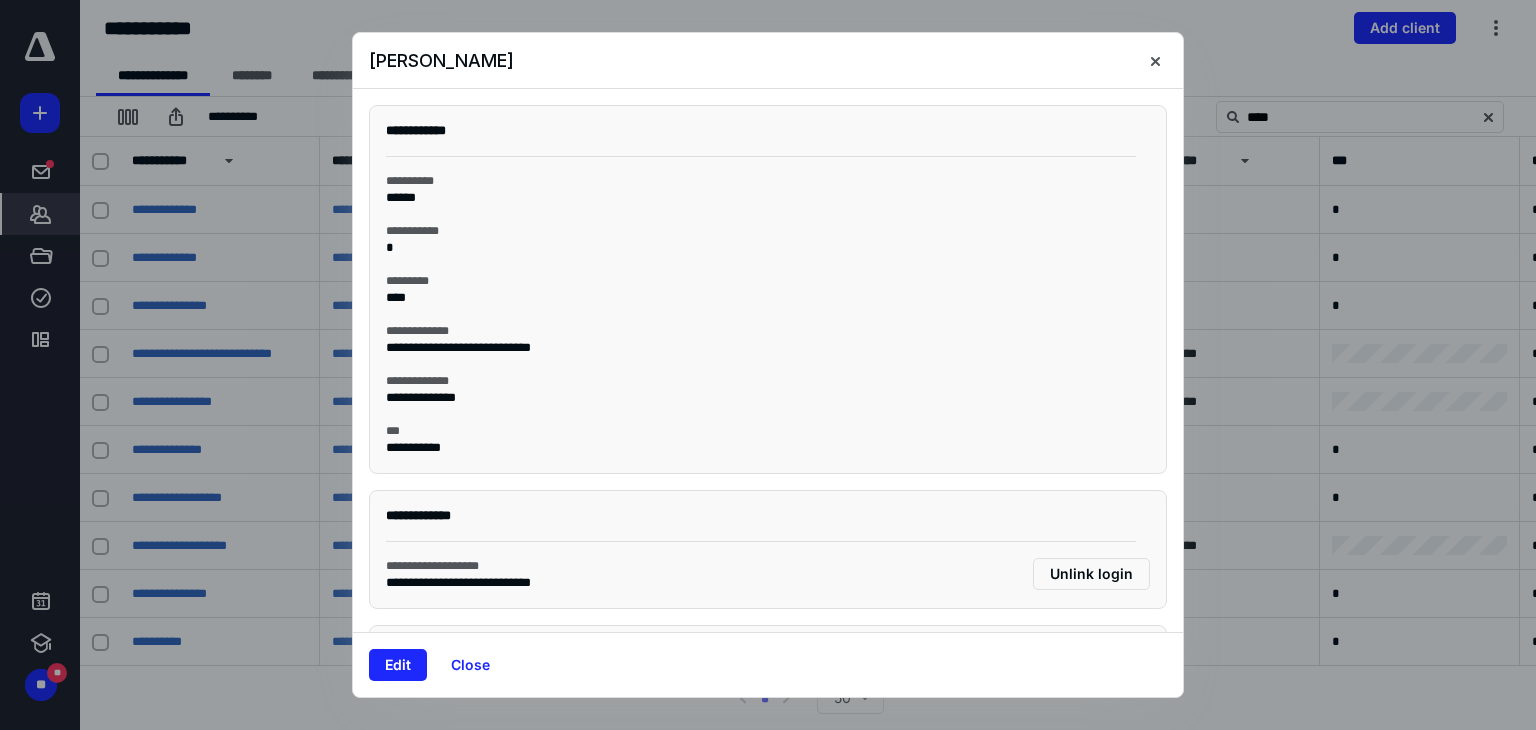 scroll, scrollTop: 176, scrollLeft: 0, axis: vertical 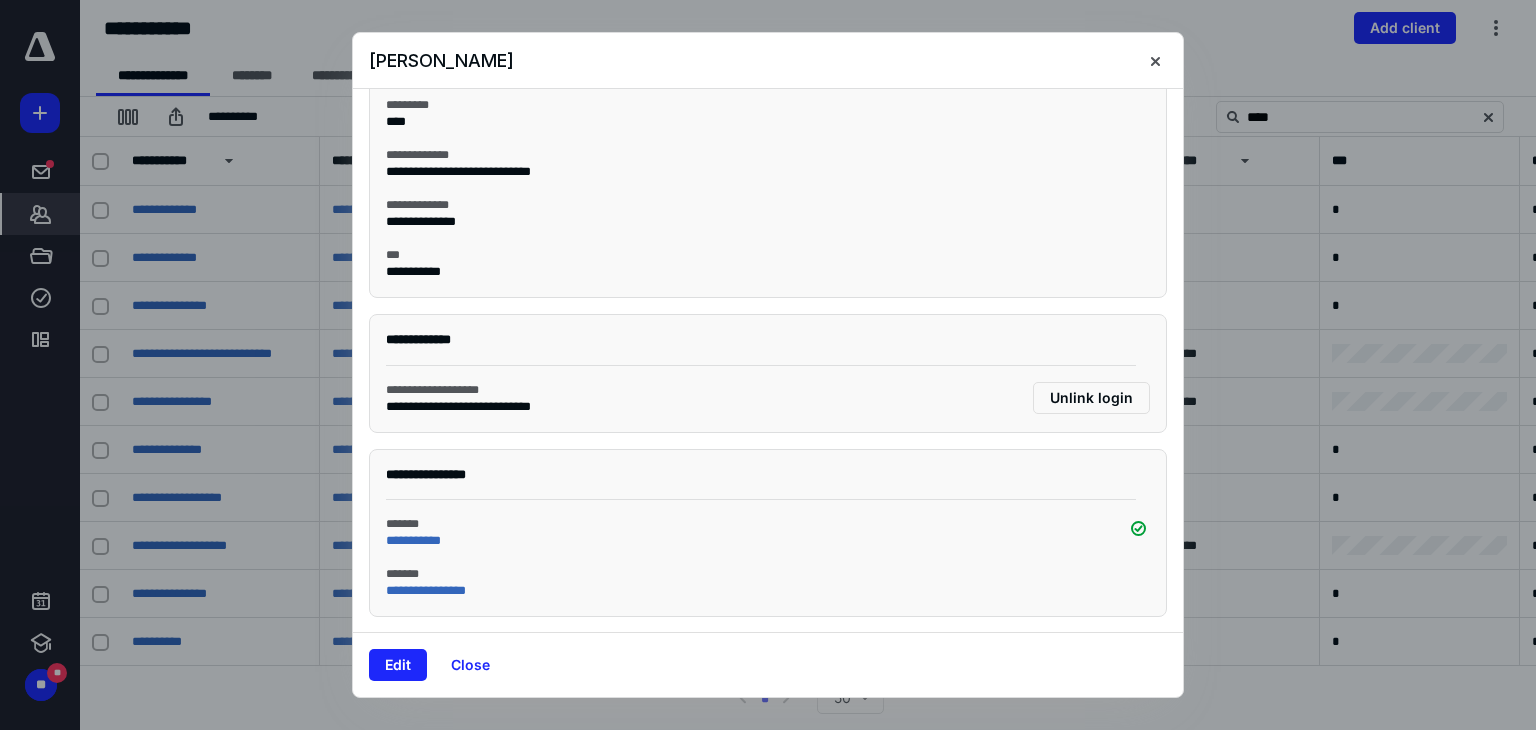 click on "**********" at bounding box center (422, 541) 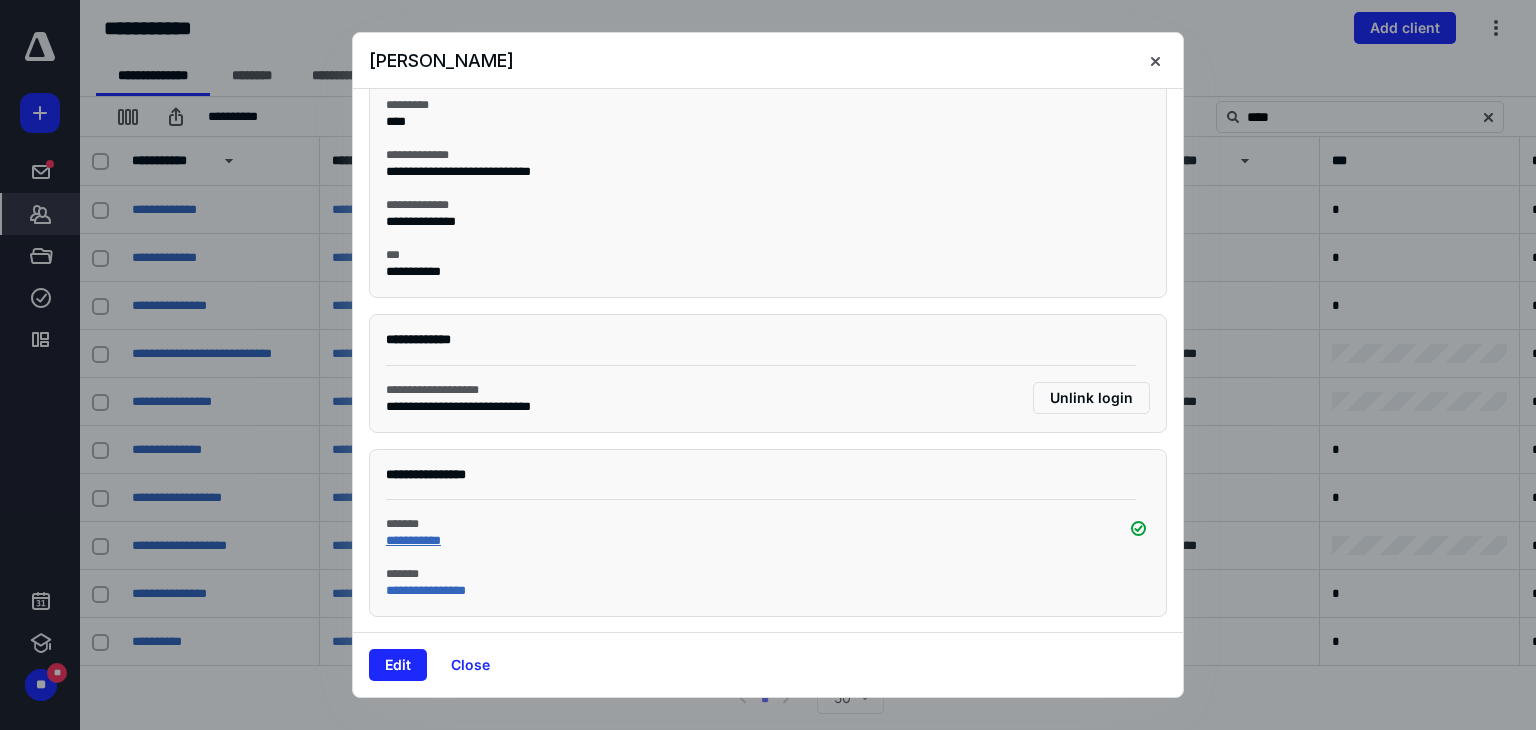 click on "**********" at bounding box center (413, 540) 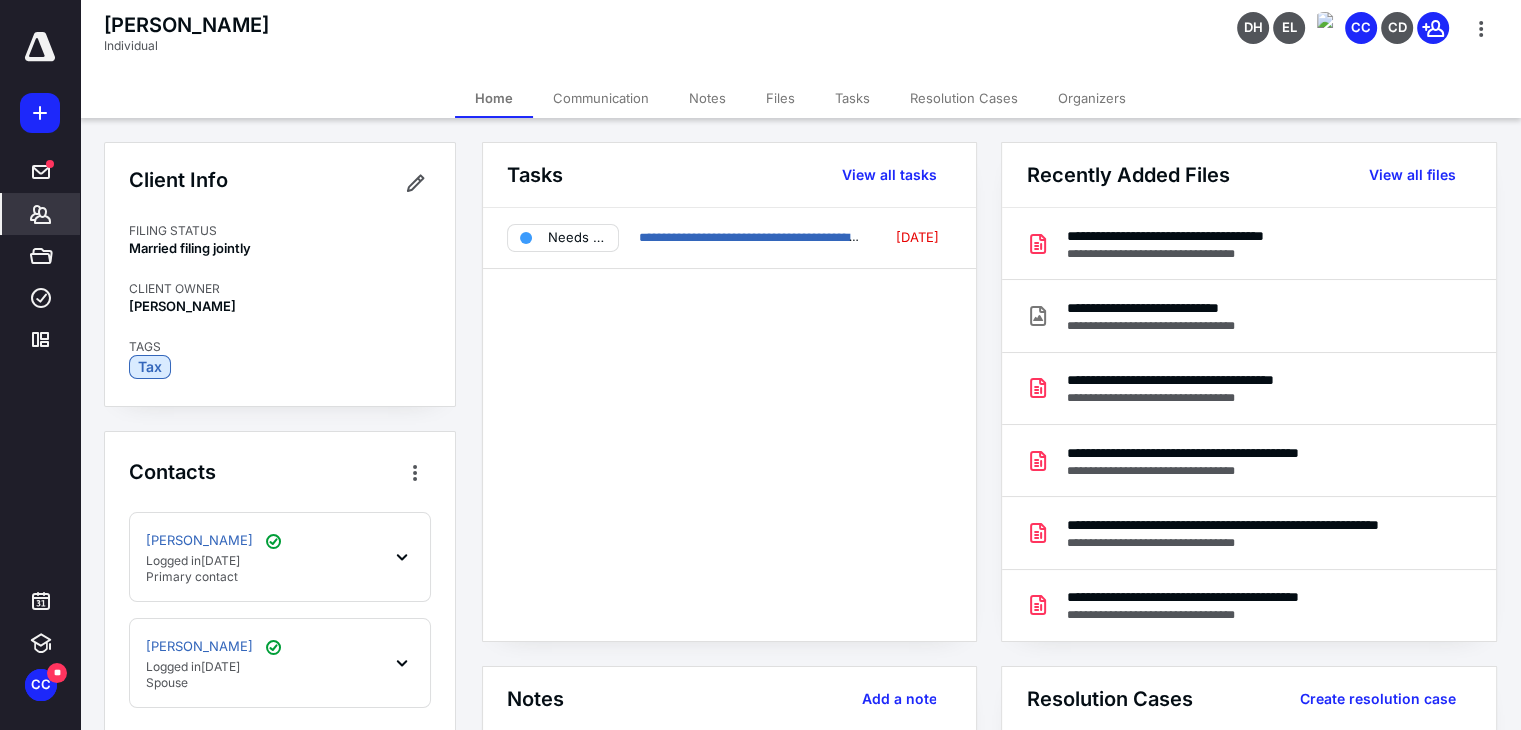 click on "Tasks" at bounding box center (852, 98) 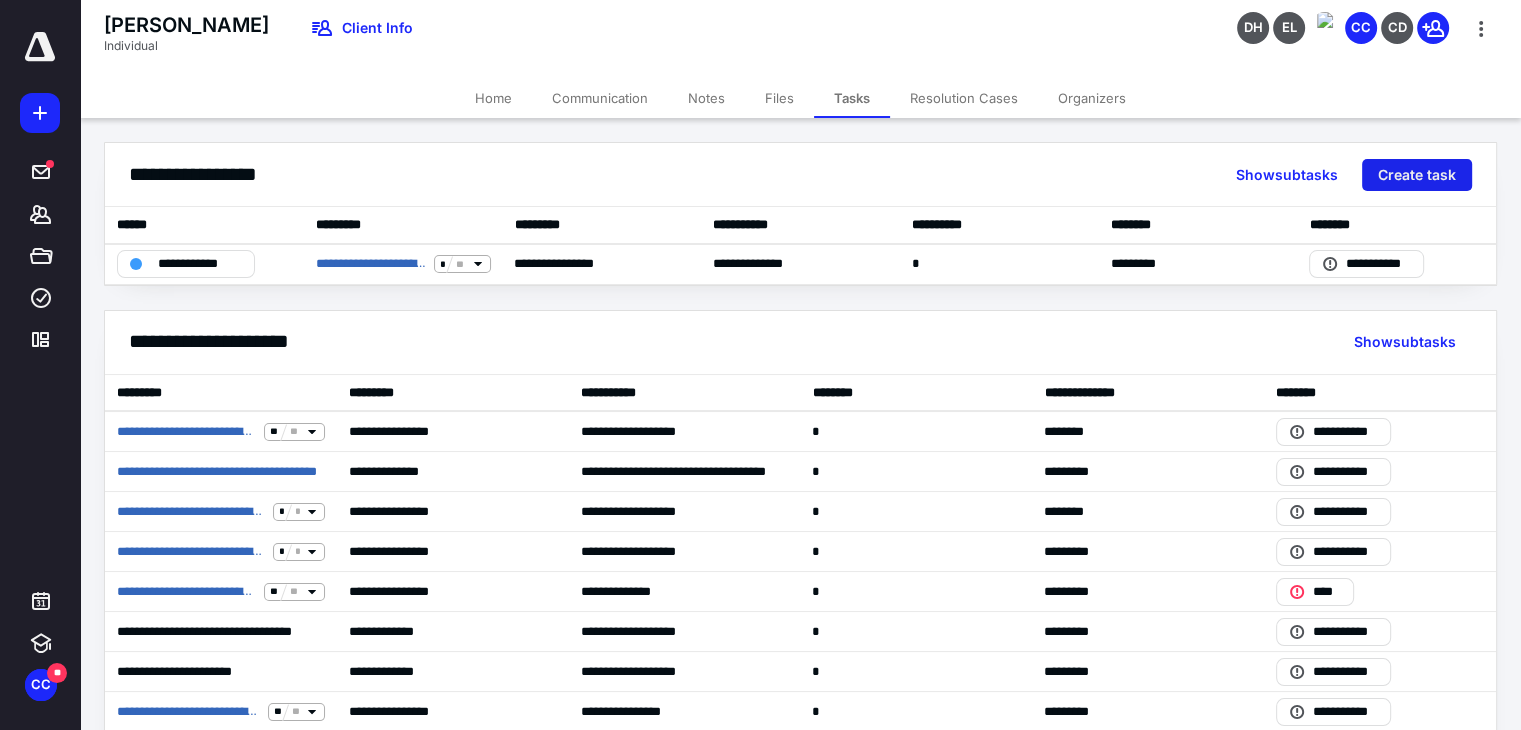 click on "Create task" at bounding box center (1417, 175) 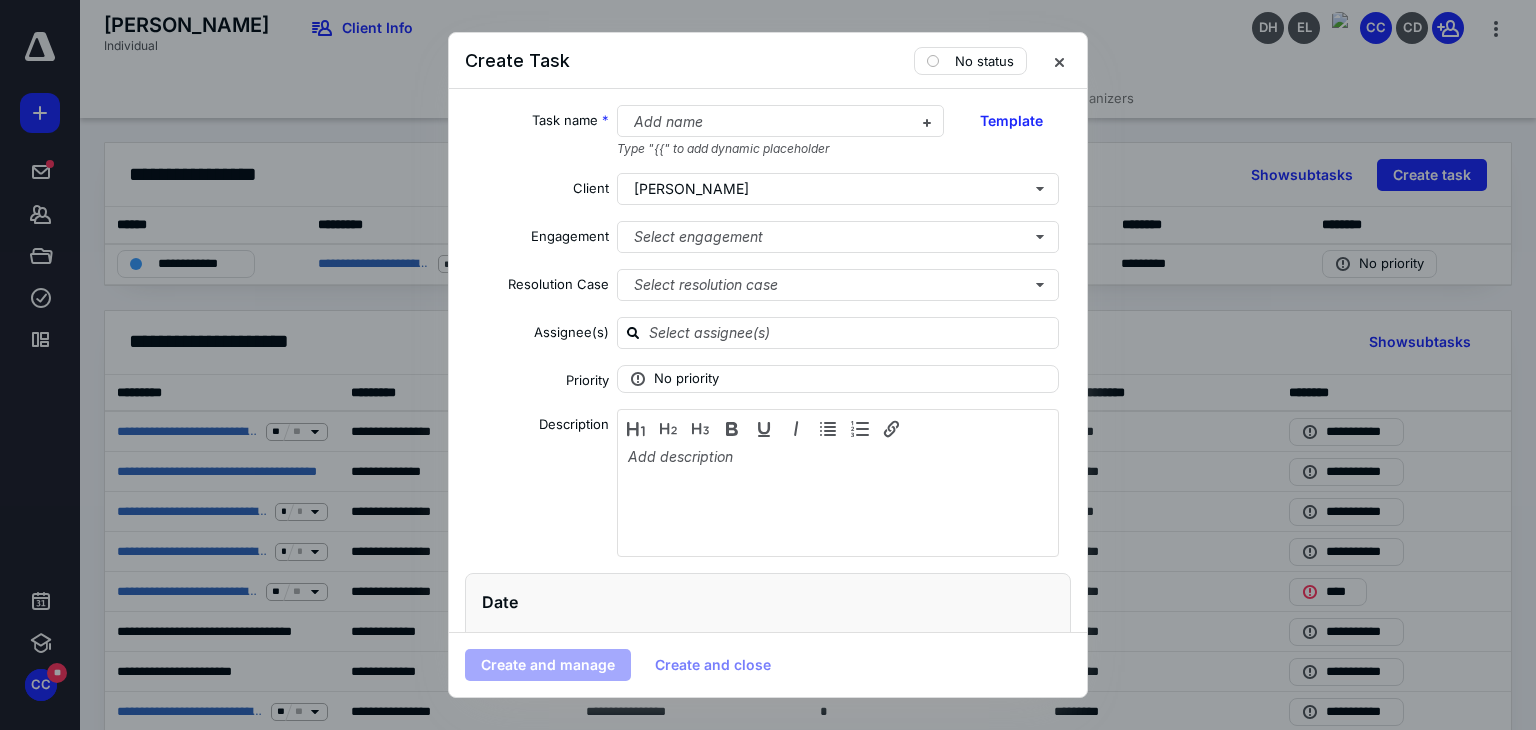 click on "Add name Type "{{" to add dynamic placeholder" at bounding box center [781, 131] 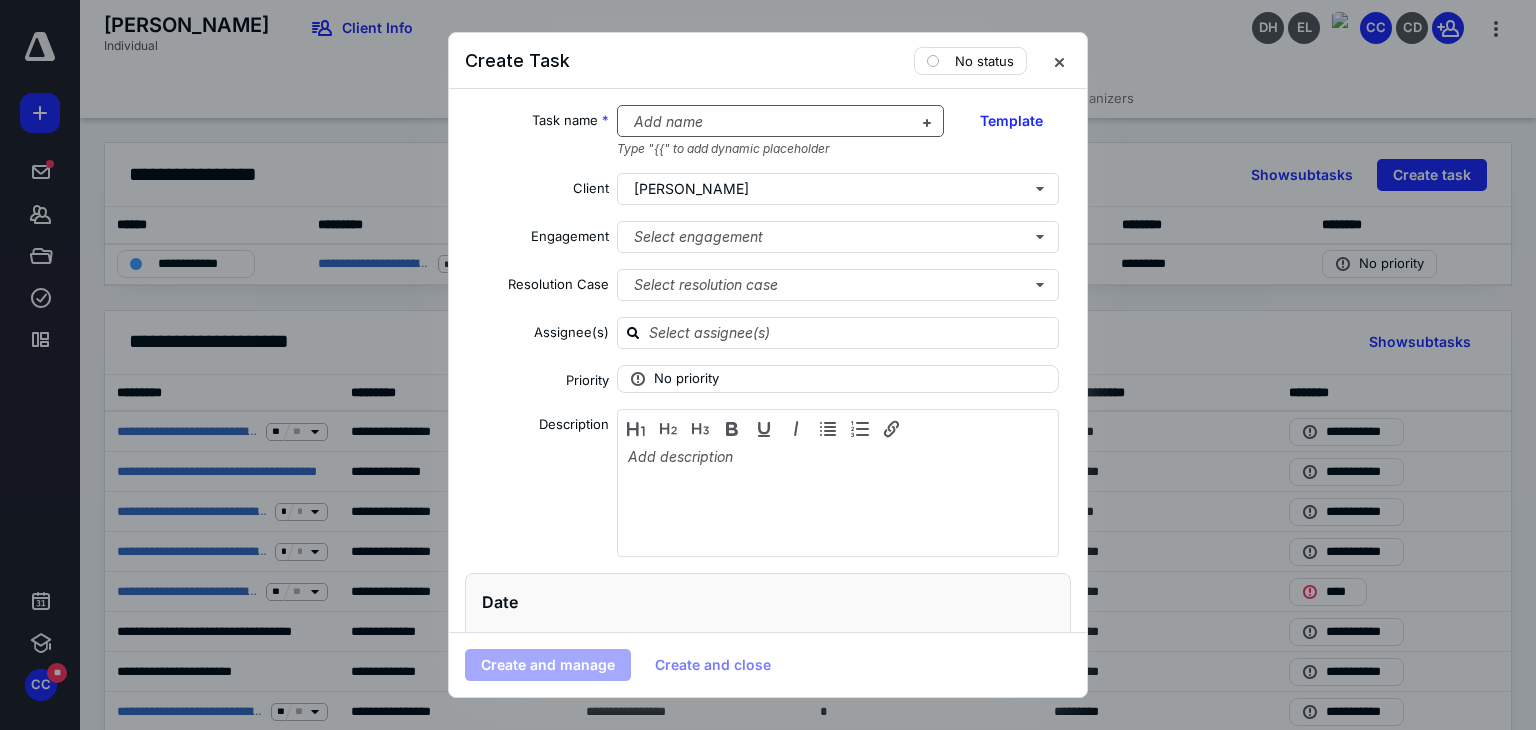 click at bounding box center (769, 122) 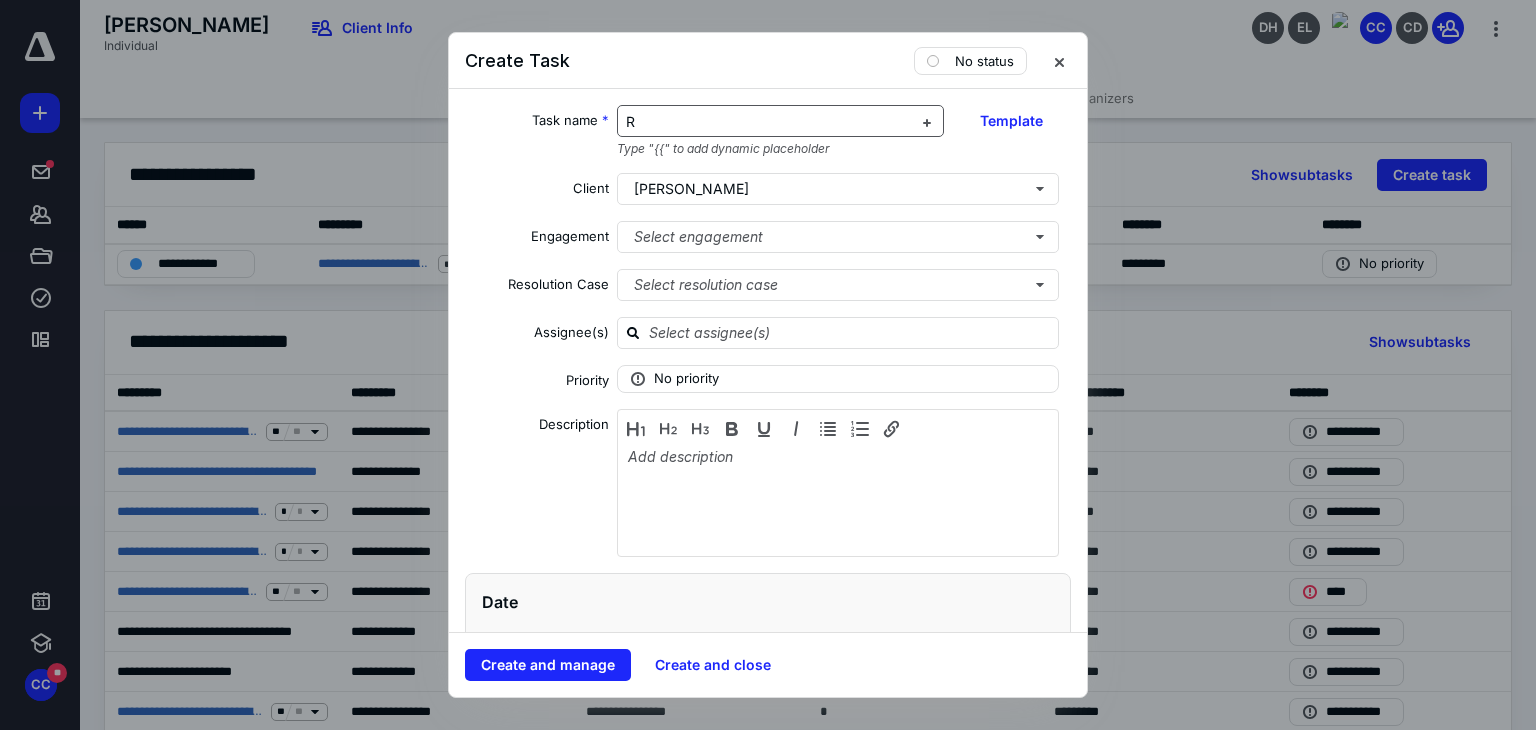 type 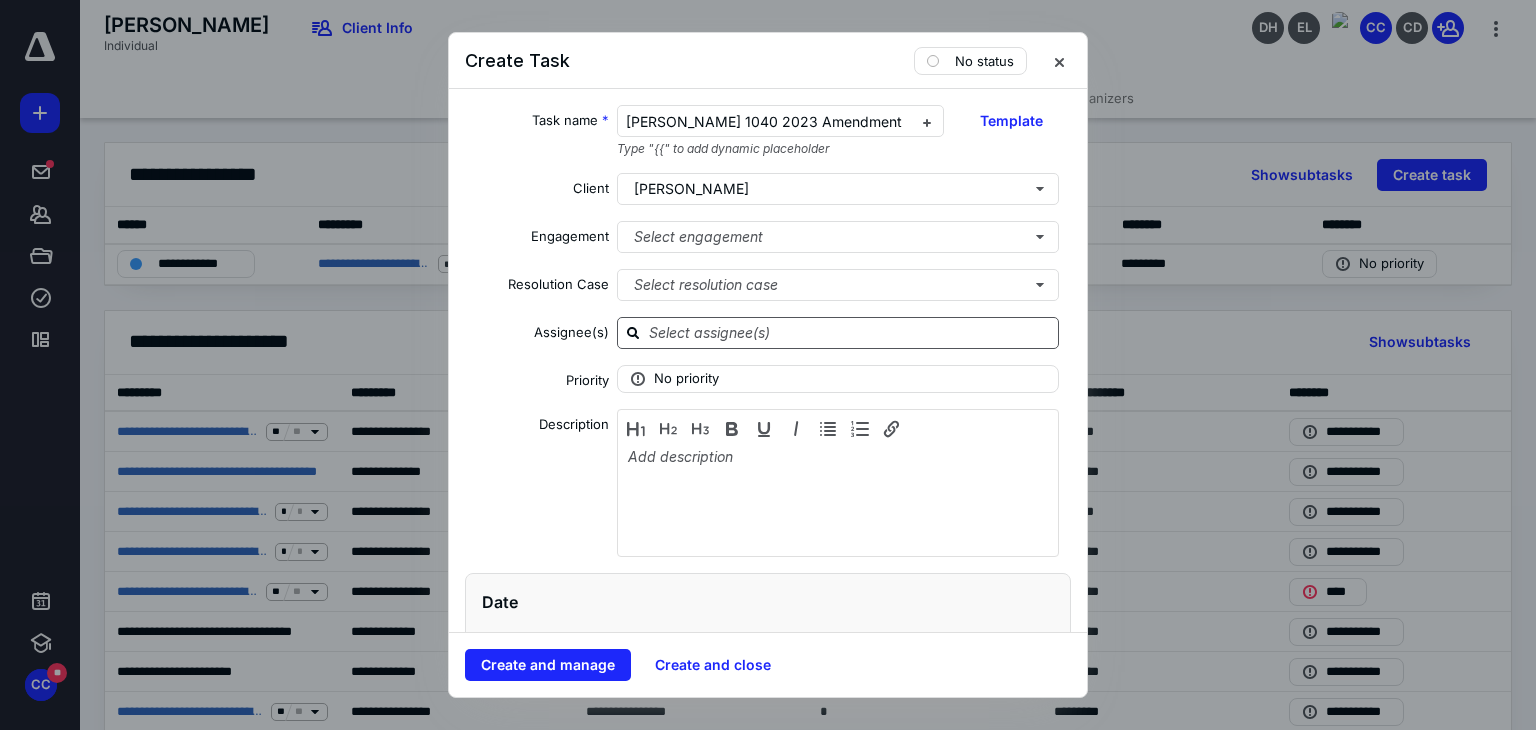 click at bounding box center [850, 332] 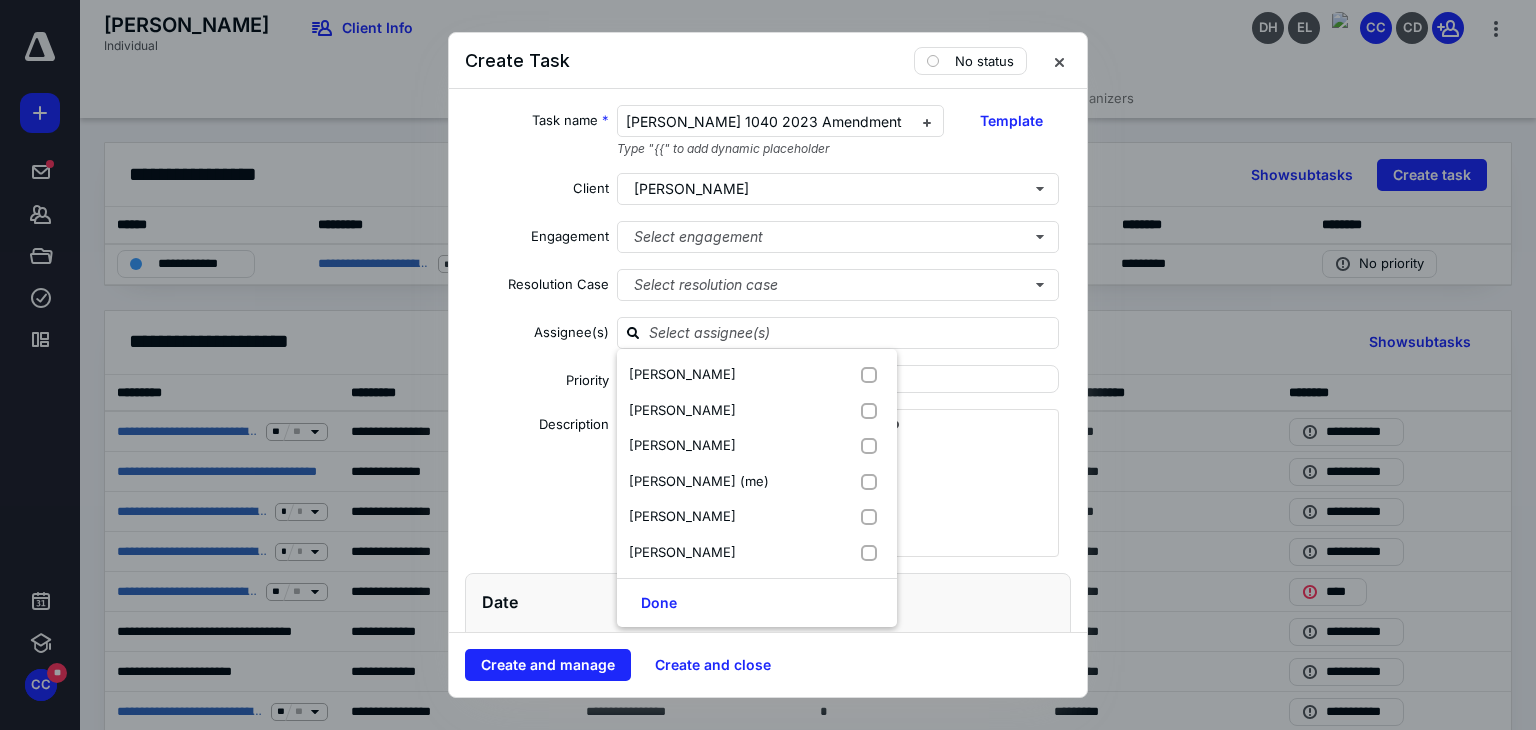 click on "Description" at bounding box center (537, 486) 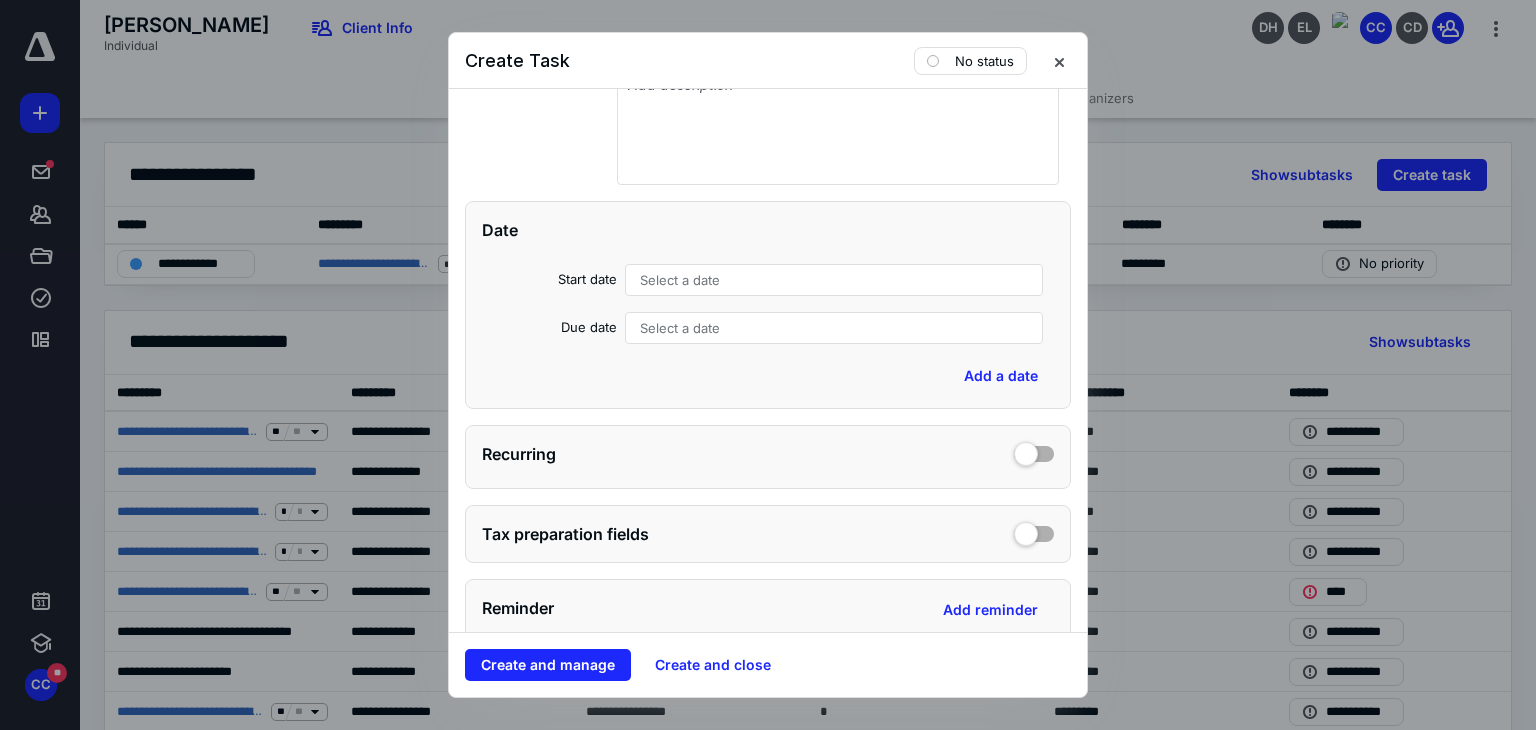 scroll, scrollTop: 383, scrollLeft: 0, axis: vertical 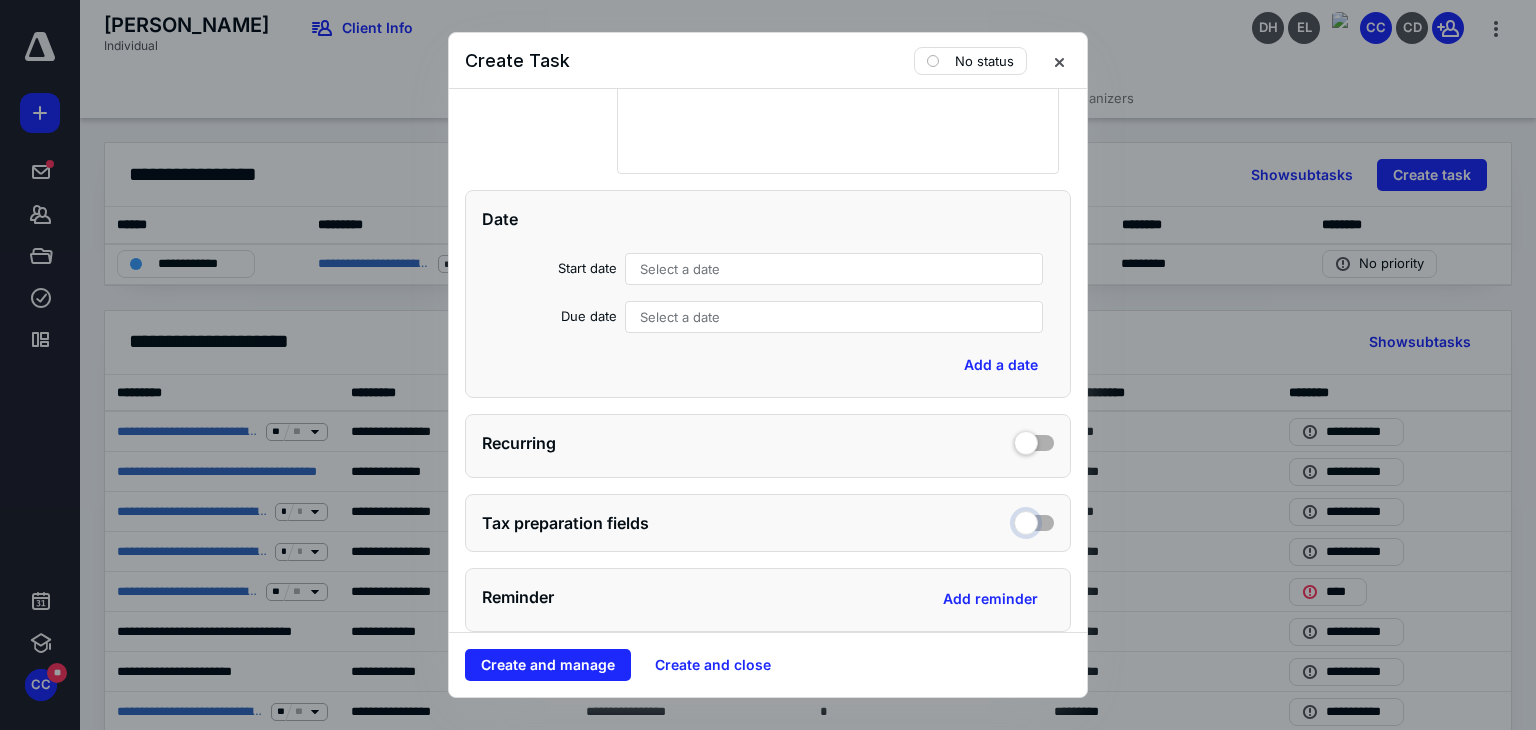 click at bounding box center (1034, 520) 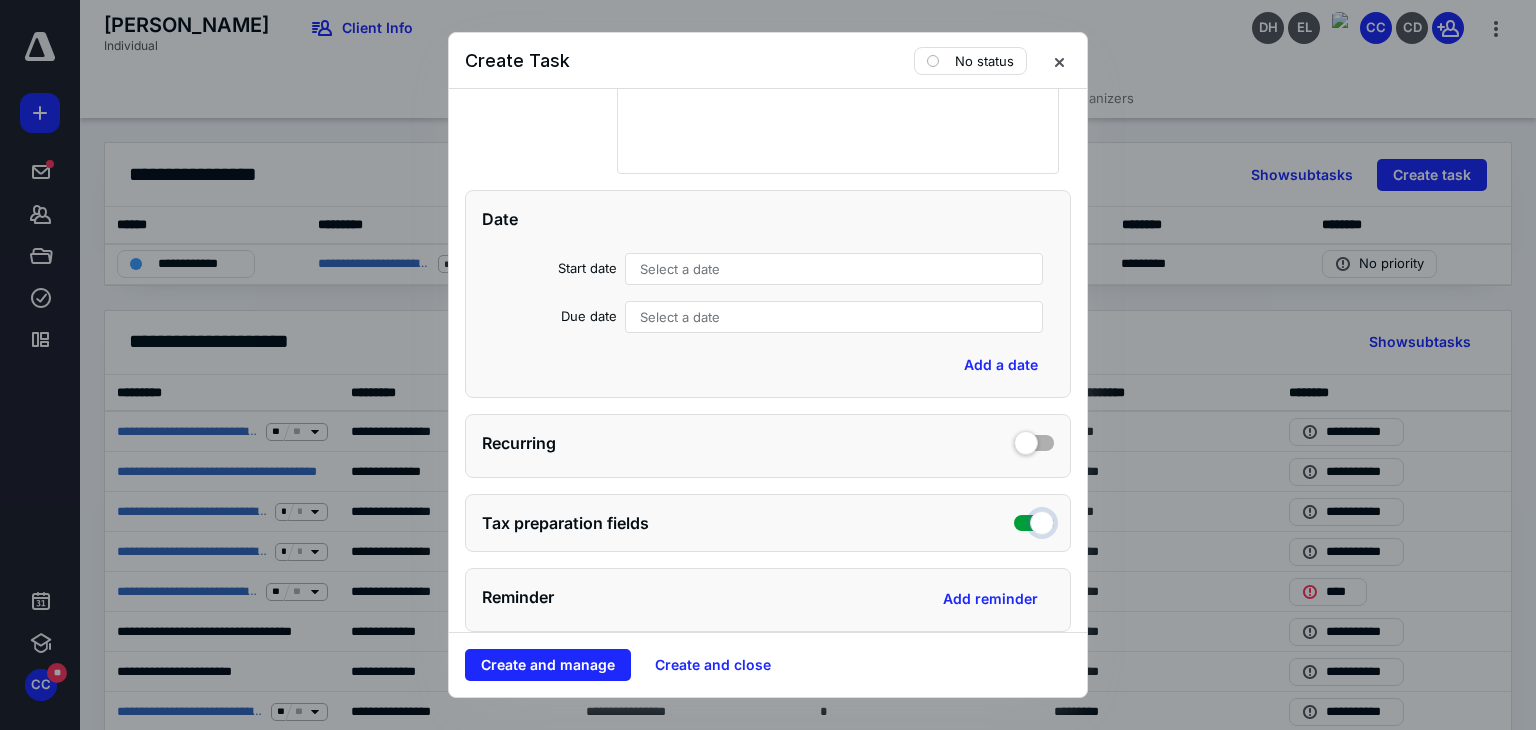 checkbox on "true" 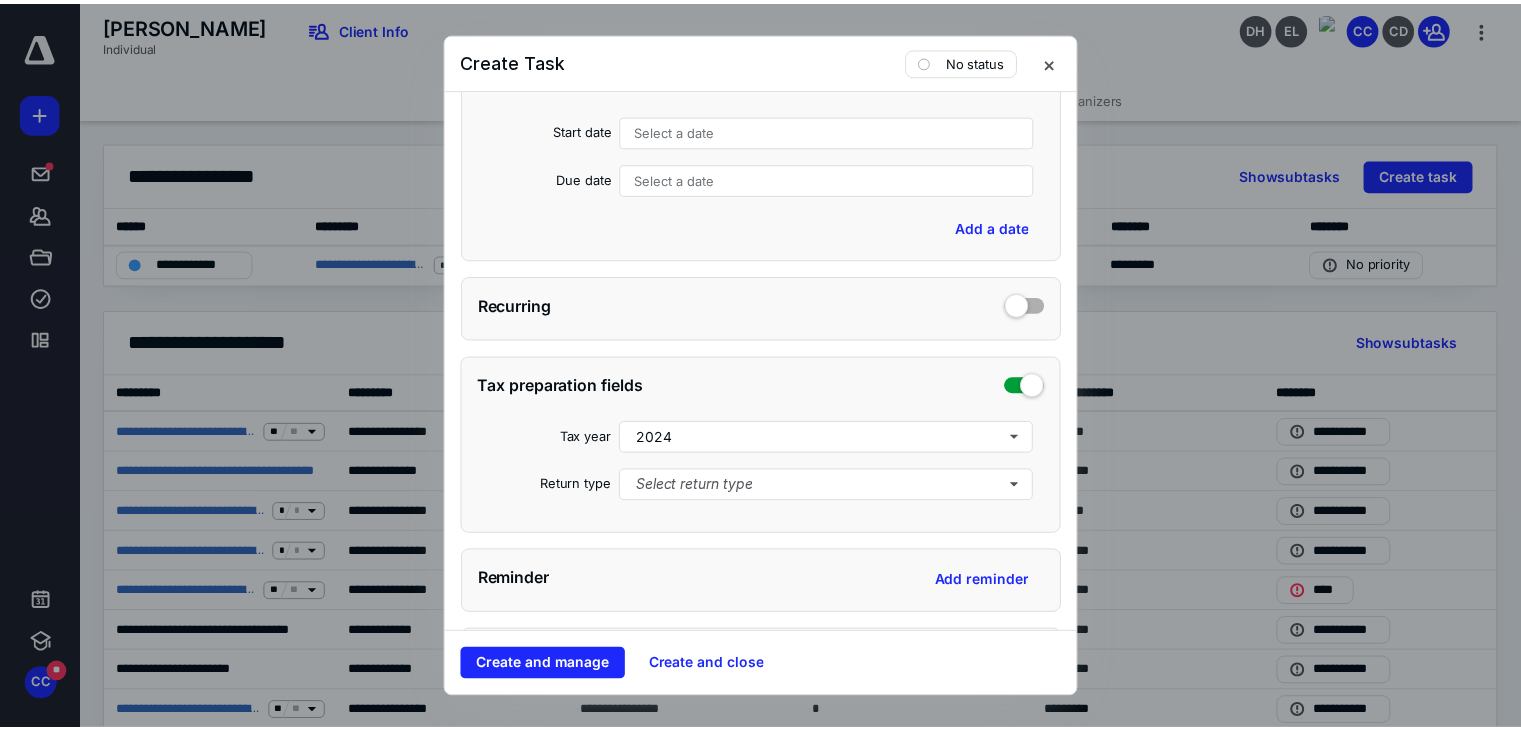 scroll, scrollTop: 526, scrollLeft: 0, axis: vertical 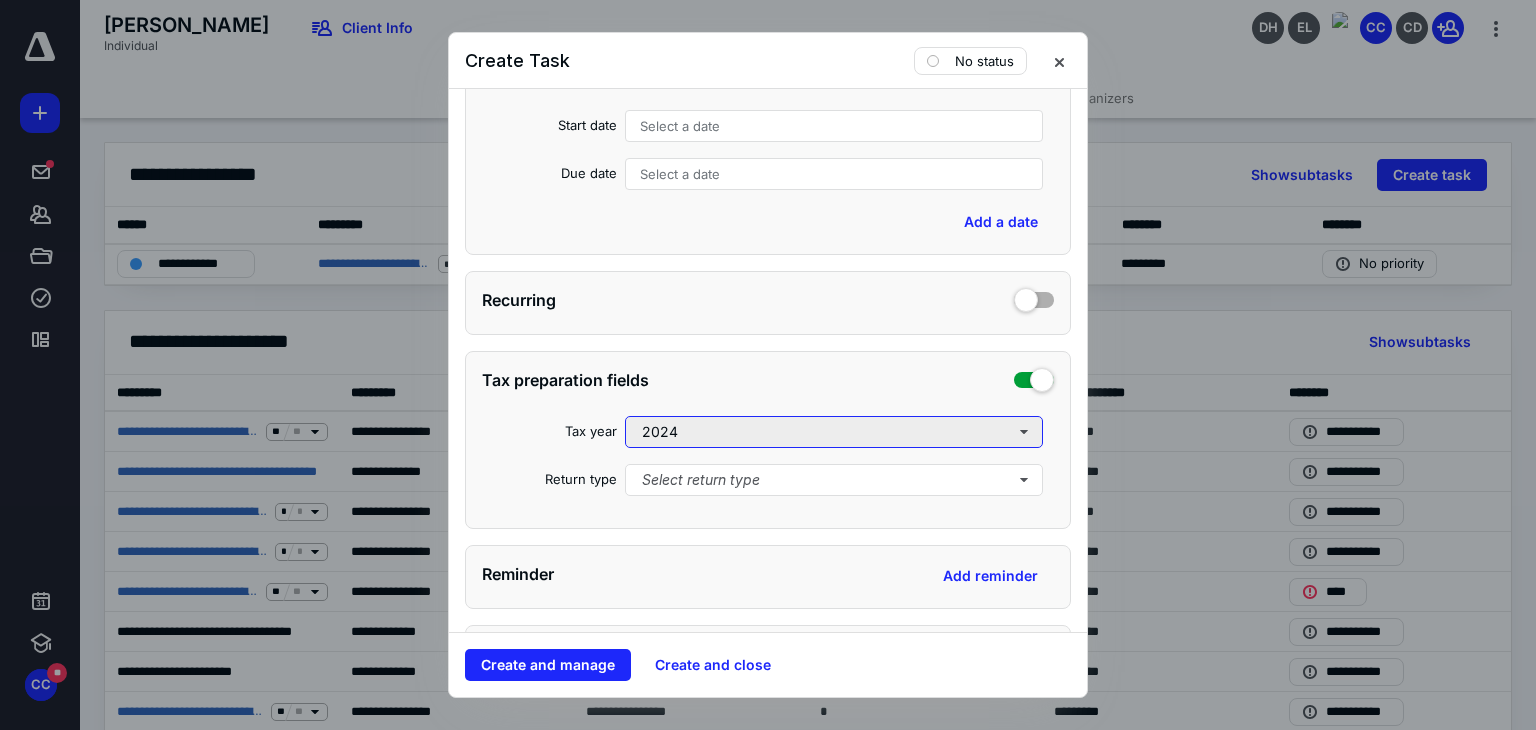 click on "2024" at bounding box center [834, 432] 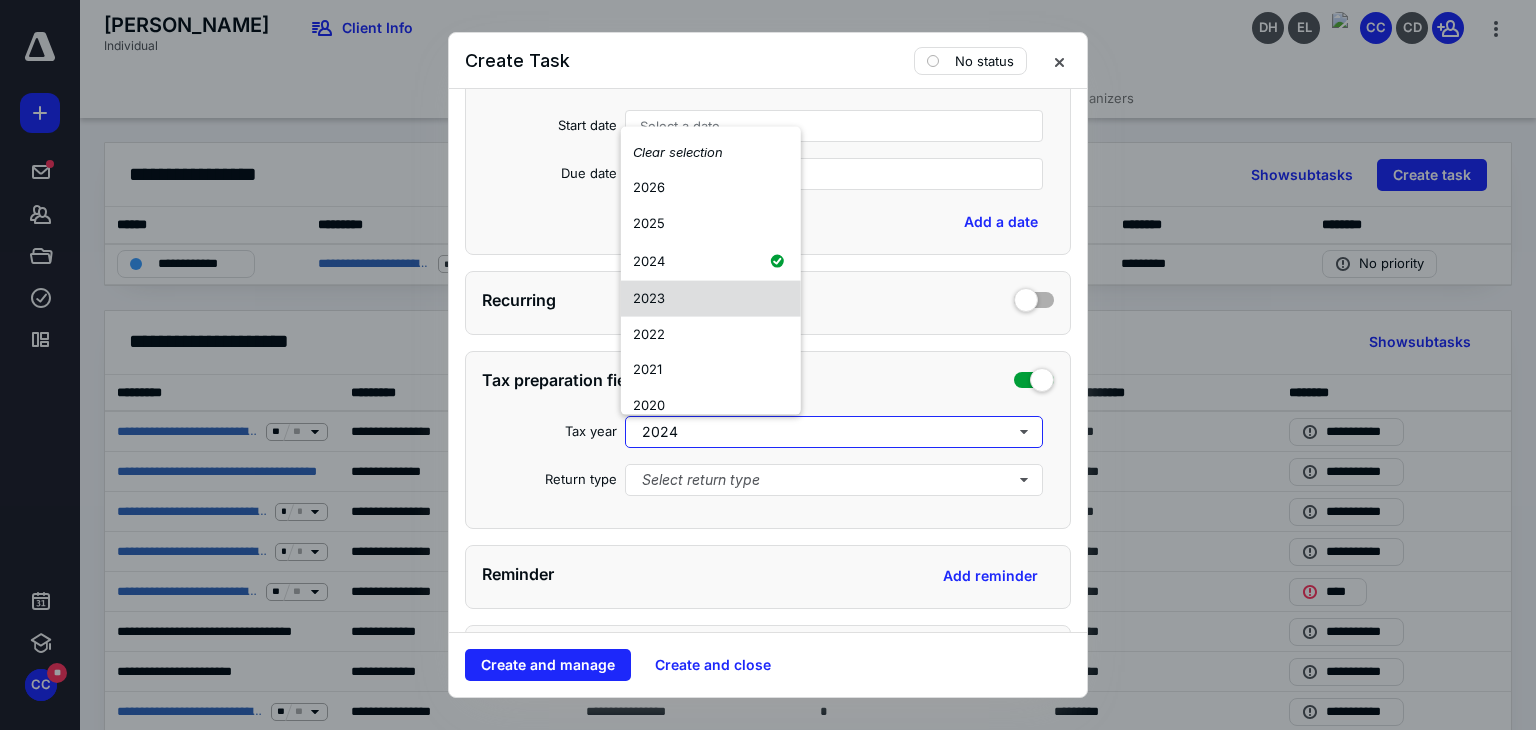 click on "2023" at bounding box center [711, 299] 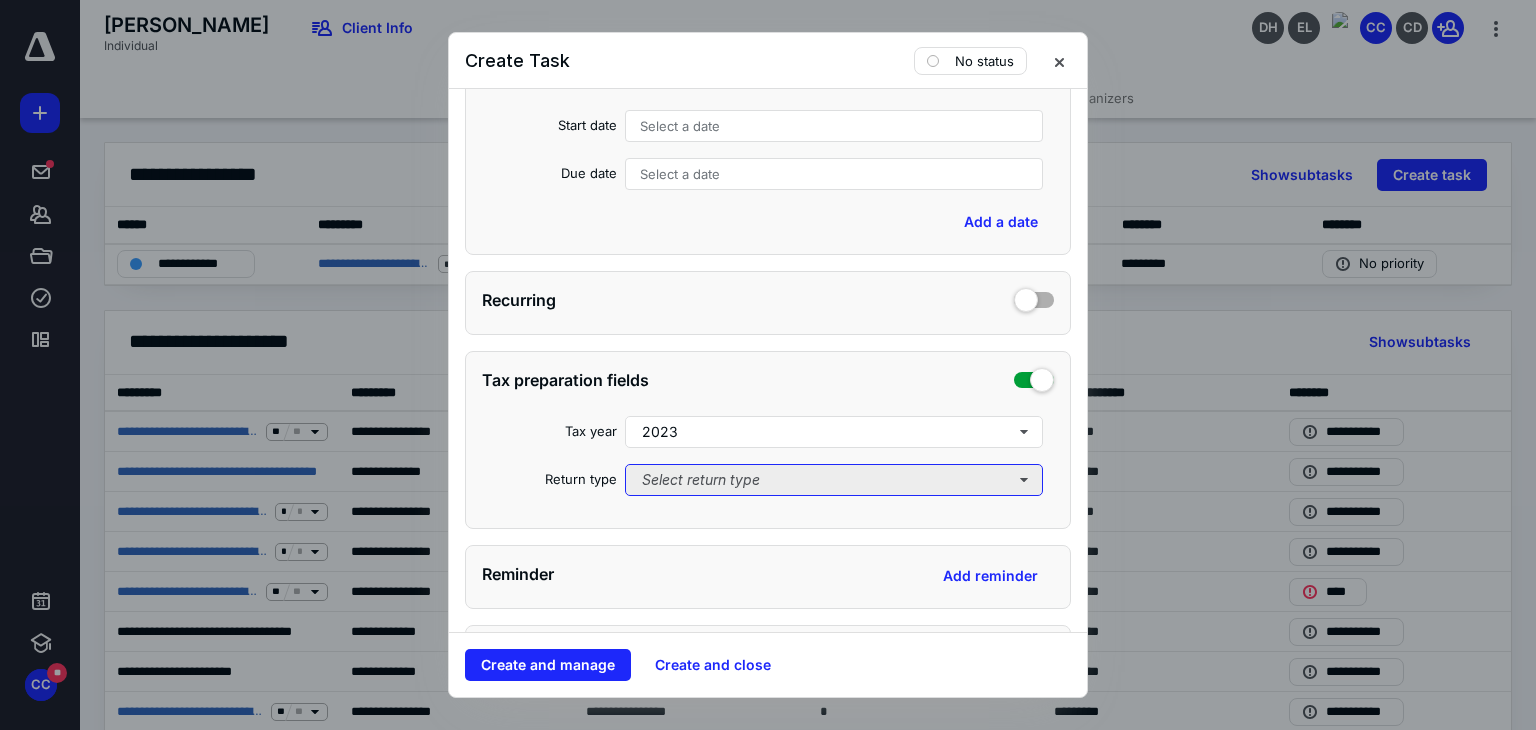 click on "Select return type" at bounding box center (834, 480) 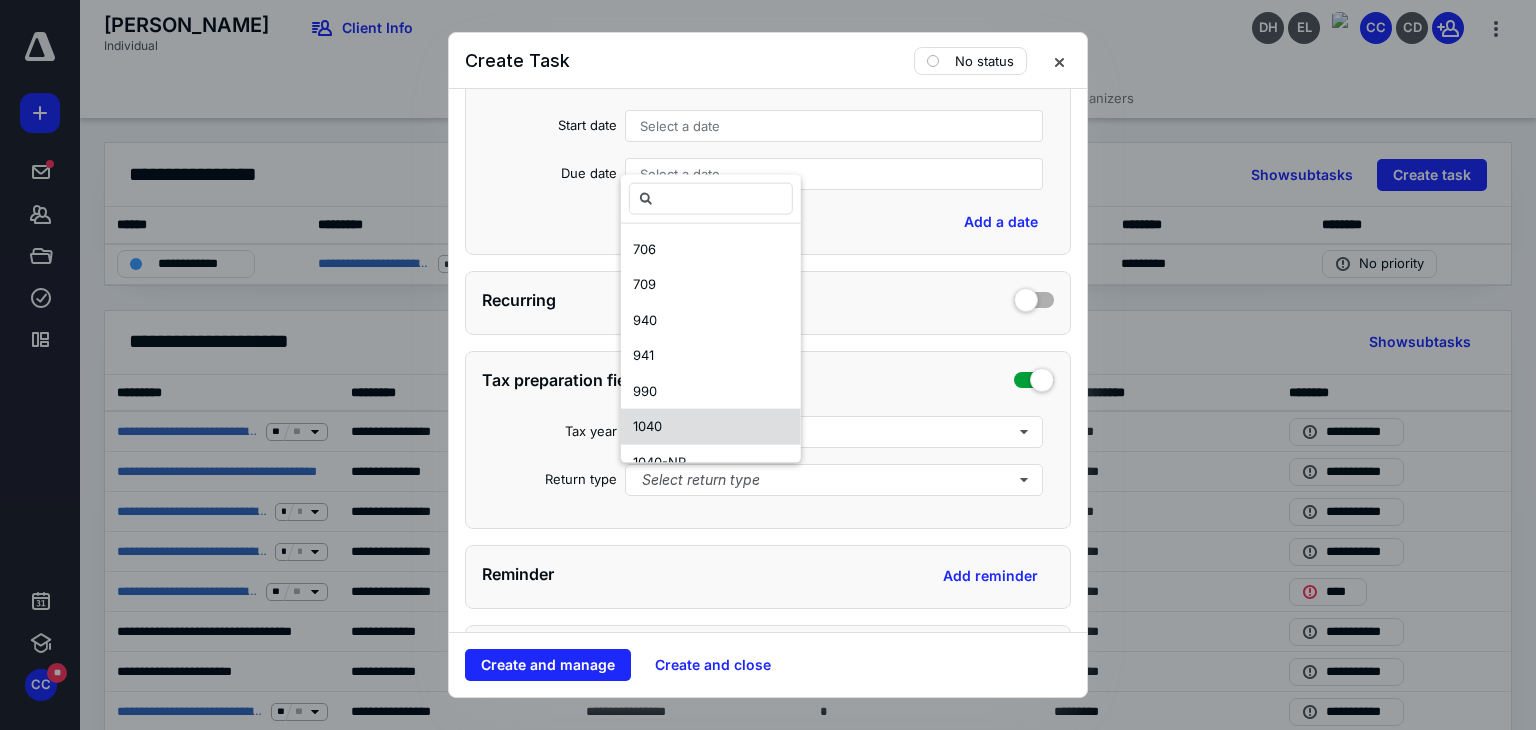 click on "1040" at bounding box center (711, 427) 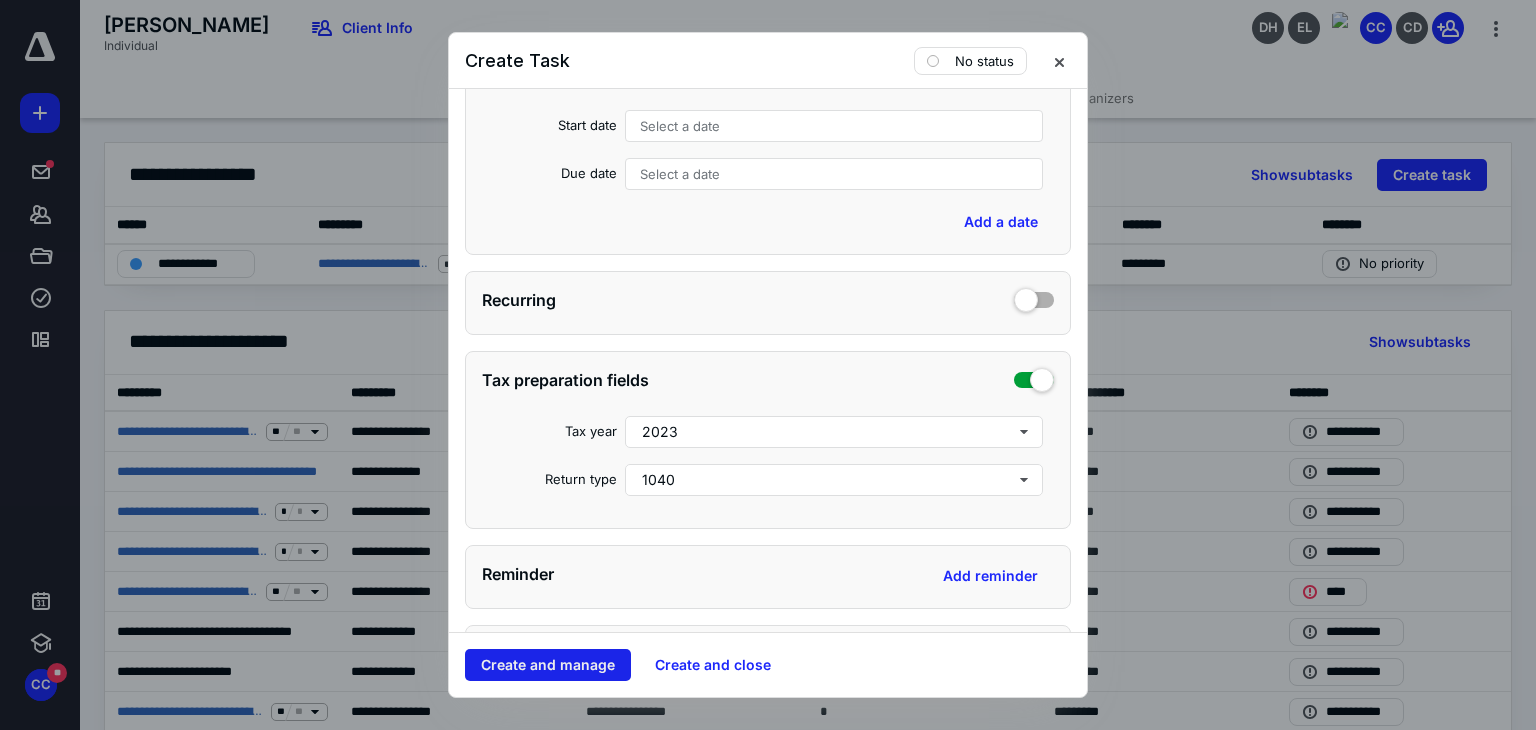 click on "Create and manage" at bounding box center (548, 665) 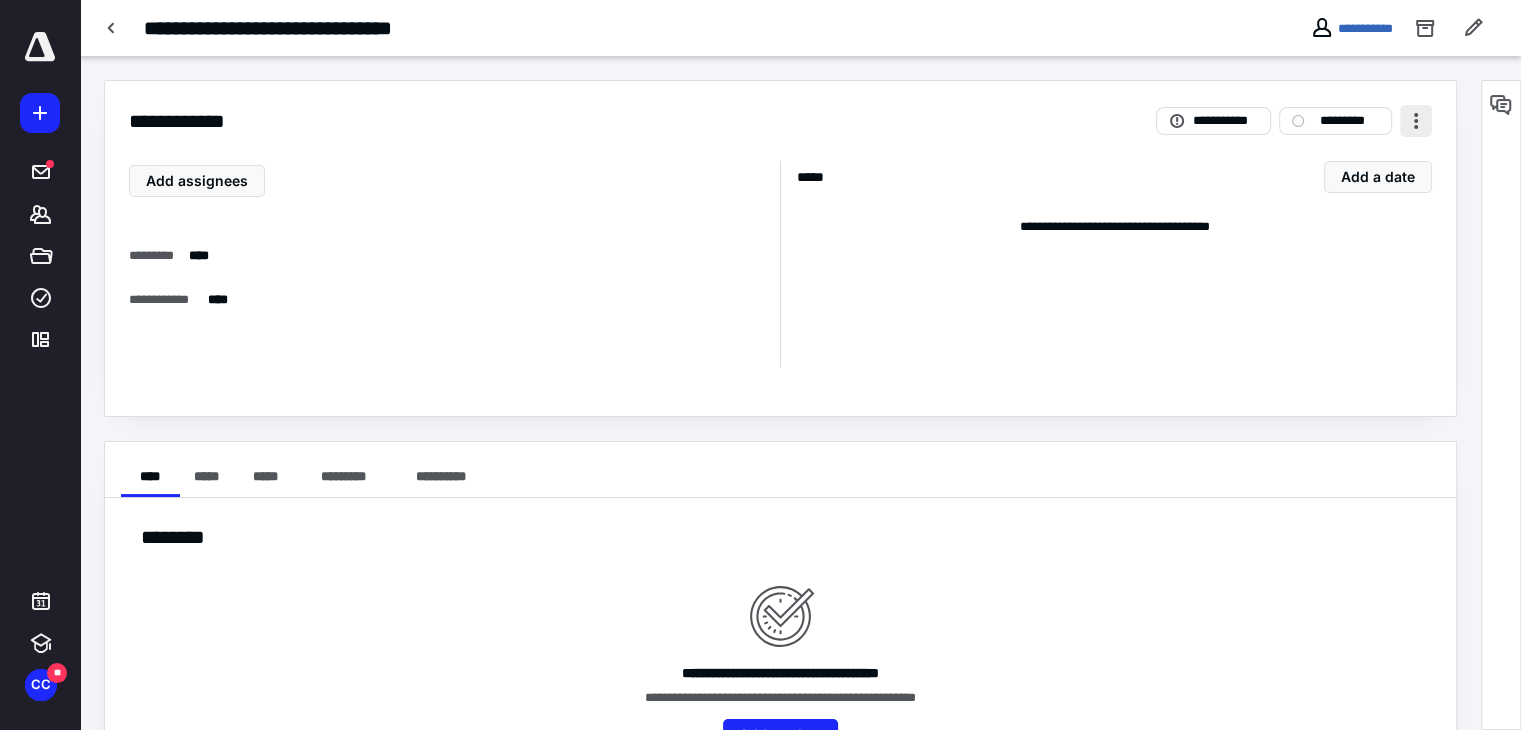 click at bounding box center [1416, 121] 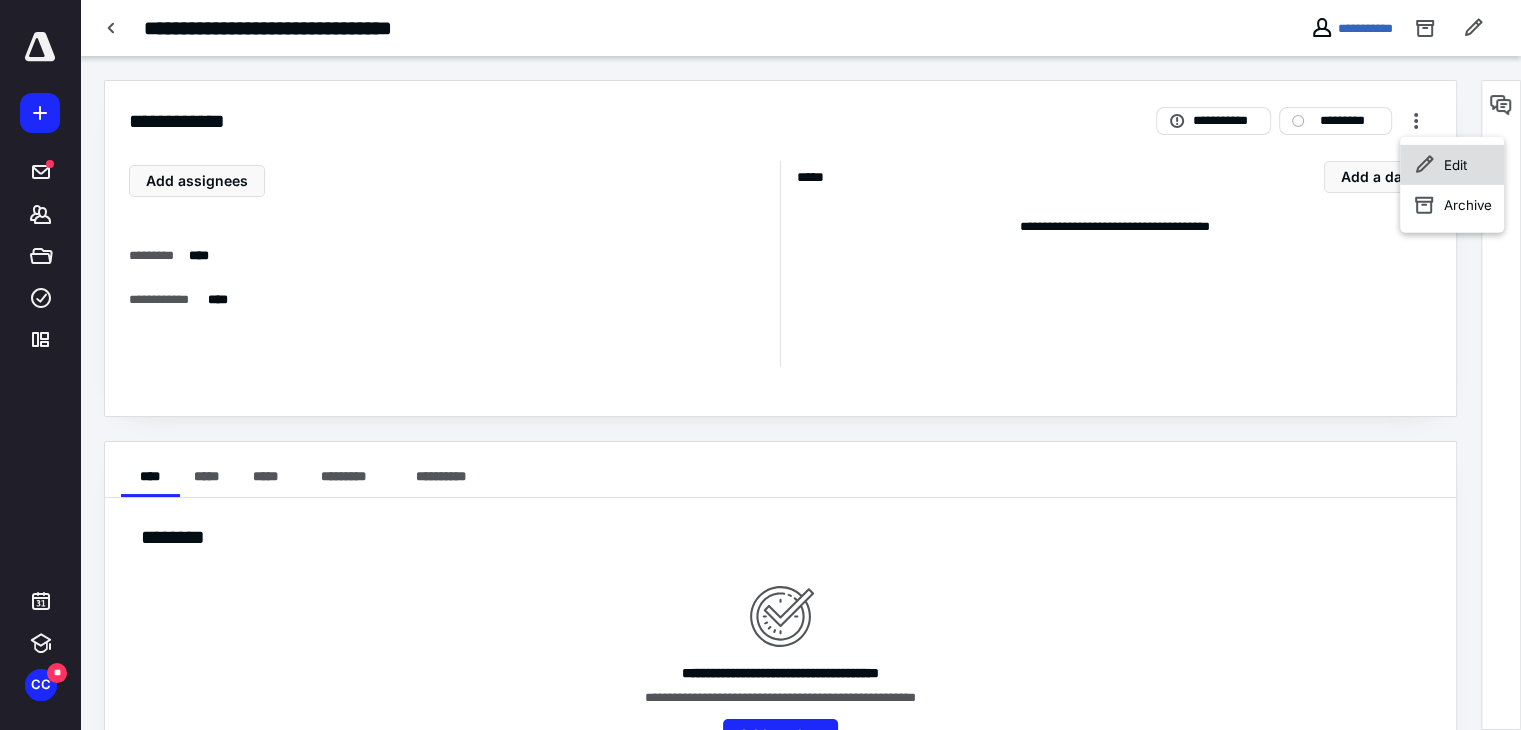 click 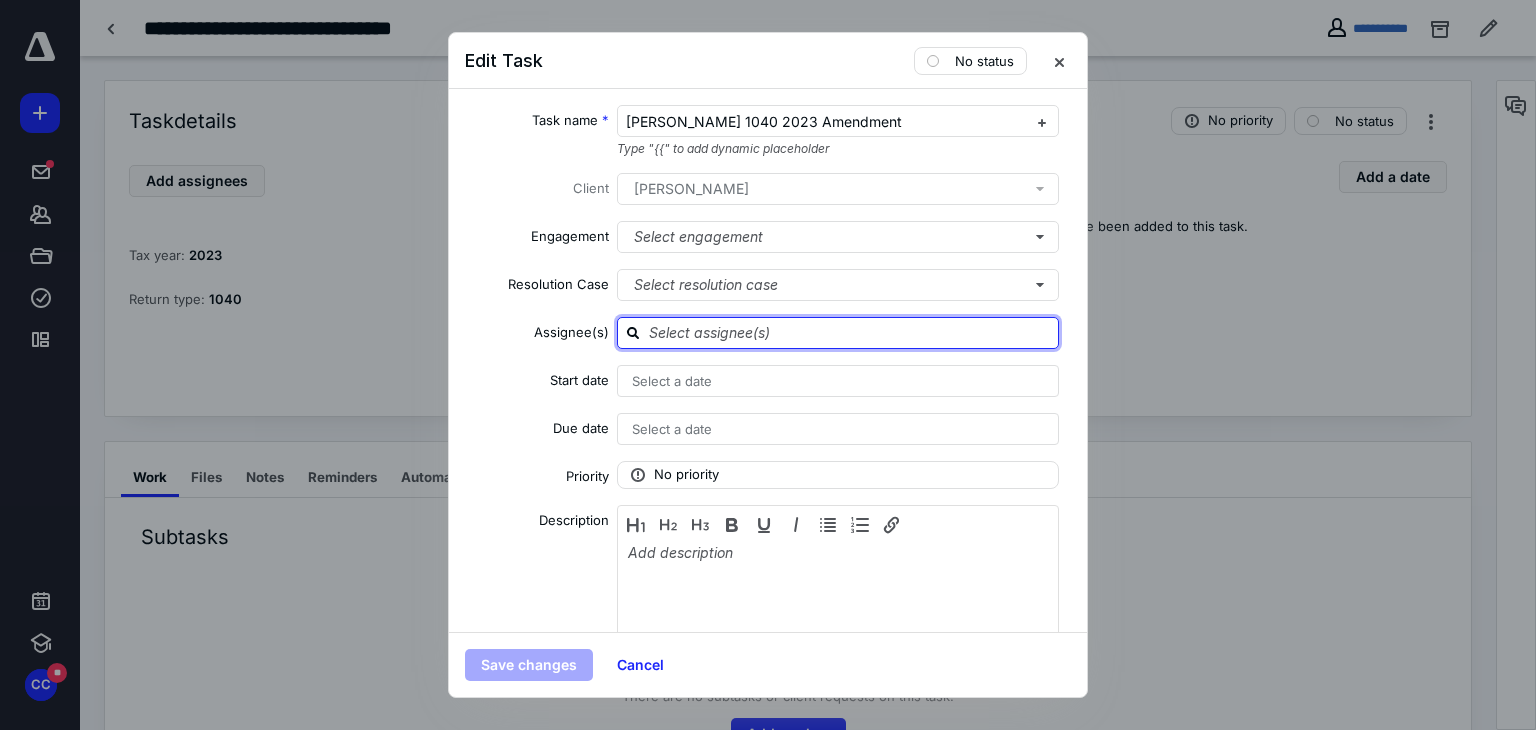 click at bounding box center (850, 332) 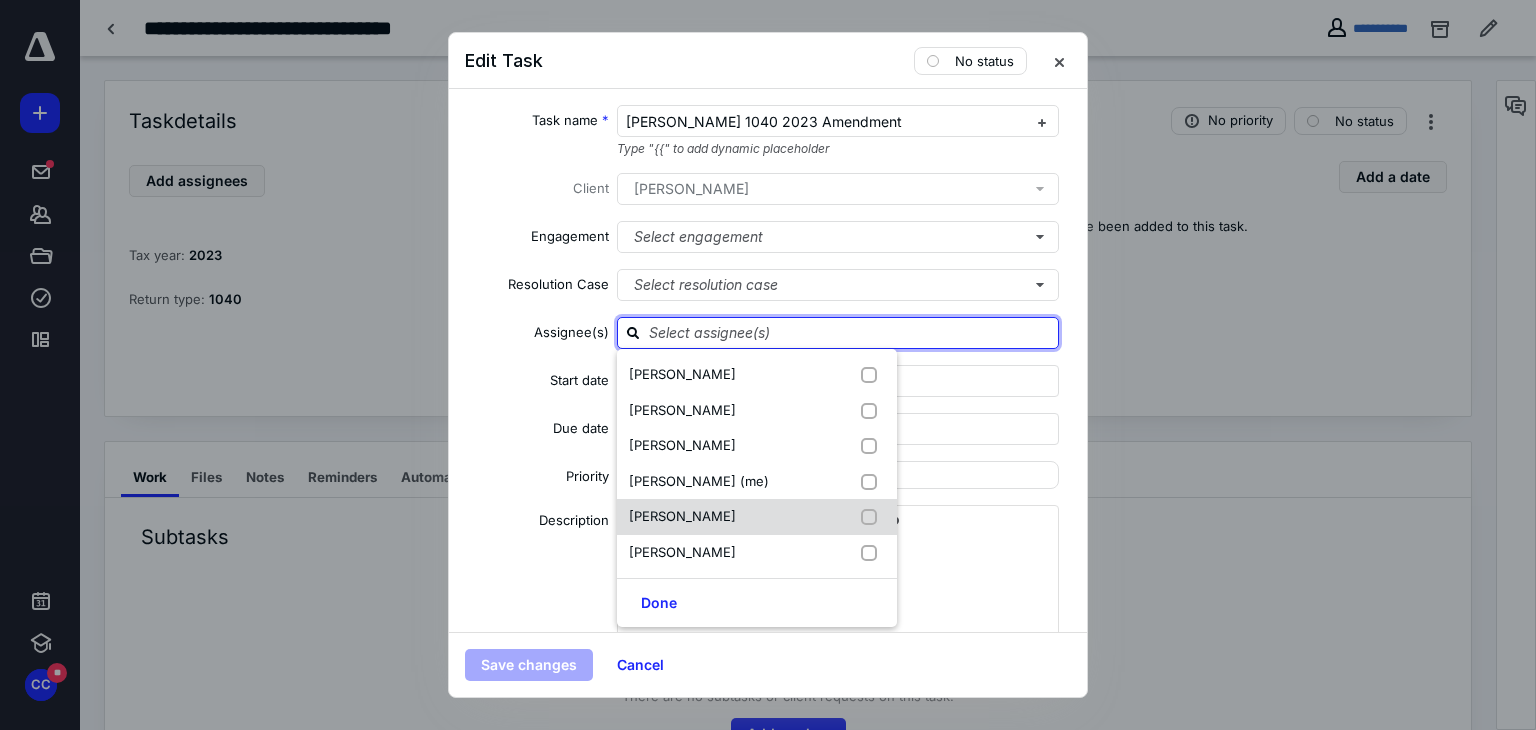 click on "Diane Hagopian" at bounding box center (682, 516) 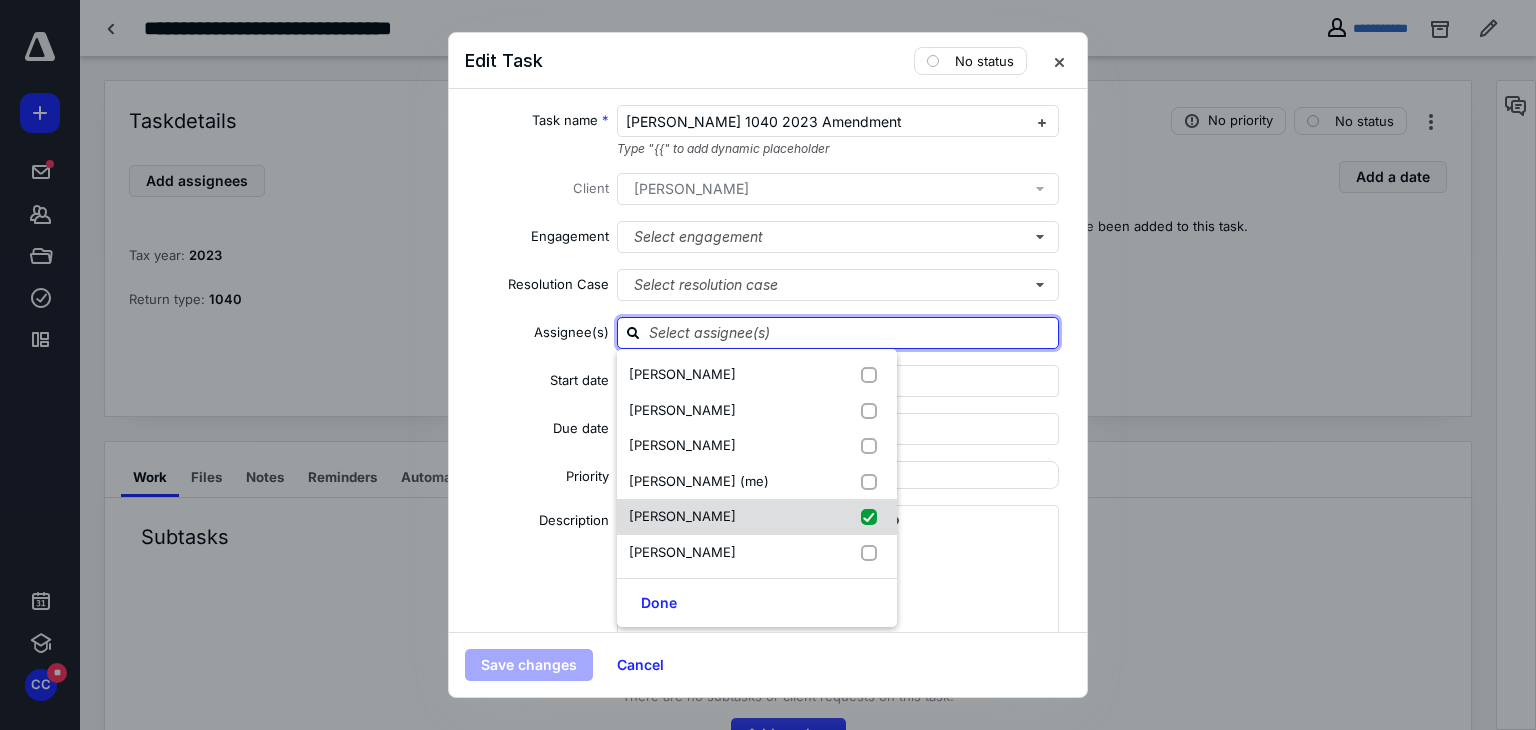 checkbox on "true" 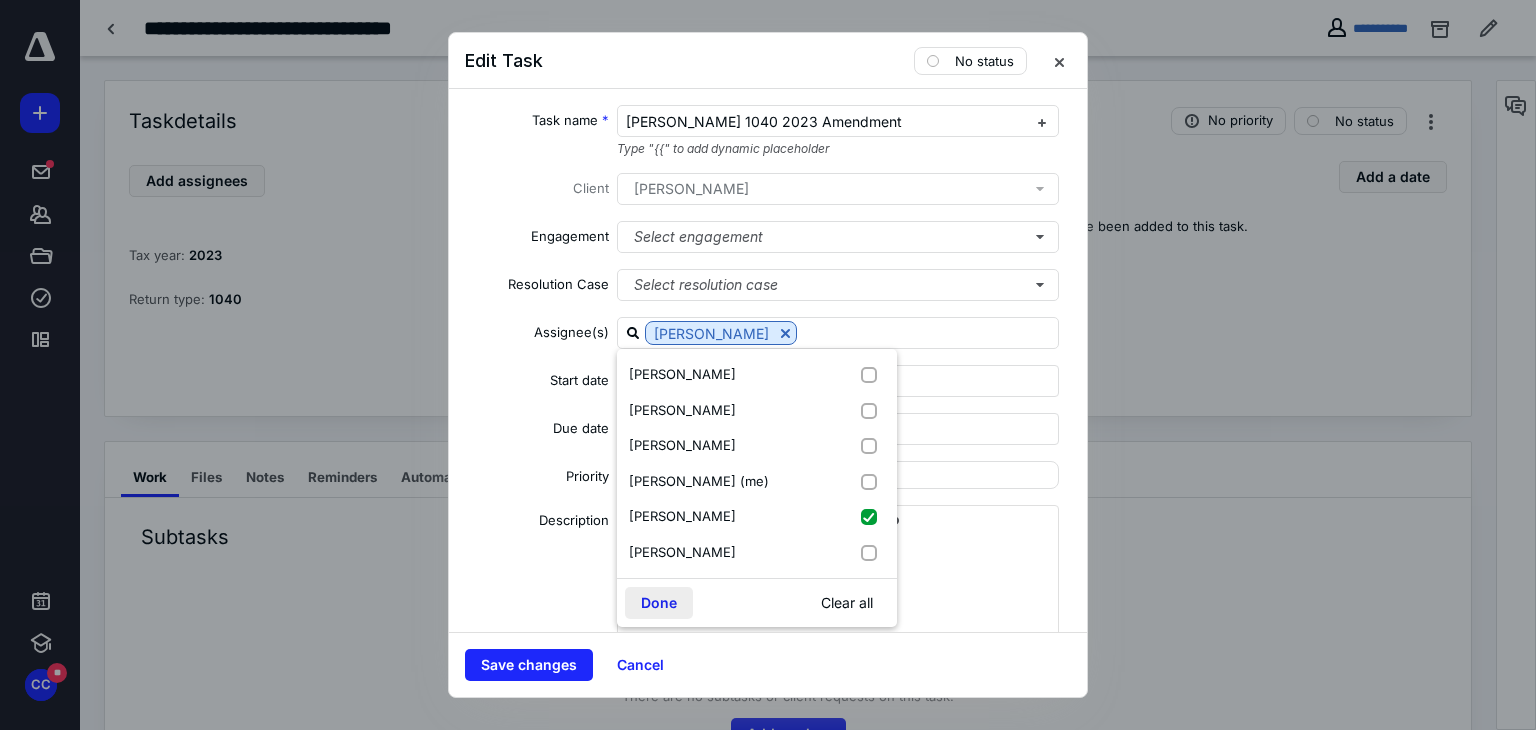 click on "Done" at bounding box center (659, 603) 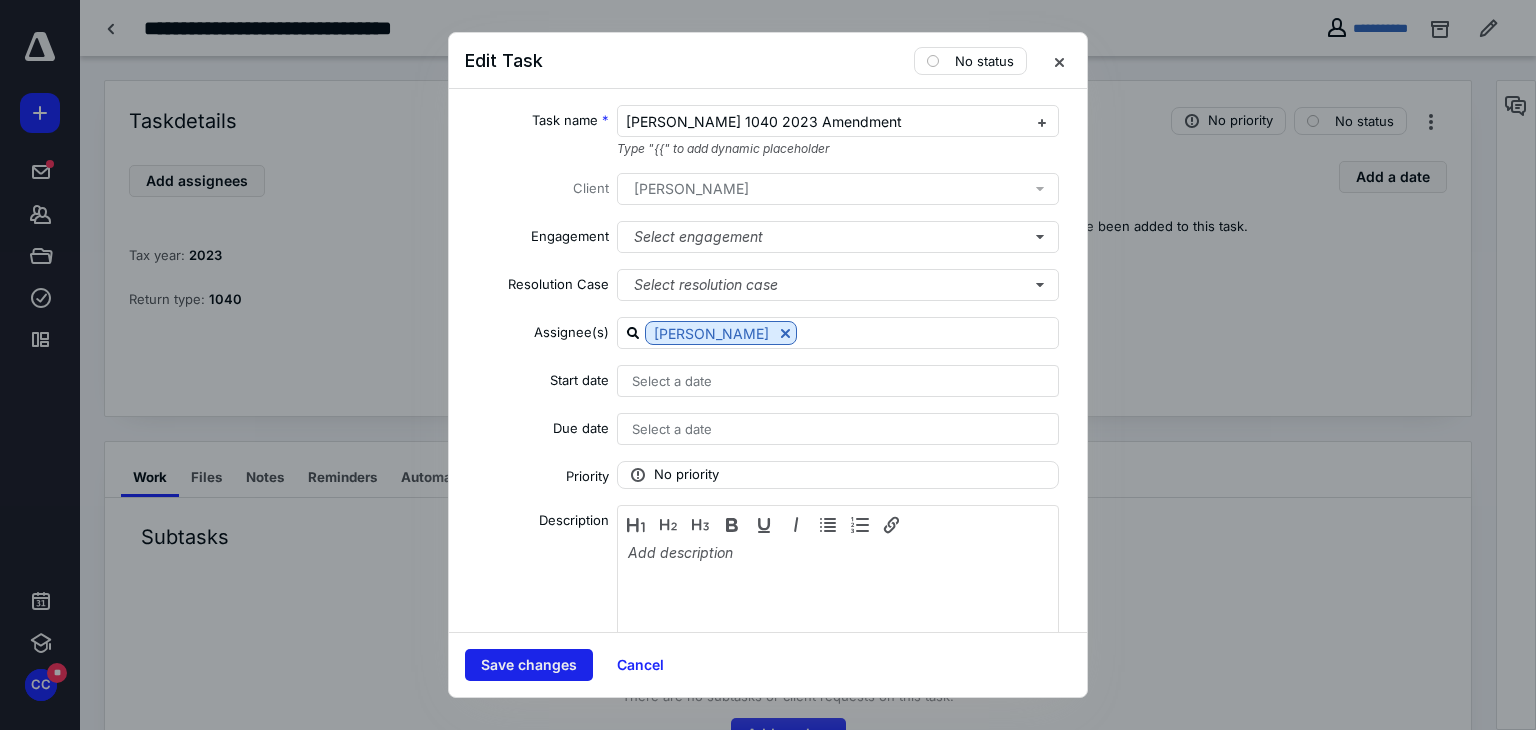 click on "Save changes" at bounding box center [529, 665] 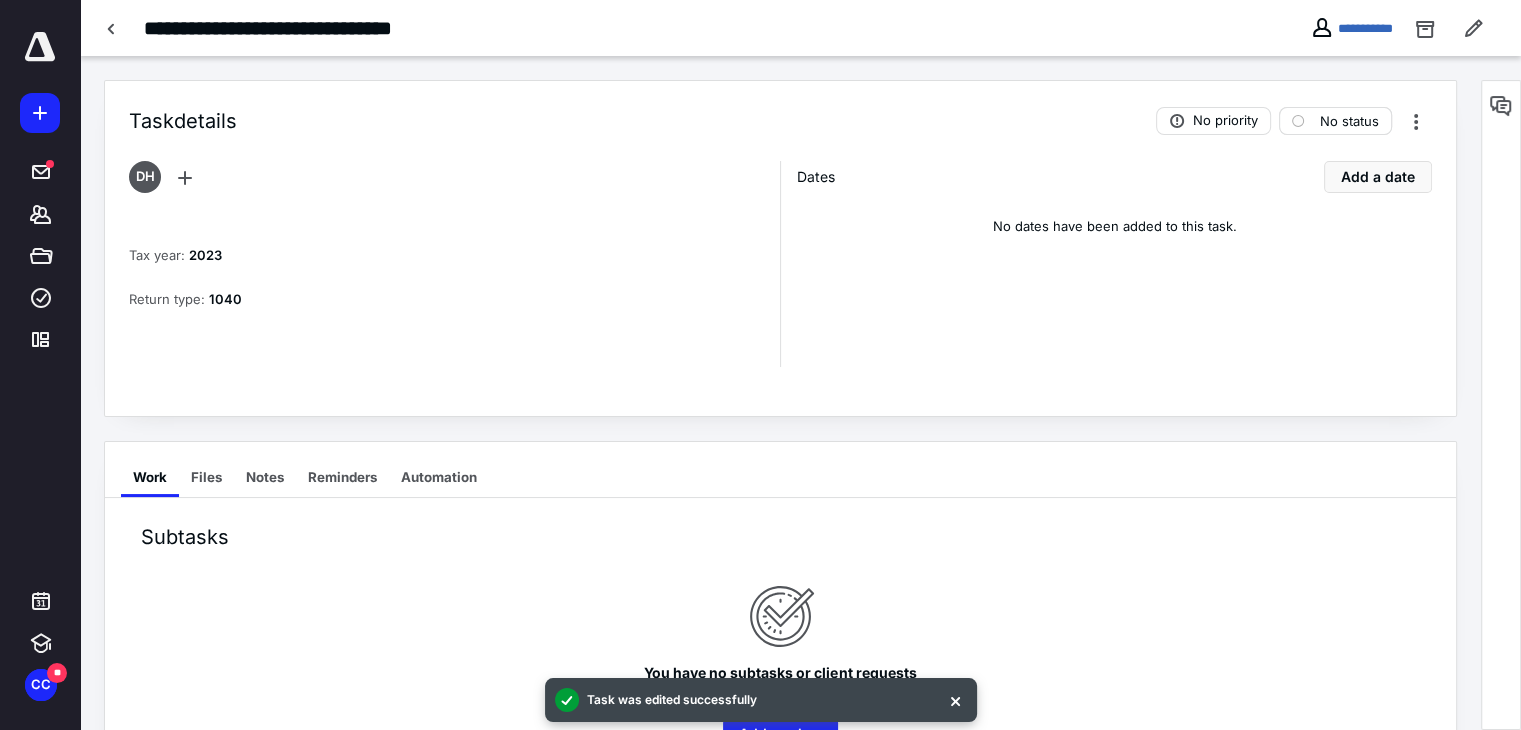 click on "No status" at bounding box center [1349, 121] 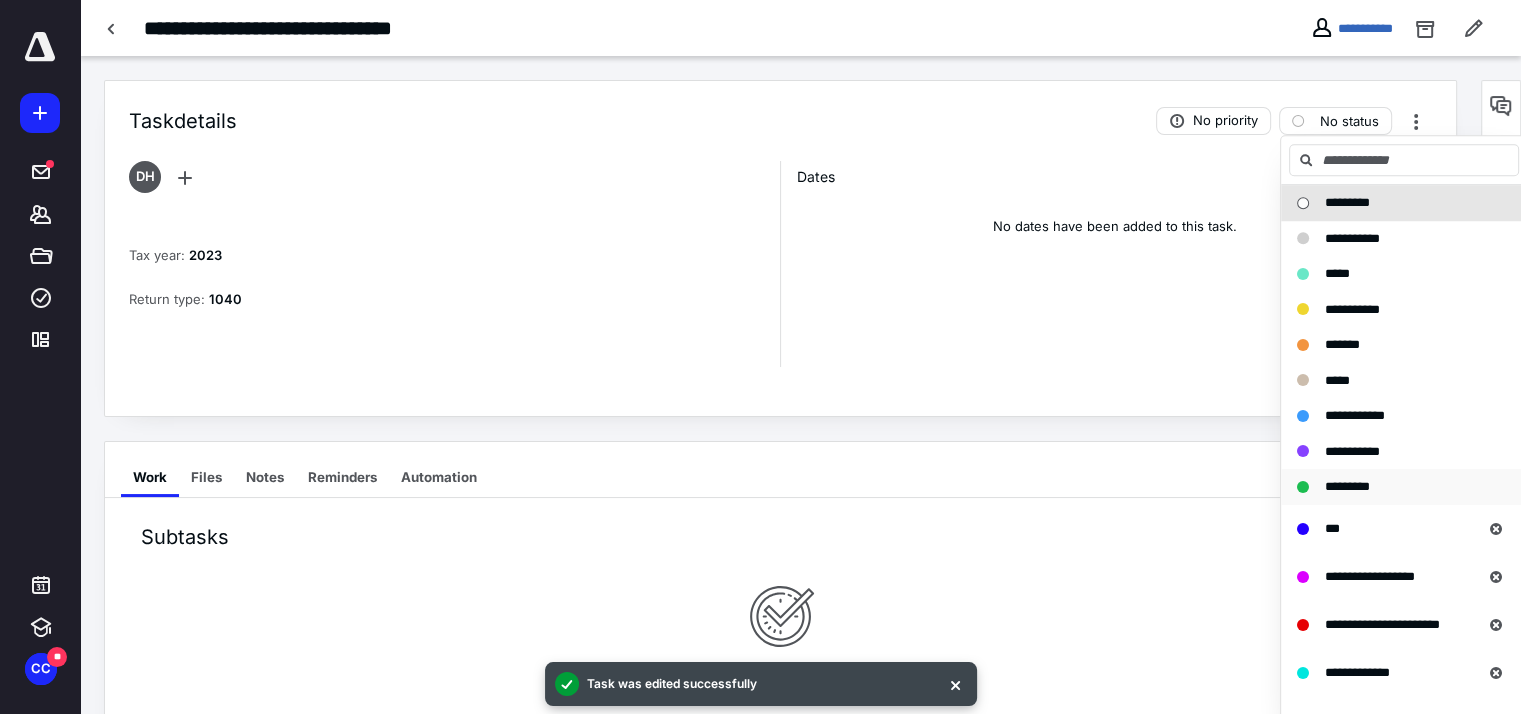 click on "*********" at bounding box center [1347, 486] 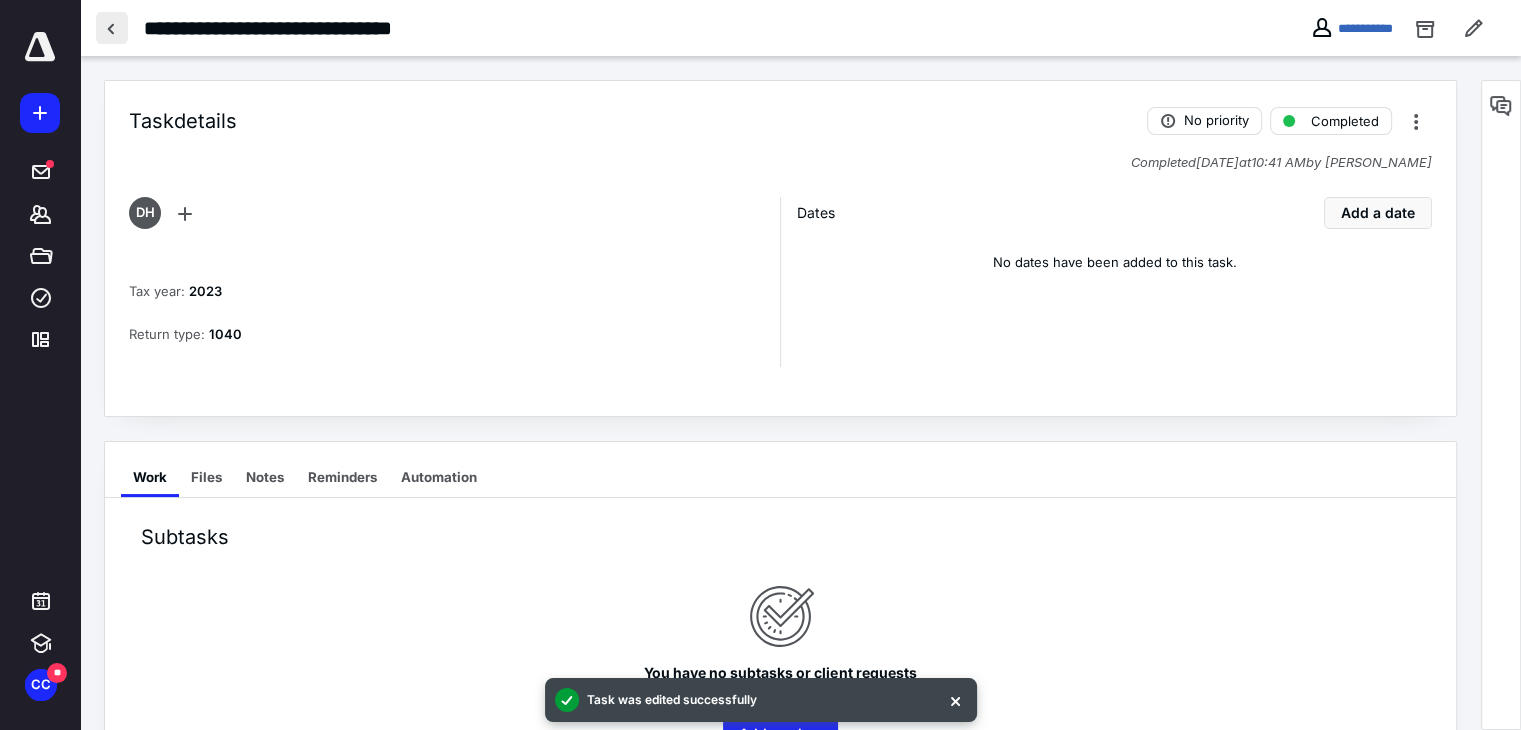 click at bounding box center (112, 28) 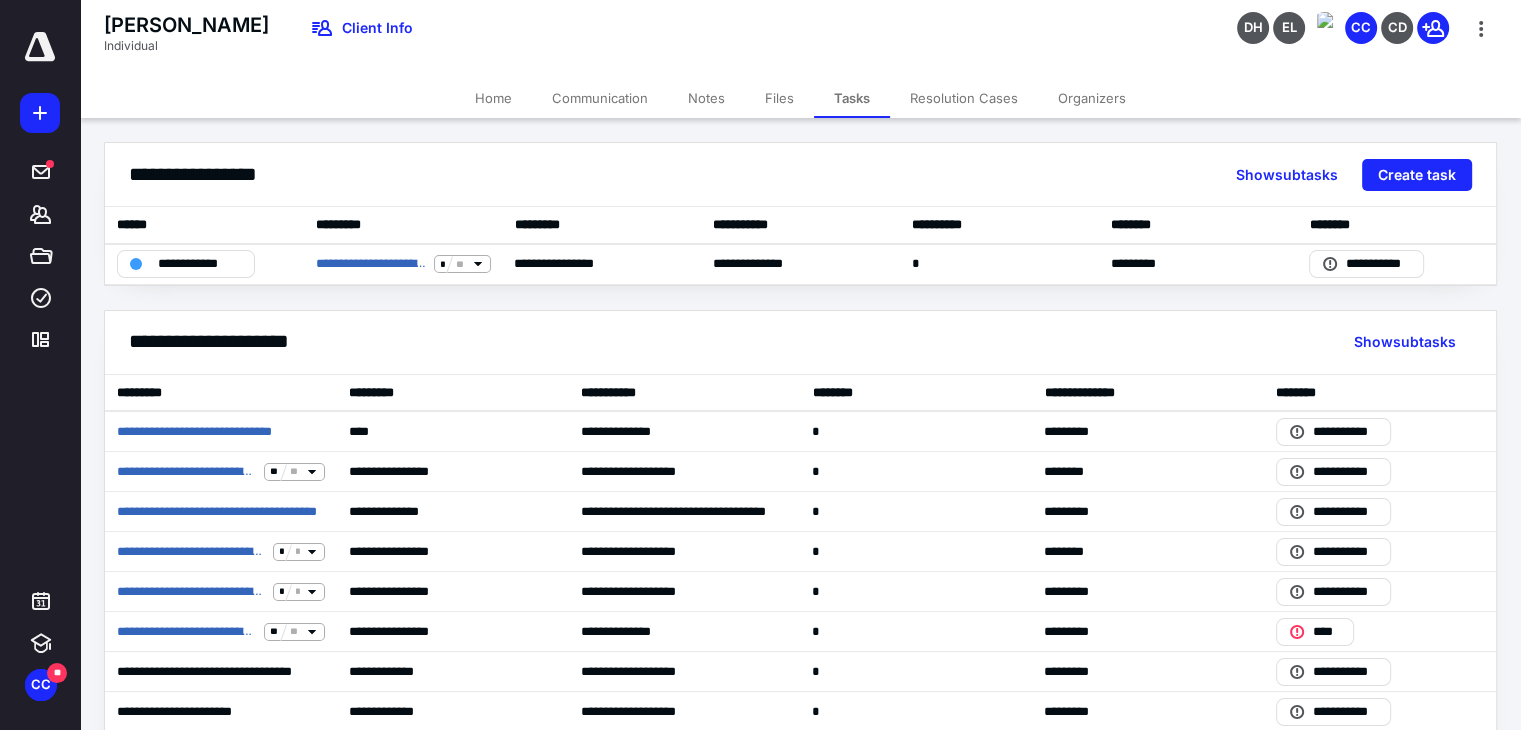 click at bounding box center (40, 47) 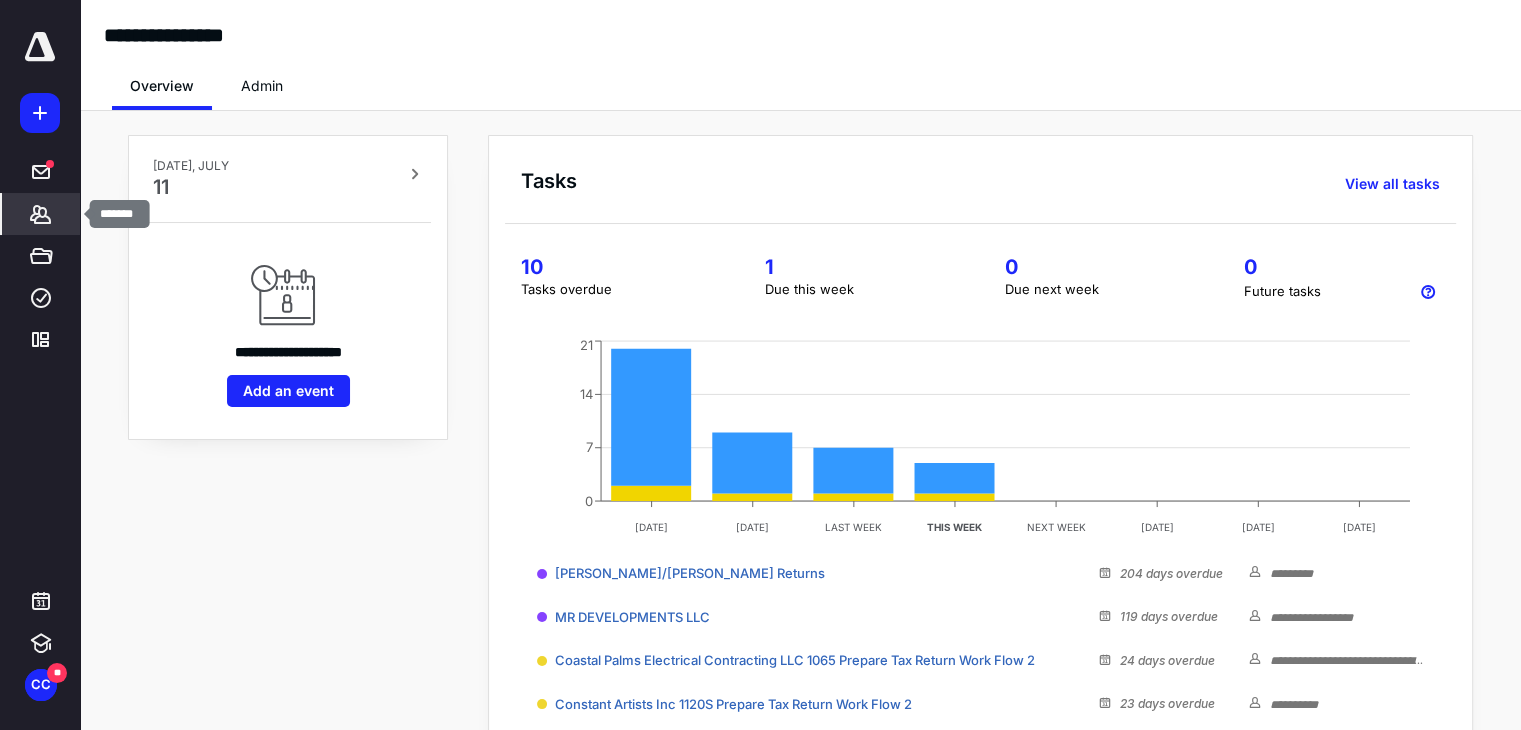 click 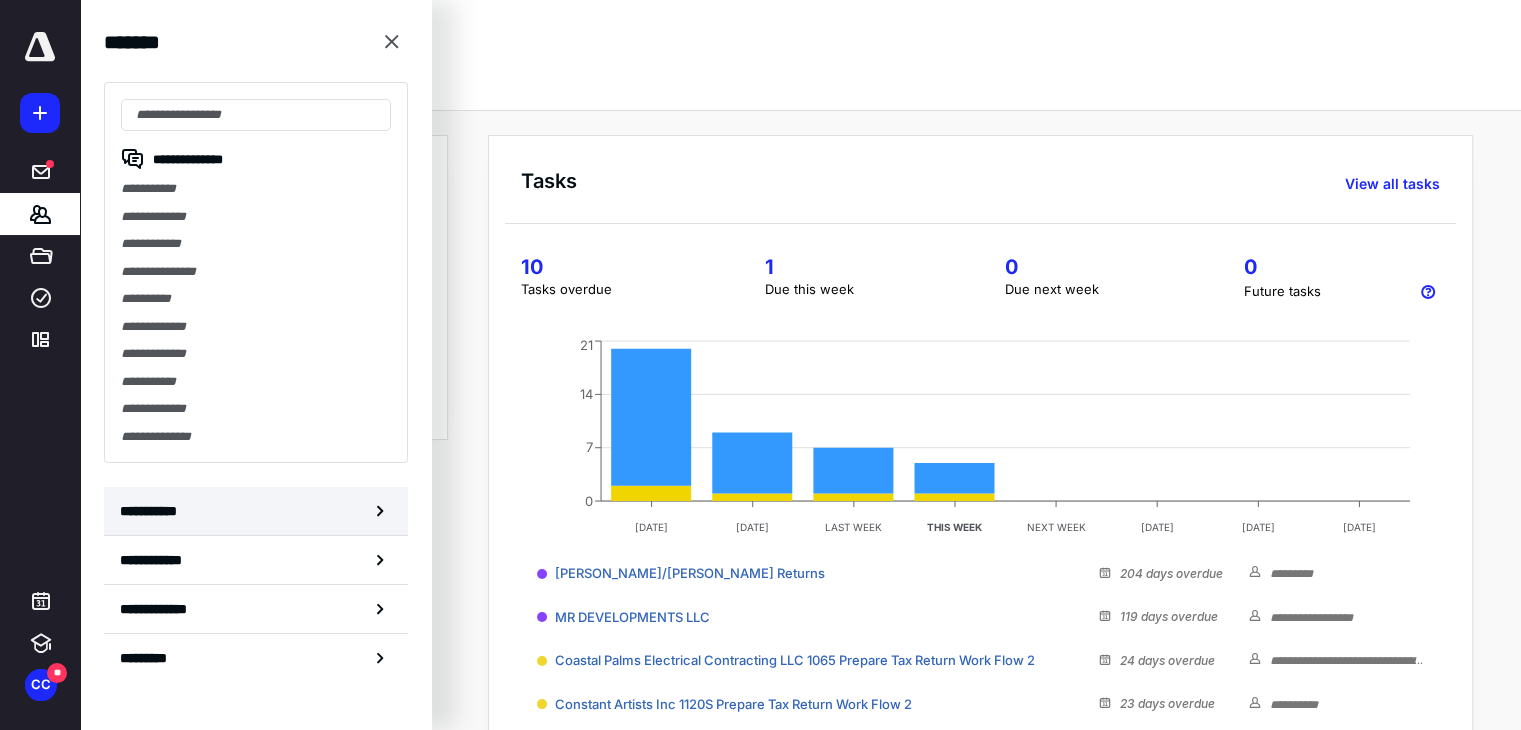 click on "**********" at bounding box center (256, 511) 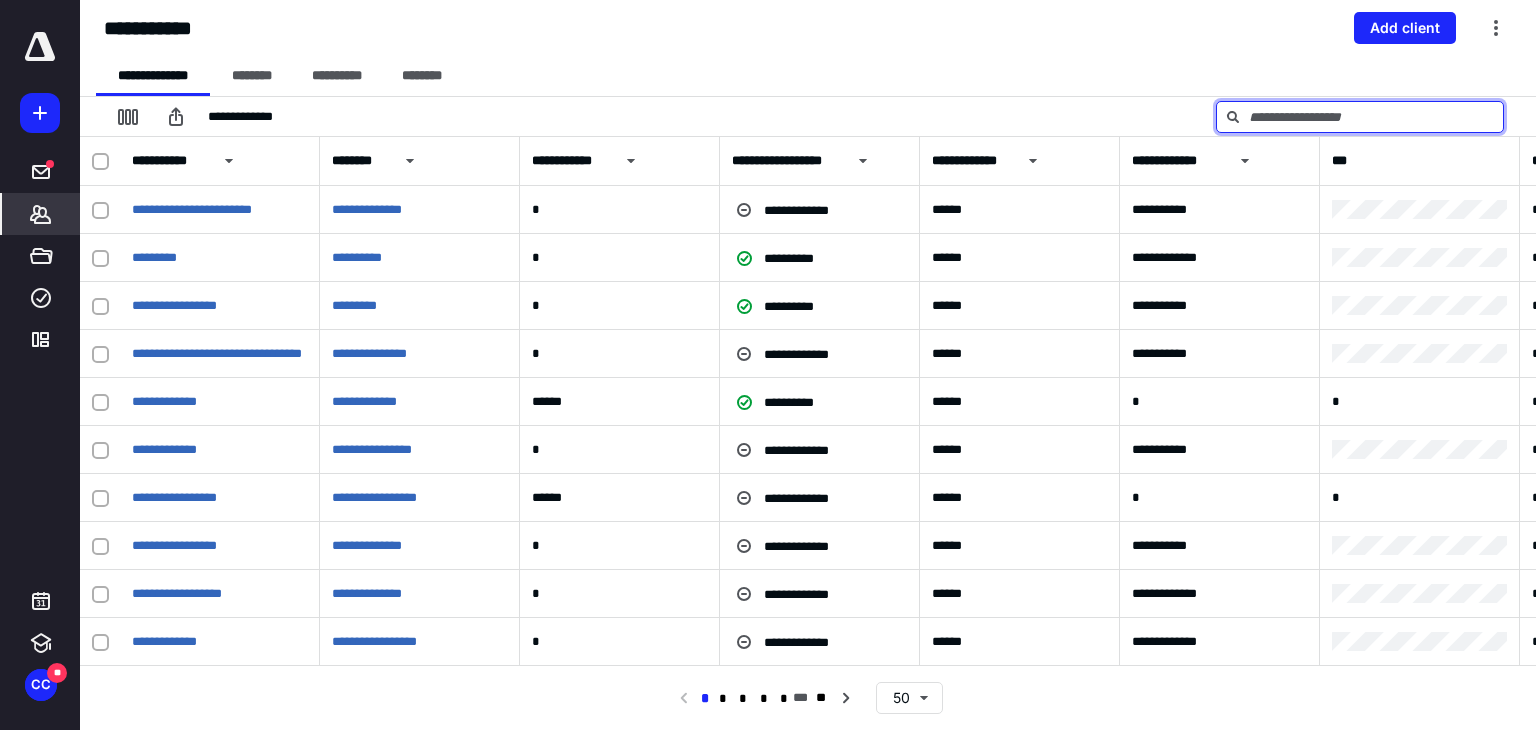click at bounding box center (1360, 117) 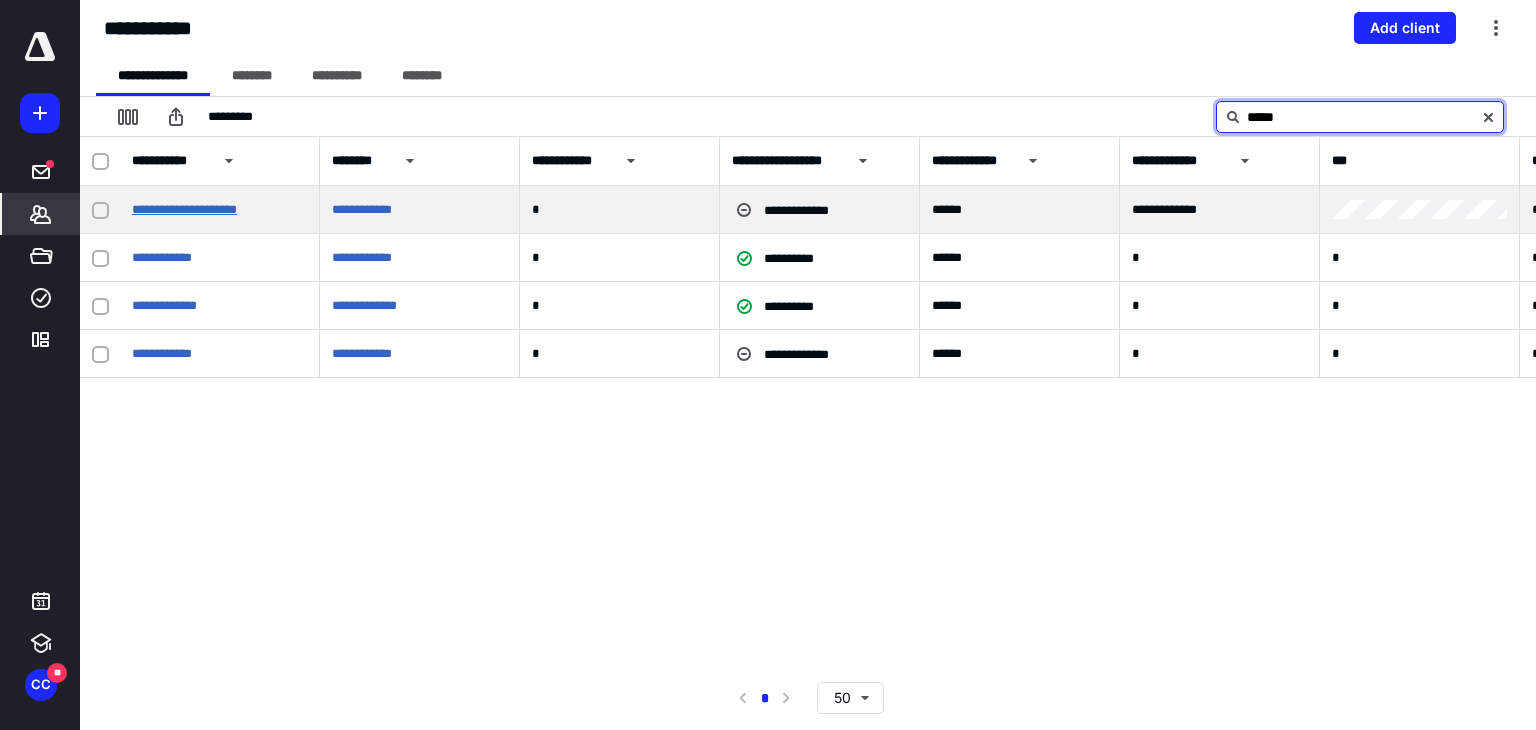 type on "*****" 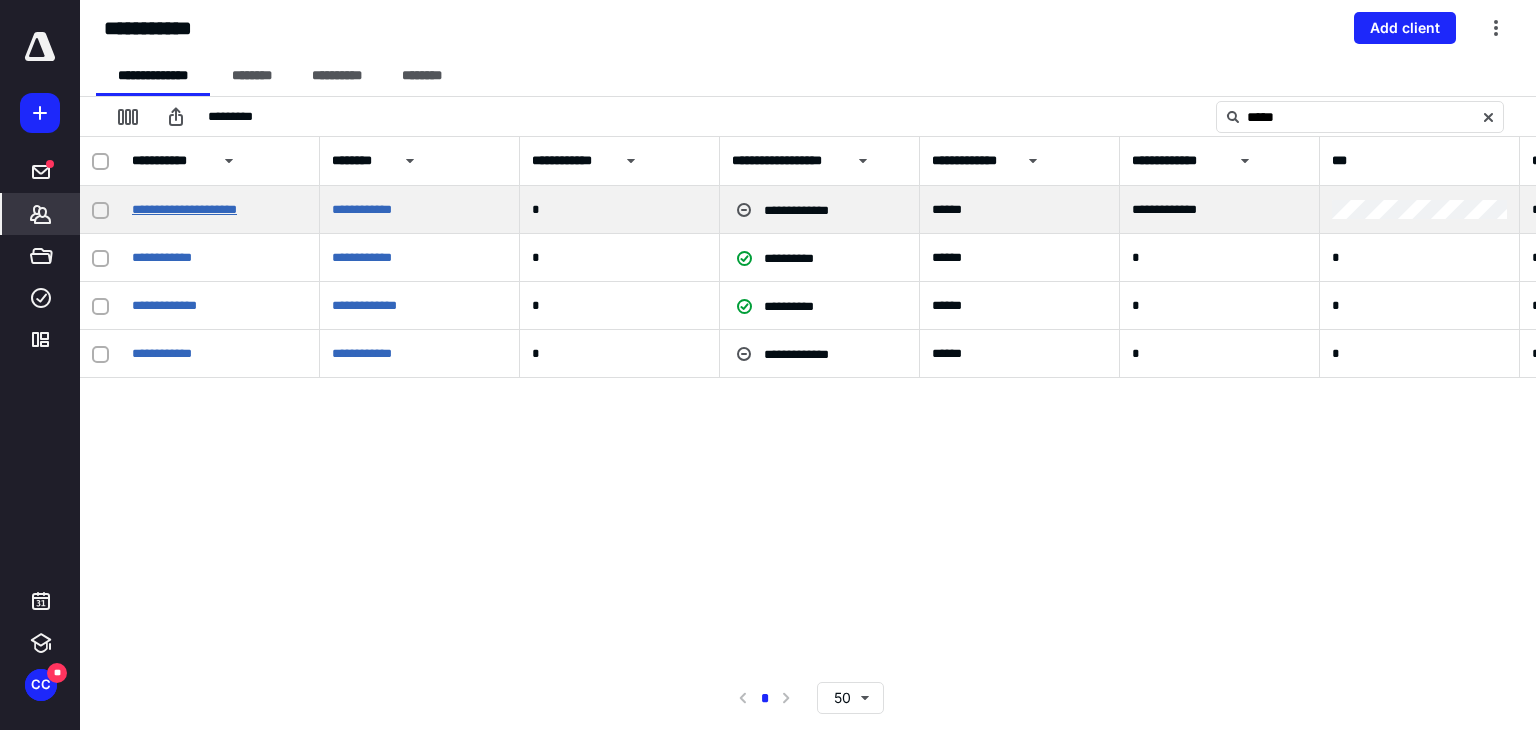 click on "**********" at bounding box center [184, 209] 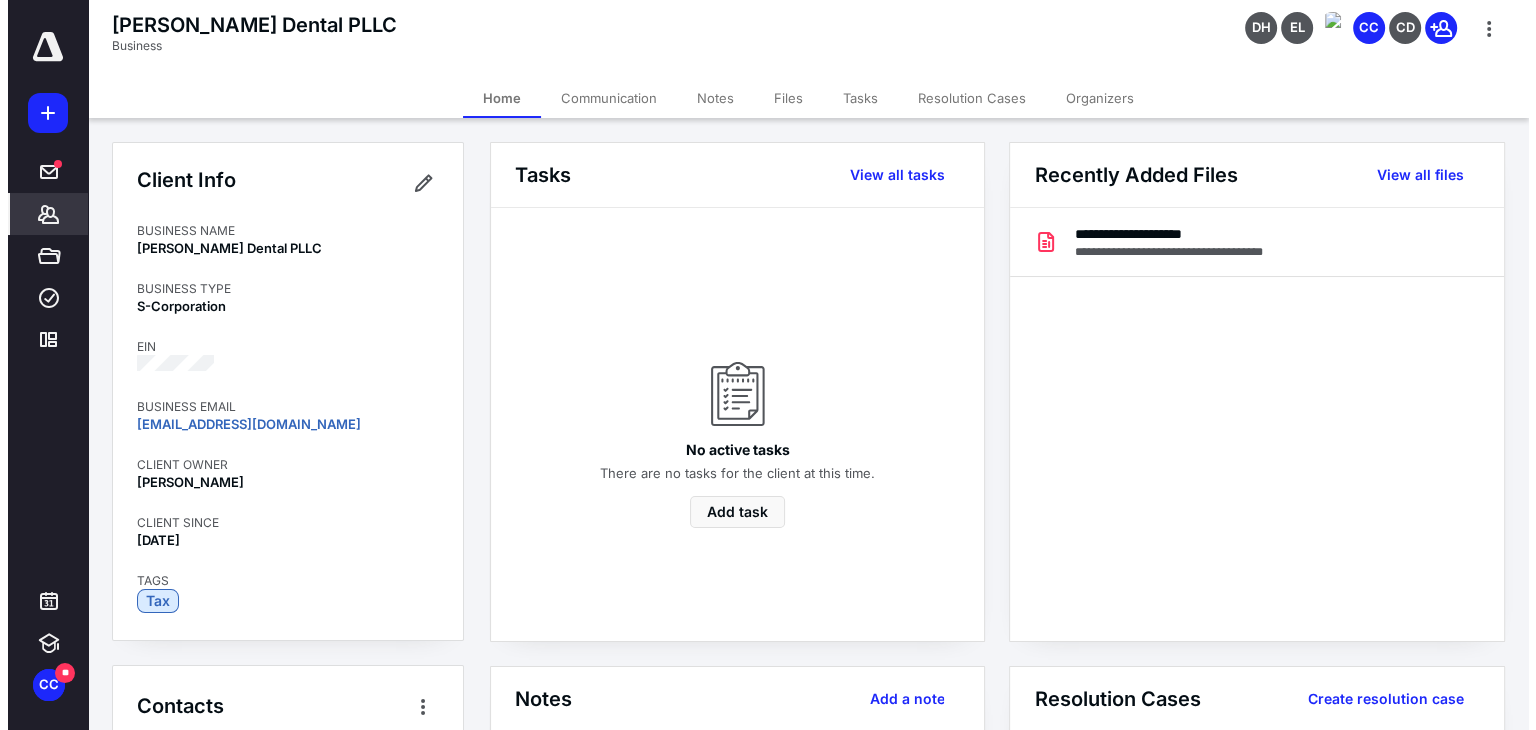 scroll, scrollTop: 347, scrollLeft: 0, axis: vertical 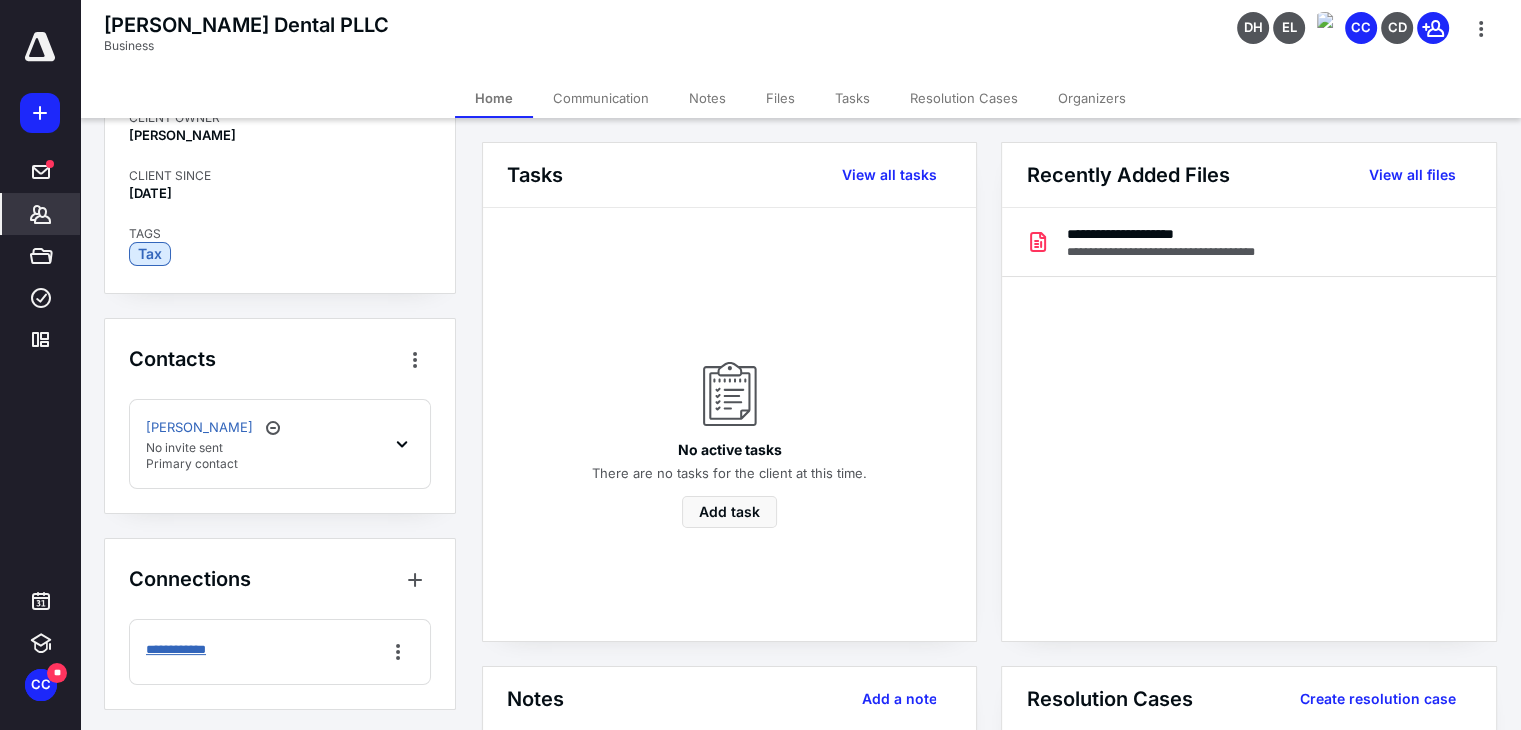 click on "**********" at bounding box center (183, 650) 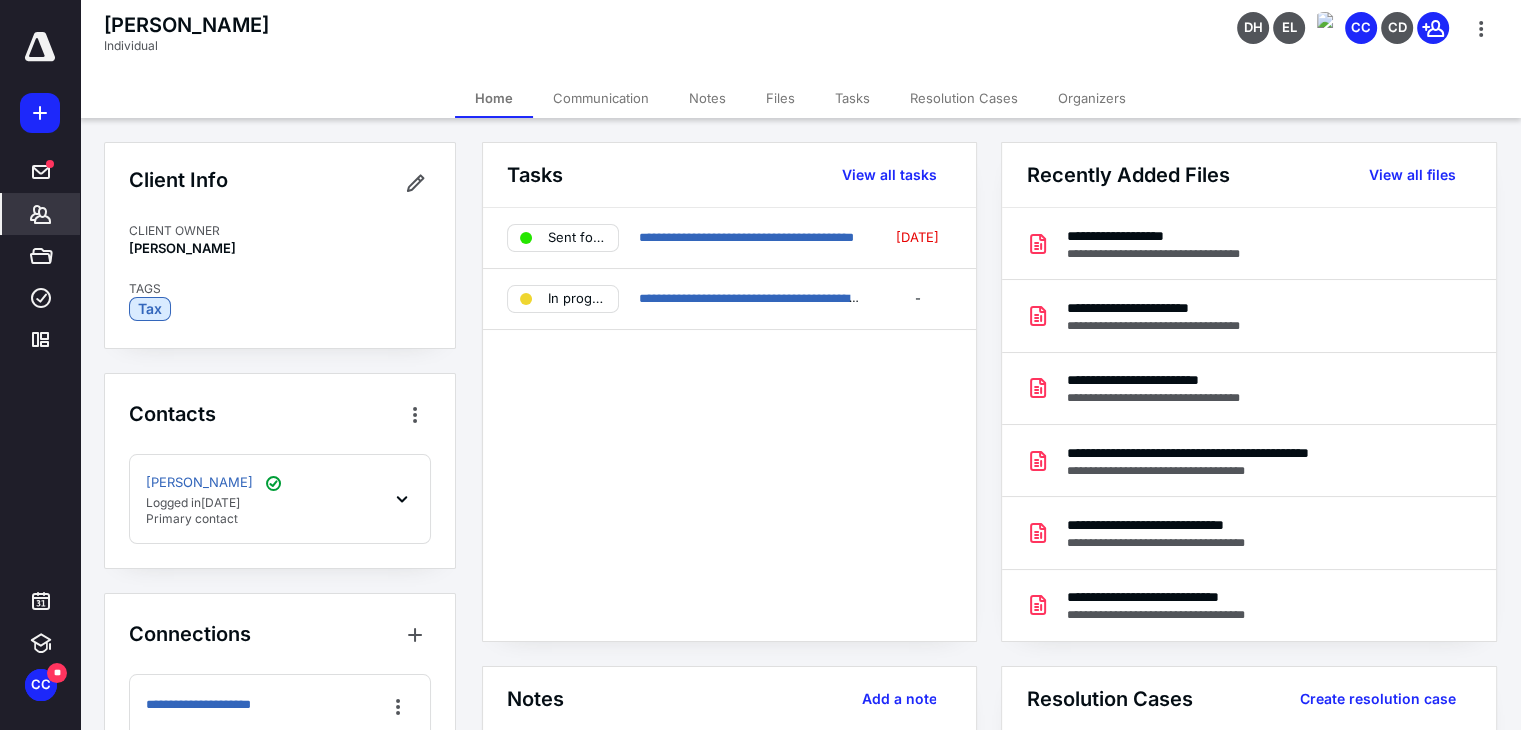 click on "Tasks" at bounding box center [852, 98] 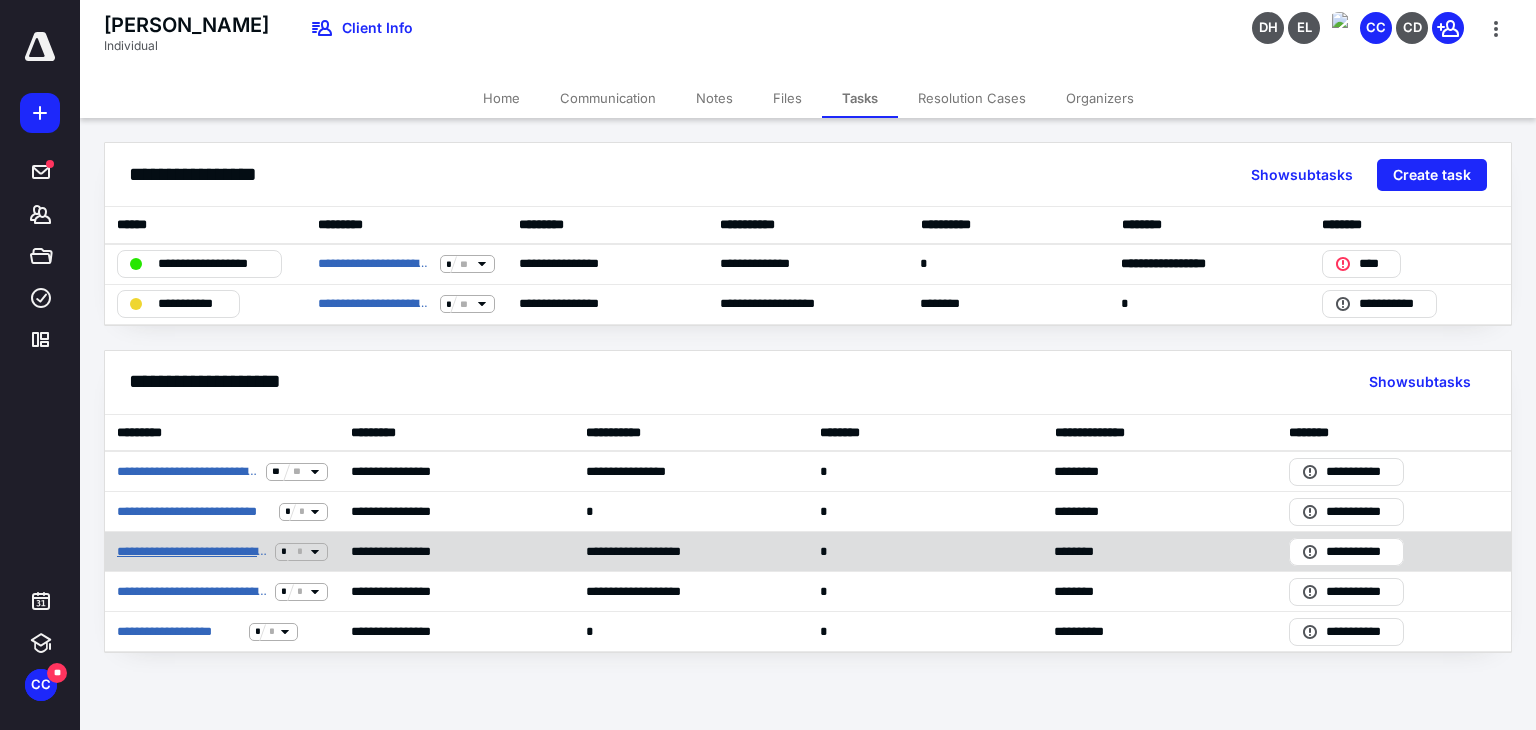 click on "**********" at bounding box center (192, 552) 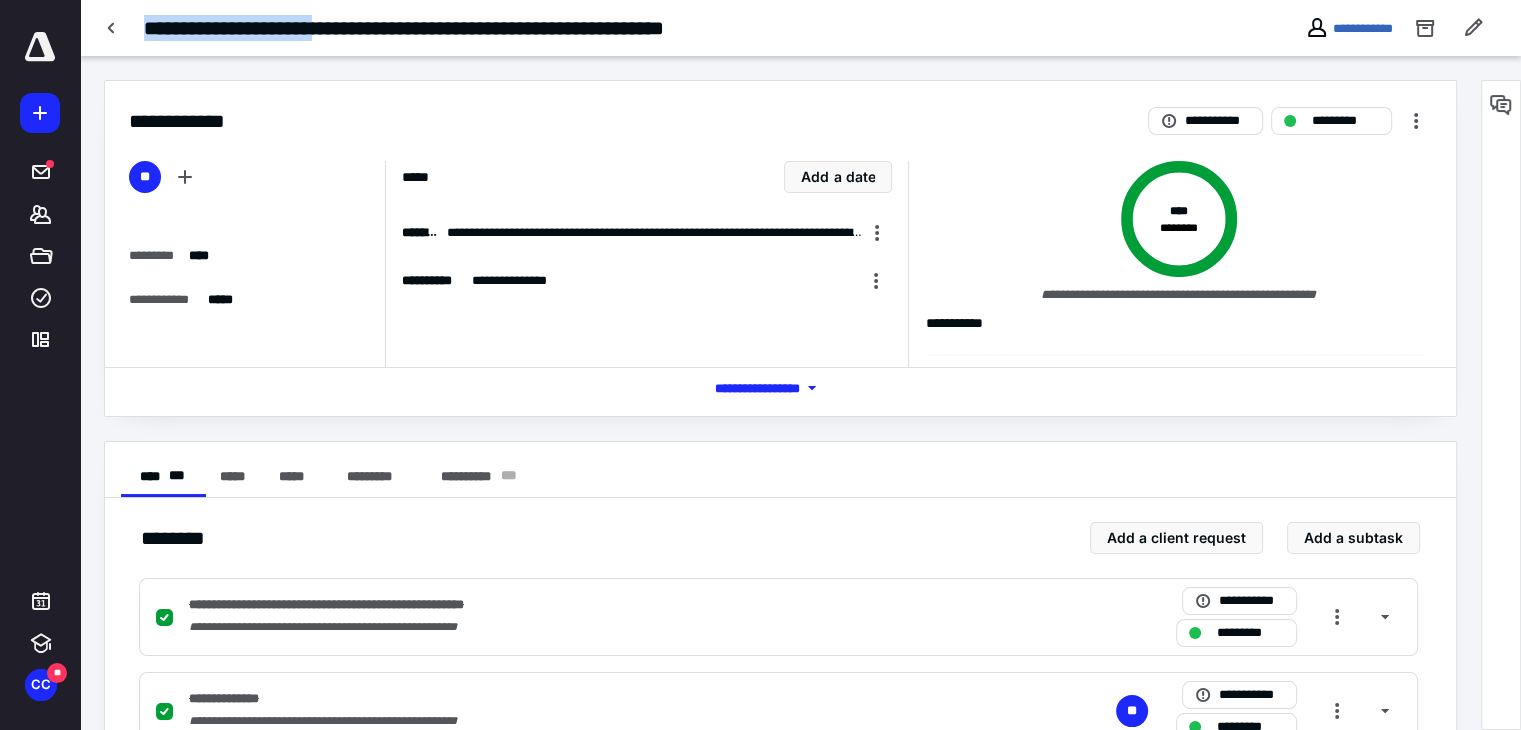 drag, startPoint x: 348, startPoint y: 25, endPoint x: 144, endPoint y: 33, distance: 204.1568 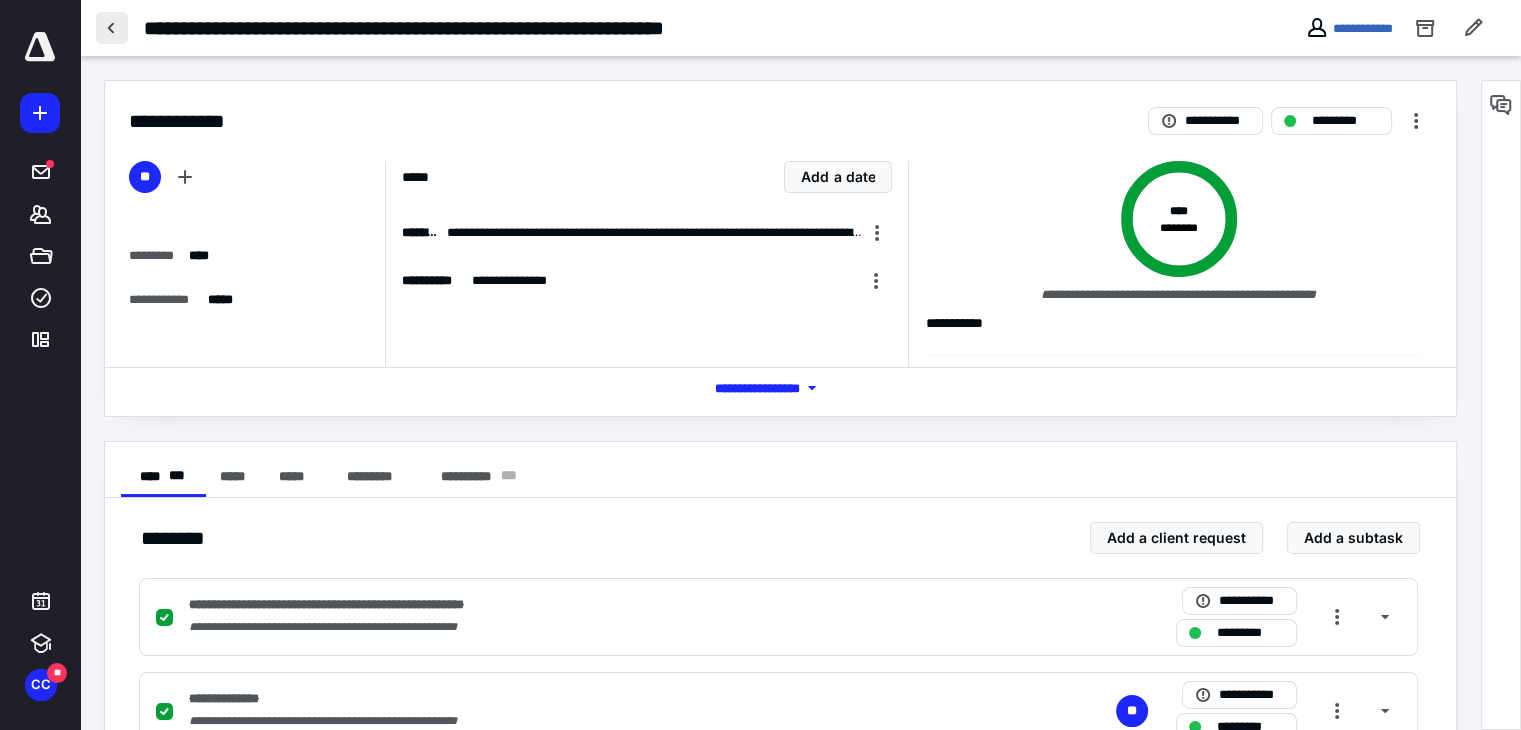 click at bounding box center (112, 28) 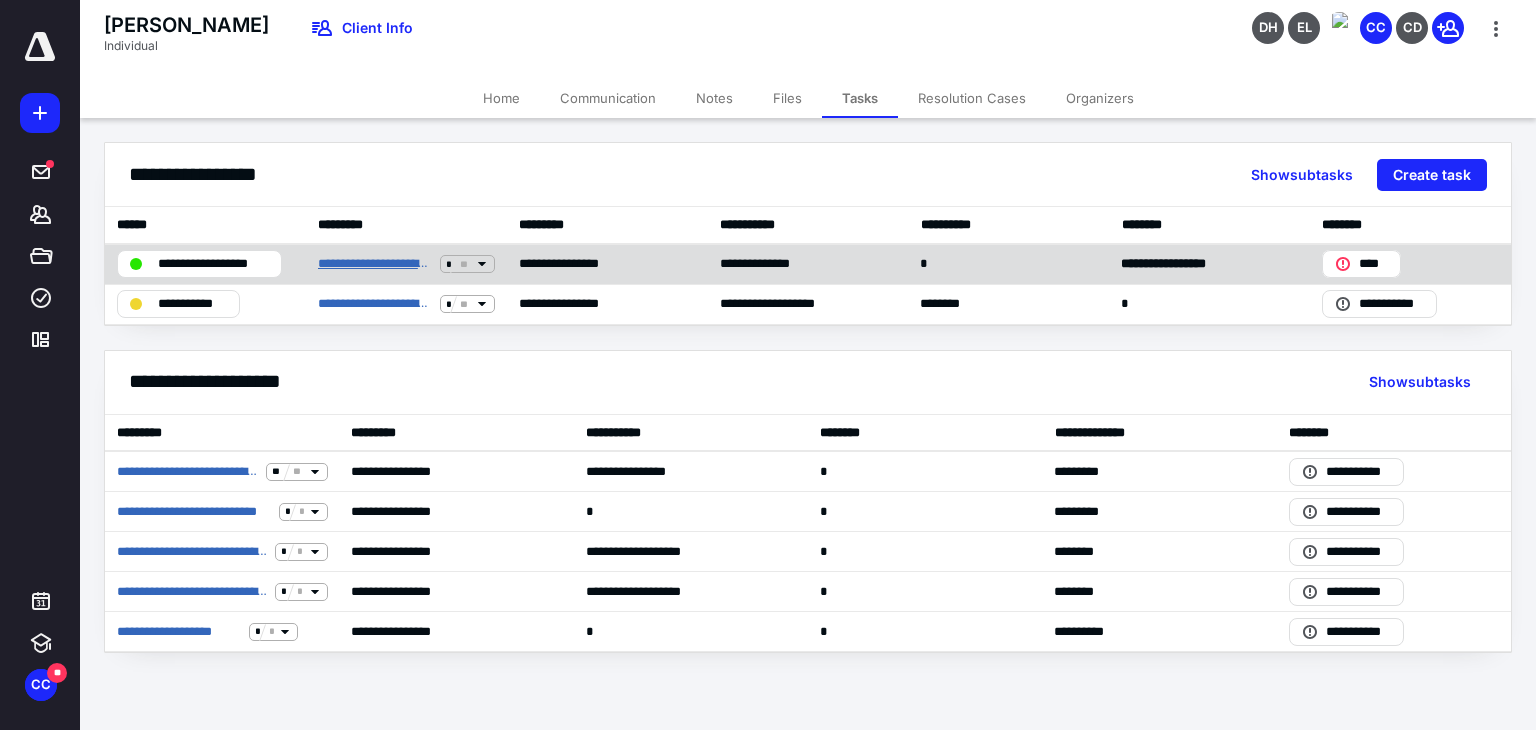 click on "**********" at bounding box center [375, 264] 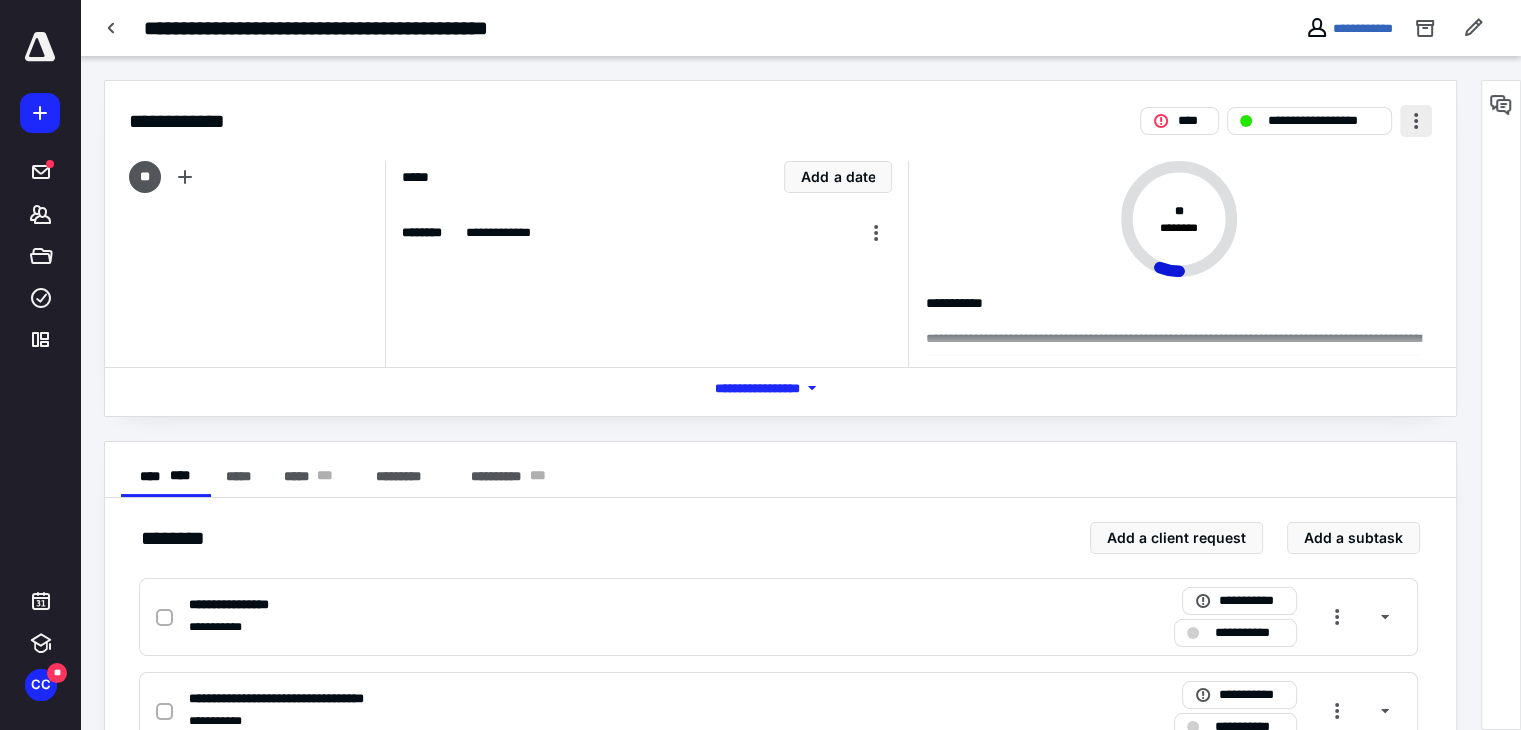 click at bounding box center (1416, 121) 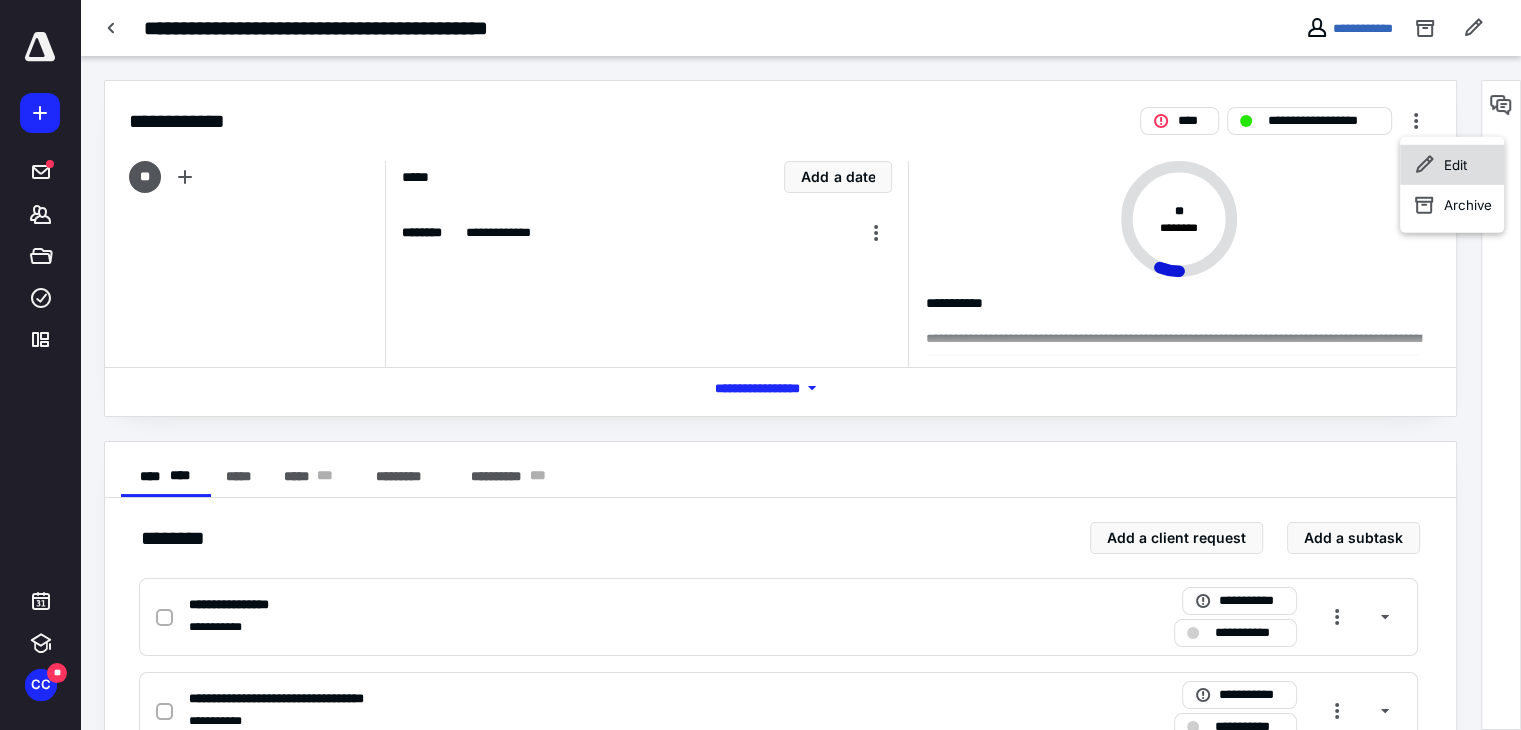 click on "Edit" at bounding box center [1452, 165] 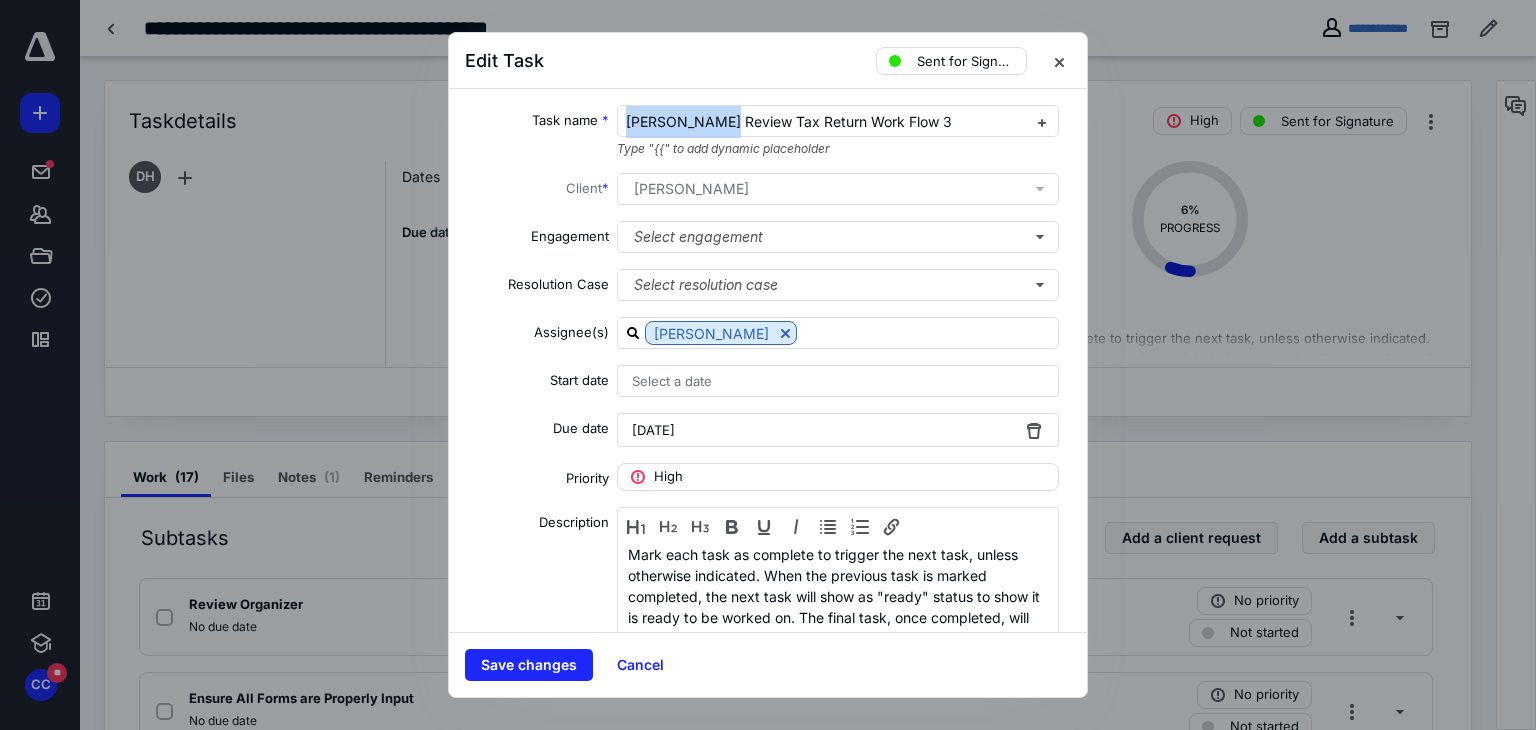 drag, startPoint x: 706, startPoint y: 117, endPoint x: 558, endPoint y: 128, distance: 148.40822 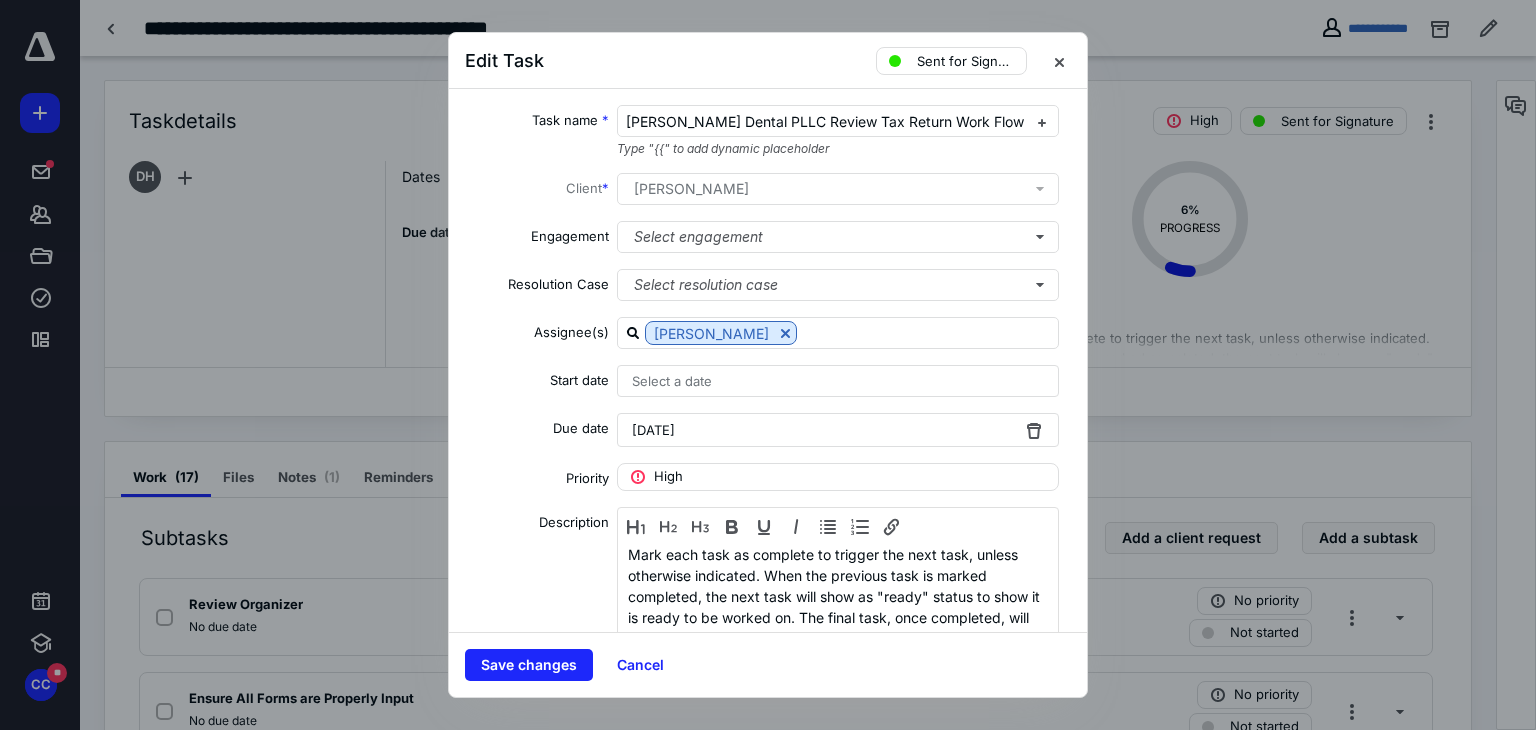 type 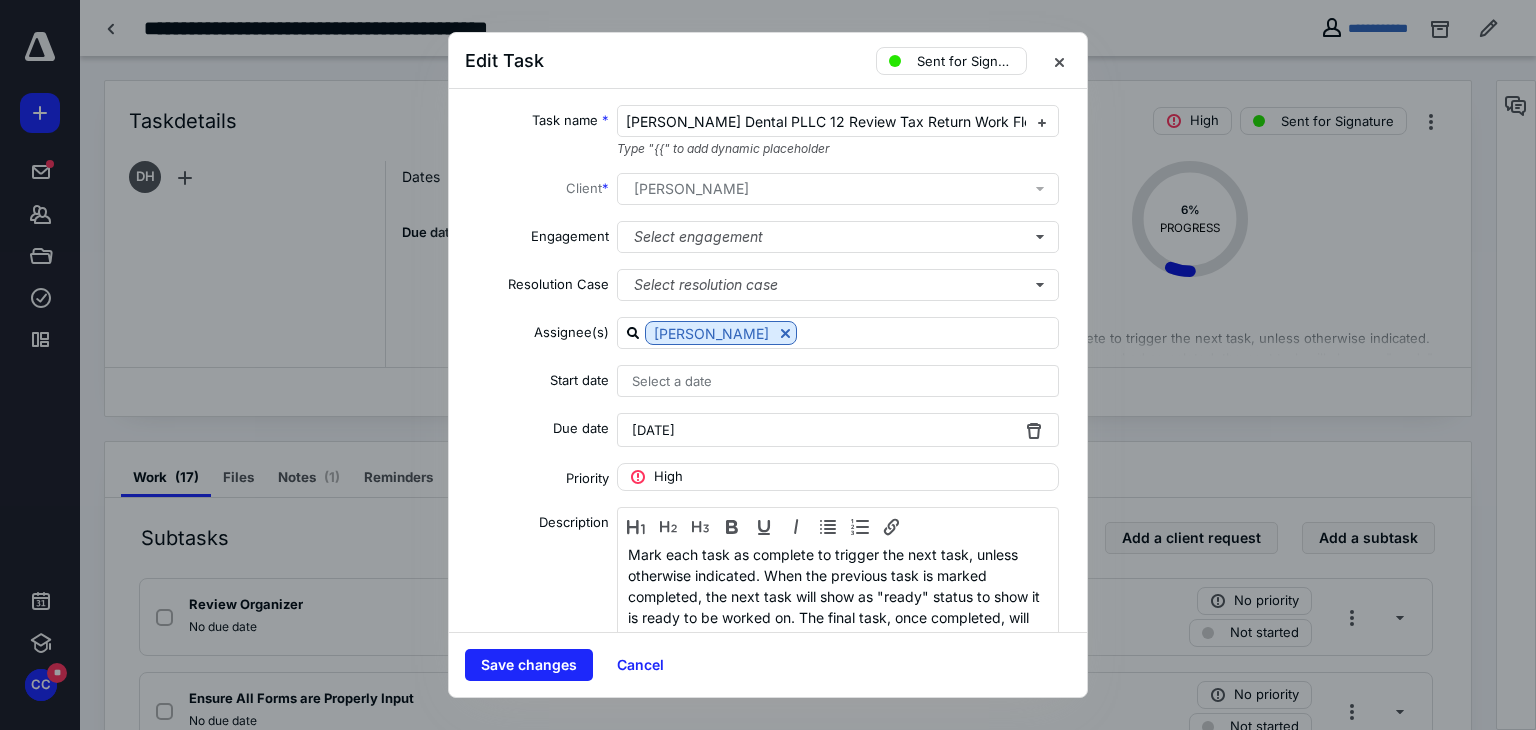 click on "Task name   * BL Curtis Dental PLLC 12 Review Tax Return Work Flow 3 Type "{{" to add dynamic placeholder Client  * Laura Curtis Engagement Select engagement Resolution Case Select resolution case Assignee(s) Diane Hagopian Start date Select a date Due date June 17, 2025 Priority High Description Mark each task as complete to trigger the next task, unless otherwise indicated. When the previous task is marked completed, the next task will show as "ready" status to show it is ready to be worked on. The final task, once completed, will trigger the next work flow. Recurring Tax preparation fields" at bounding box center (768, 360) 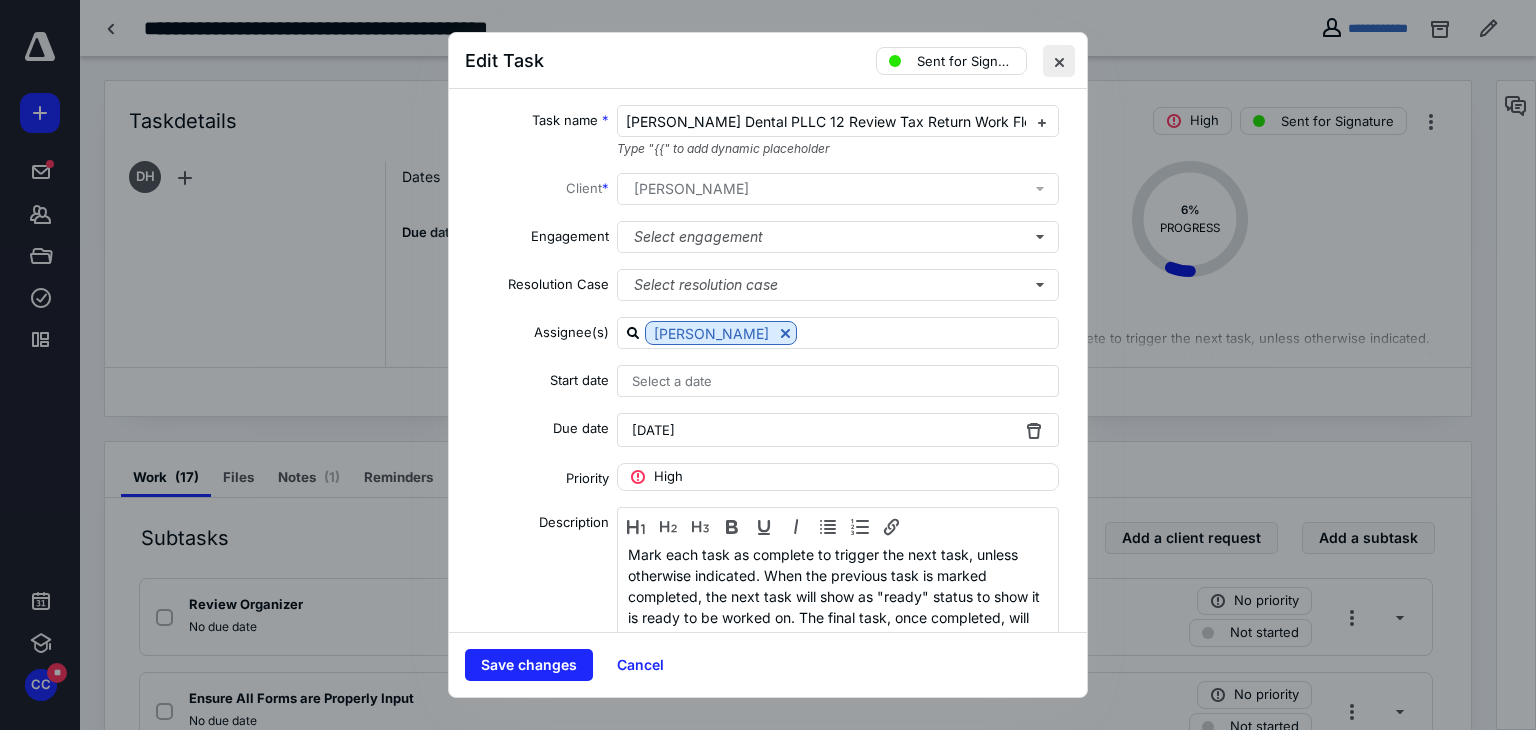 click at bounding box center (1059, 61) 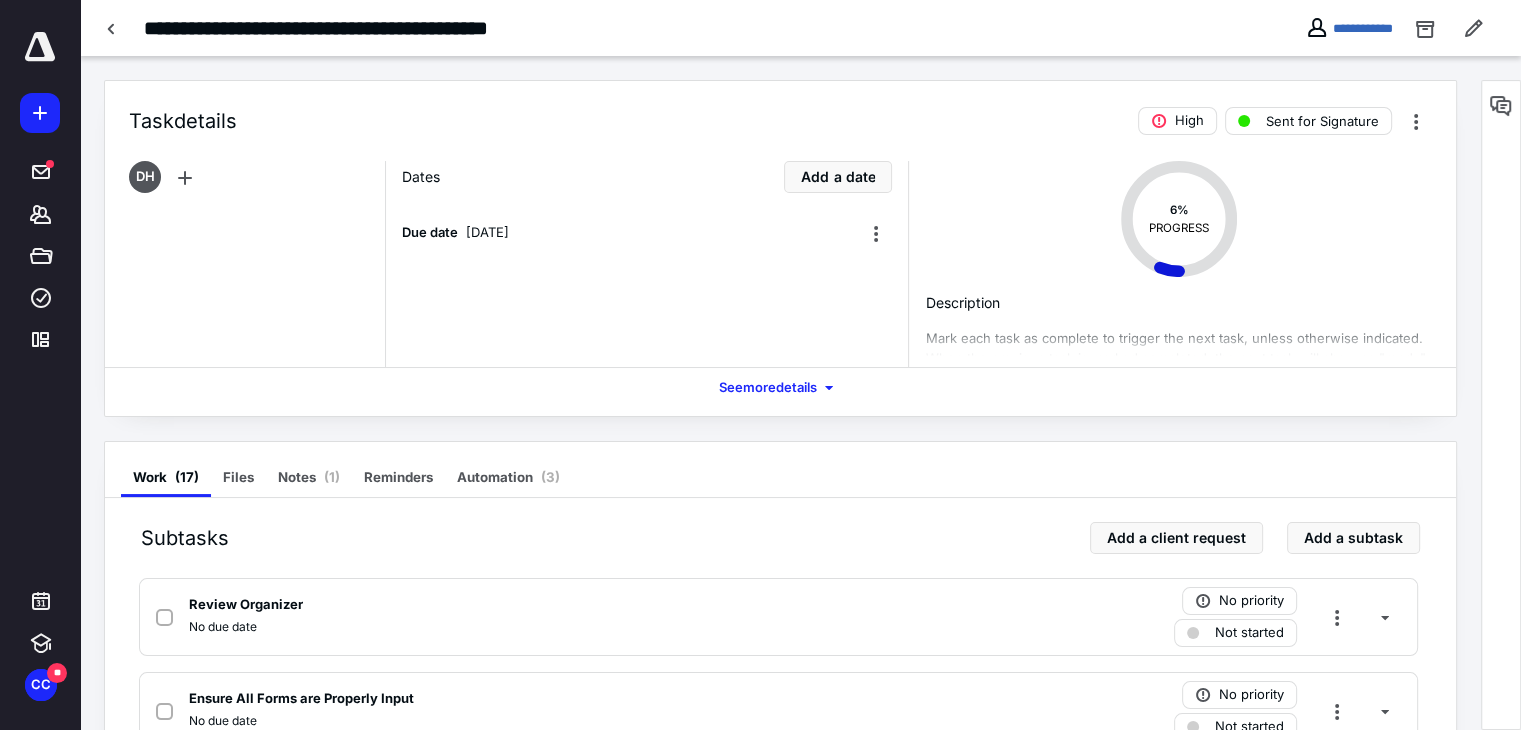 click on "Task  details High Sent for Signature DH Dates Add a date Due date June 17, 2025 6 % PROGRESS Description Mark each task as complete to trigger the next task, unless otherwise indicated. When the previous task is marked completed, the next task will show as "ready" status to show it is ready to be worked on. The final task, once completed, will trigger the next work flow. See  more  details  Work ( 17 ) Files Notes ( 1 ) Reminders Automation ( 3 ) Subtasks Add a client request Add a subtask Review Organizer No due date No priority Not started Ensure All Forms are Properly Input No due date No priority Not started Make Sure All Source Documents Are Submitted No due date No priority Not started Cross-Check Prior Year Returns No due date No priority Not started Verify All Credits and Deductions No due date No priority Not started Ensure Appropriate Depreciation No due date No priority Not started Recheck Special Situations No due date No priority Not started Did Client Upload a Tax Notice? No due date Request" at bounding box center [780, 1132] 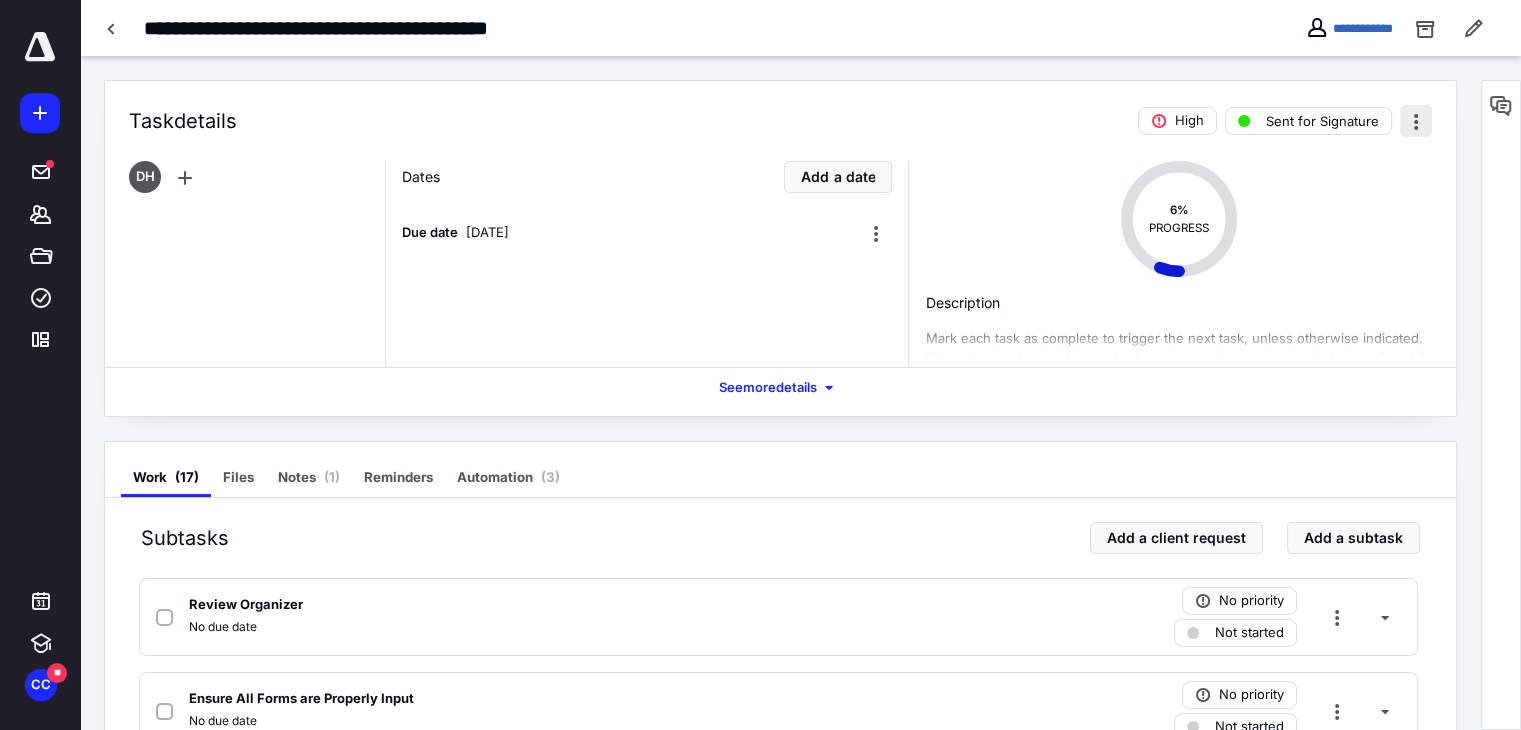 click at bounding box center [1416, 121] 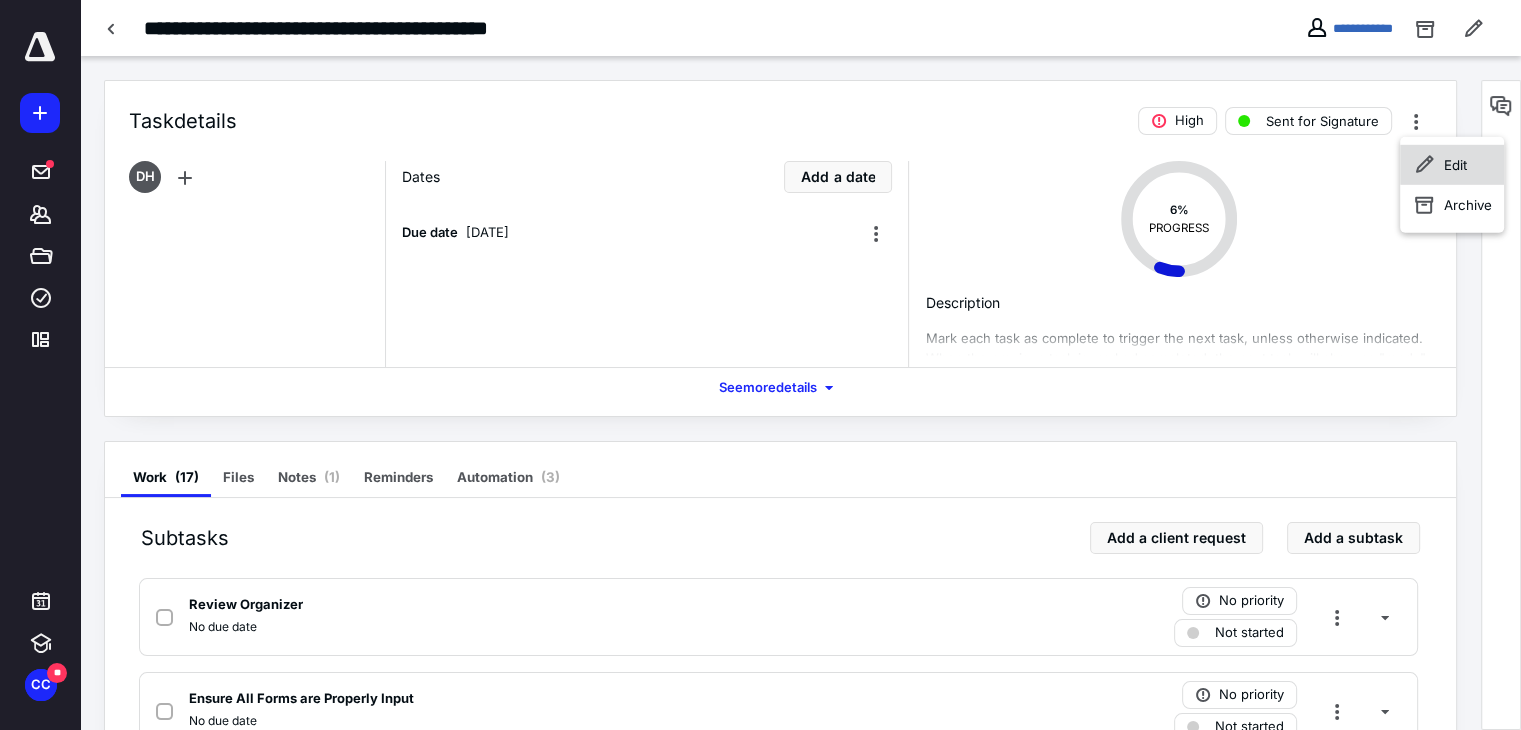 click 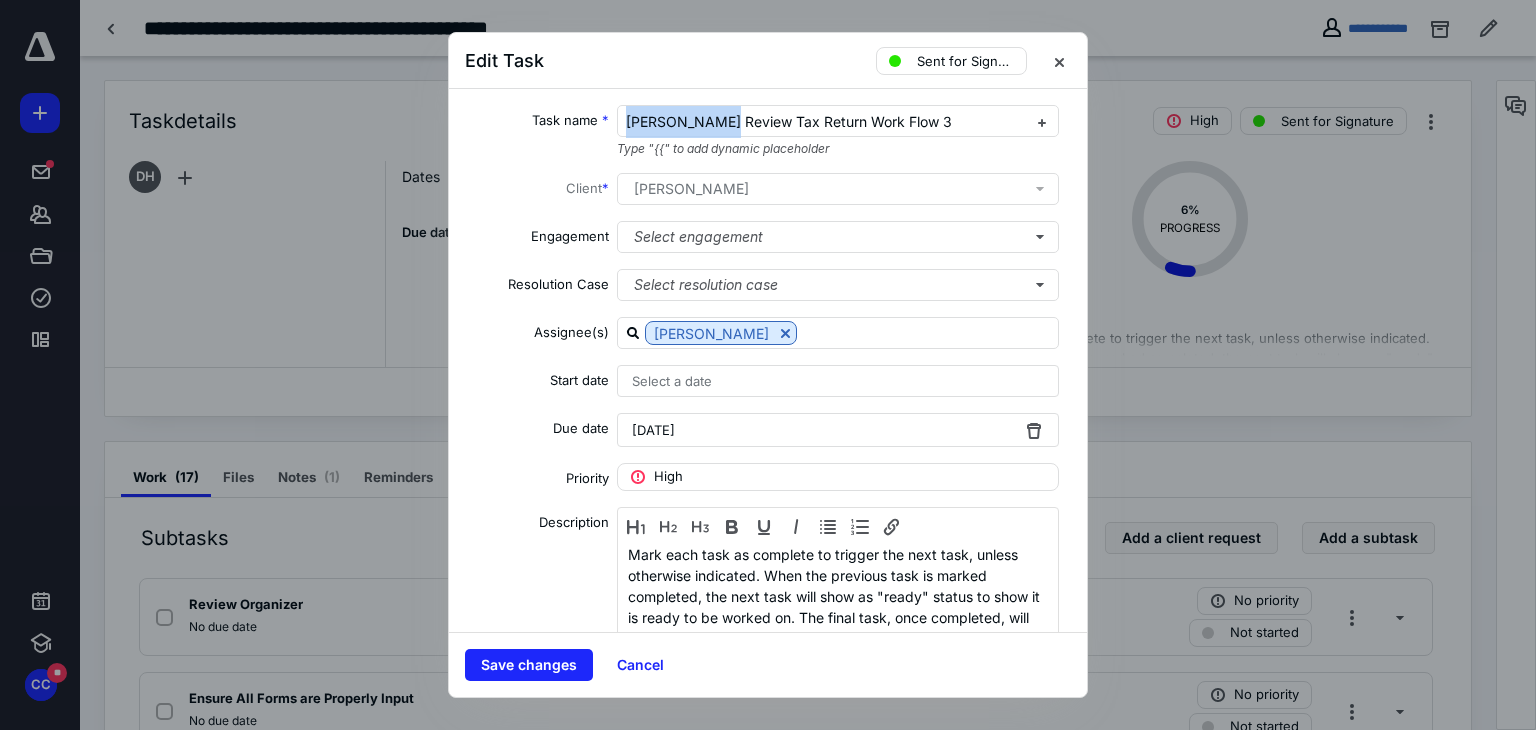 drag, startPoint x: 707, startPoint y: 116, endPoint x: 608, endPoint y: 126, distance: 99.50377 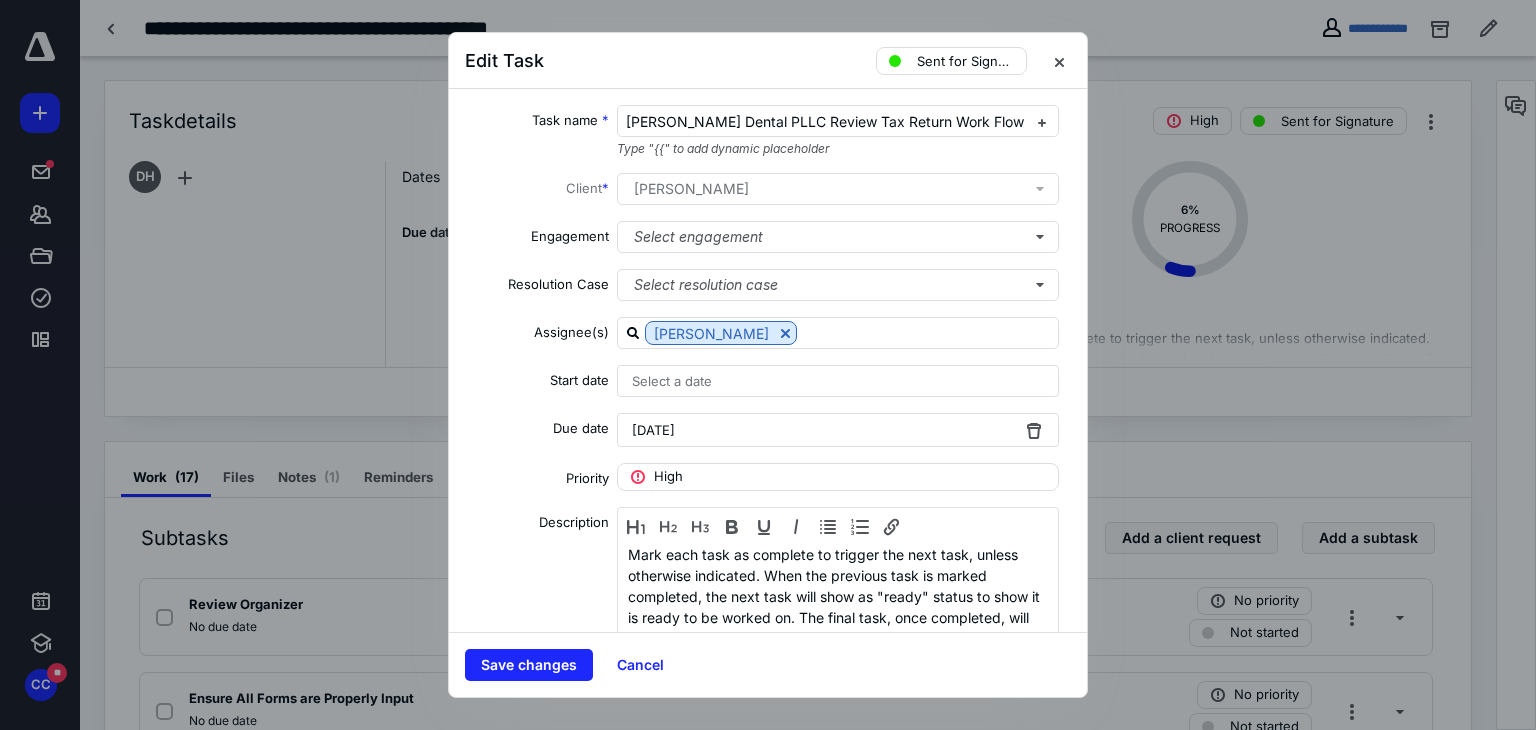type 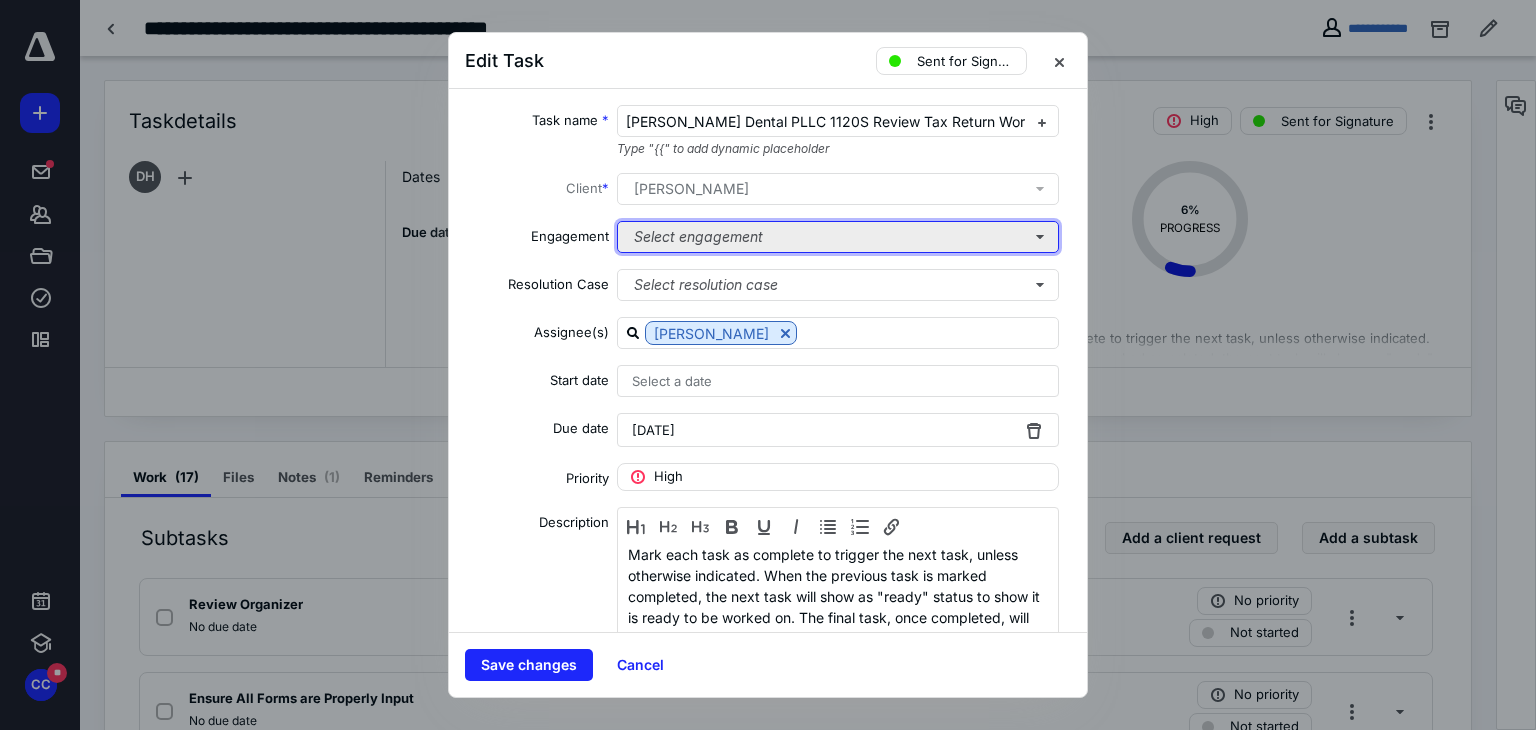 click on "Select engagement" at bounding box center [838, 237] 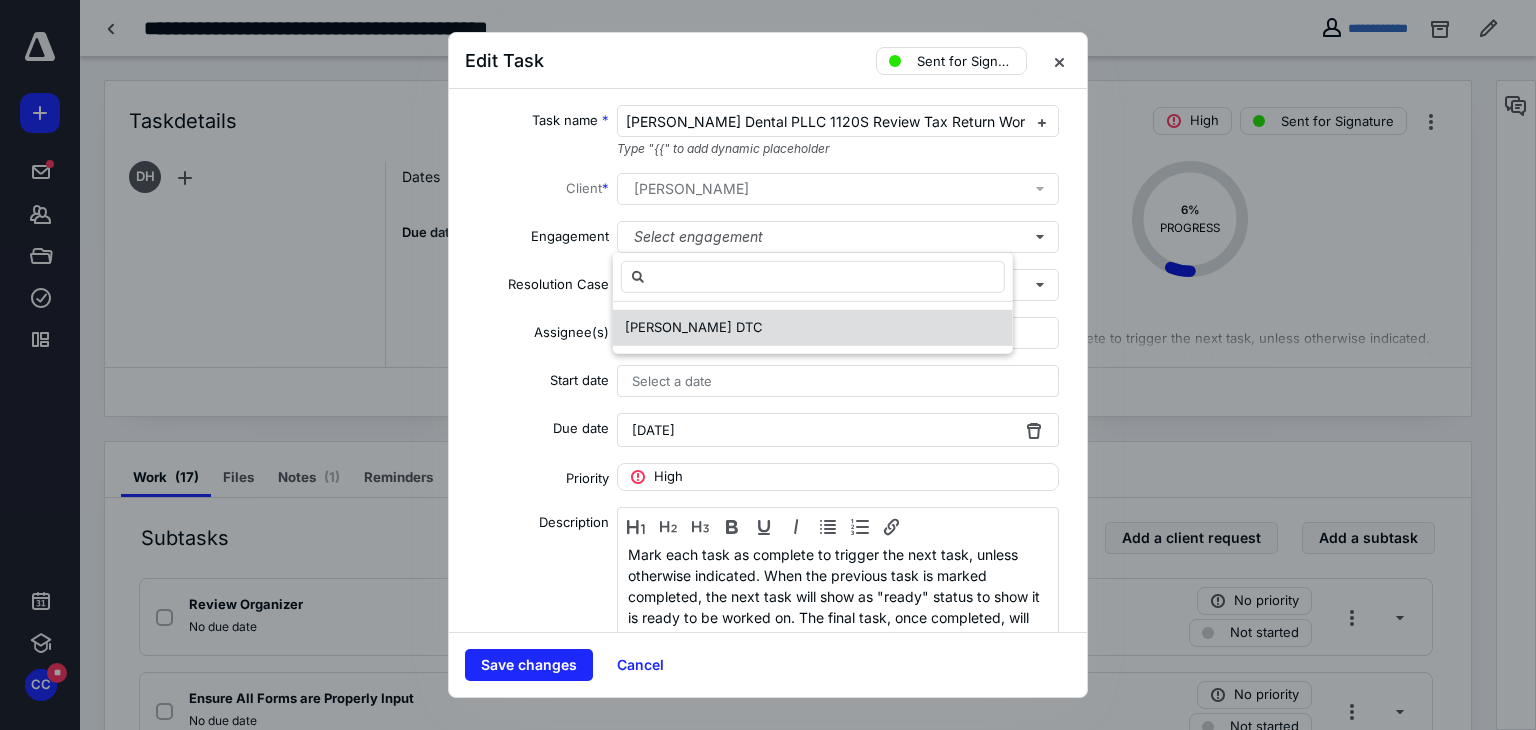 click on "Laura Curtis DTC" at bounding box center [694, 327] 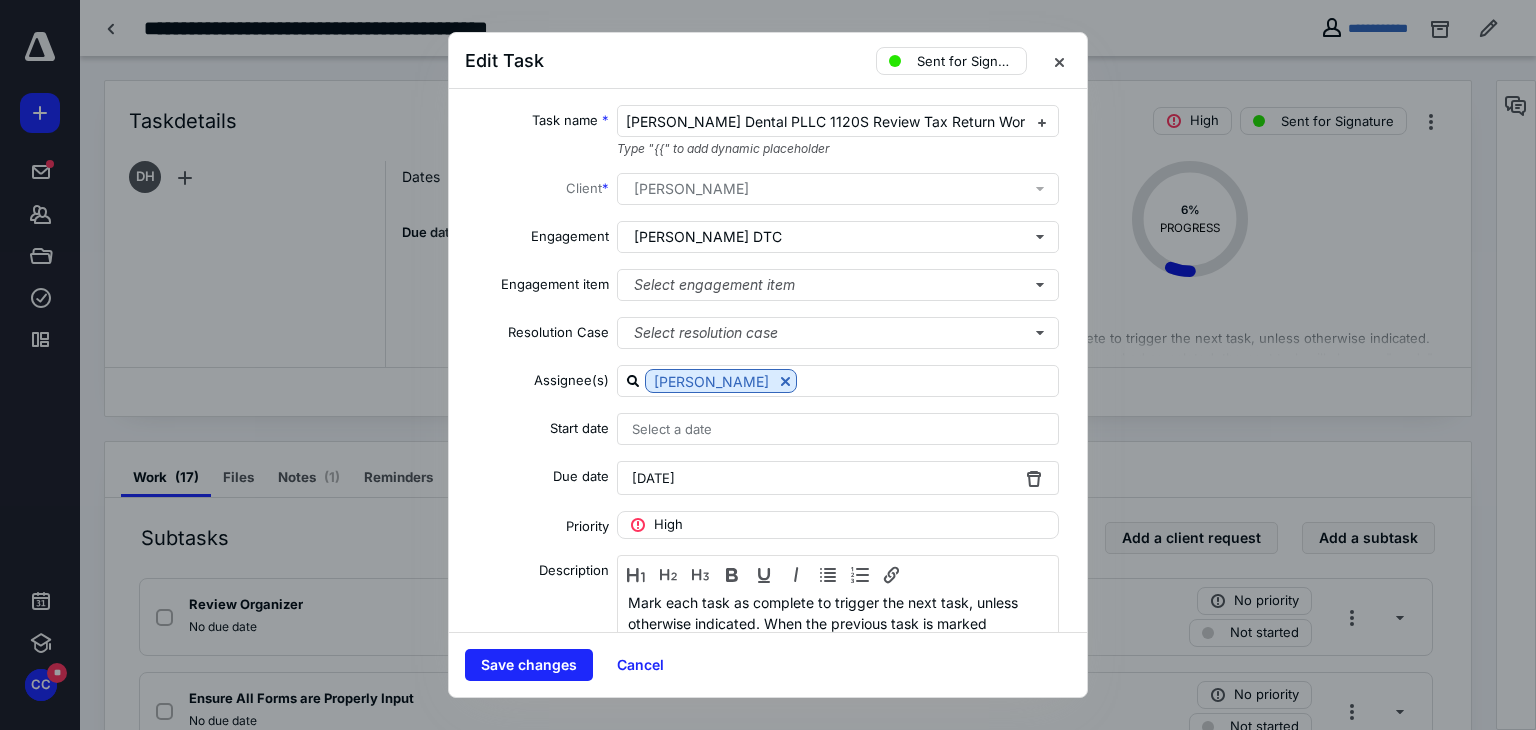 scroll, scrollTop: 256, scrollLeft: 0, axis: vertical 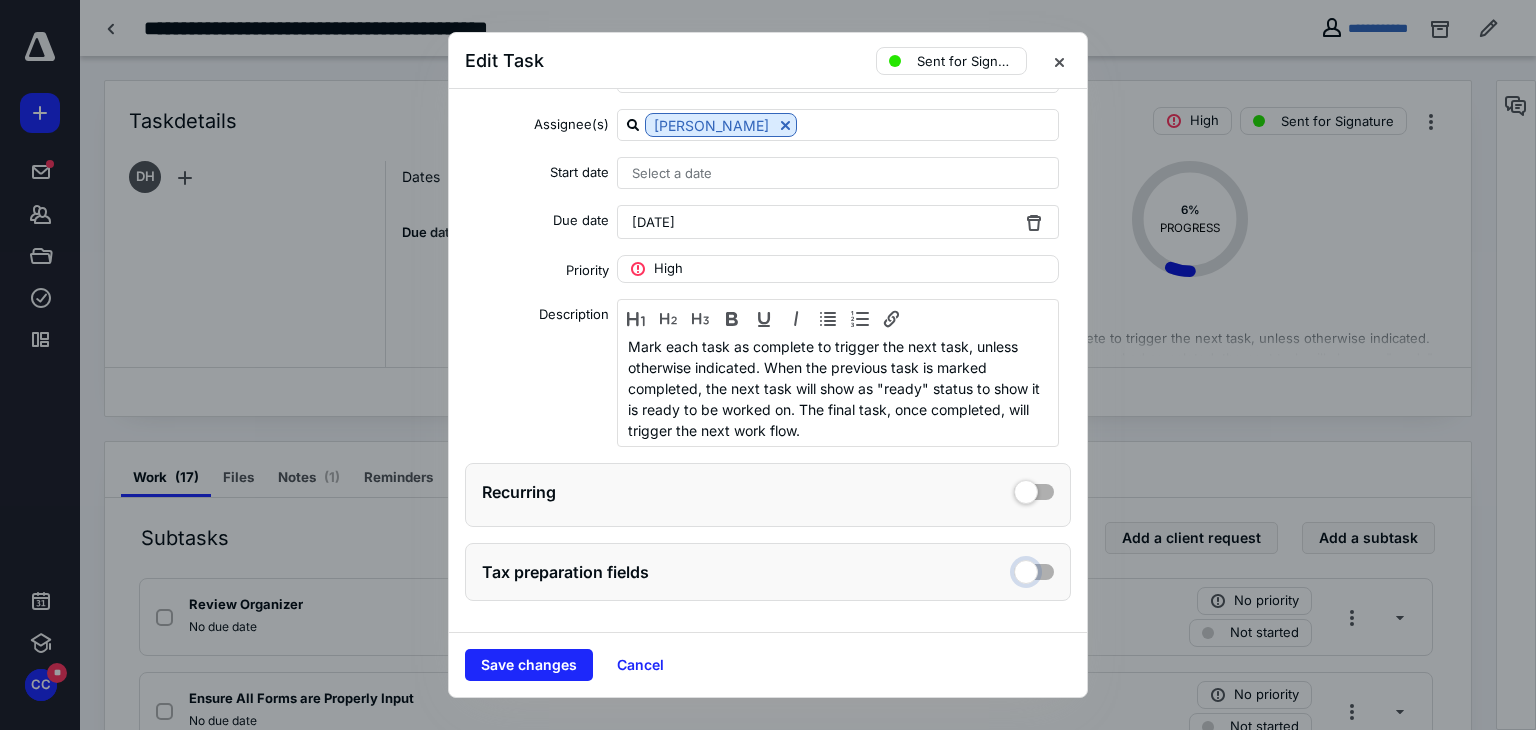 click at bounding box center [1034, 569] 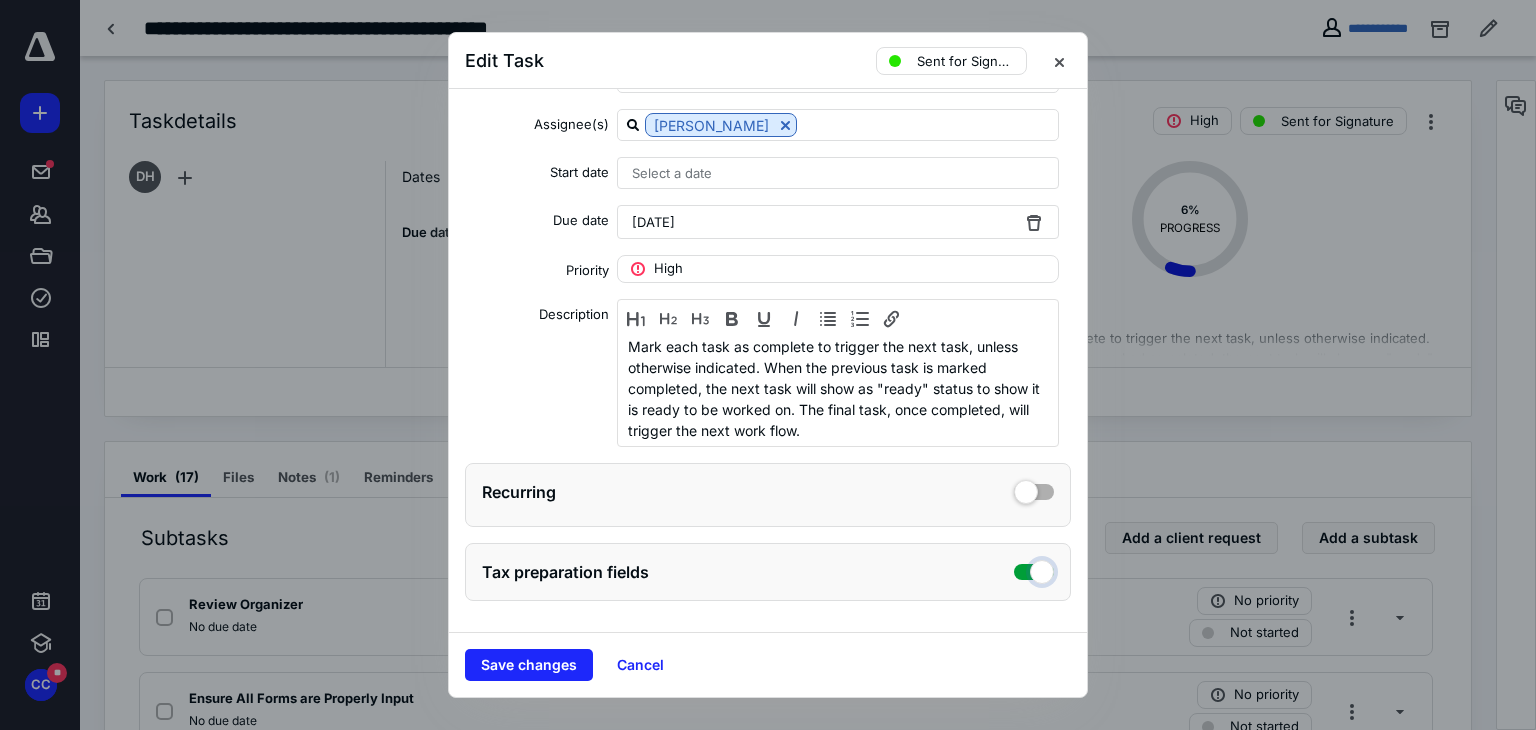 checkbox on "true" 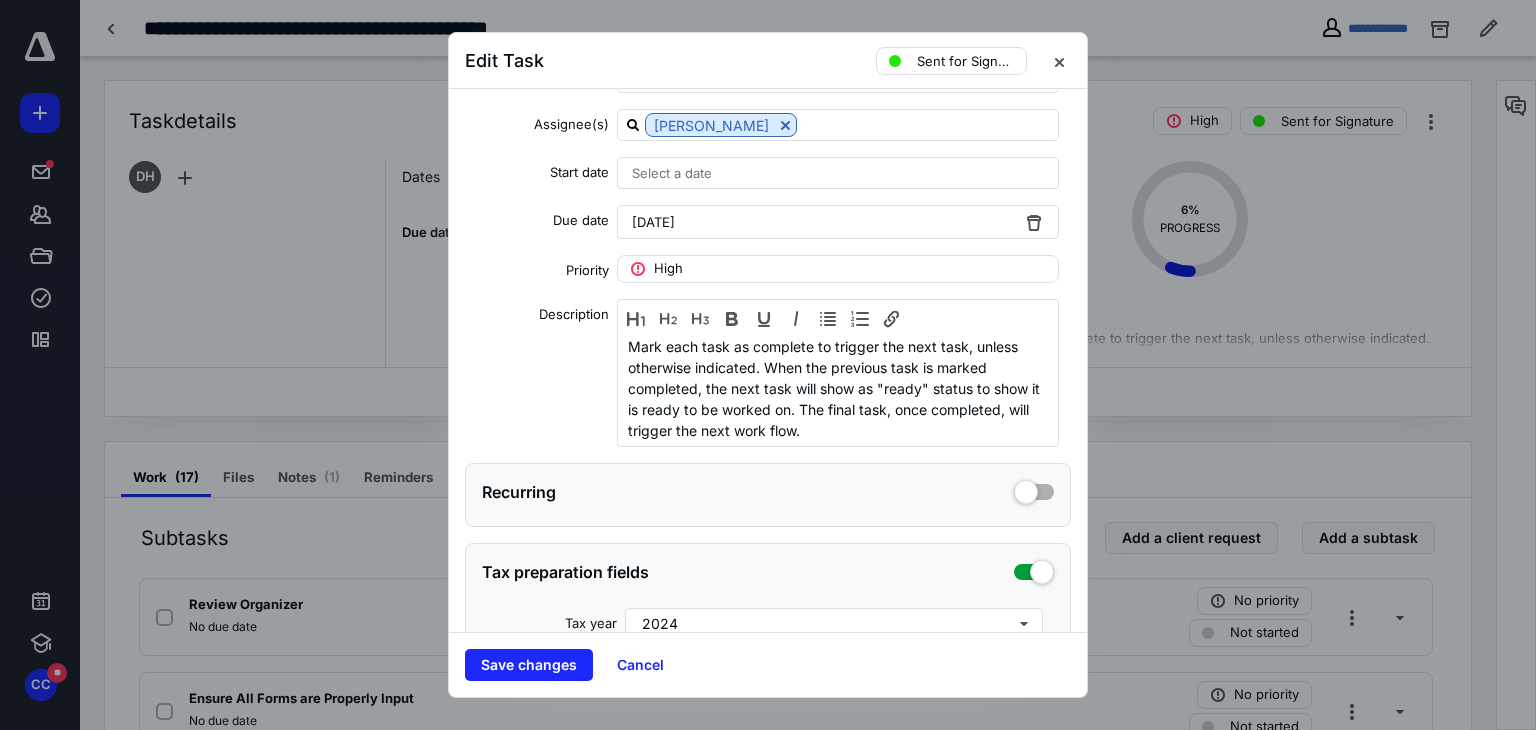 scroll, scrollTop: 351, scrollLeft: 0, axis: vertical 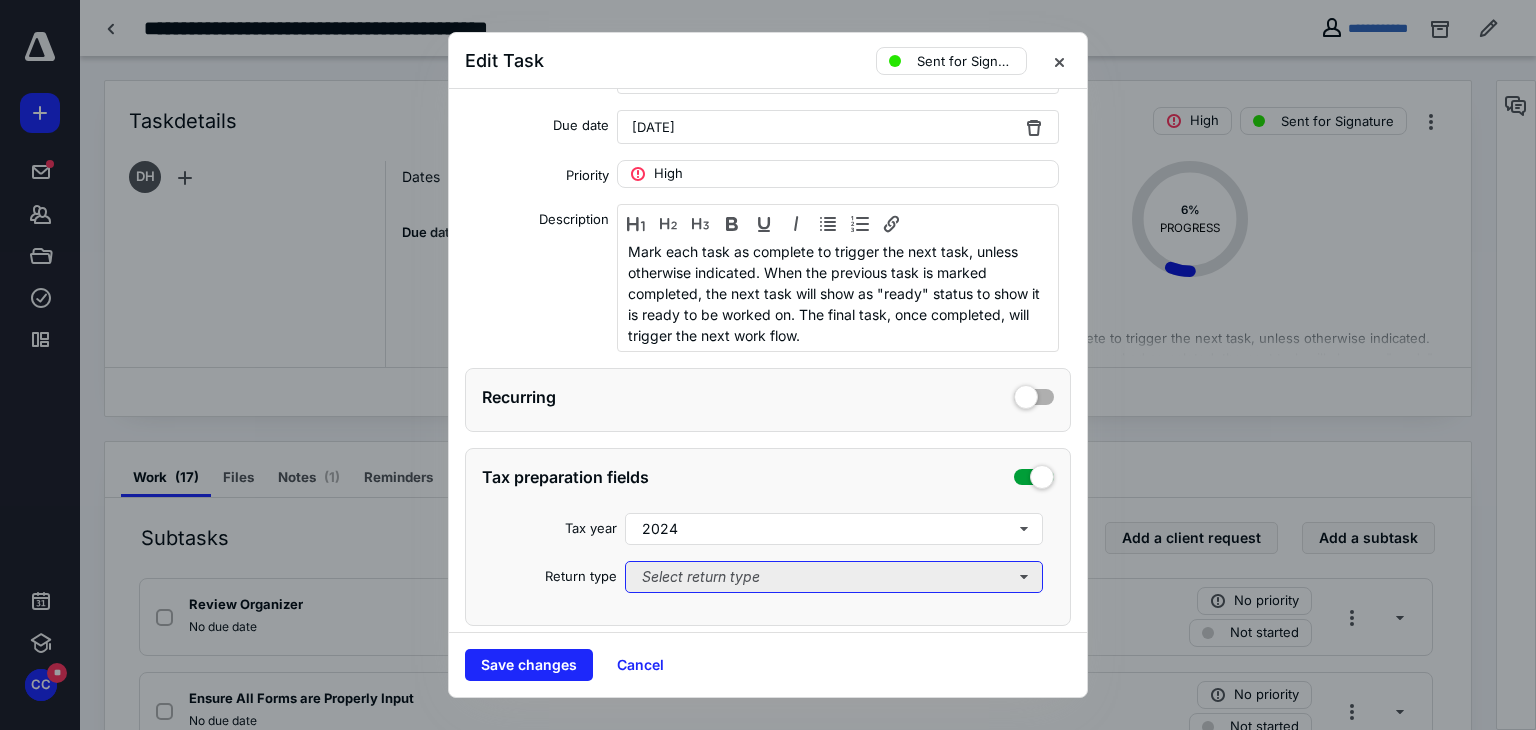 click on "Select return type" at bounding box center [834, 577] 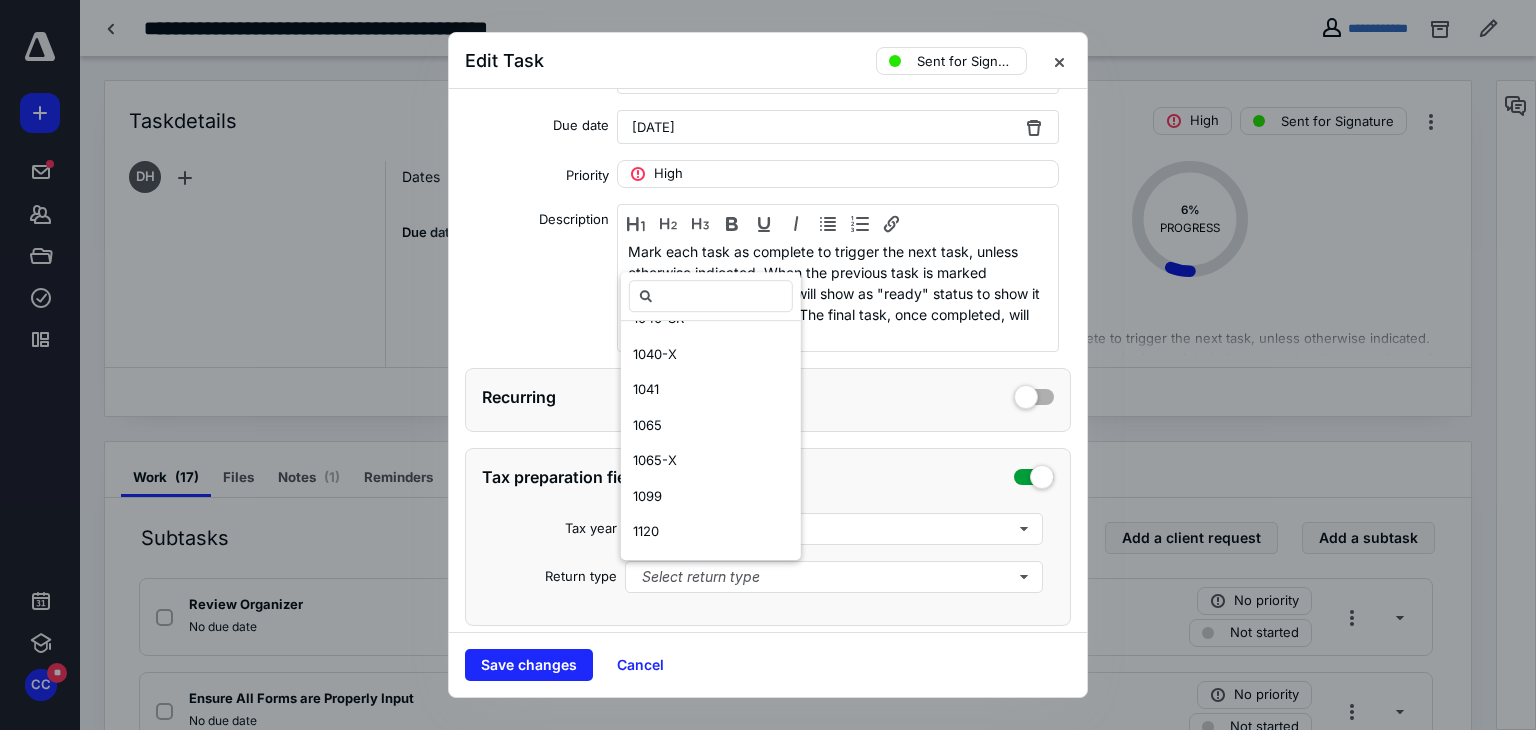 scroll, scrollTop: 332, scrollLeft: 0, axis: vertical 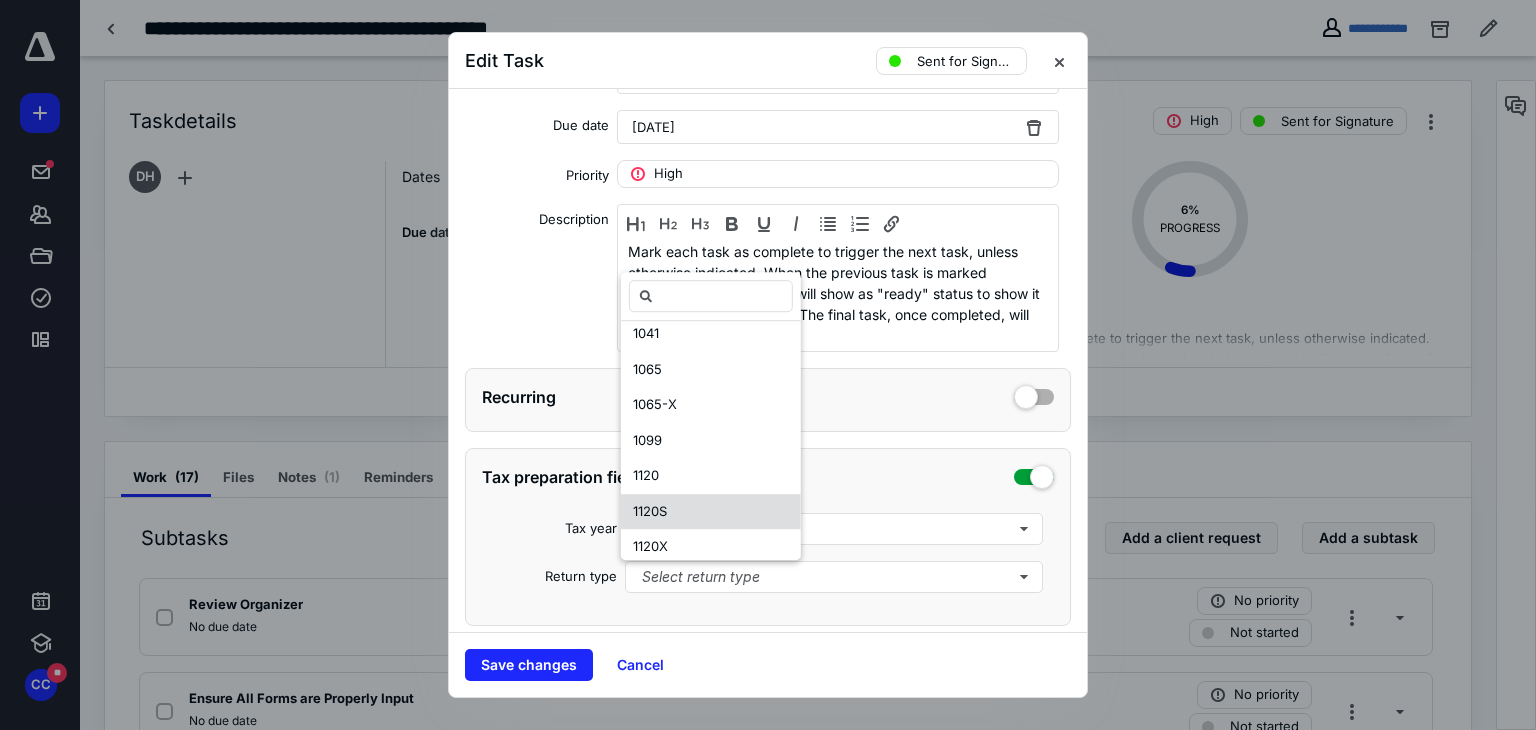 click on "1120S" at bounding box center (711, 512) 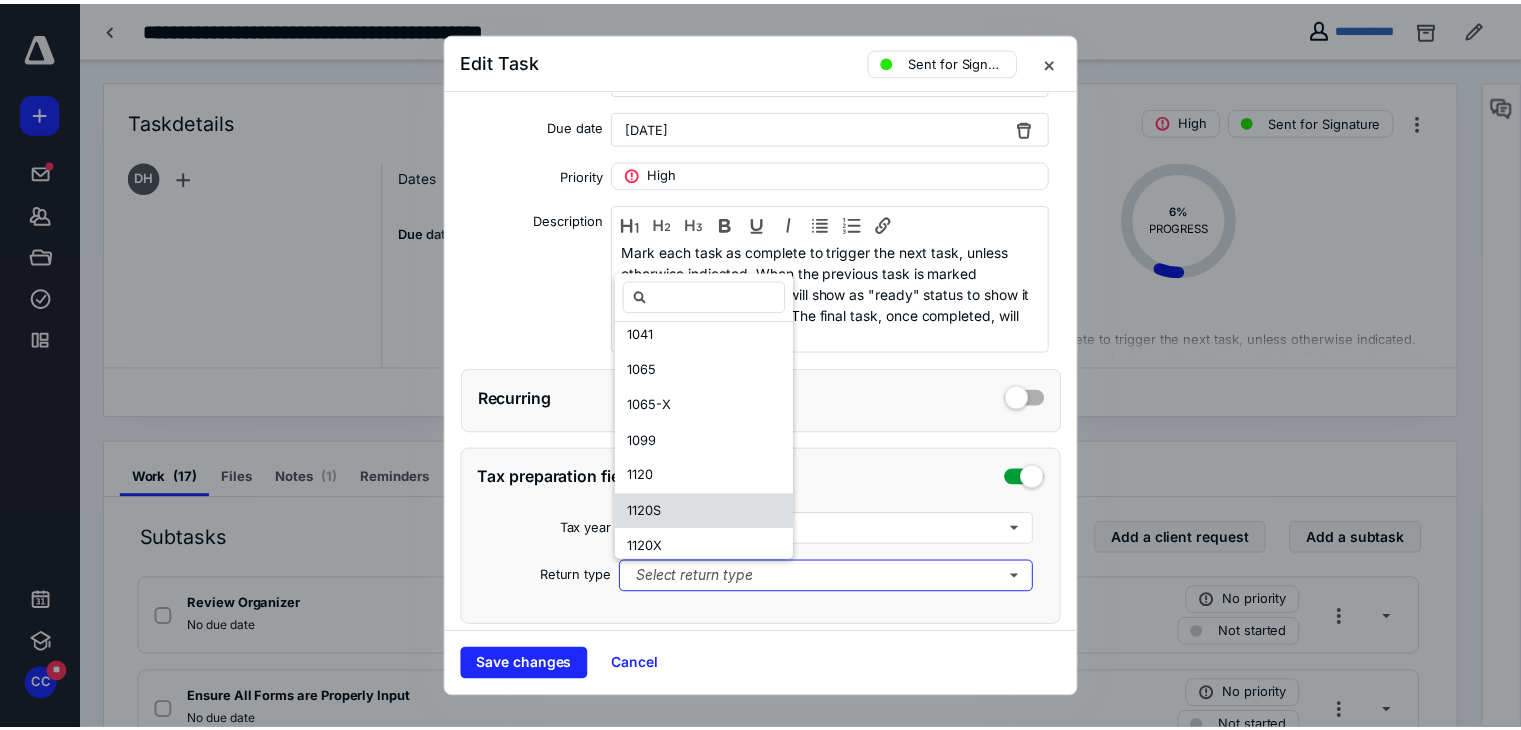 scroll, scrollTop: 0, scrollLeft: 0, axis: both 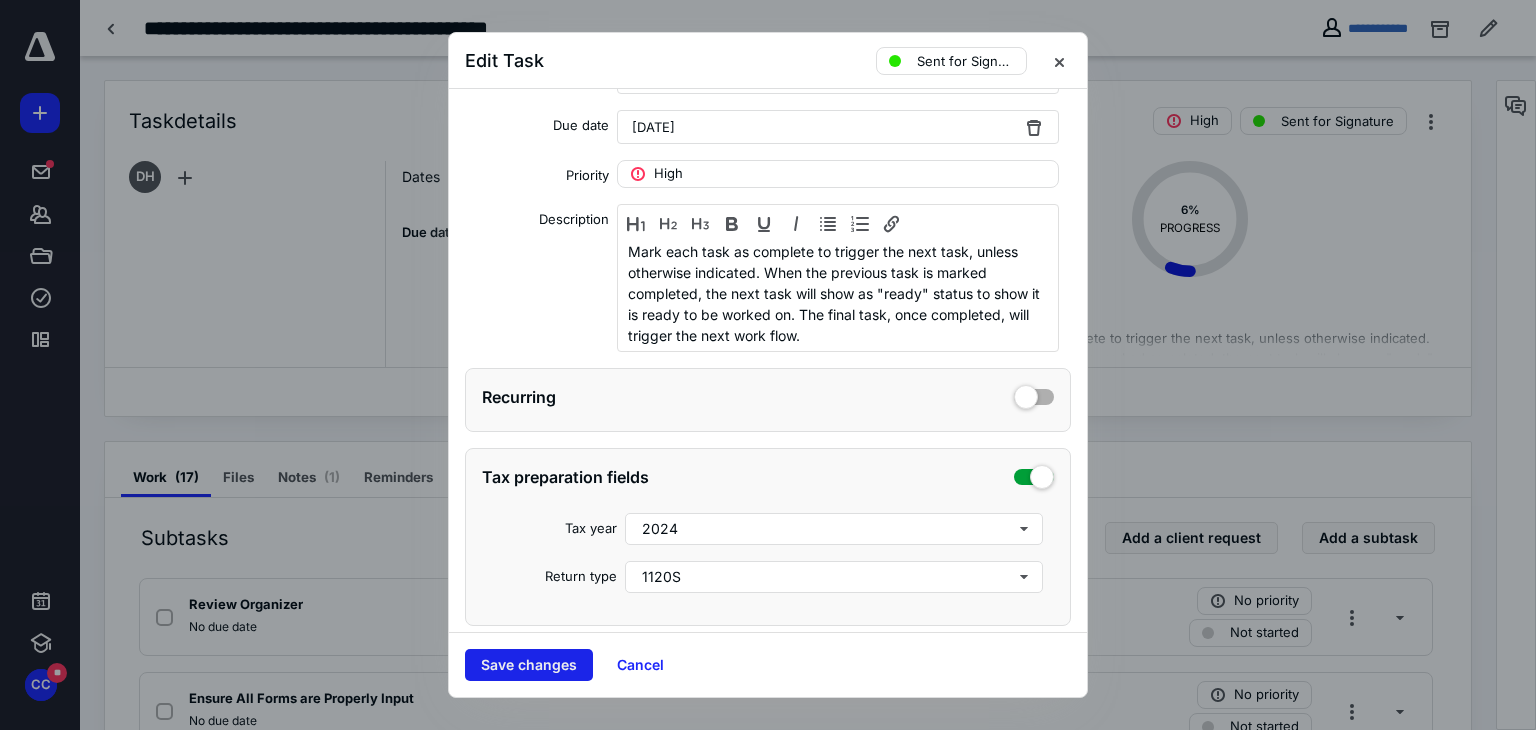 click on "Save changes" at bounding box center (529, 665) 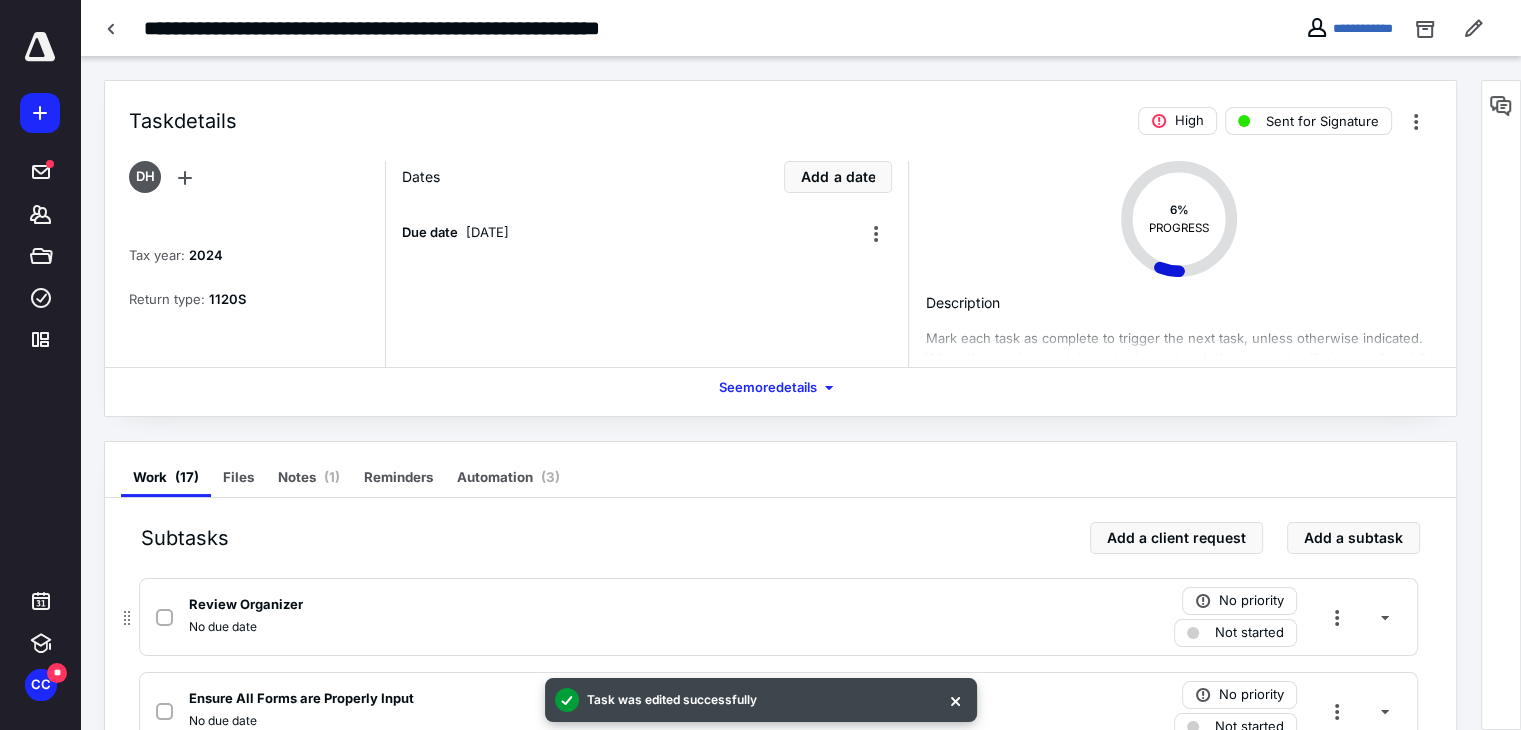 click 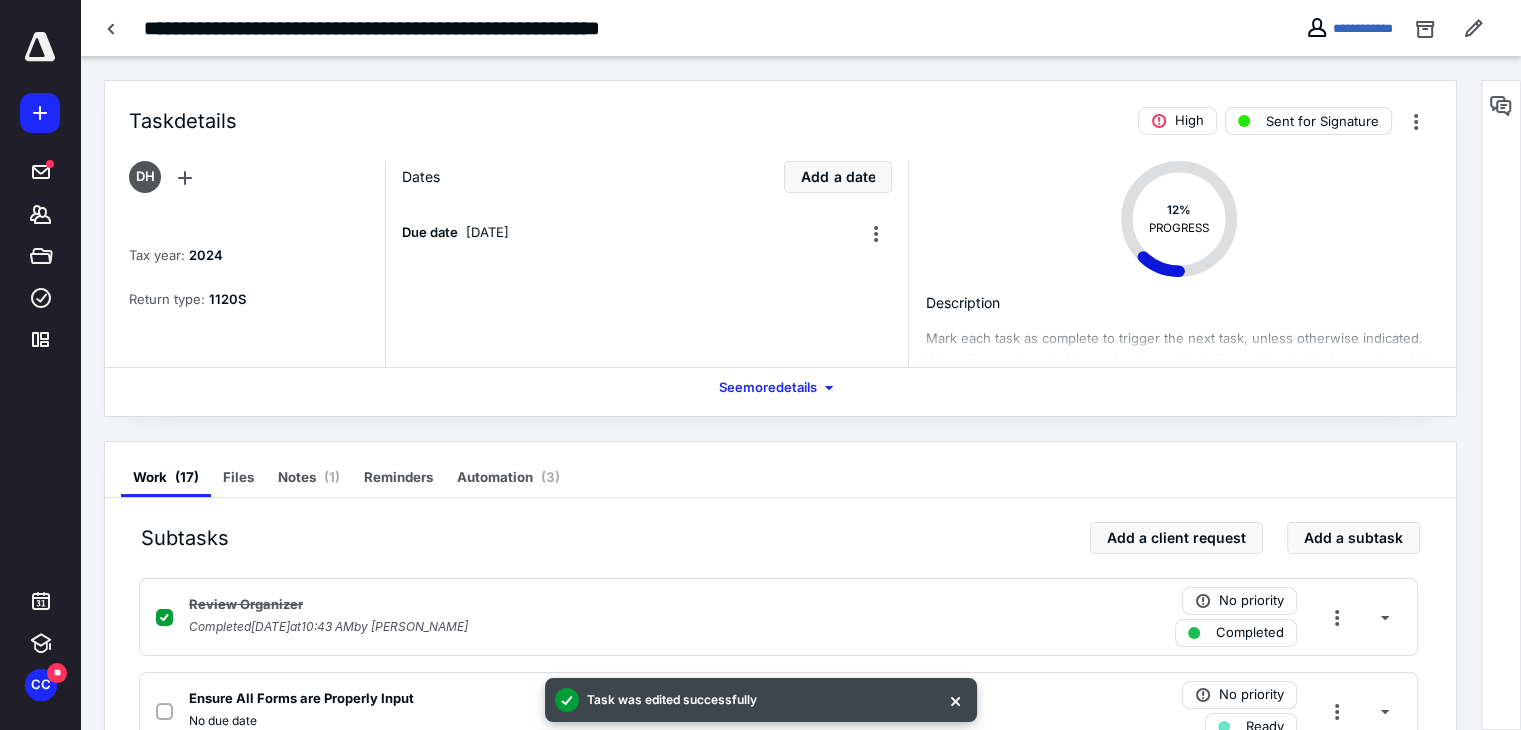 scroll, scrollTop: 402, scrollLeft: 0, axis: vertical 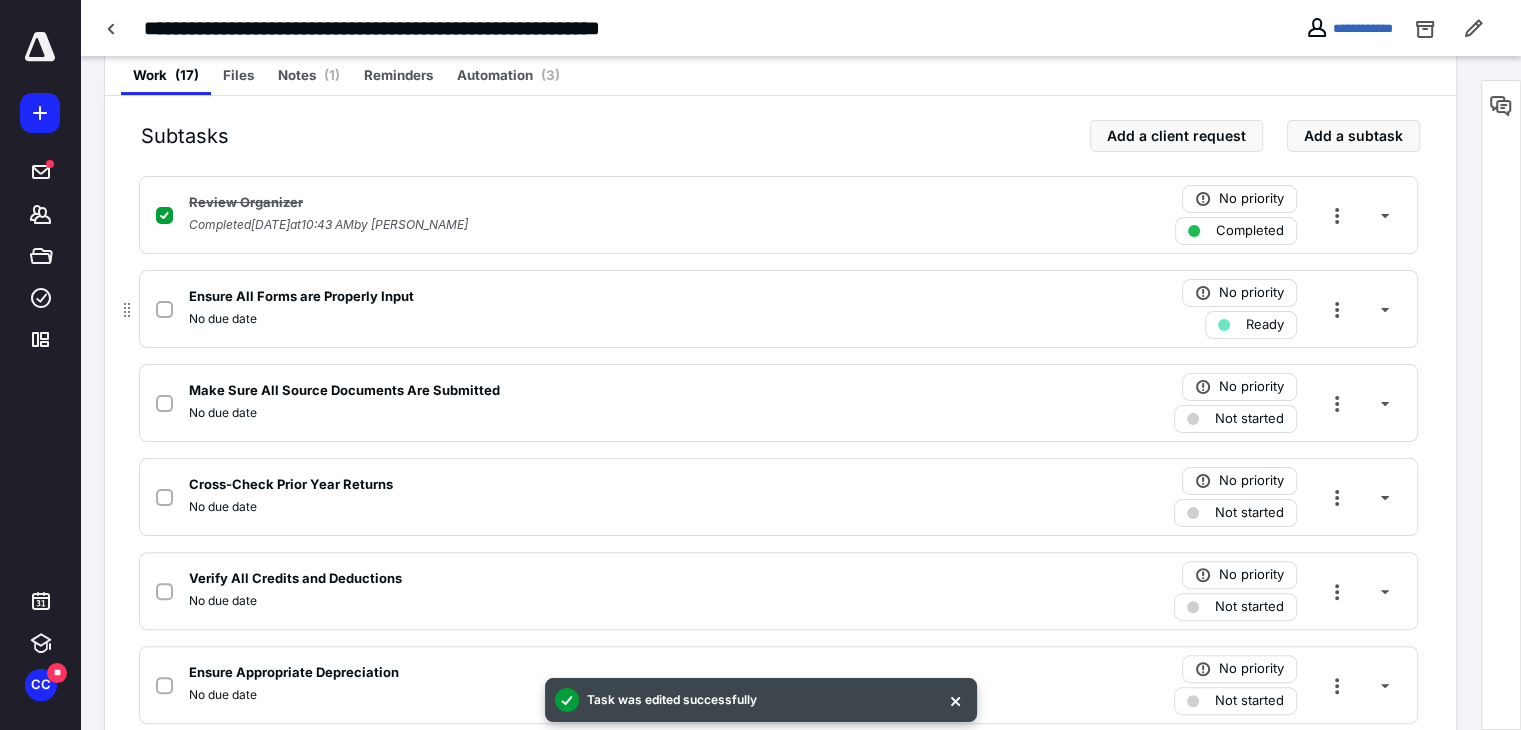 click 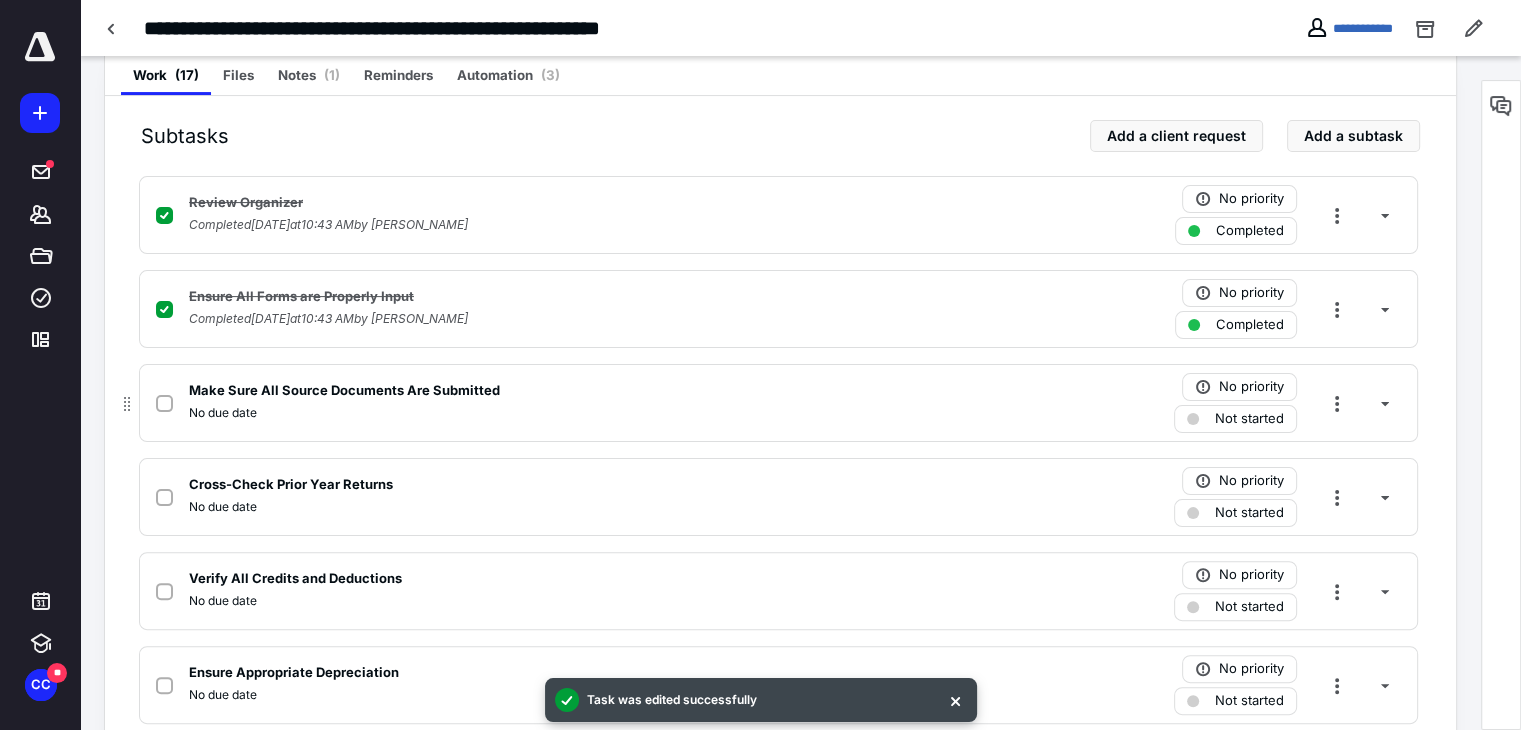 click 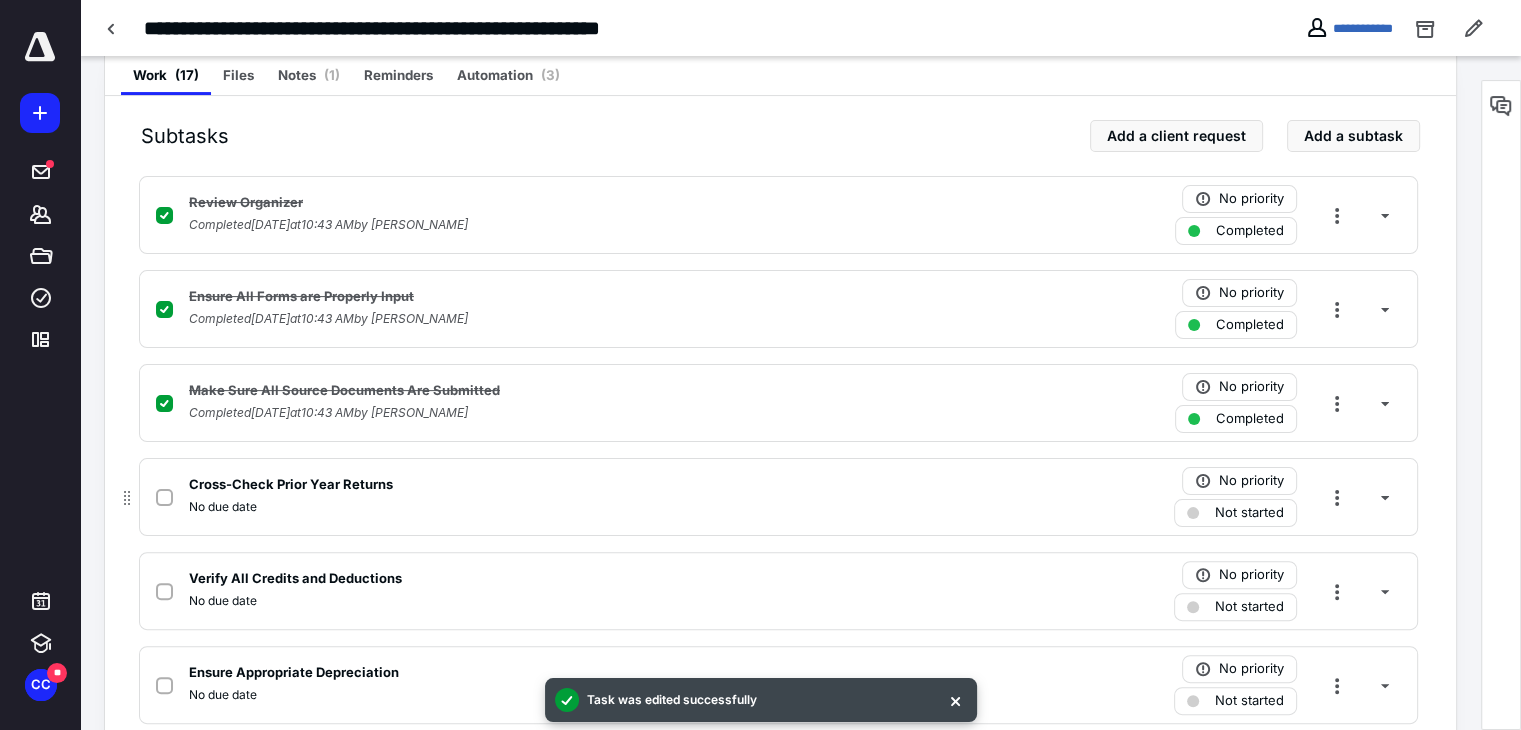 click 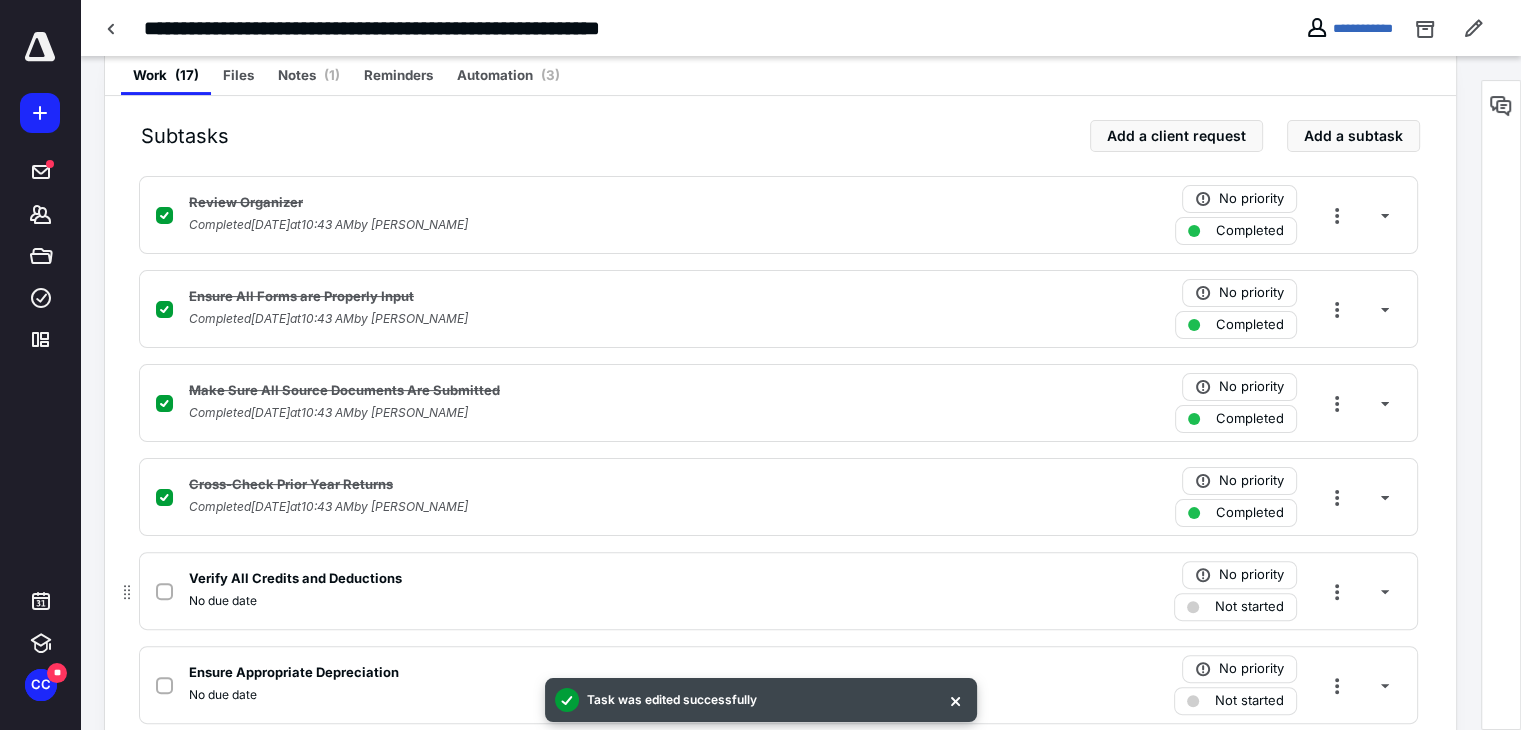 checkbox on "false" 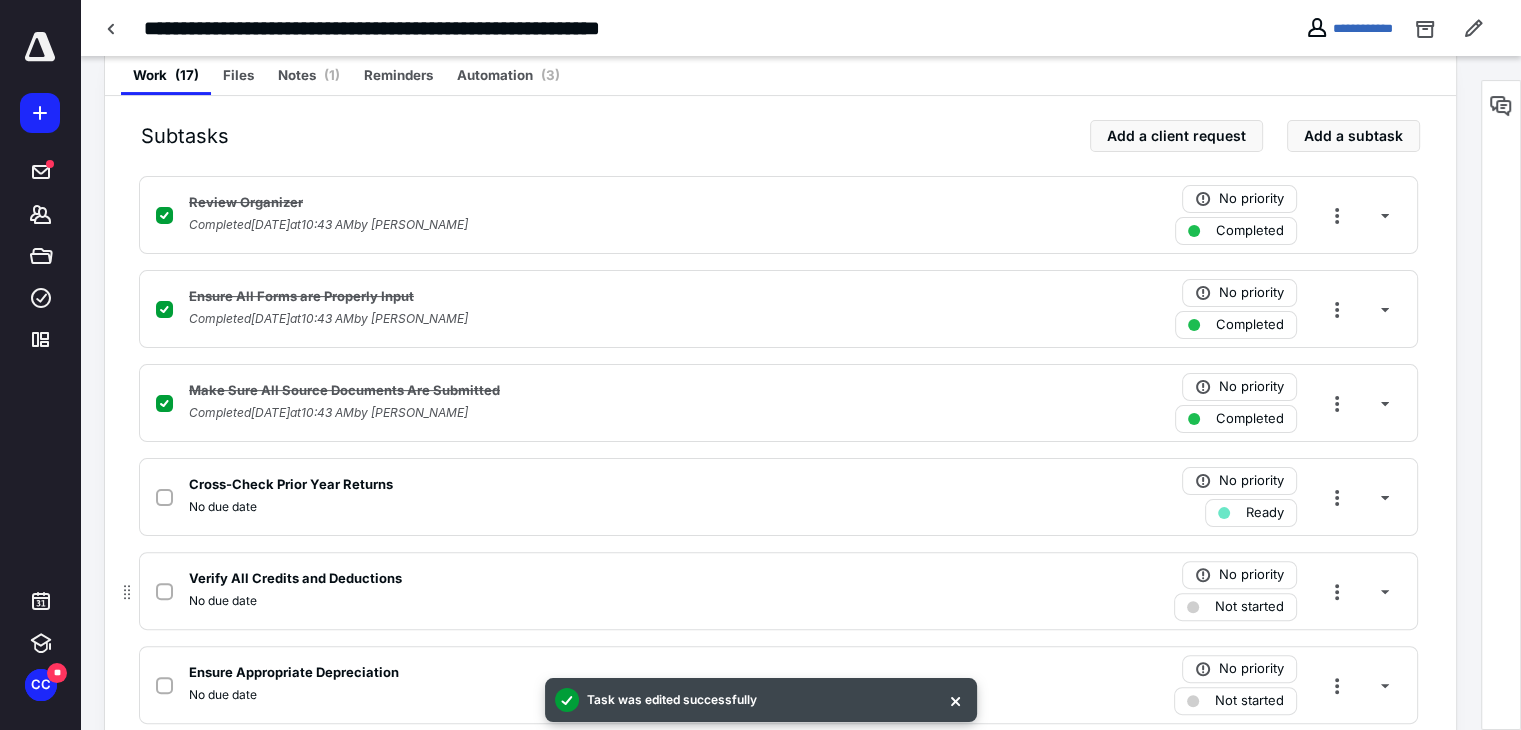 click 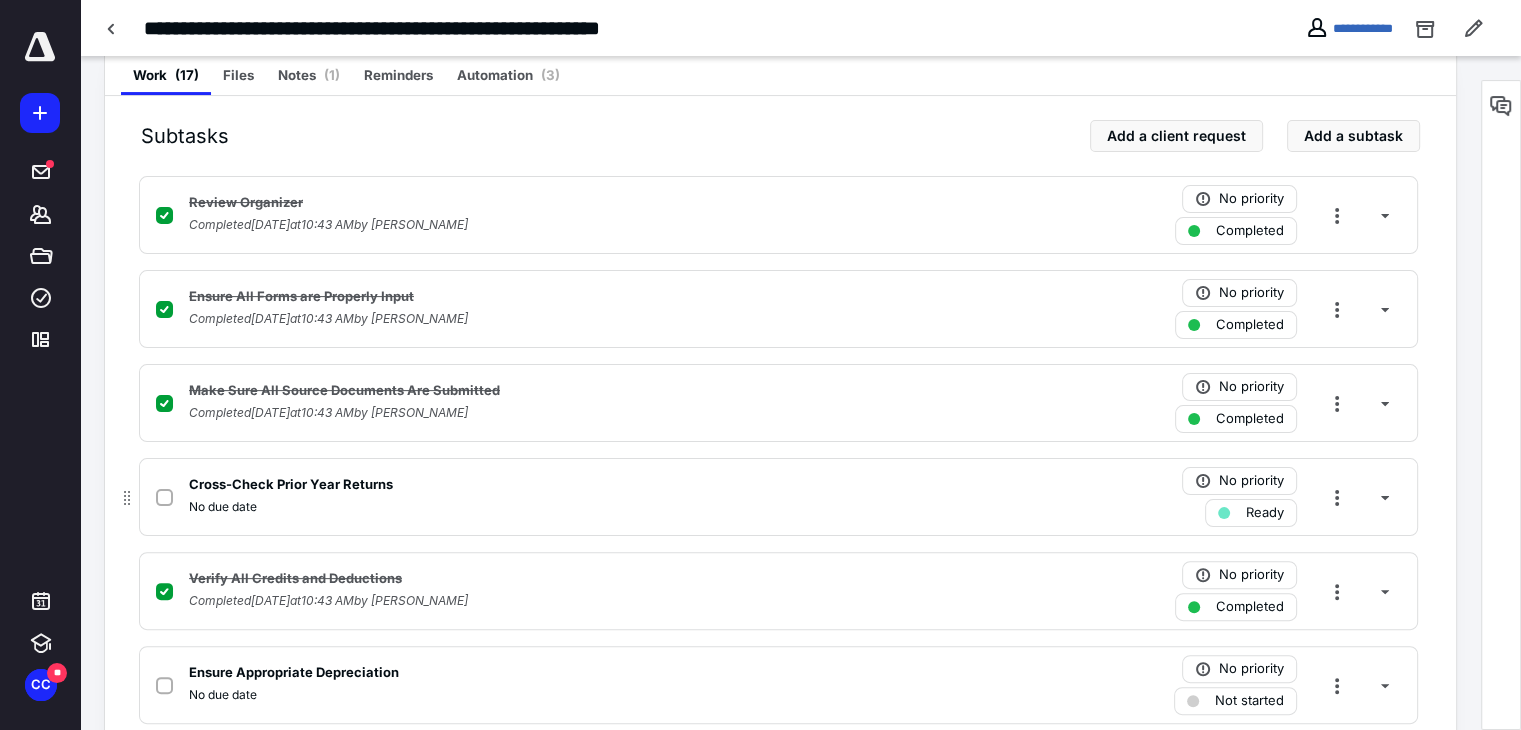 click 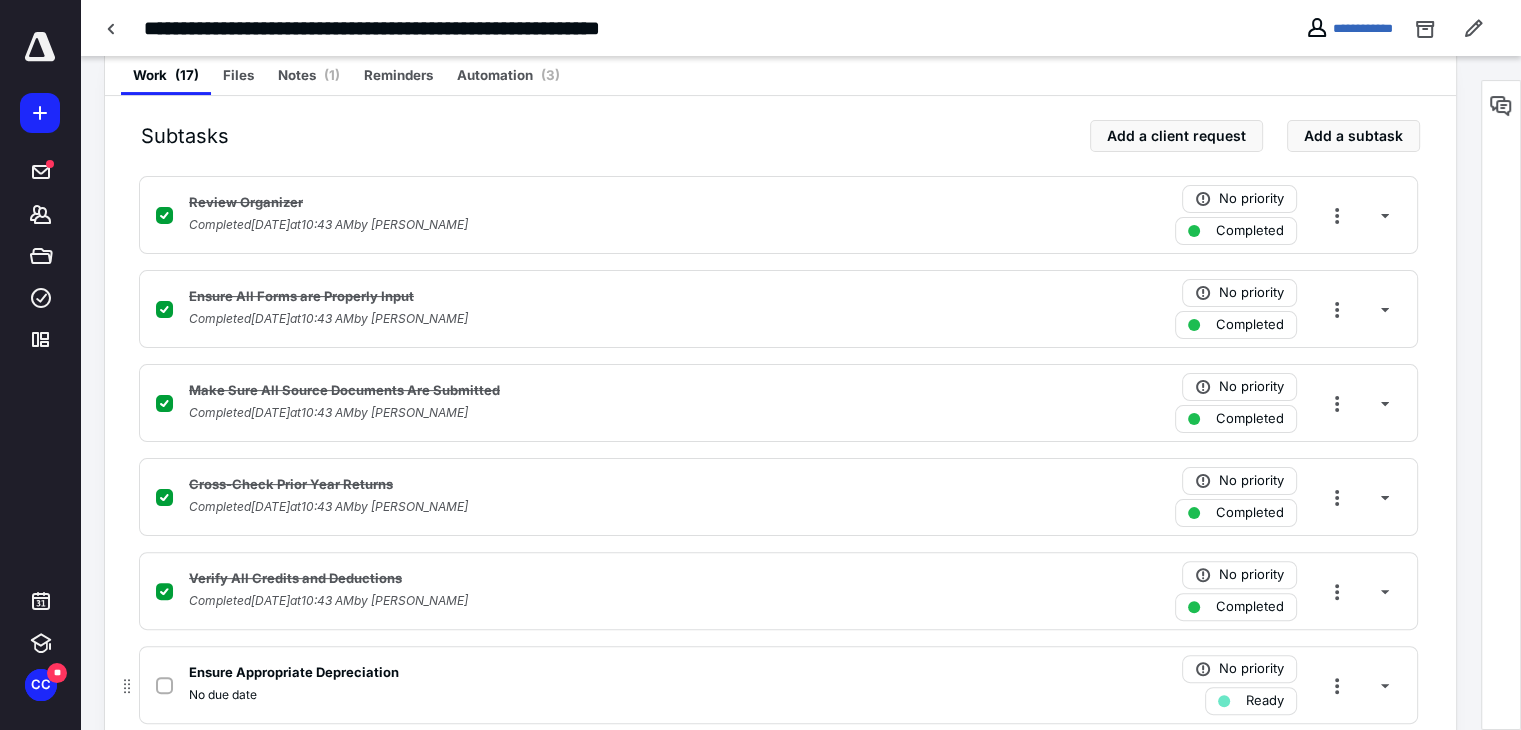 click 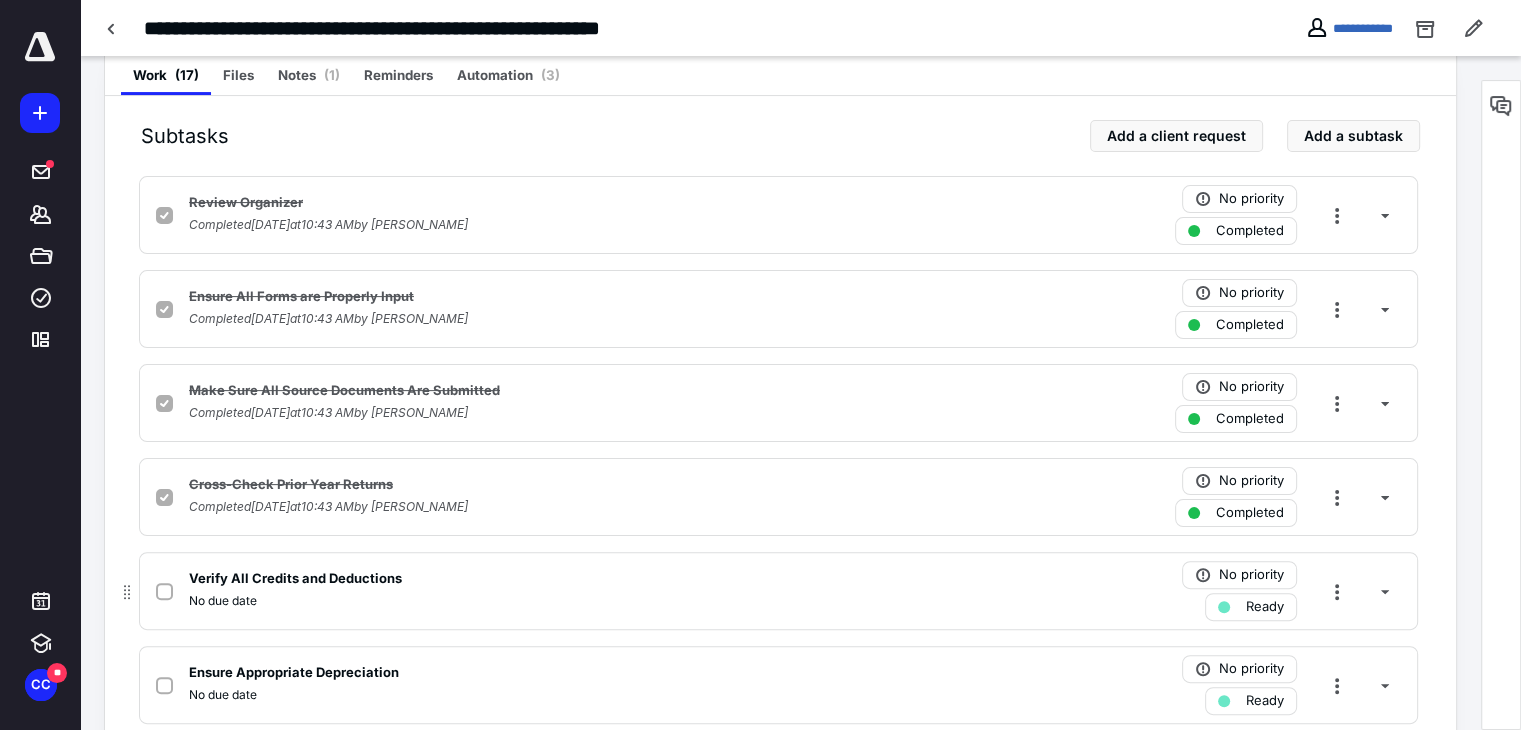 checkbox on "true" 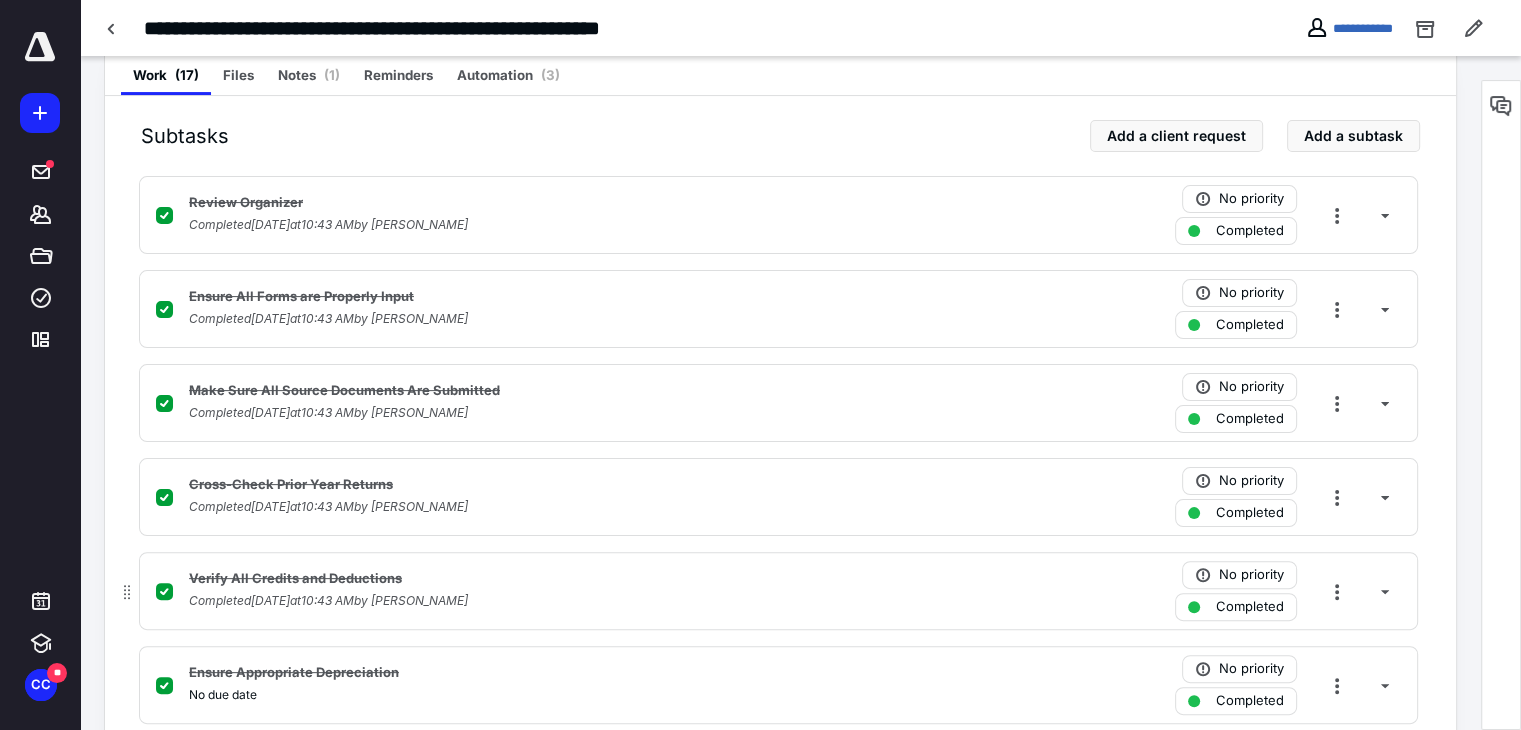 click 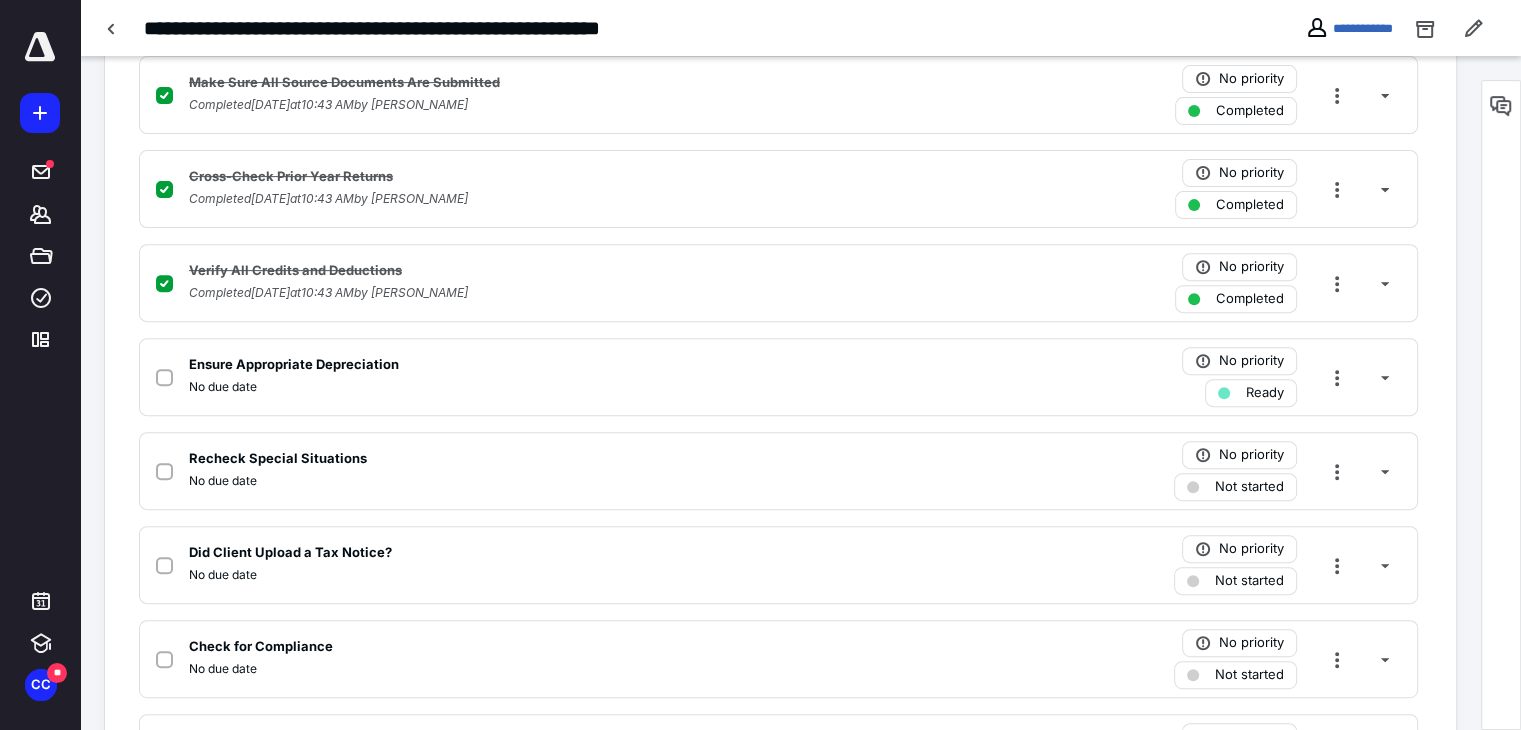 scroll, scrollTop: 745, scrollLeft: 0, axis: vertical 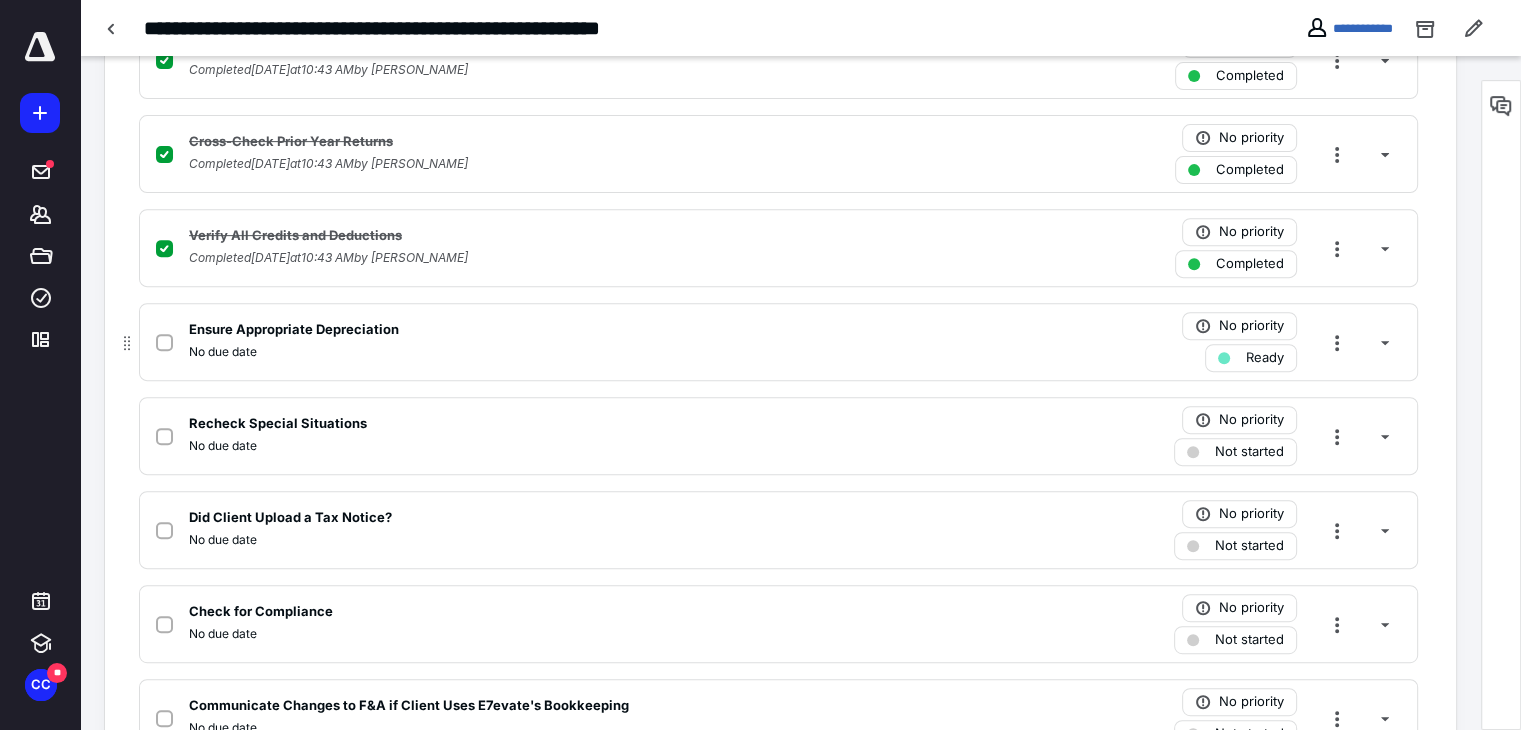 click at bounding box center (164, 343) 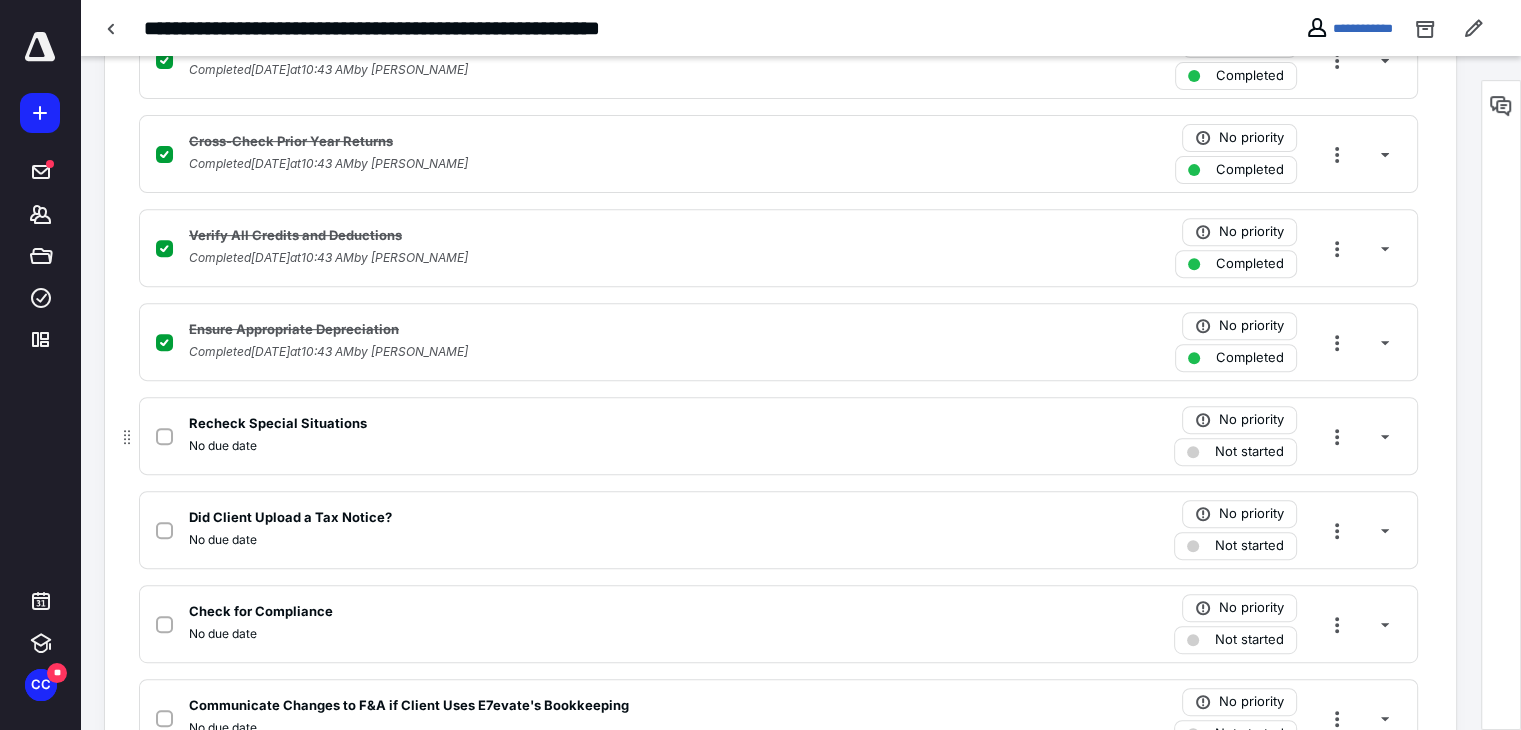 click 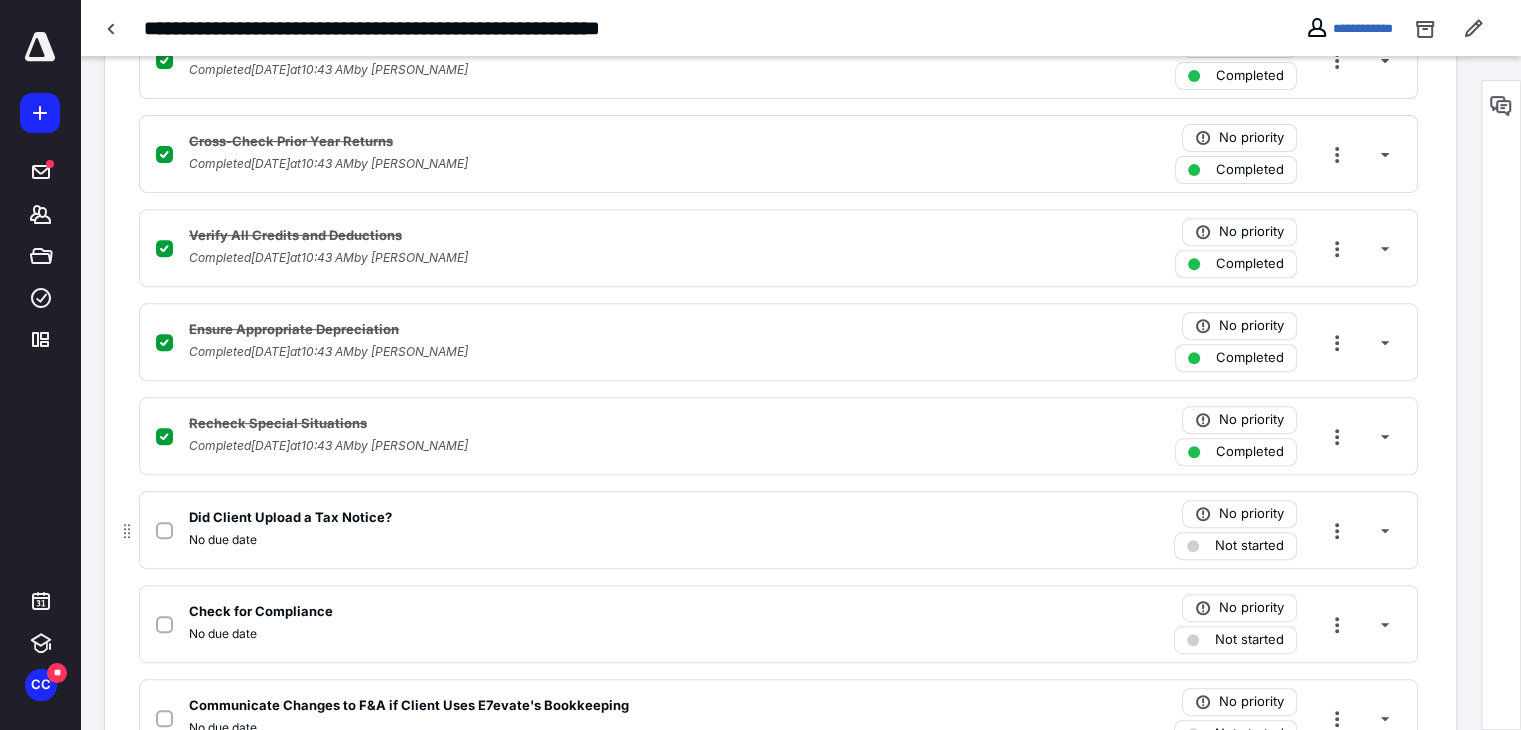 click at bounding box center (164, 531) 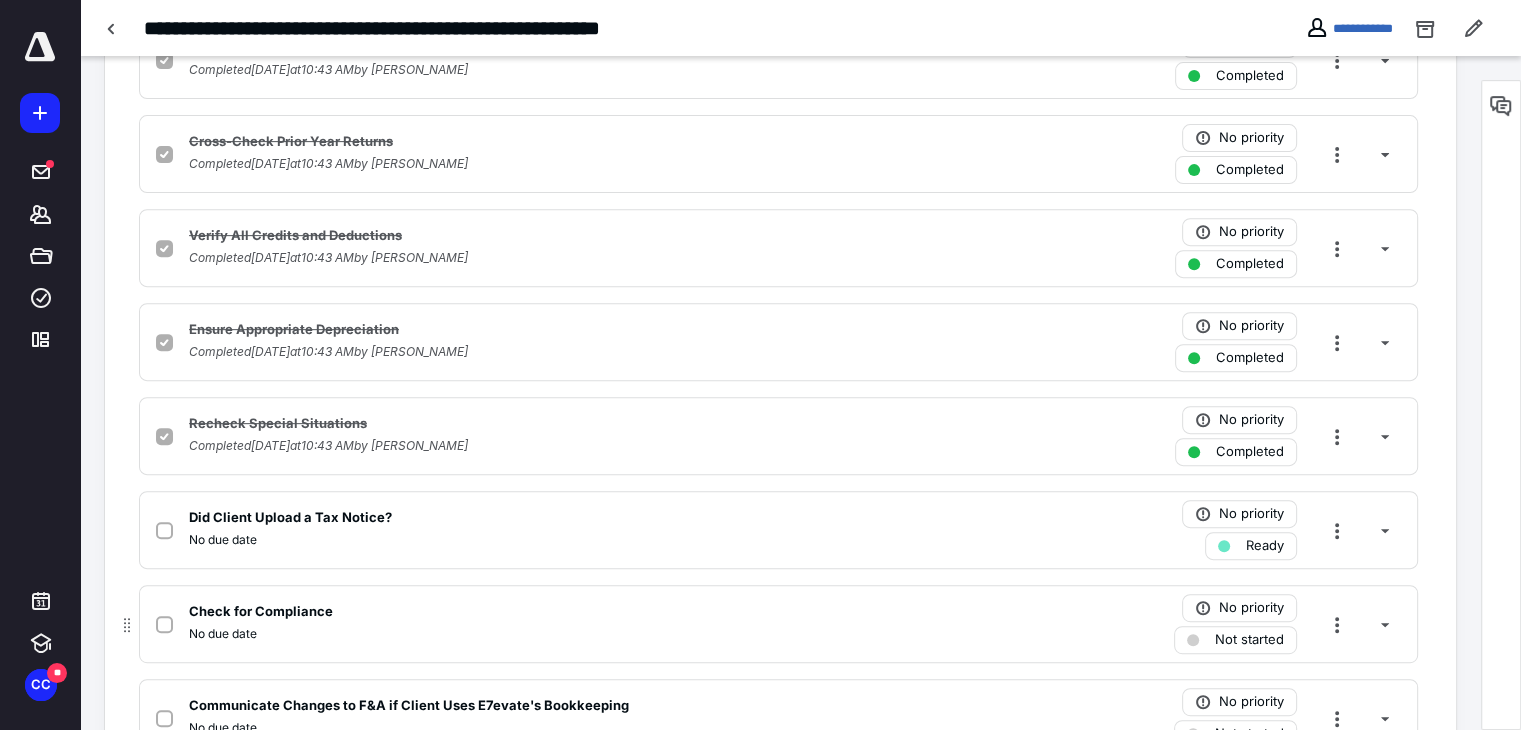 checkbox on "true" 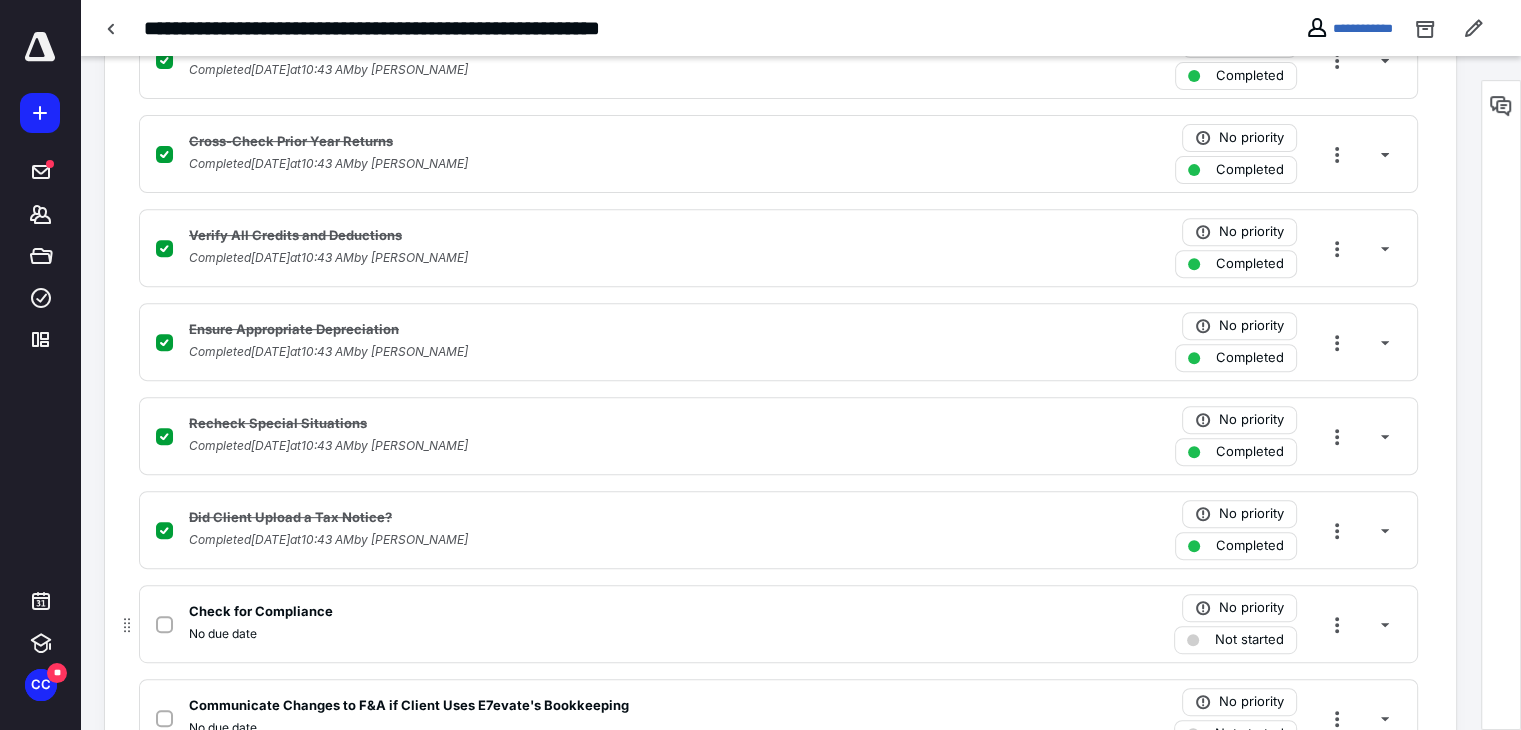 click 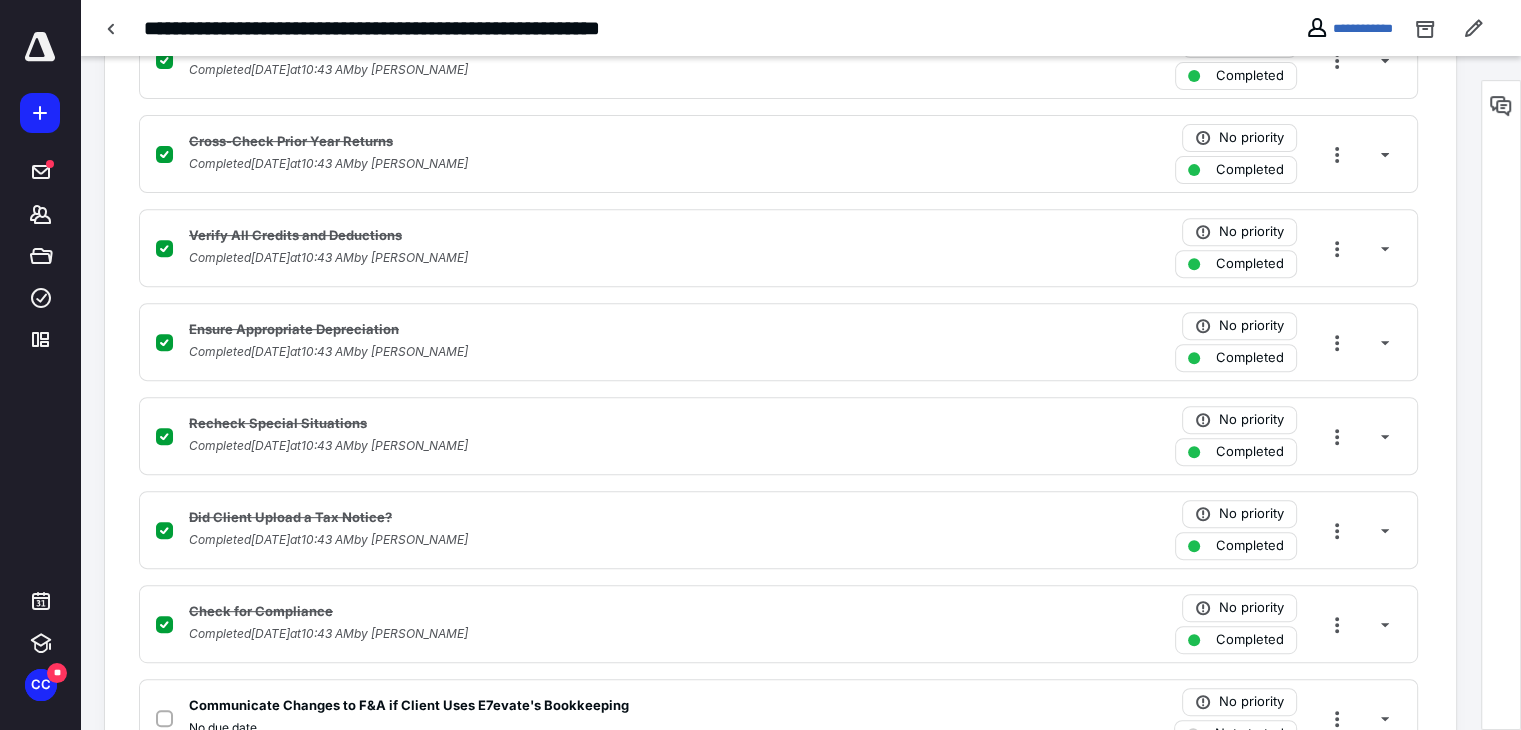 scroll, scrollTop: 1138, scrollLeft: 0, axis: vertical 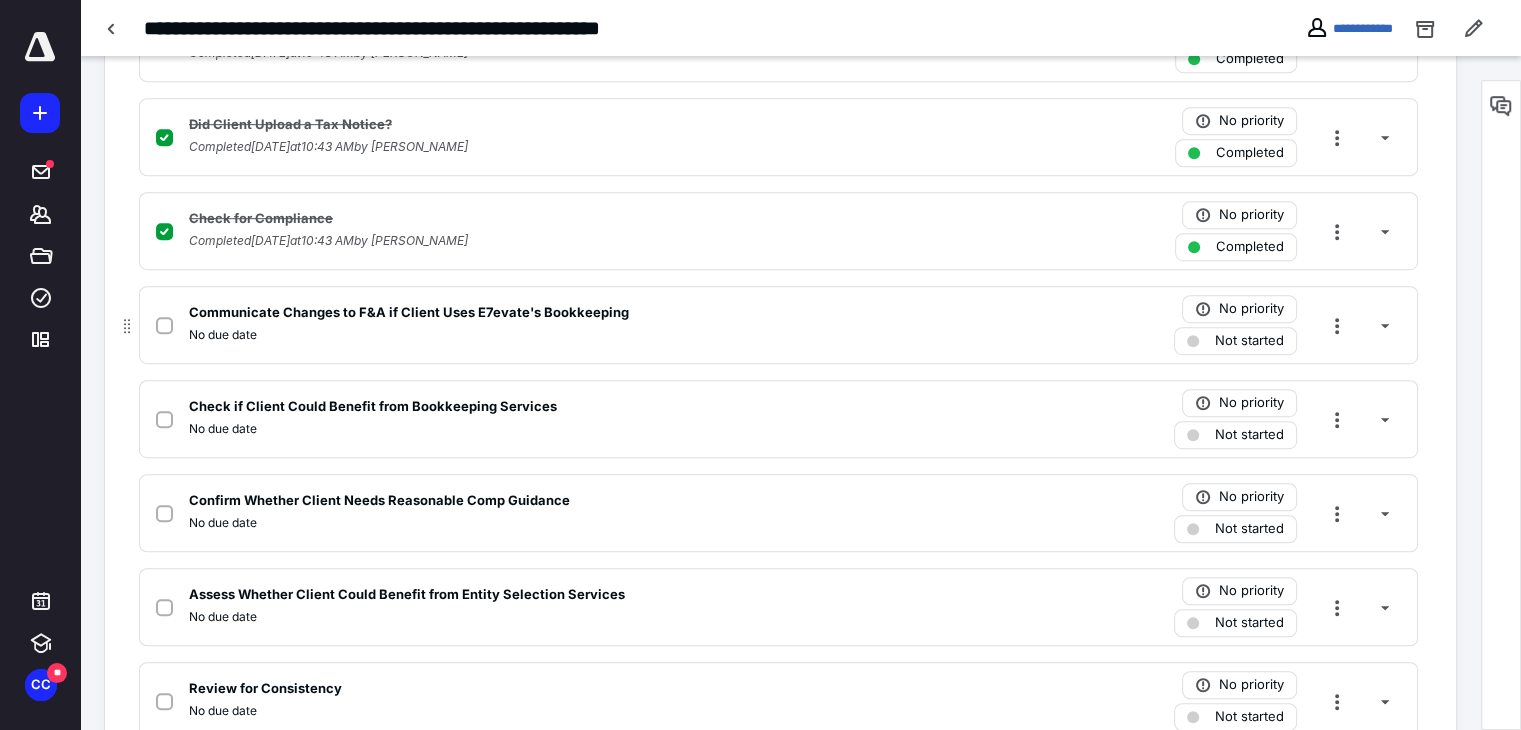 click 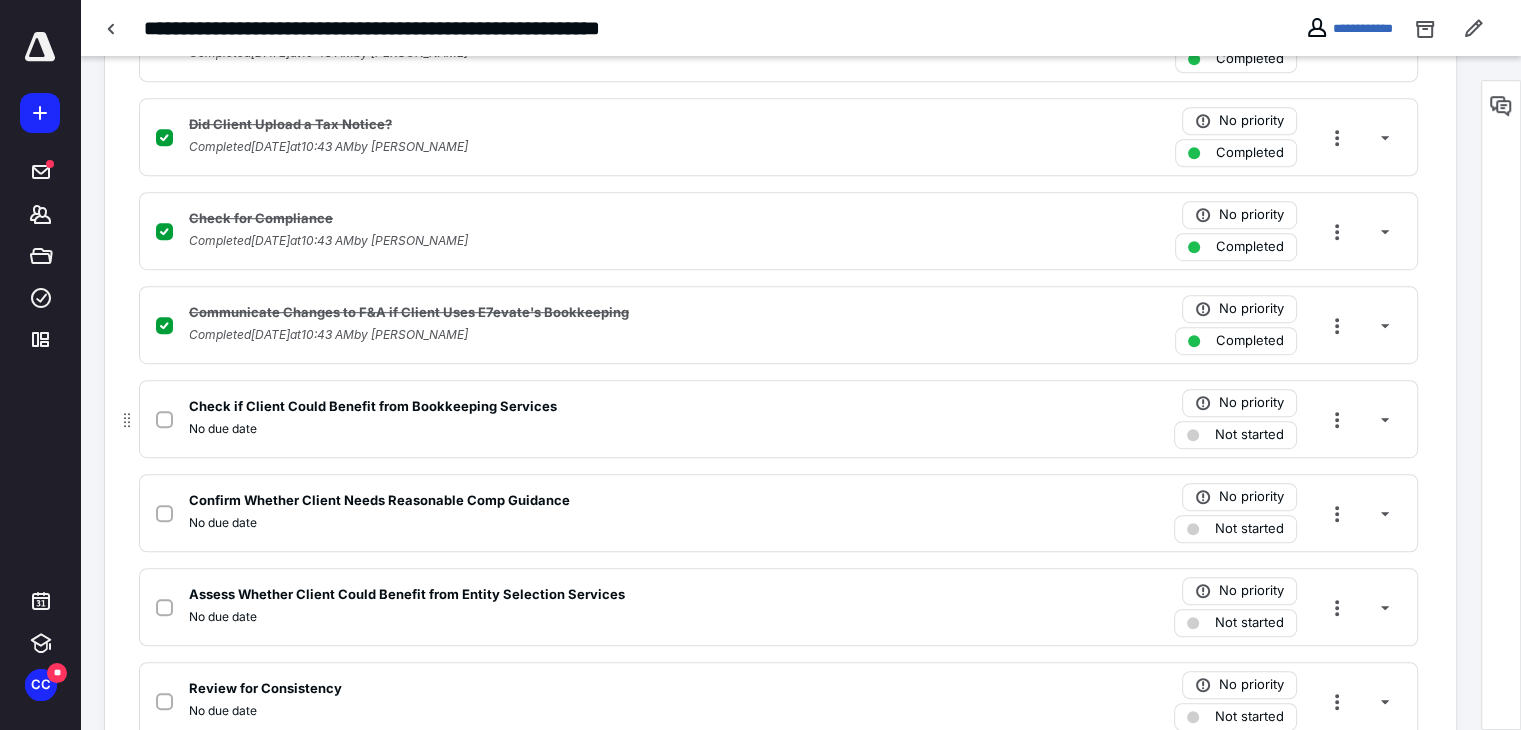 click at bounding box center (164, 420) 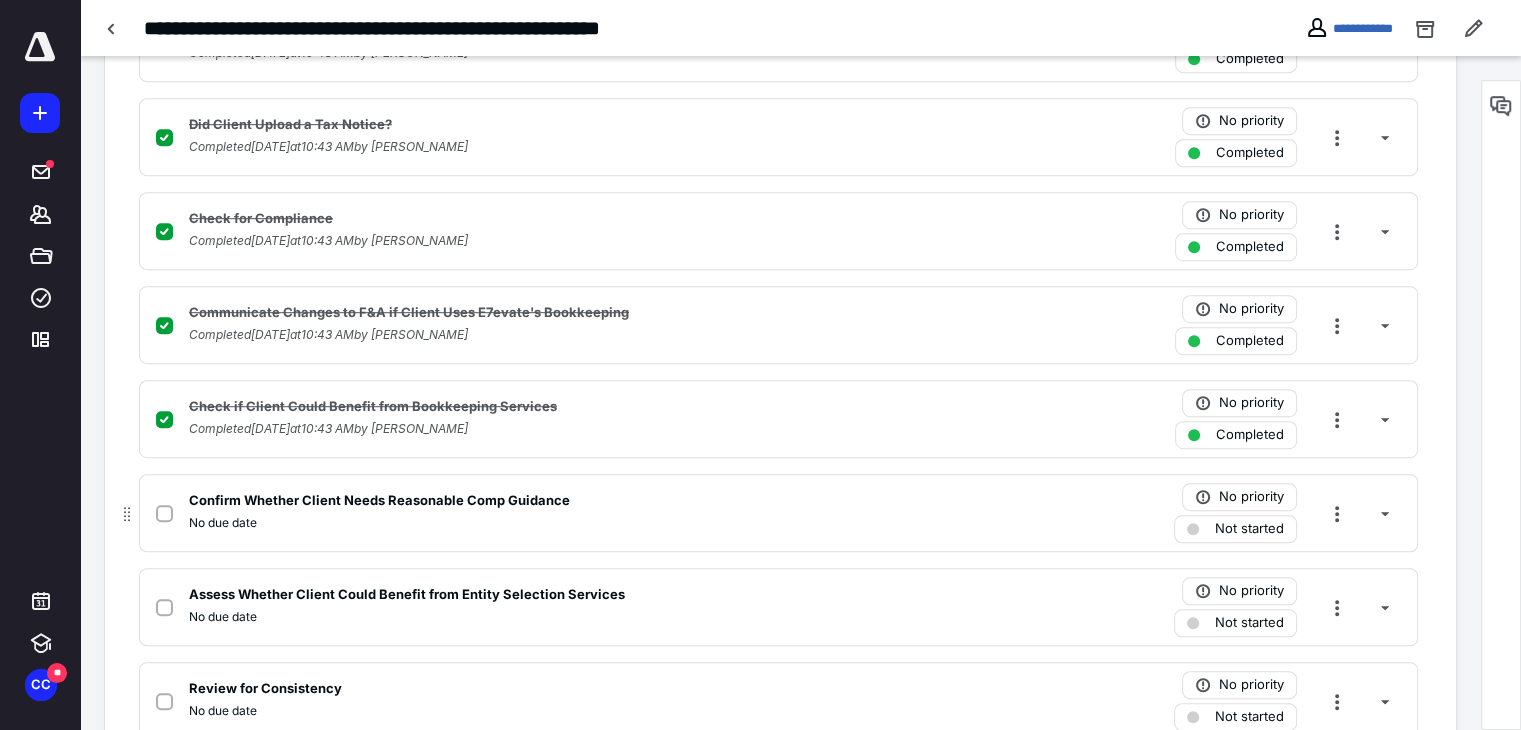 click at bounding box center (164, 514) 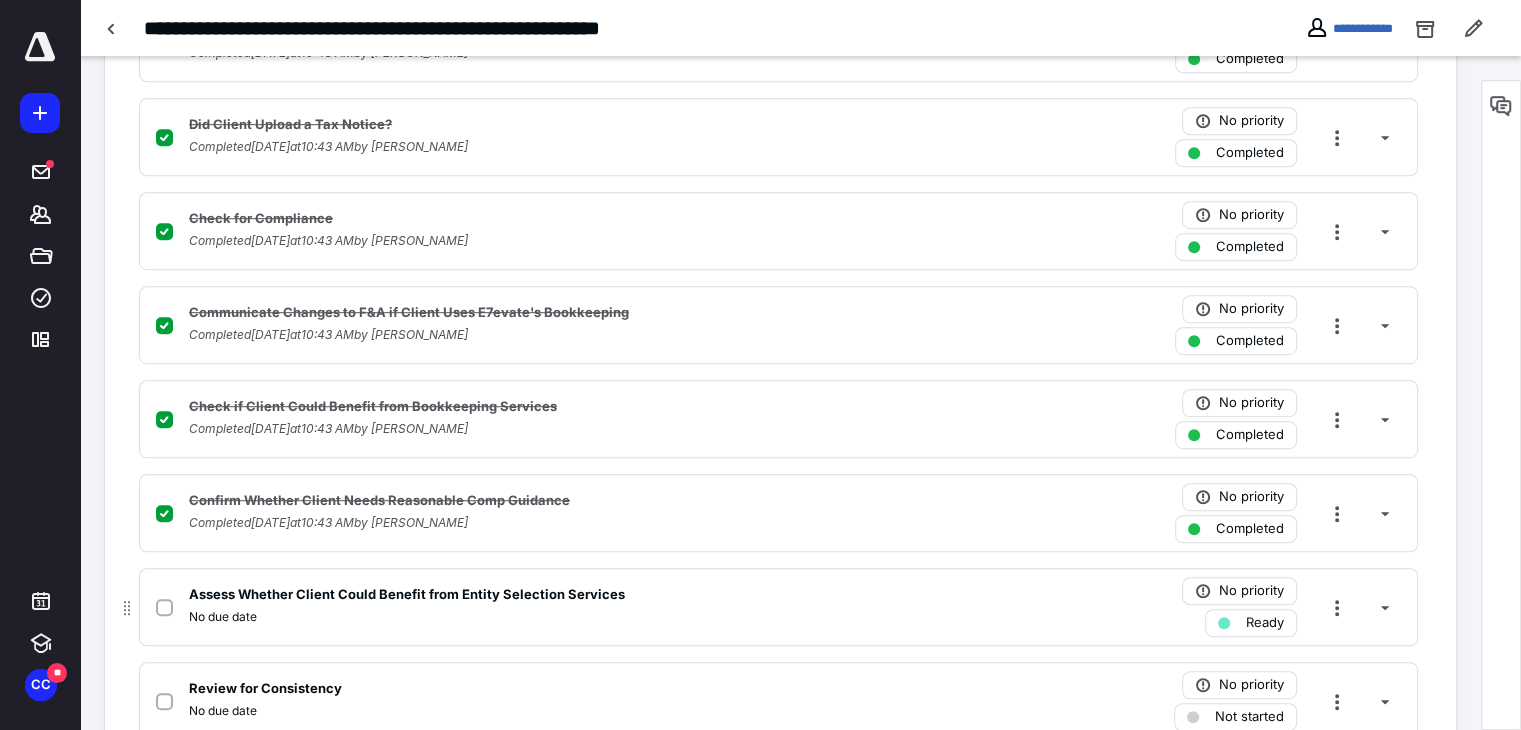 click 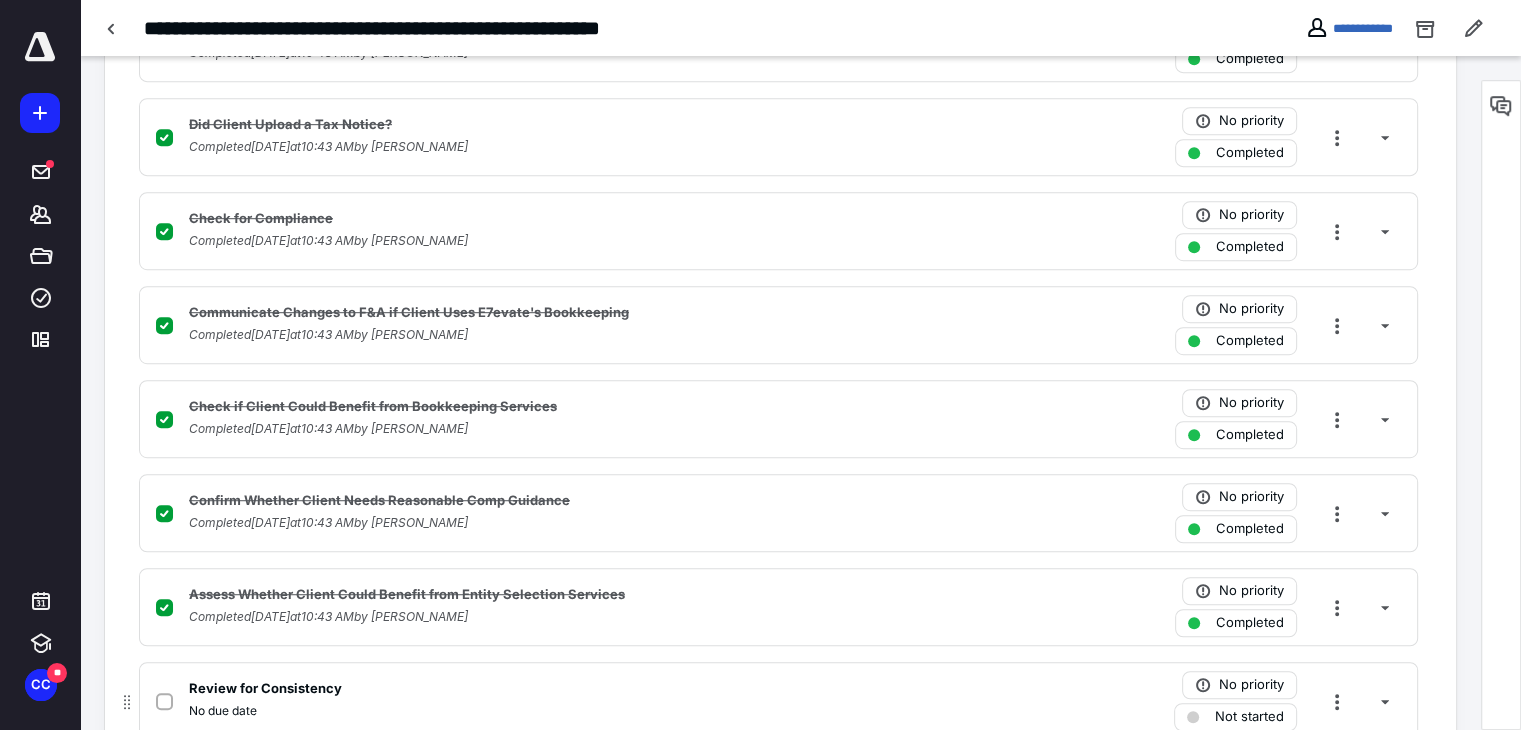 click 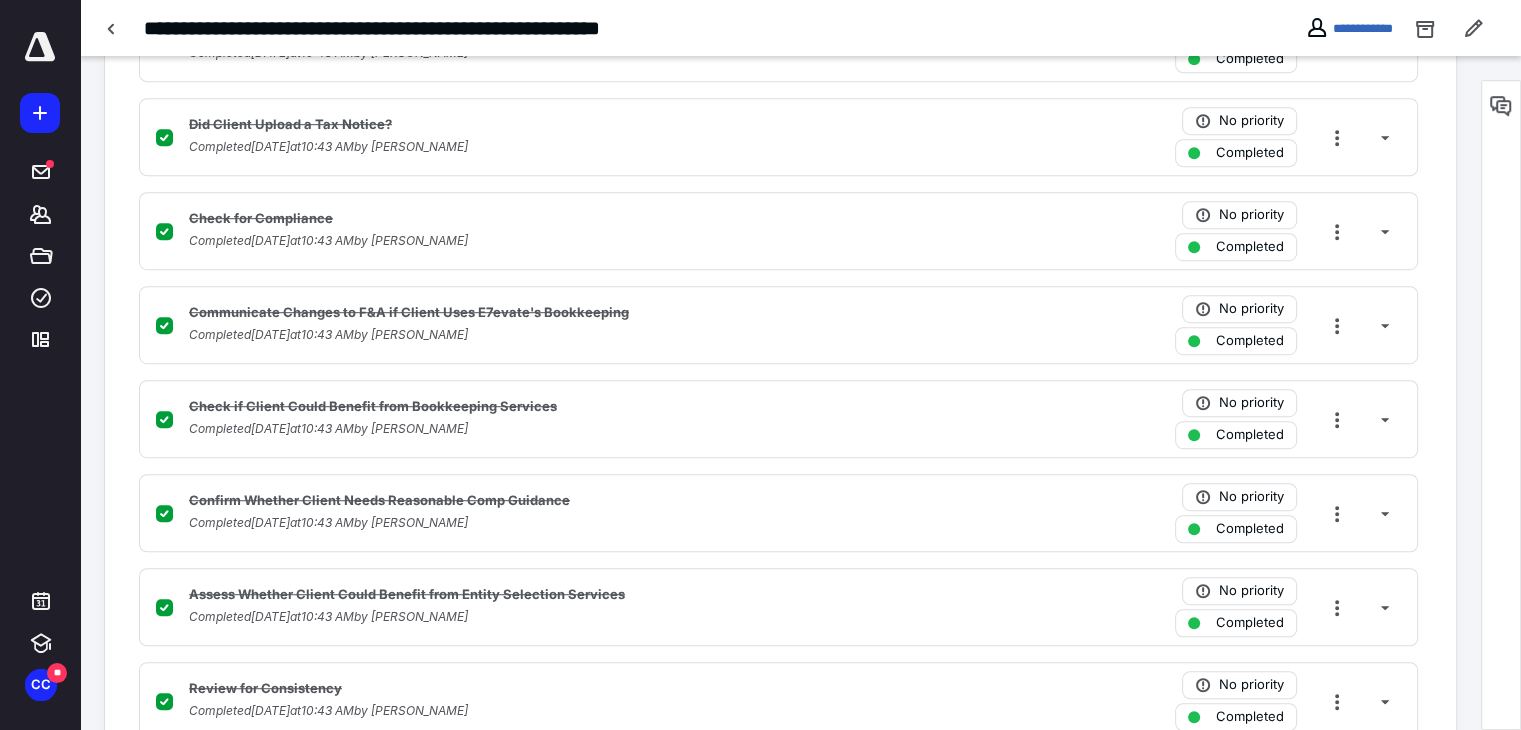 scroll, scrollTop: 1479, scrollLeft: 0, axis: vertical 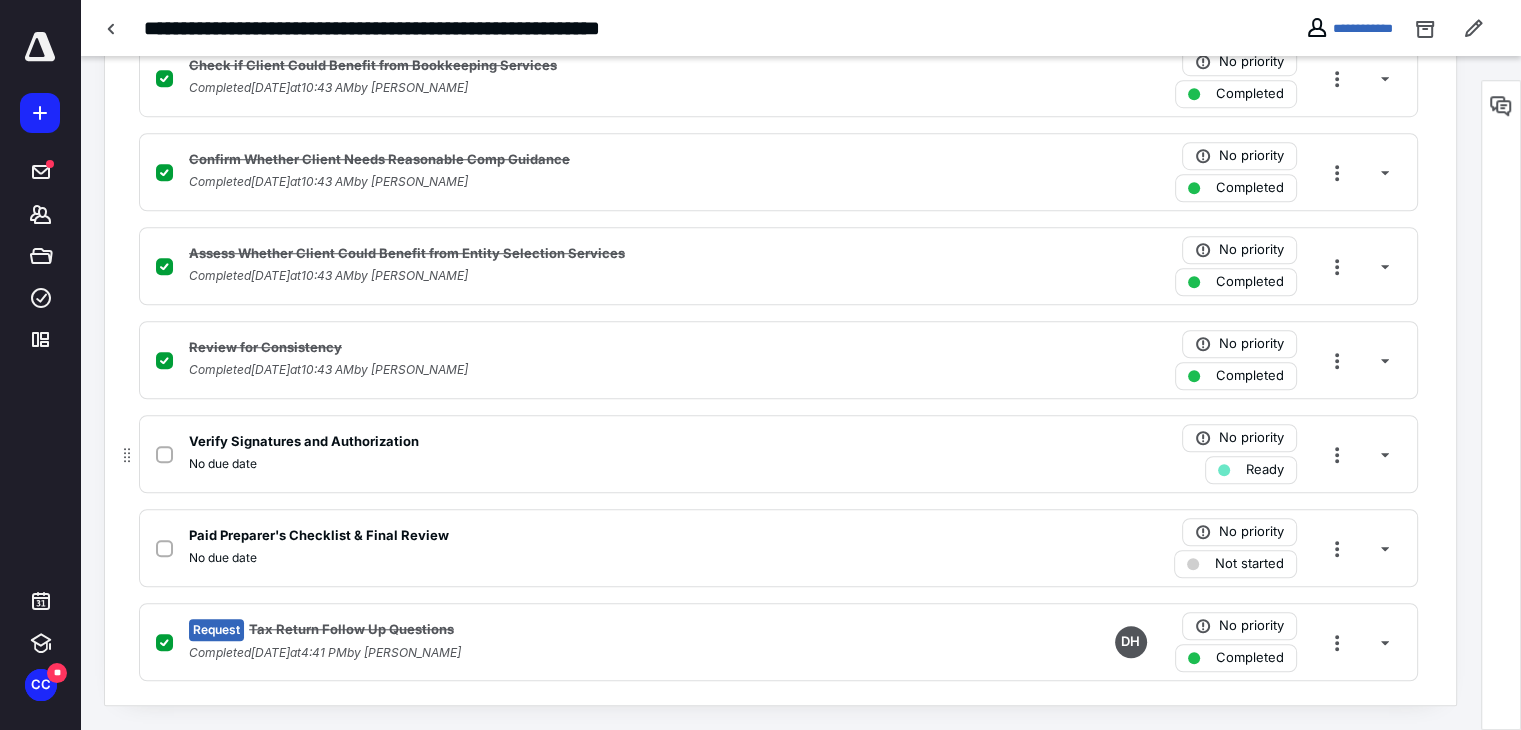 click at bounding box center (164, 455) 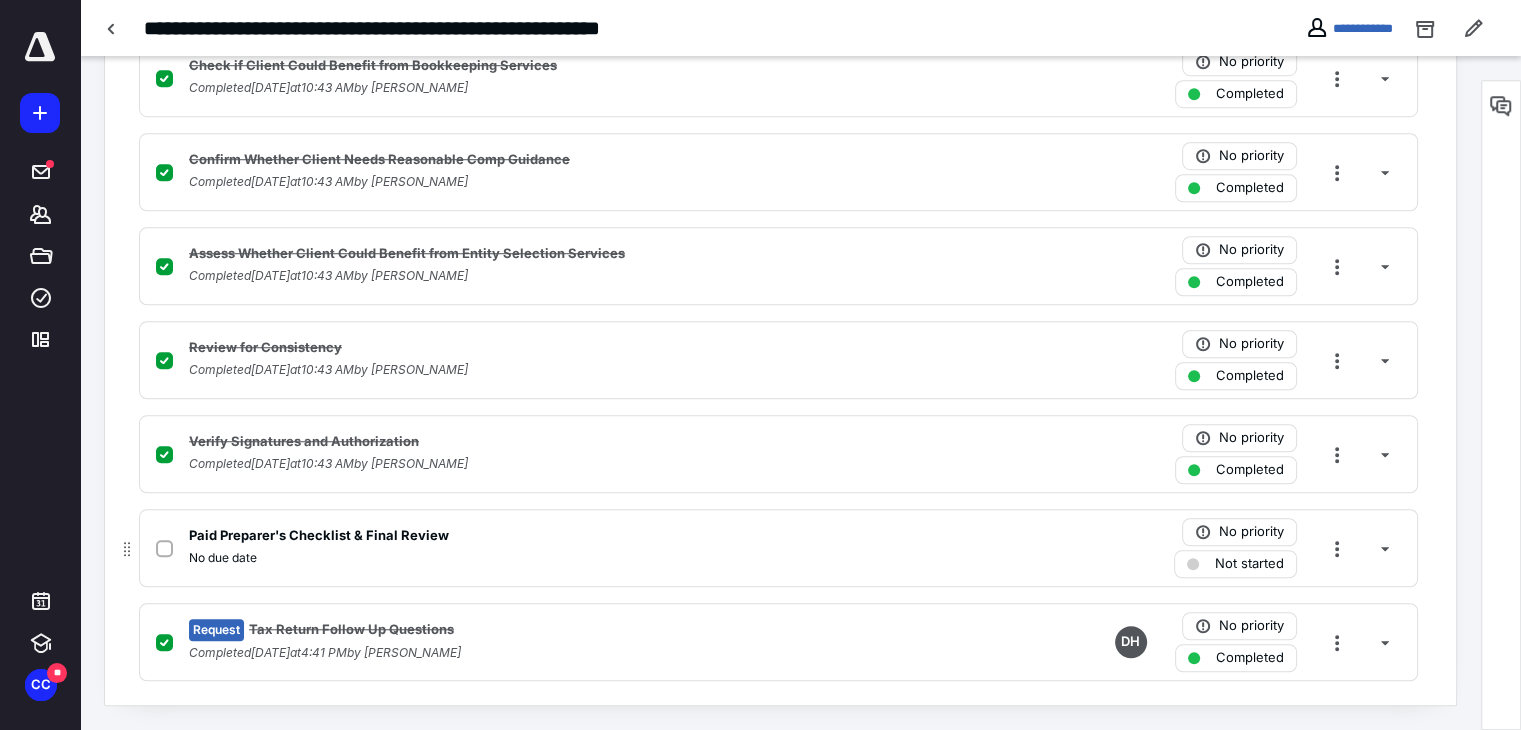 click at bounding box center [164, 549] 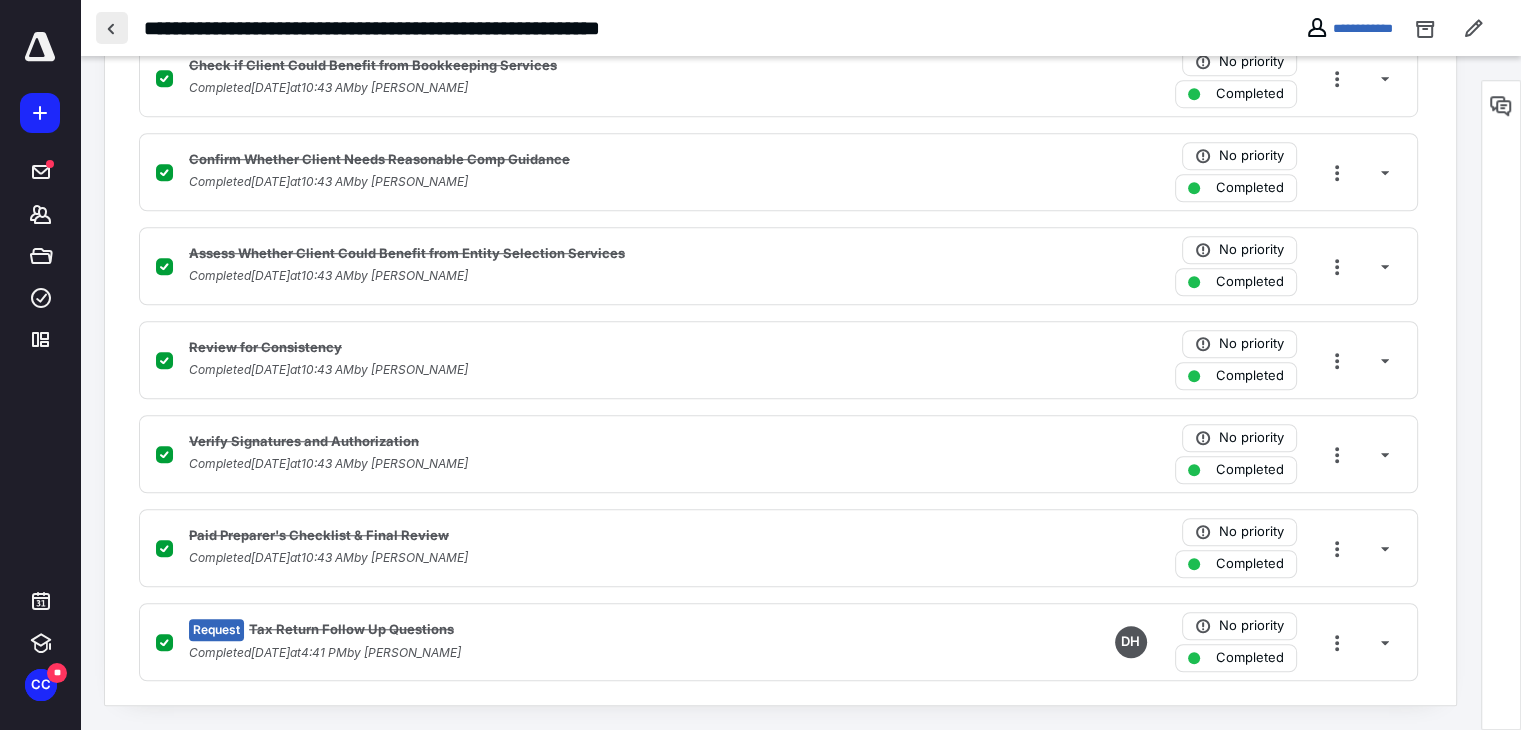 click at bounding box center (112, 28) 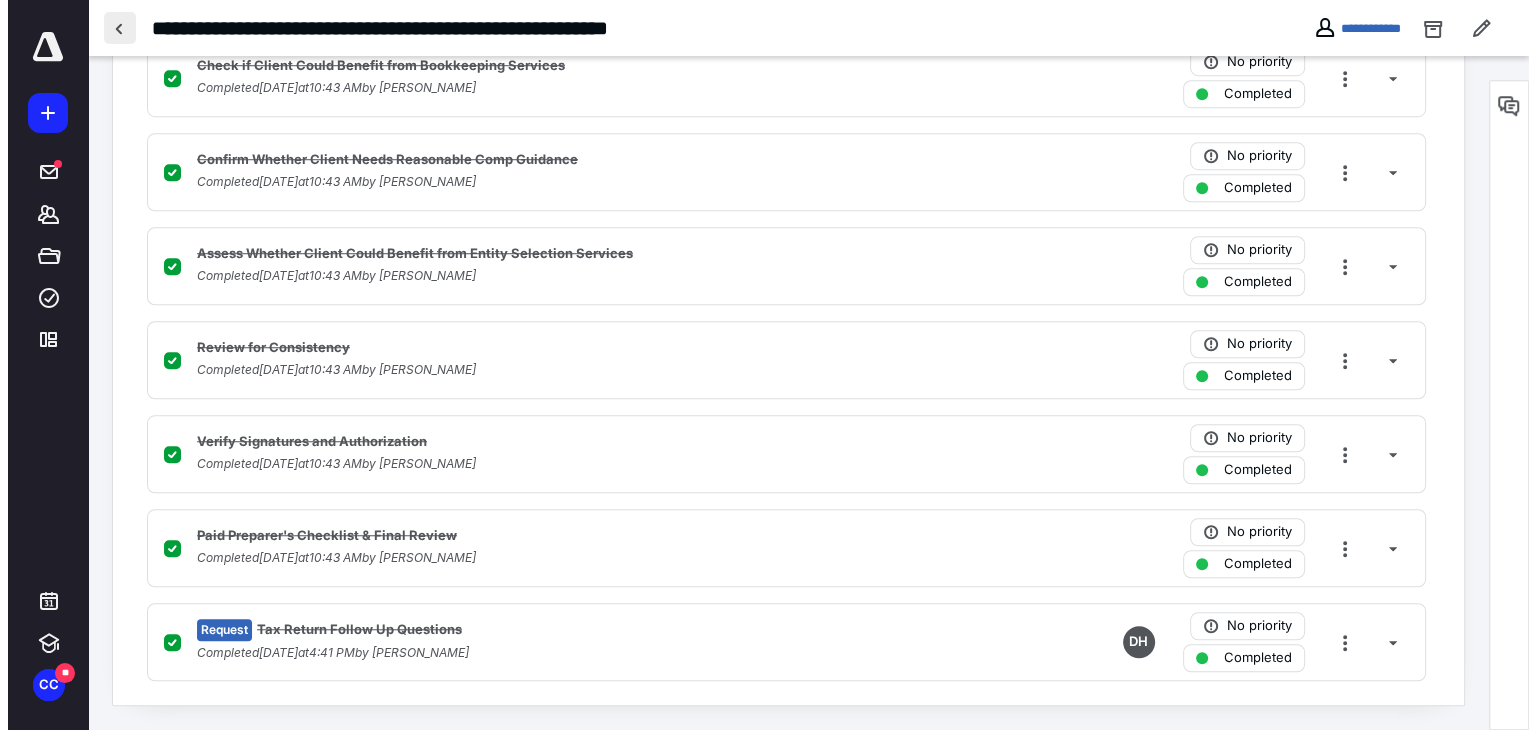 scroll, scrollTop: 0, scrollLeft: 0, axis: both 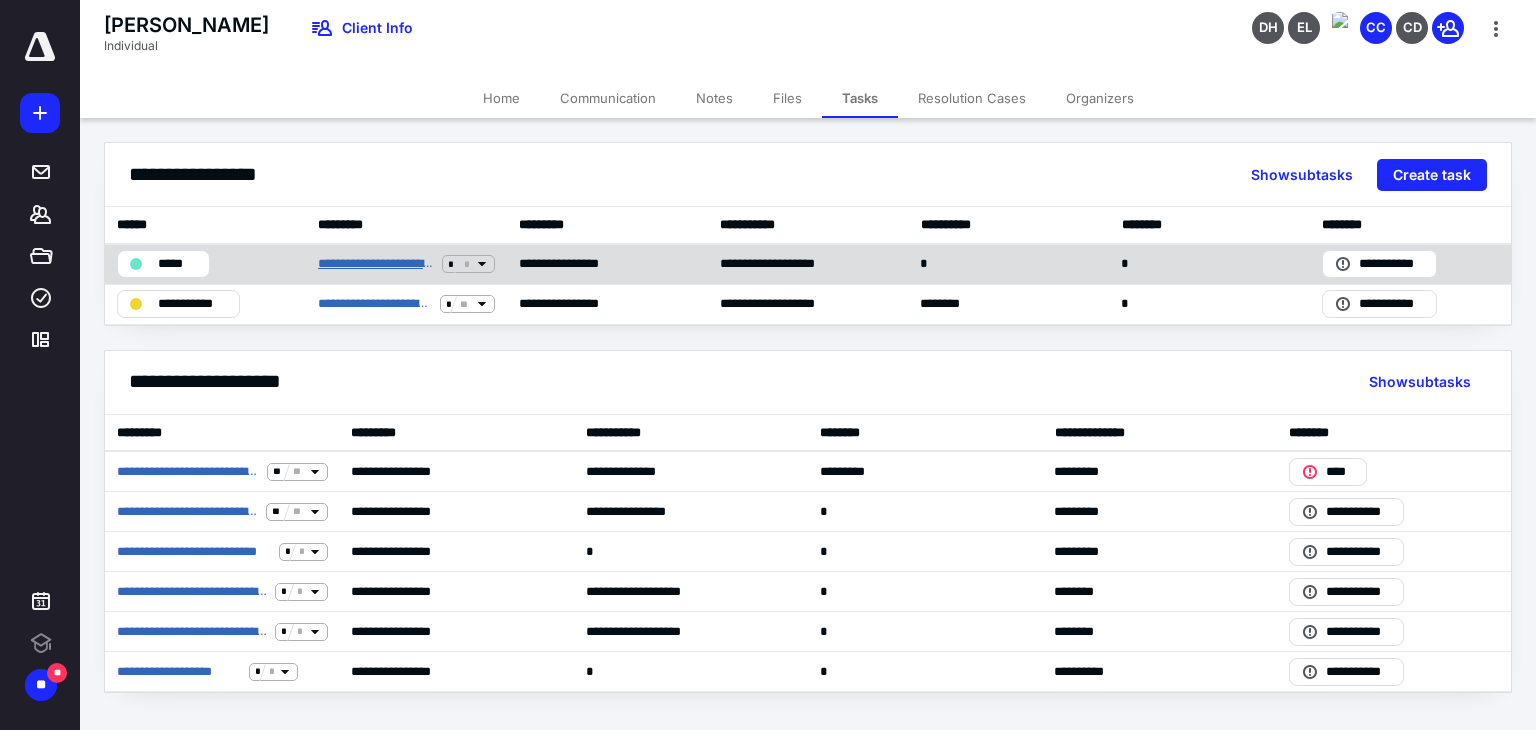 click on "**********" at bounding box center (376, 264) 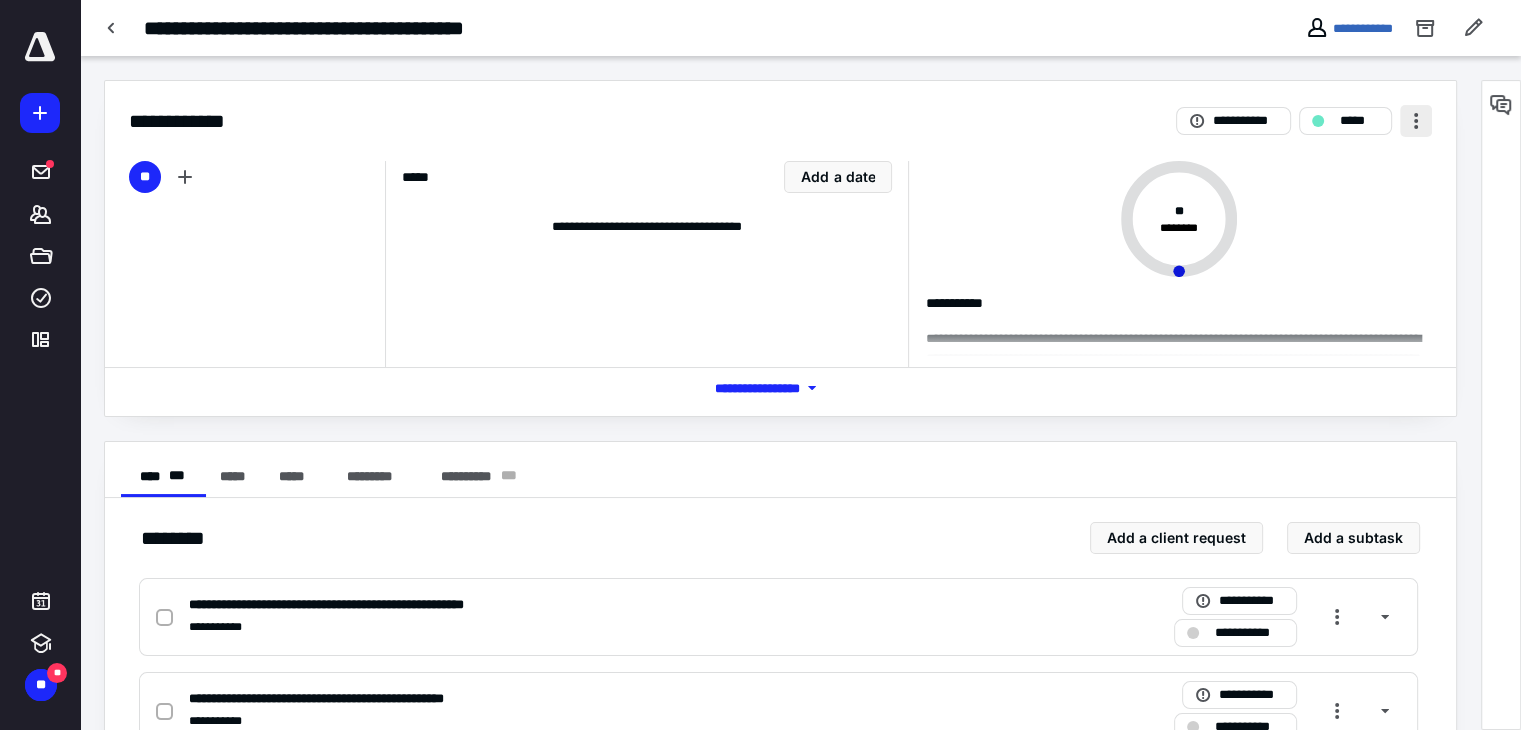 click at bounding box center [1416, 121] 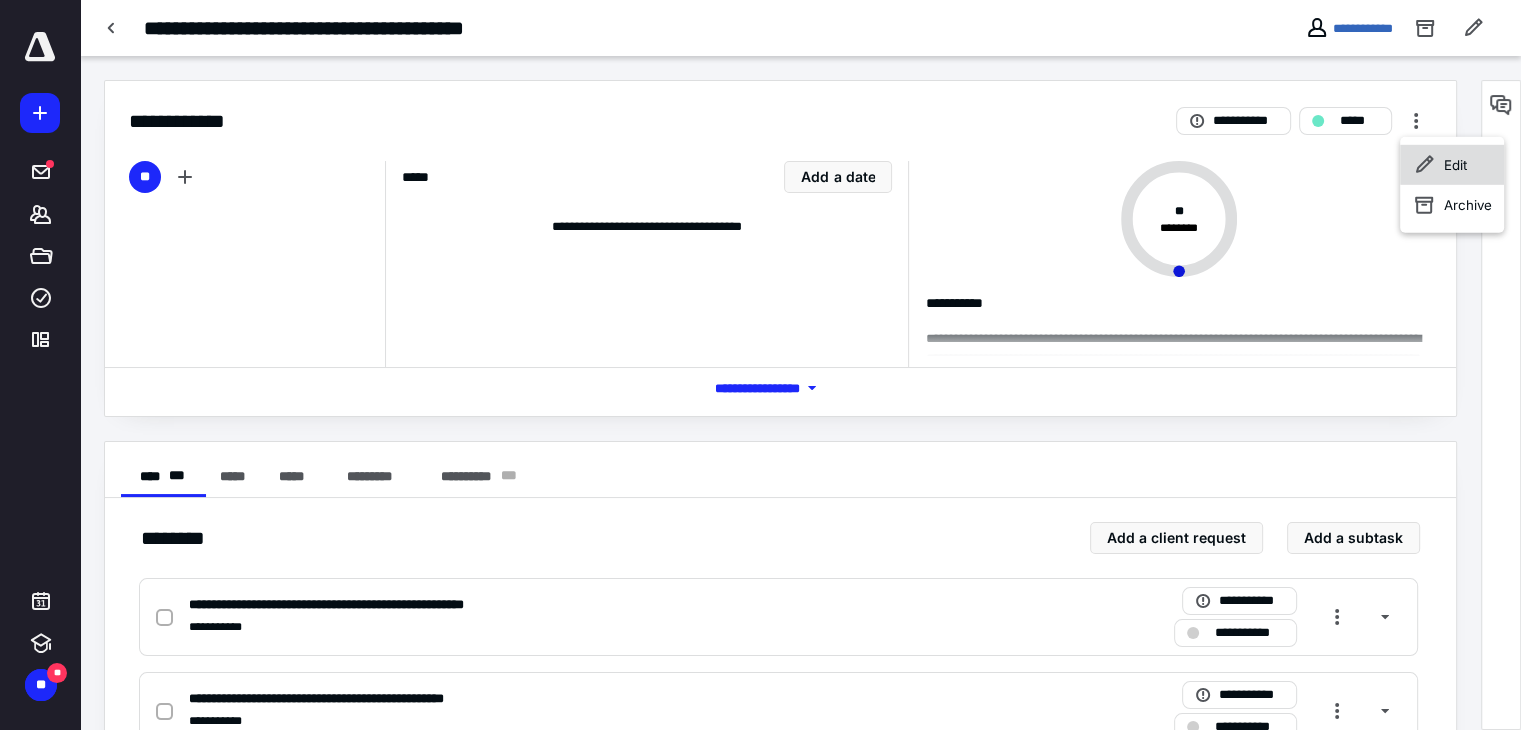 click 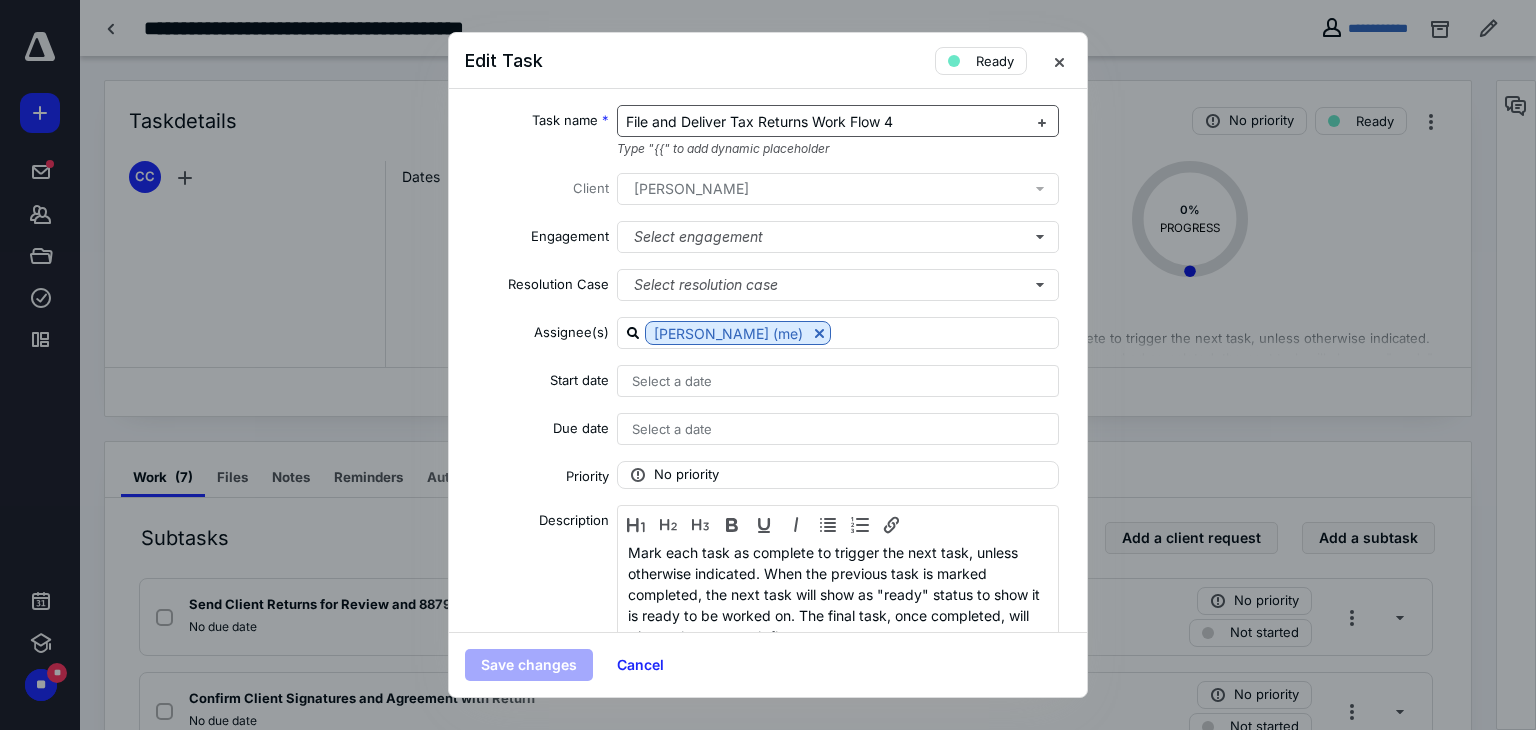click on "File and Deliver Tax Returns Work Flow 4" at bounding box center [759, 121] 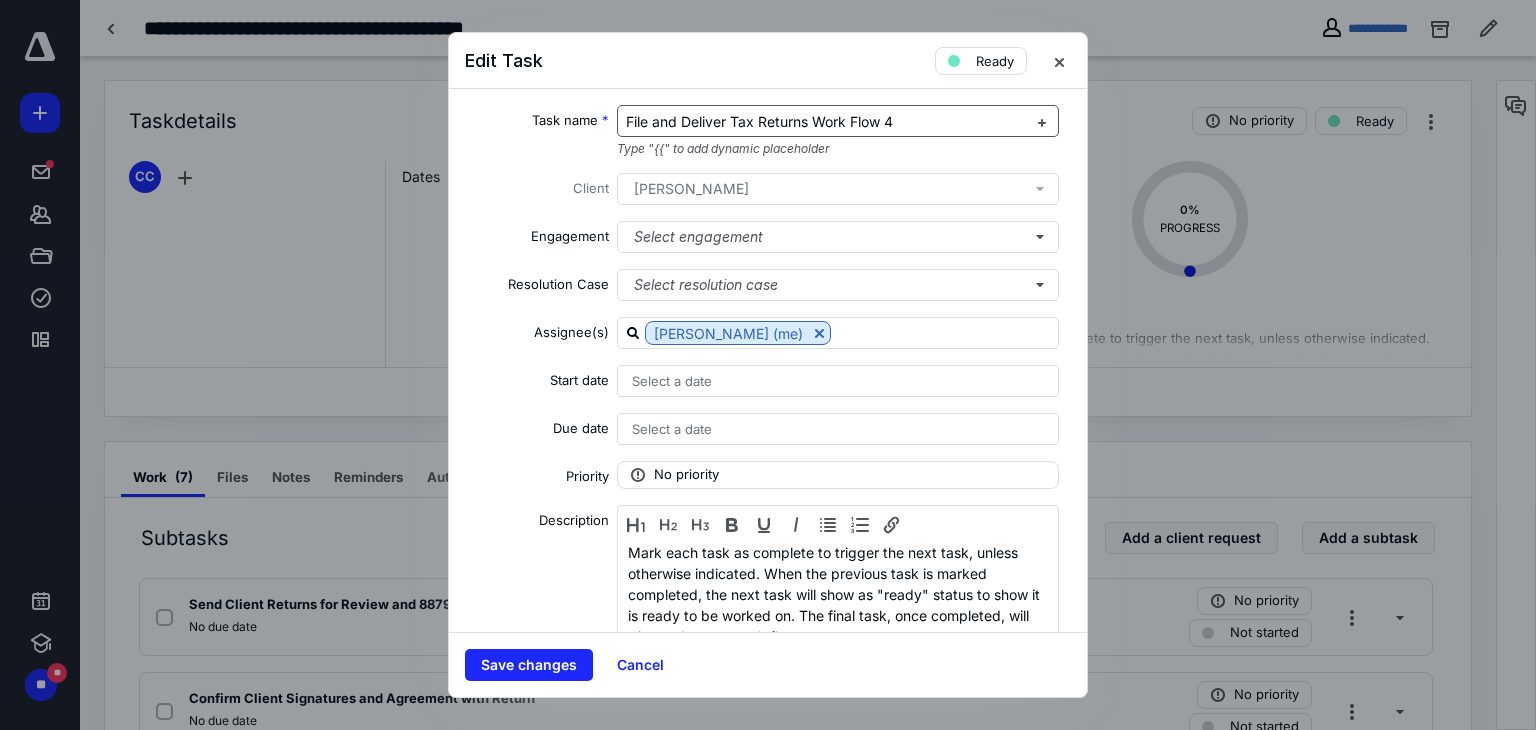 paste 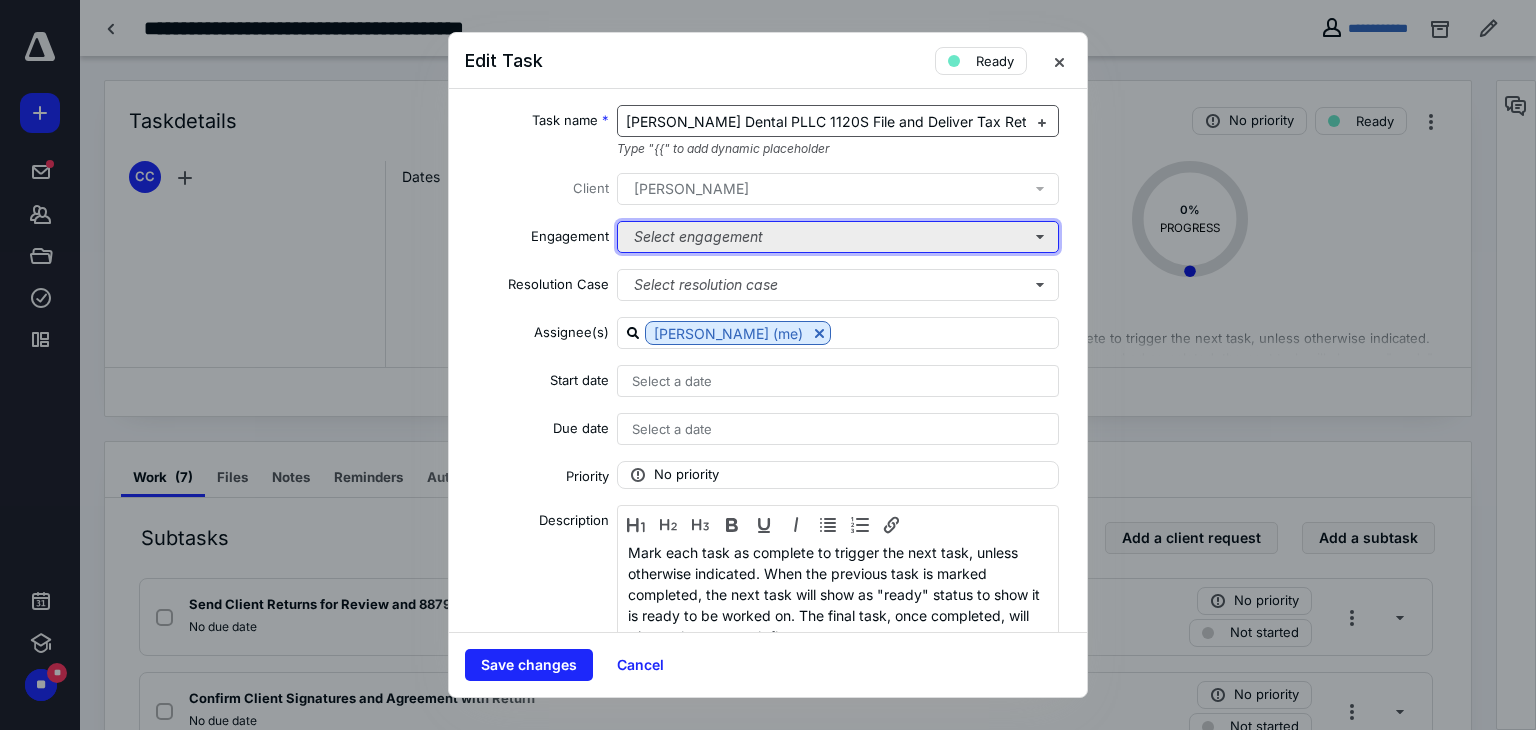 click on "Select engagement" at bounding box center [838, 237] 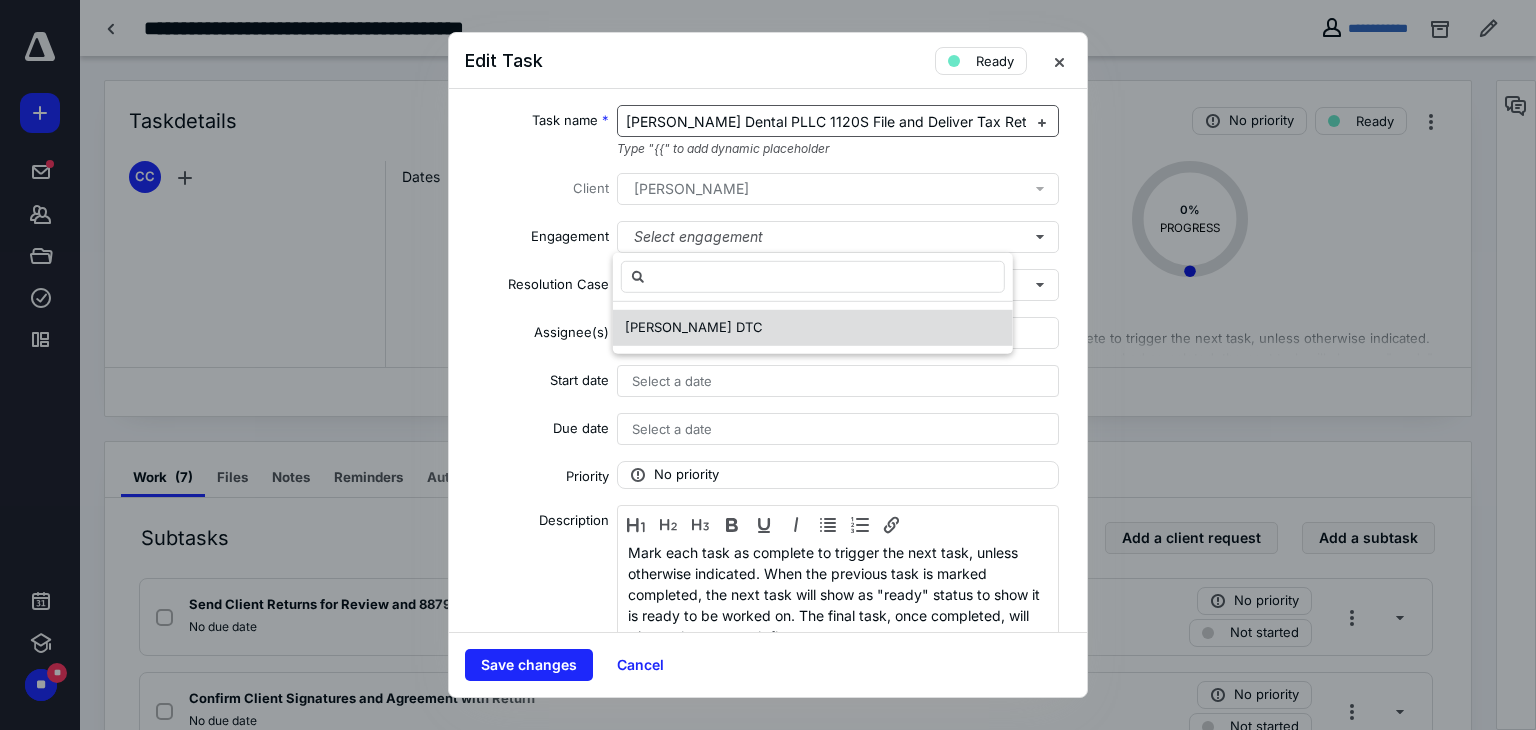 click on "Laura Curtis DTC" at bounding box center [813, 328] 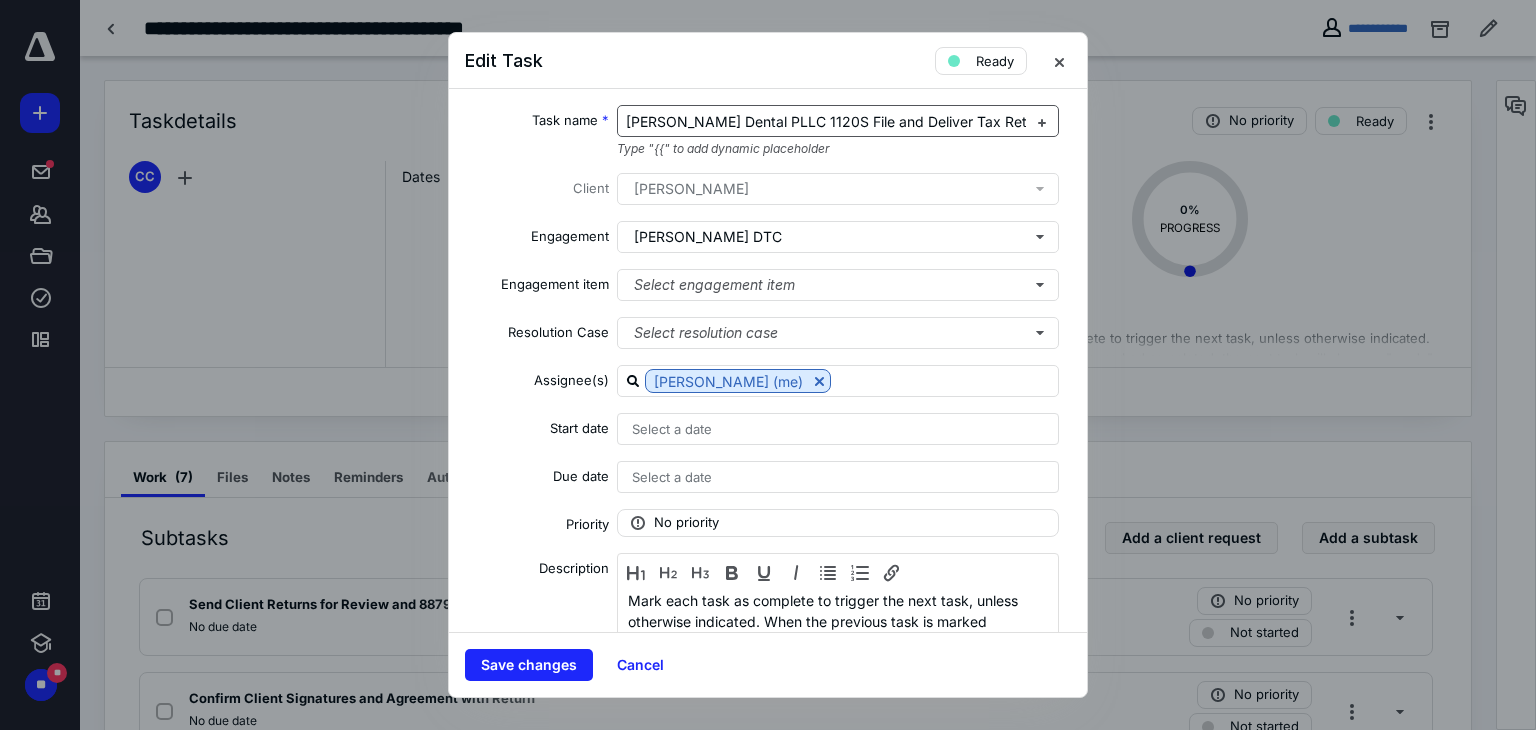 scroll, scrollTop: 254, scrollLeft: 0, axis: vertical 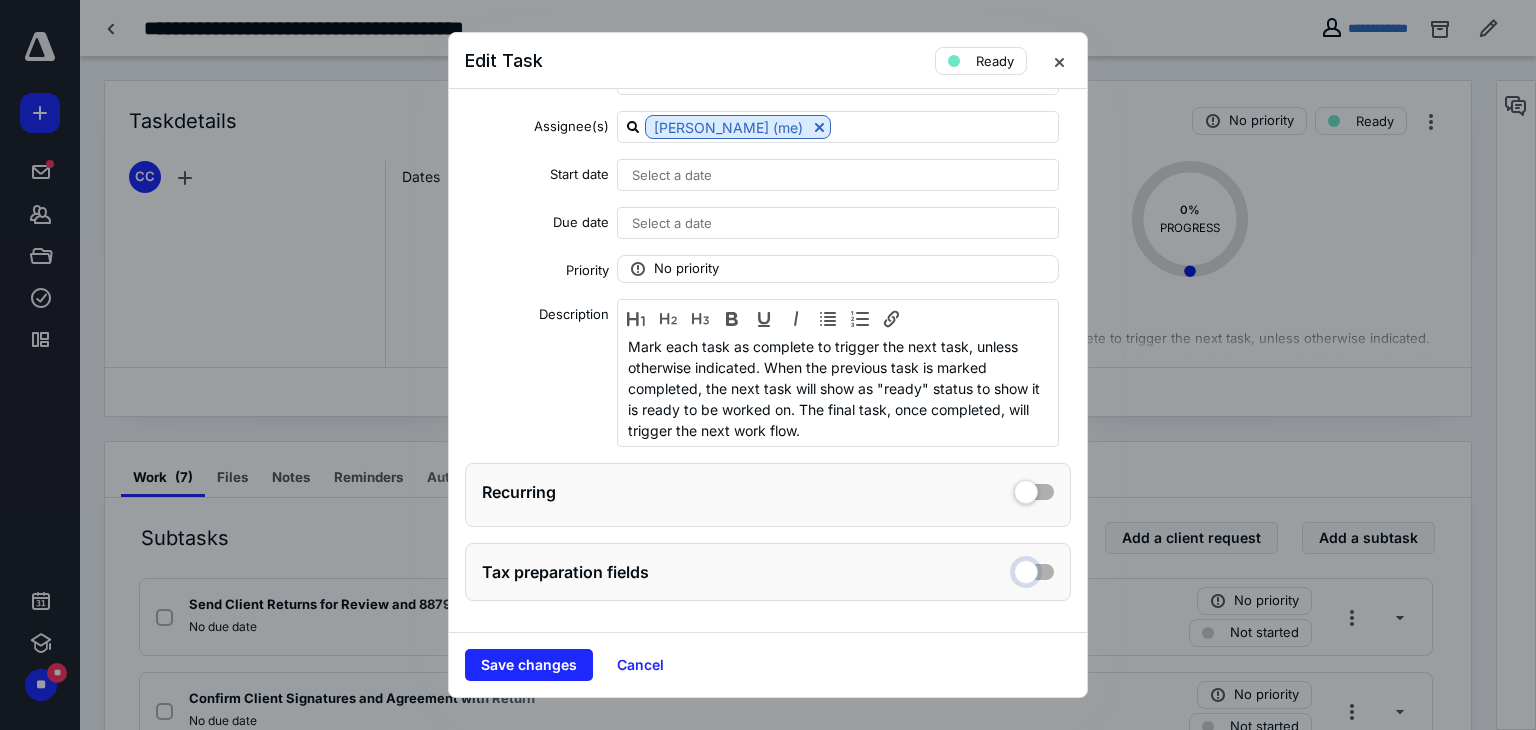 click at bounding box center [1034, 569] 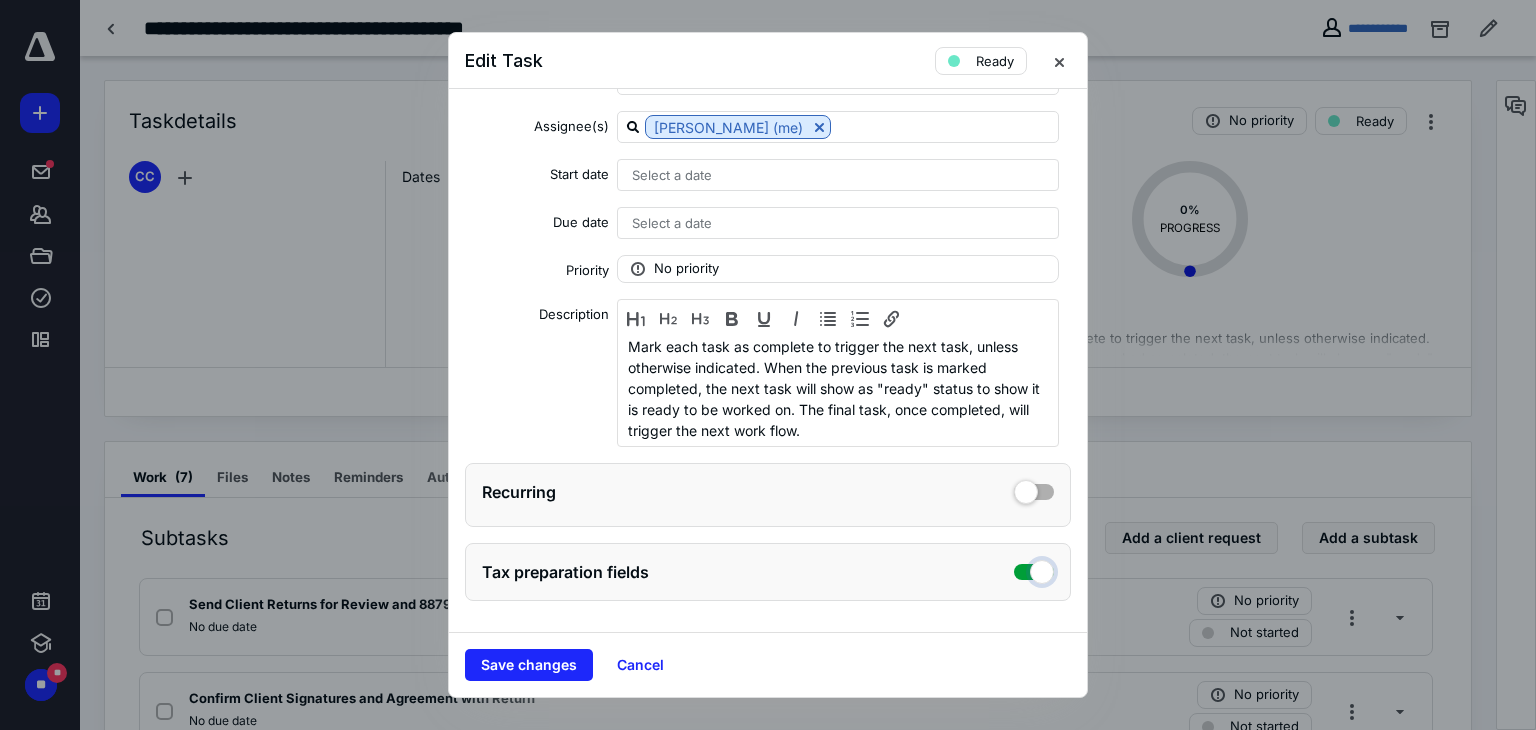 checkbox on "true" 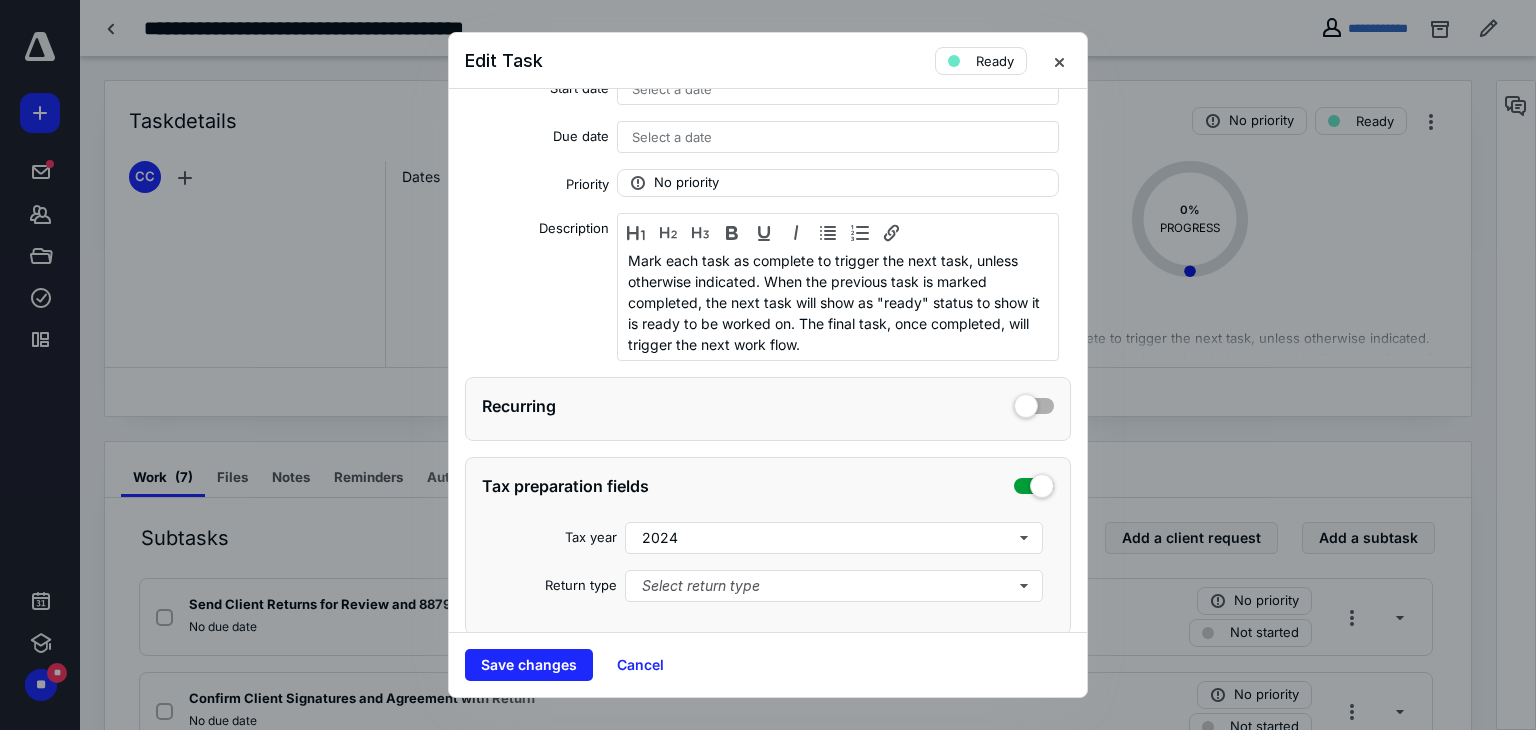 scroll, scrollTop: 374, scrollLeft: 0, axis: vertical 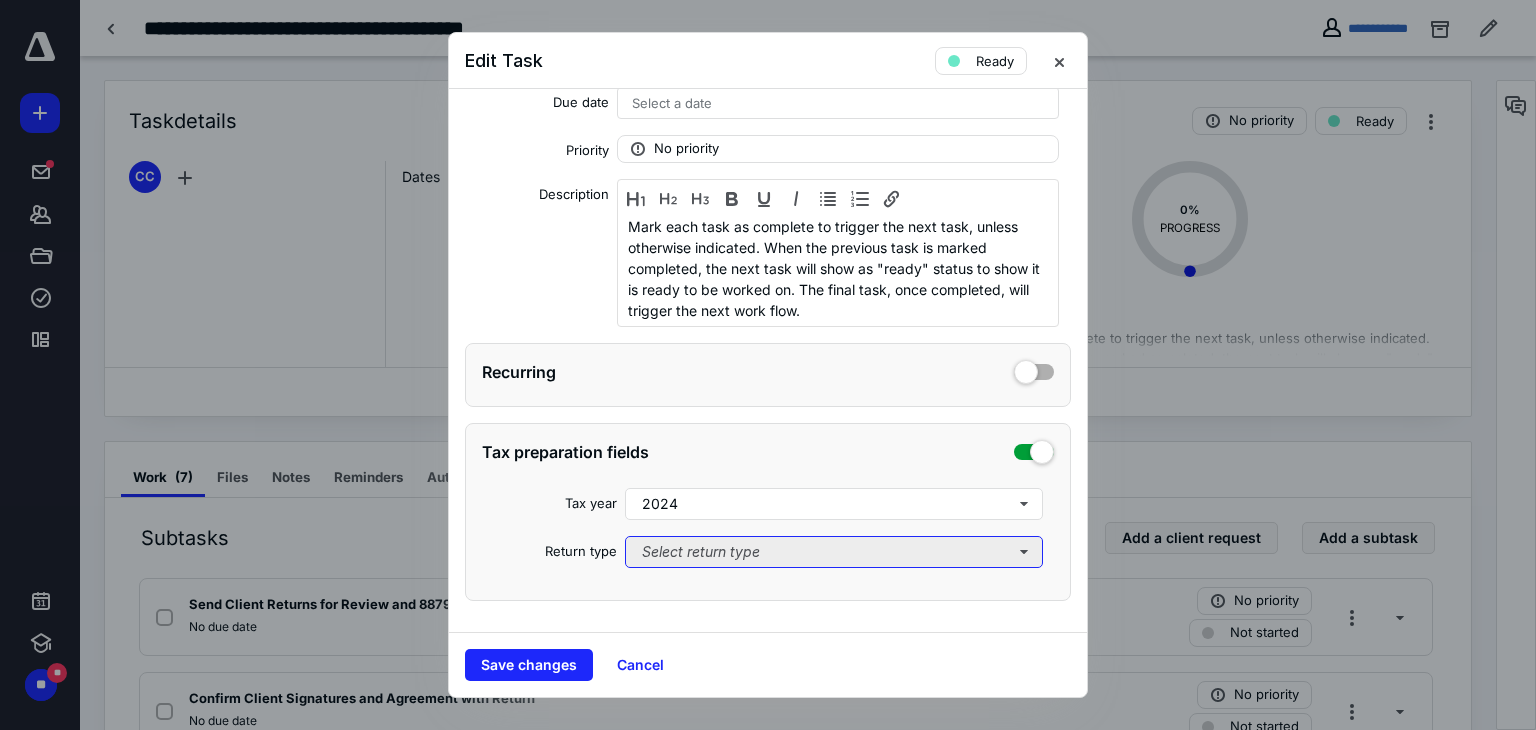 click on "Select return type" at bounding box center (834, 552) 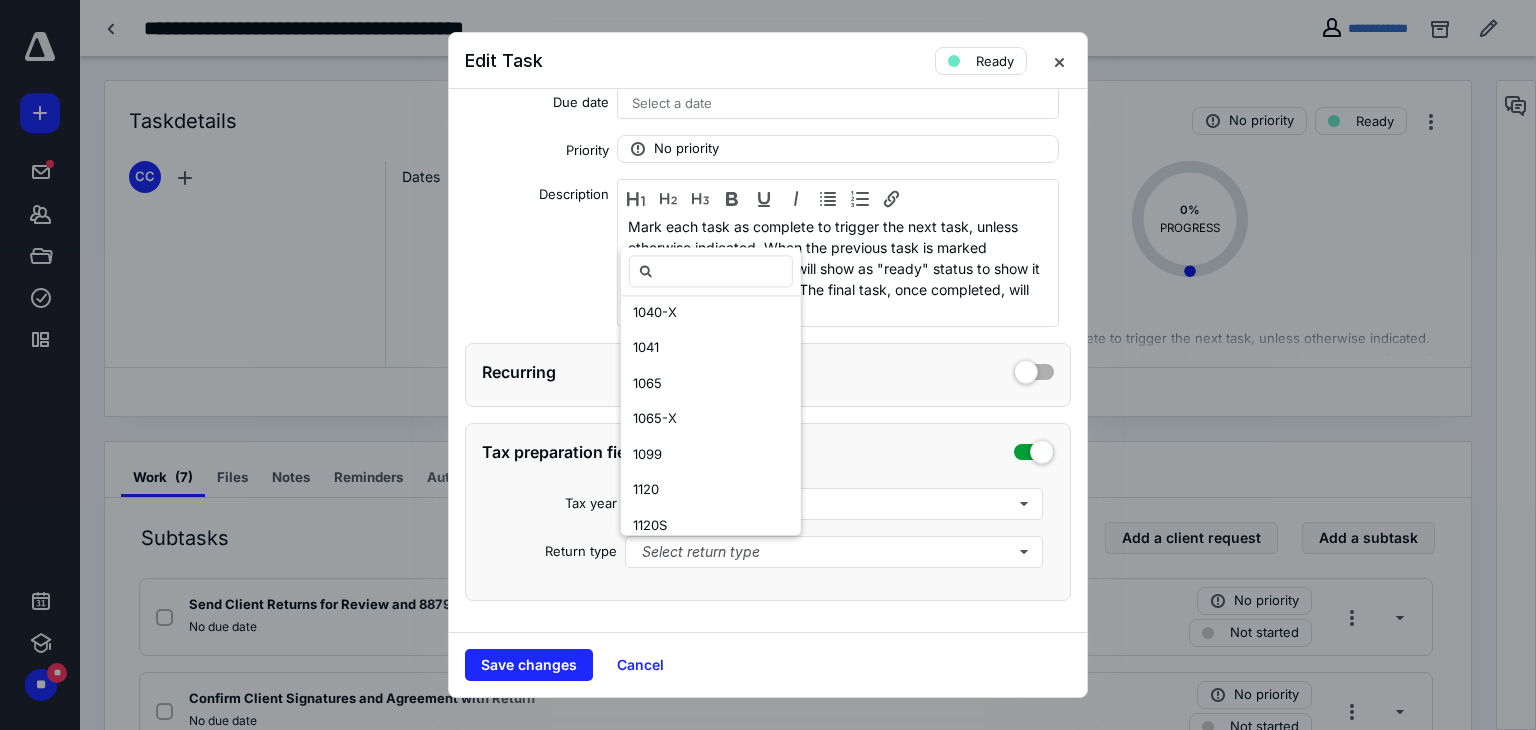 scroll, scrollTop: 296, scrollLeft: 0, axis: vertical 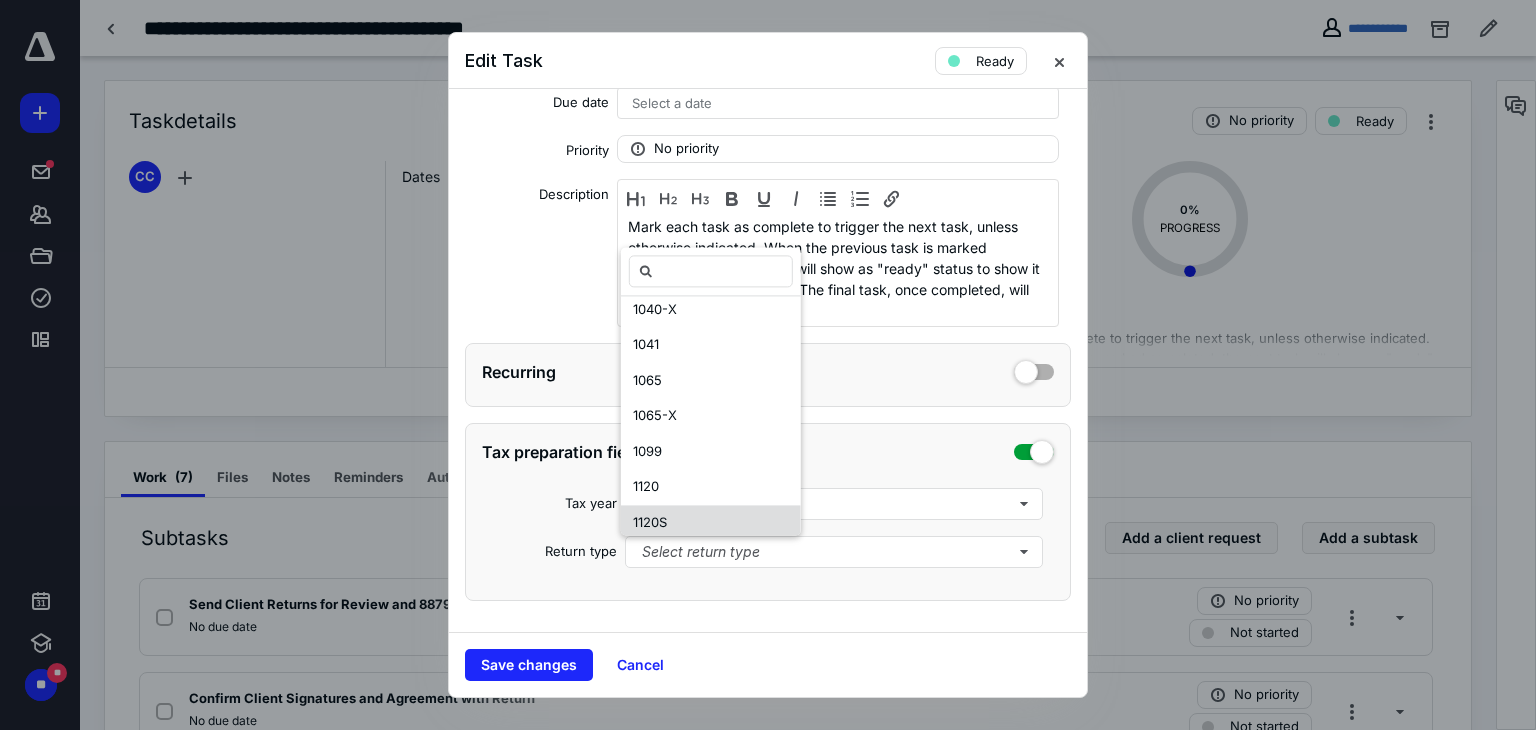 click on "1120S" at bounding box center [711, 523] 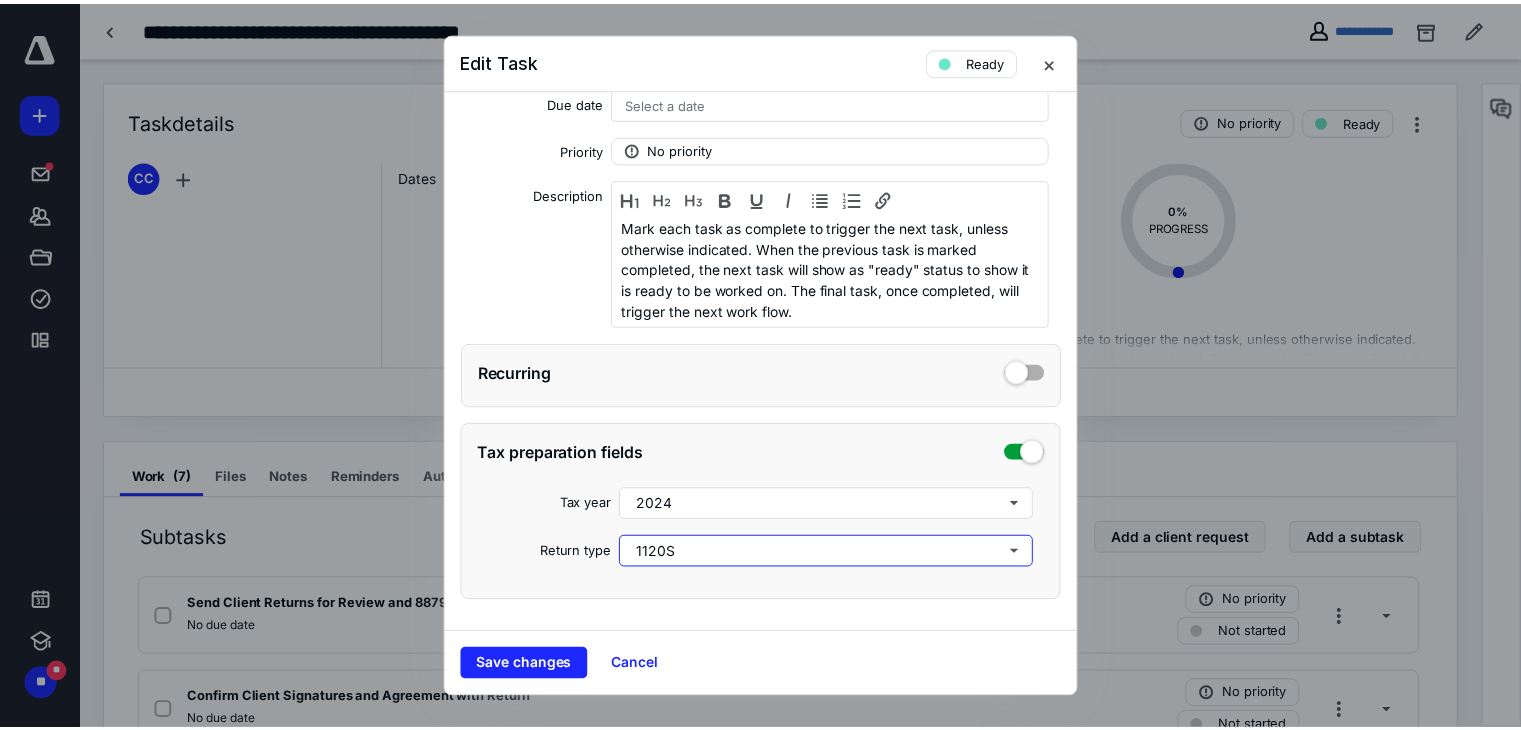 scroll, scrollTop: 0, scrollLeft: 0, axis: both 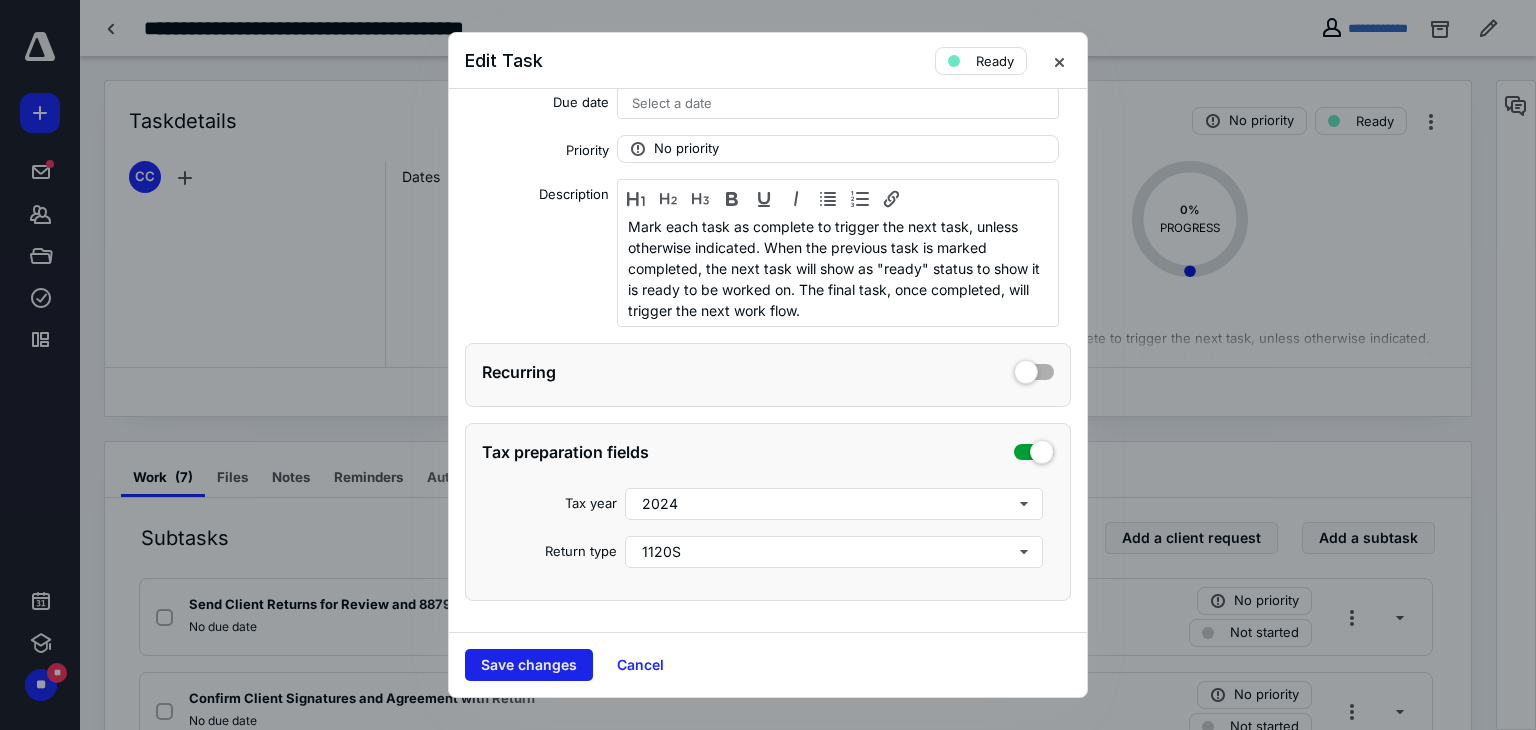 click on "Save changes" at bounding box center (529, 665) 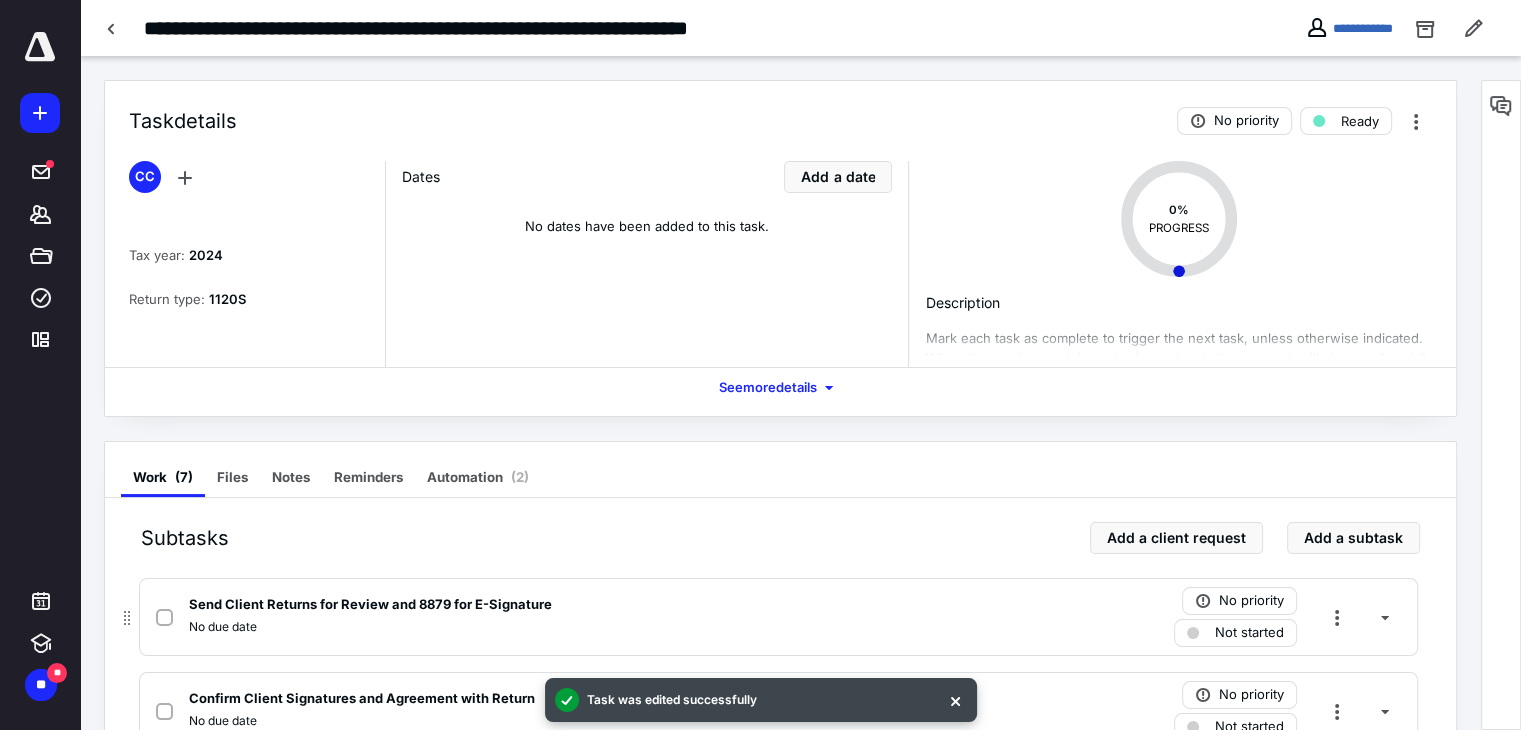 click 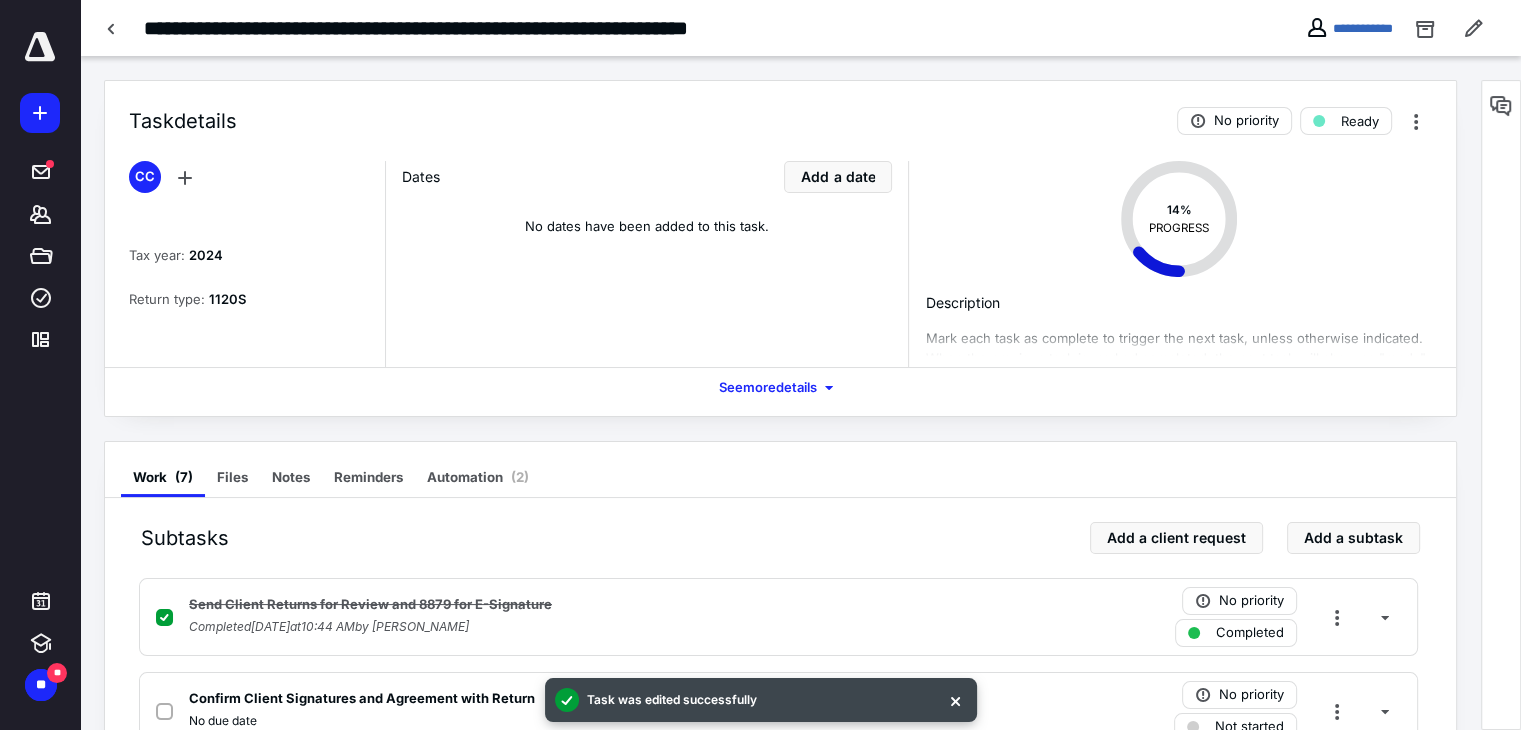 scroll, scrollTop: 336, scrollLeft: 0, axis: vertical 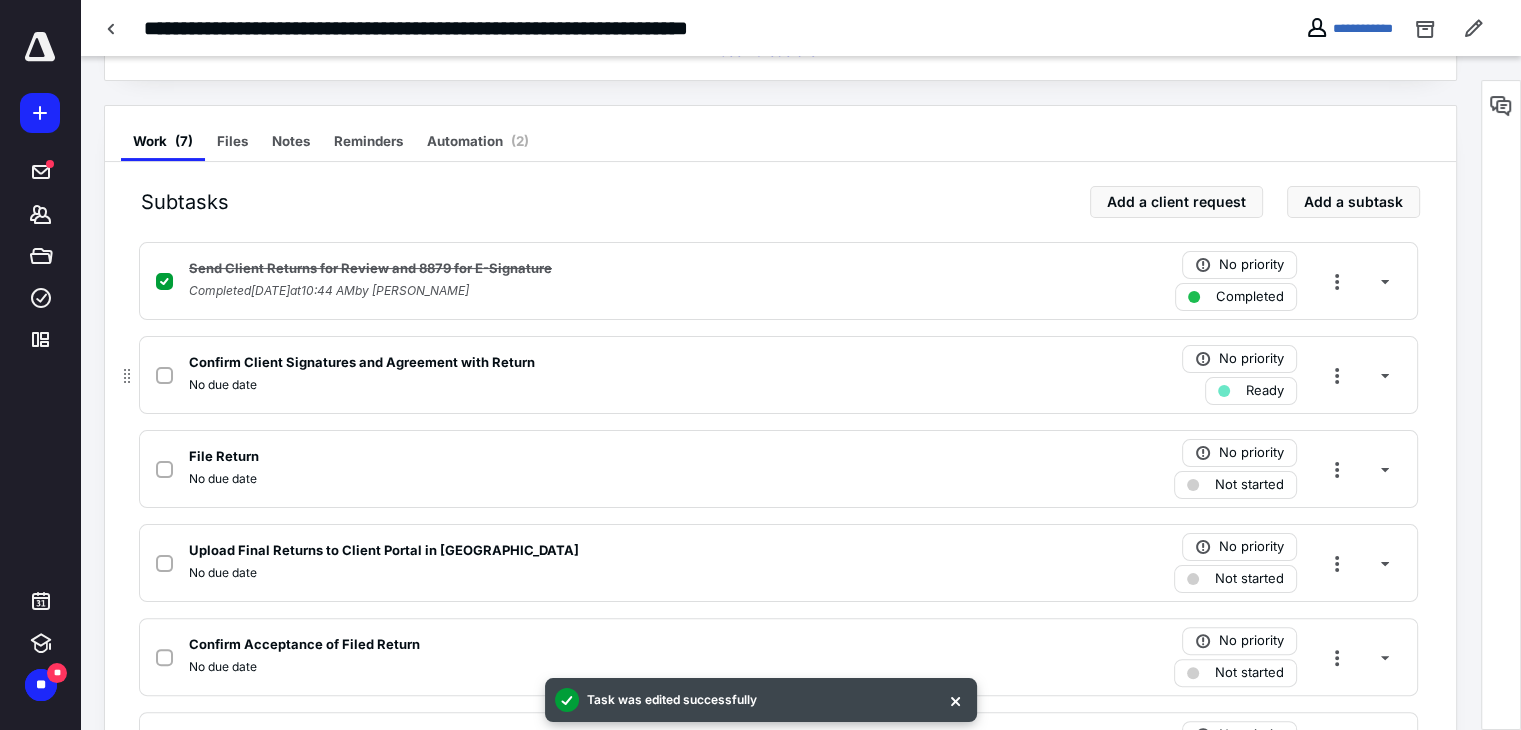 click at bounding box center (168, 375) 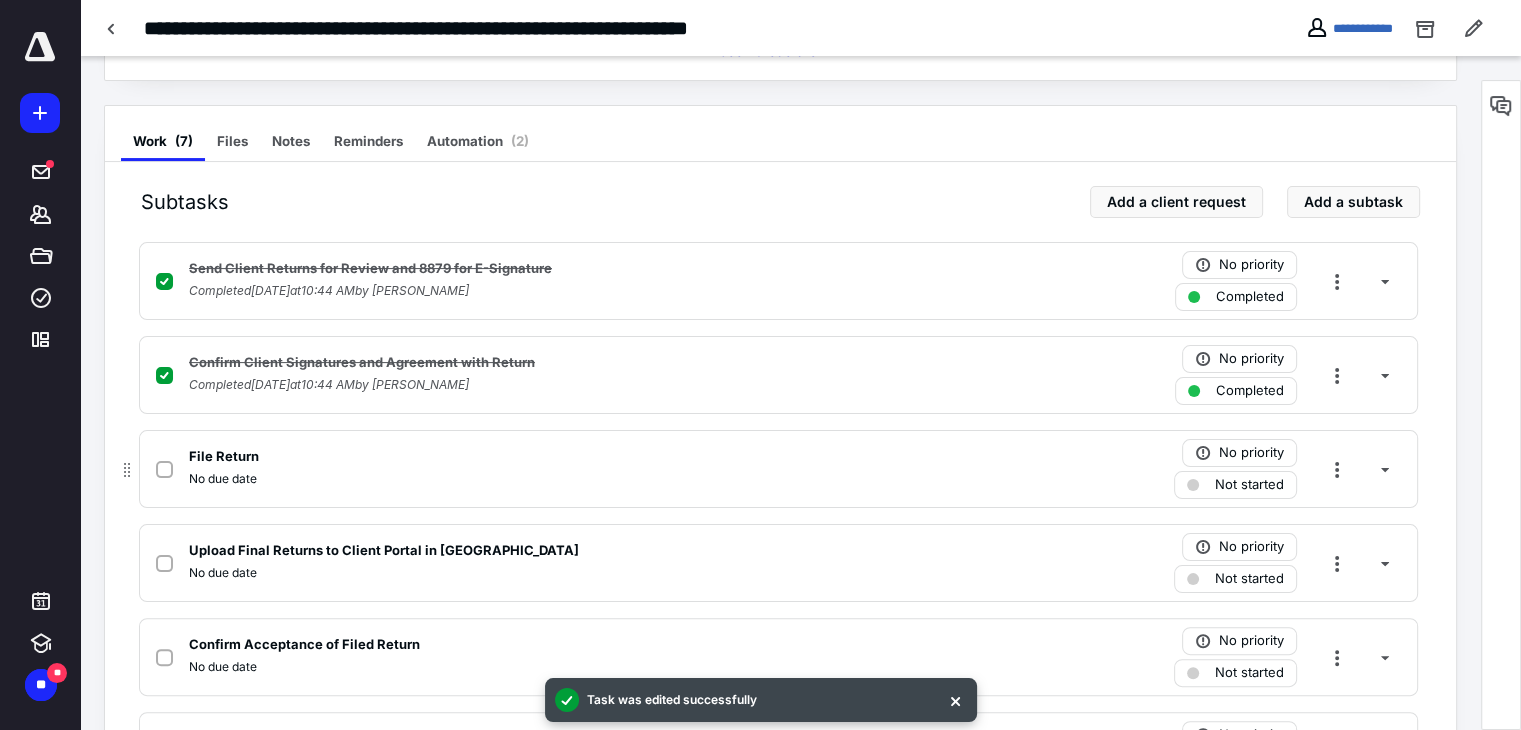click at bounding box center [164, 470] 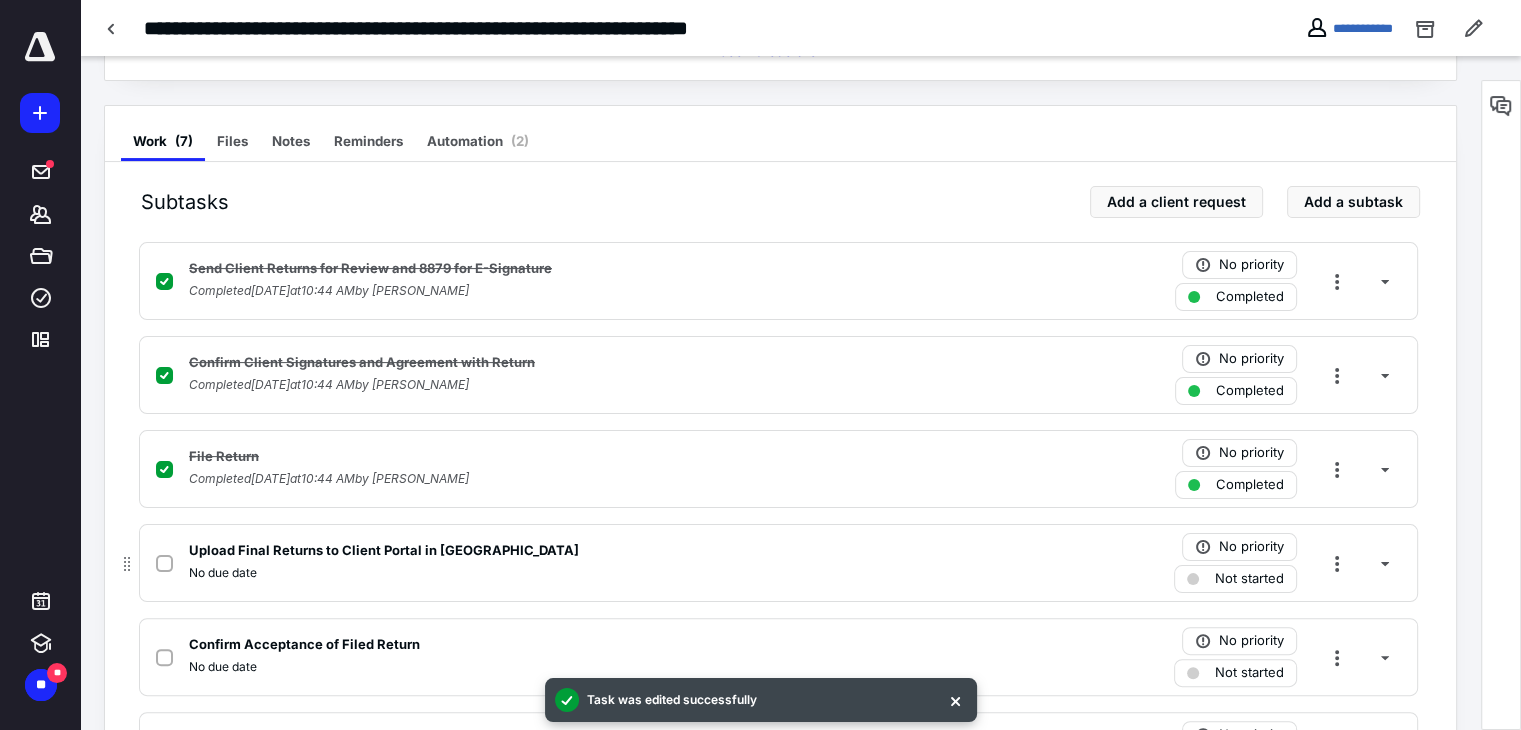 click 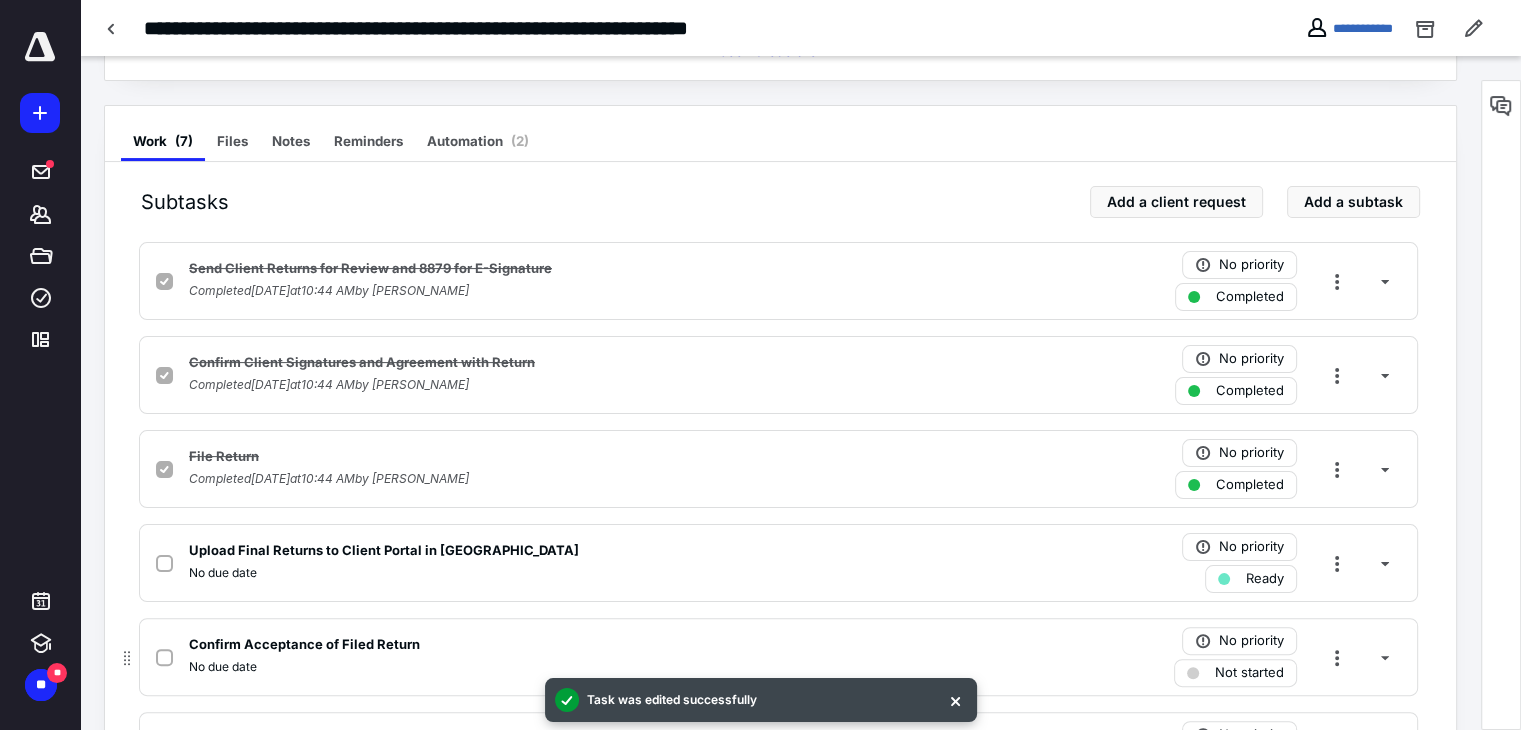 checkbox on "true" 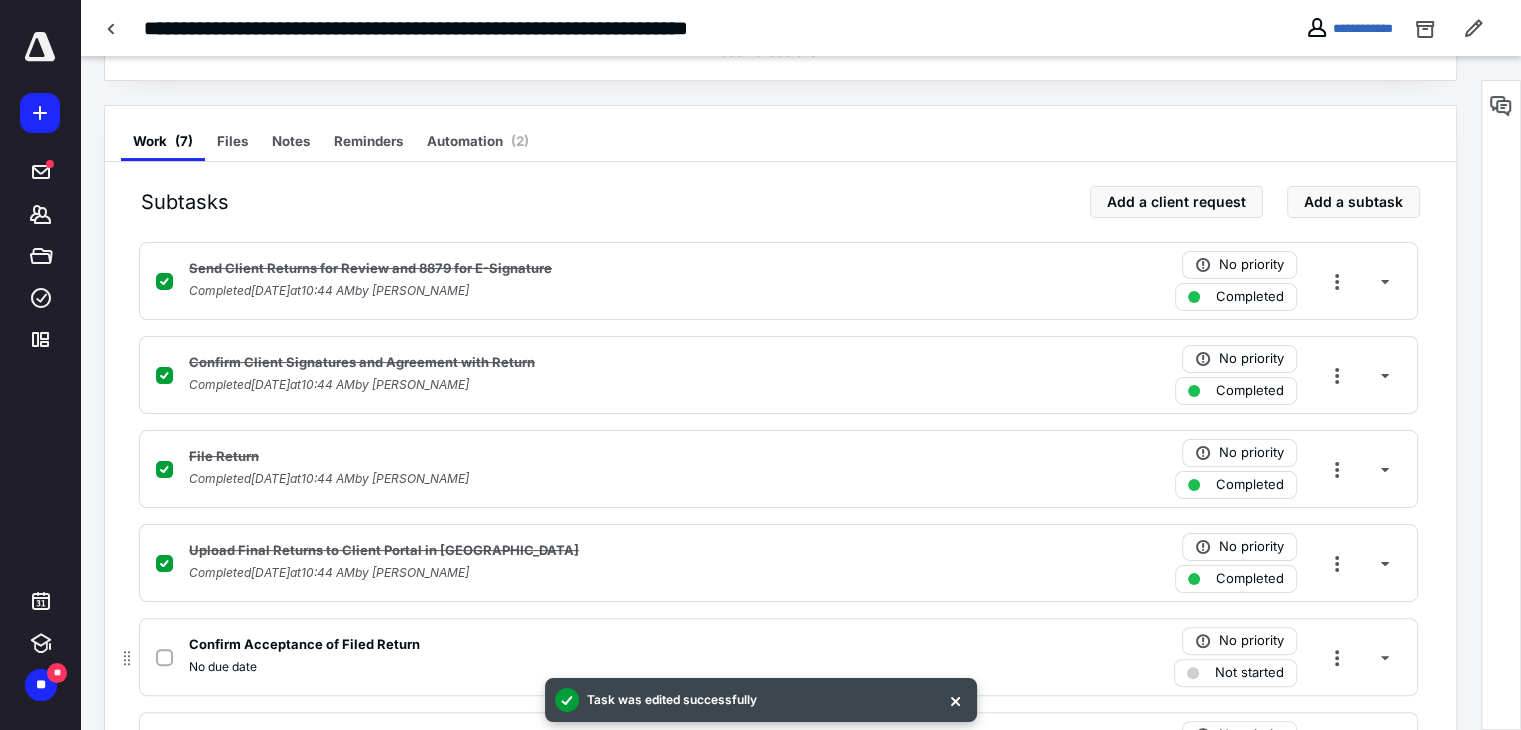 click 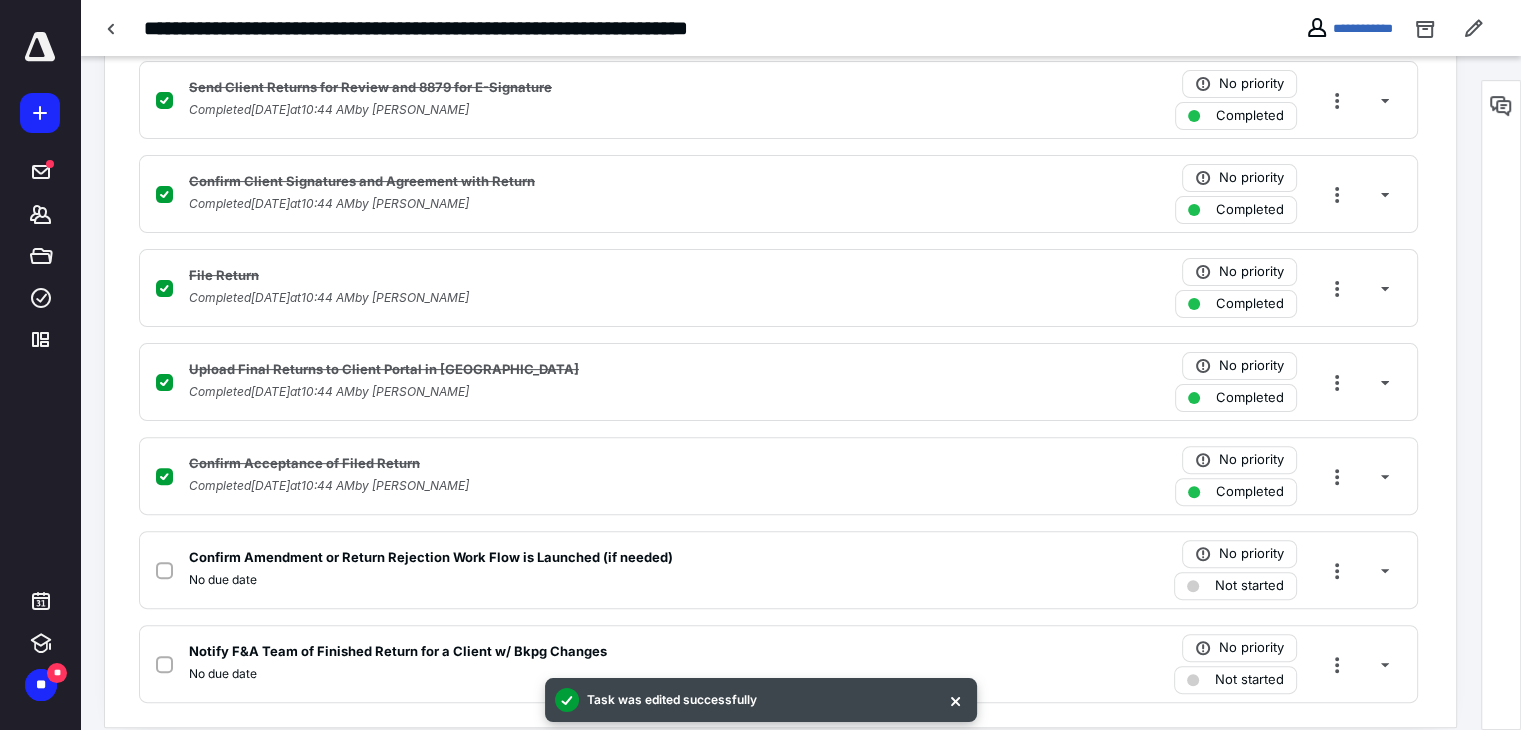 scroll, scrollTop: 539, scrollLeft: 0, axis: vertical 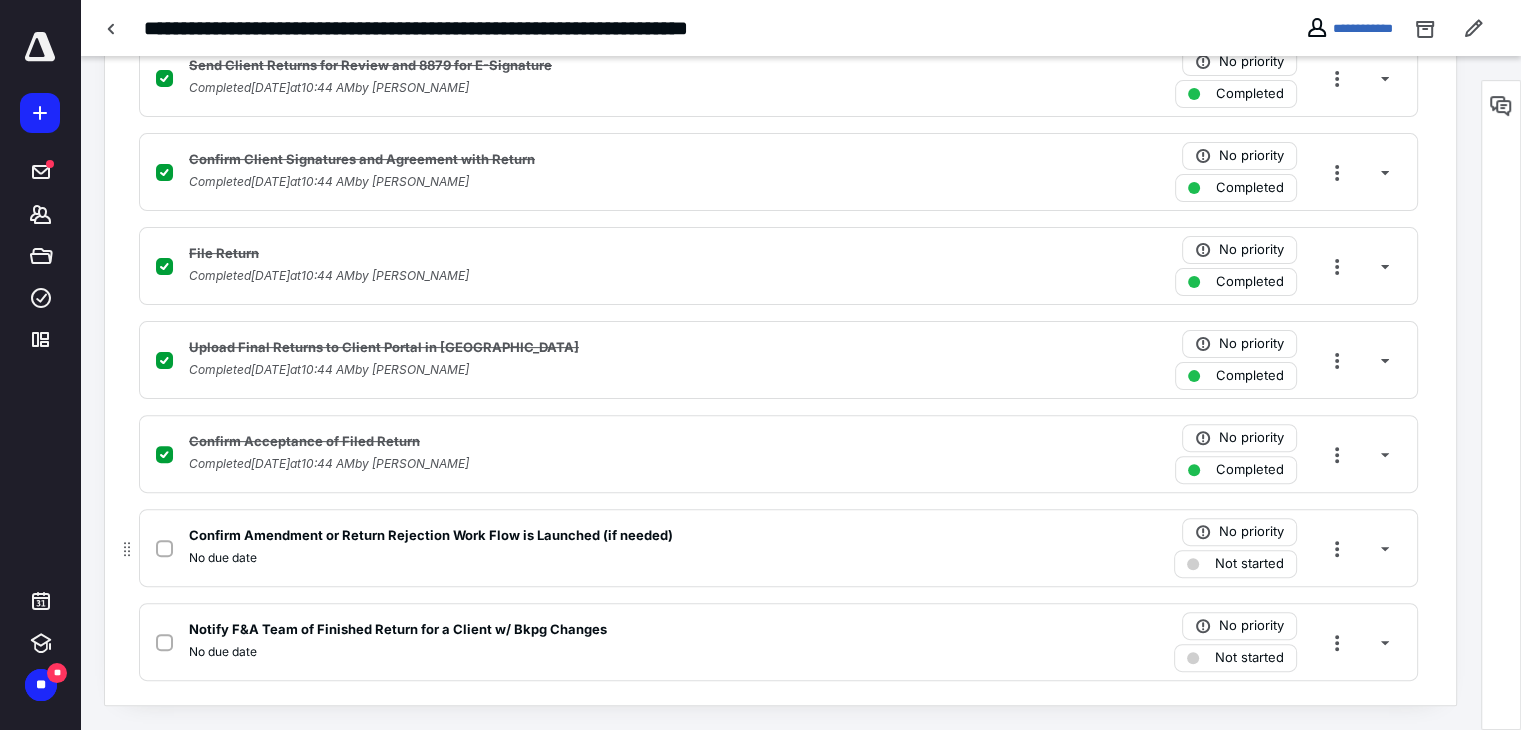 click at bounding box center (168, 548) 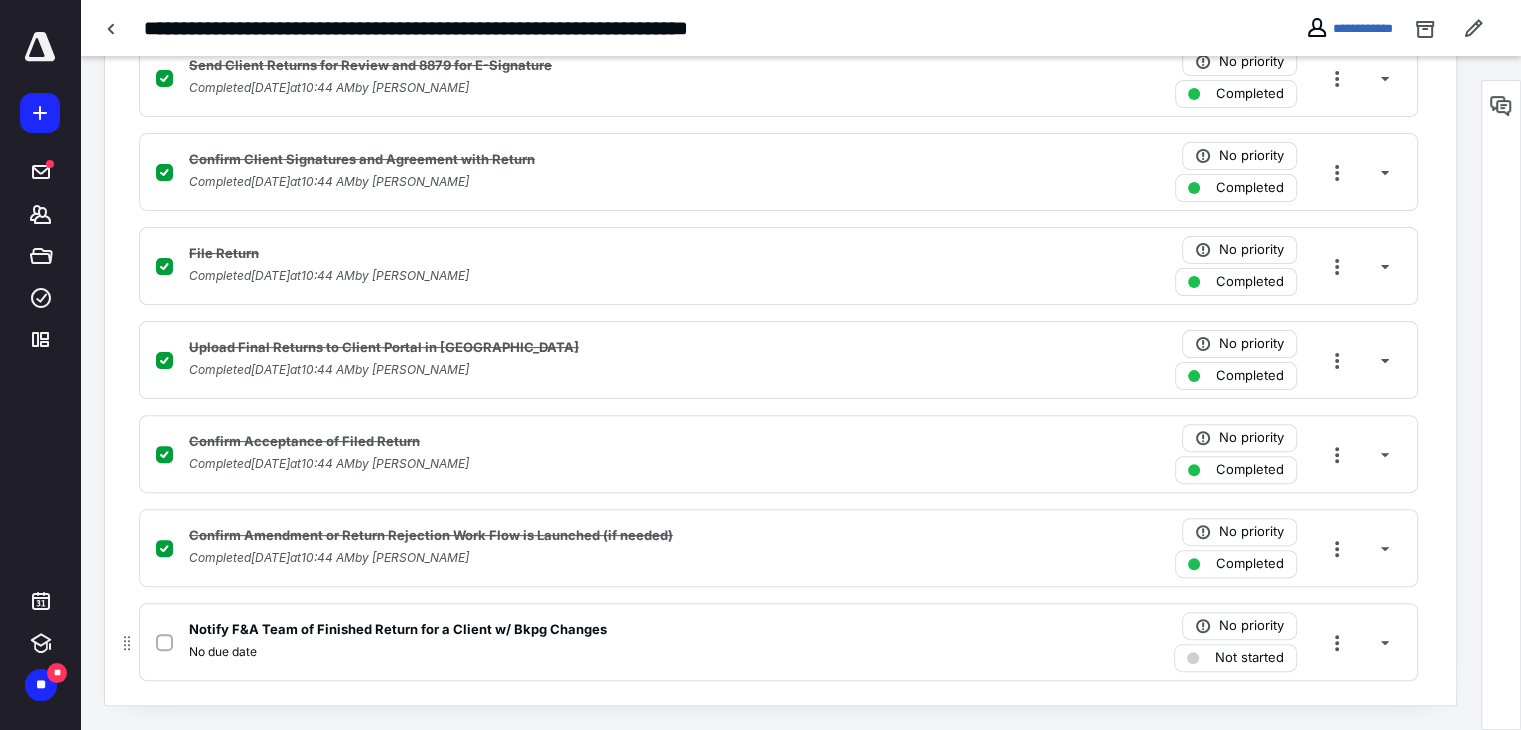 click at bounding box center [164, 643] 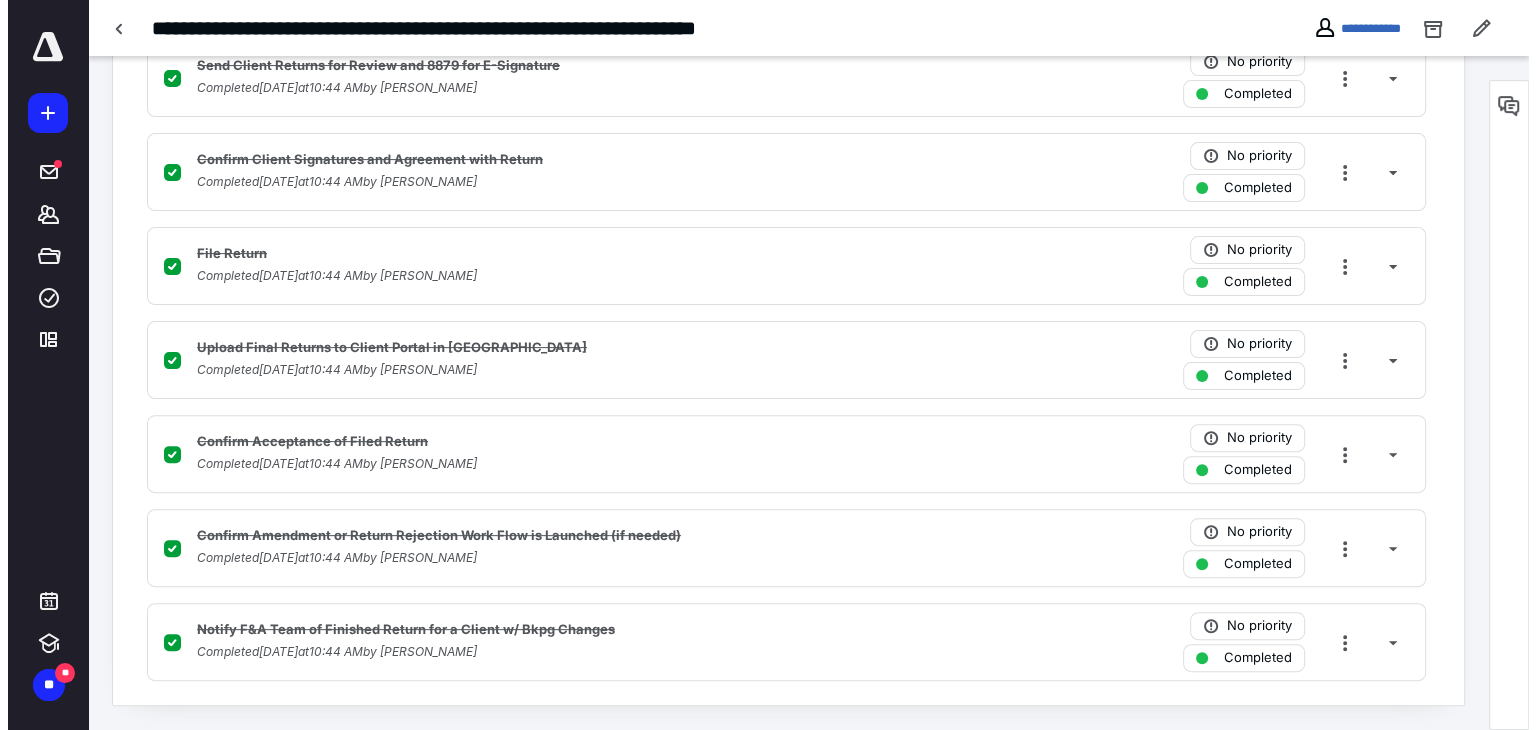 scroll, scrollTop: 0, scrollLeft: 0, axis: both 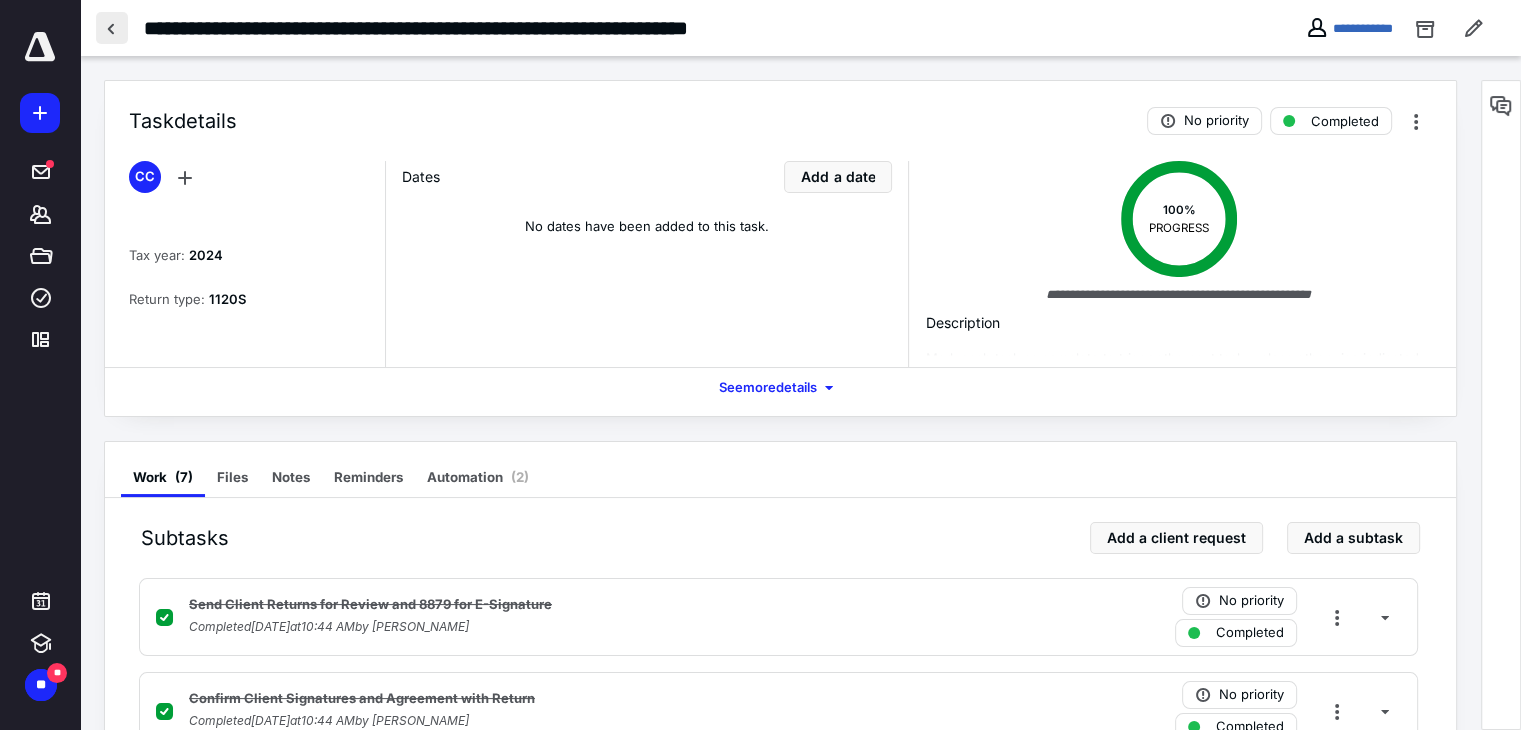 click at bounding box center (112, 28) 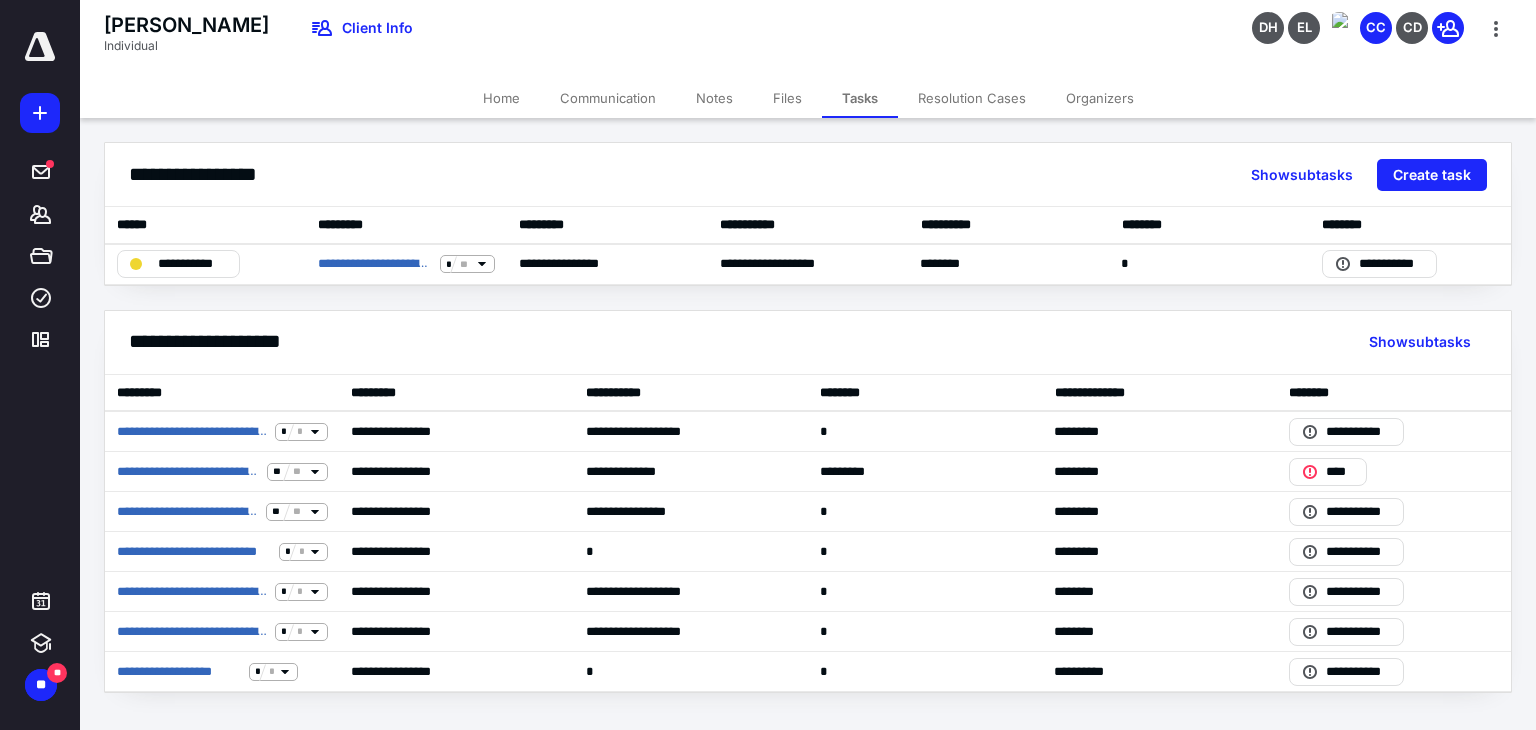 click on "Files" at bounding box center (787, 98) 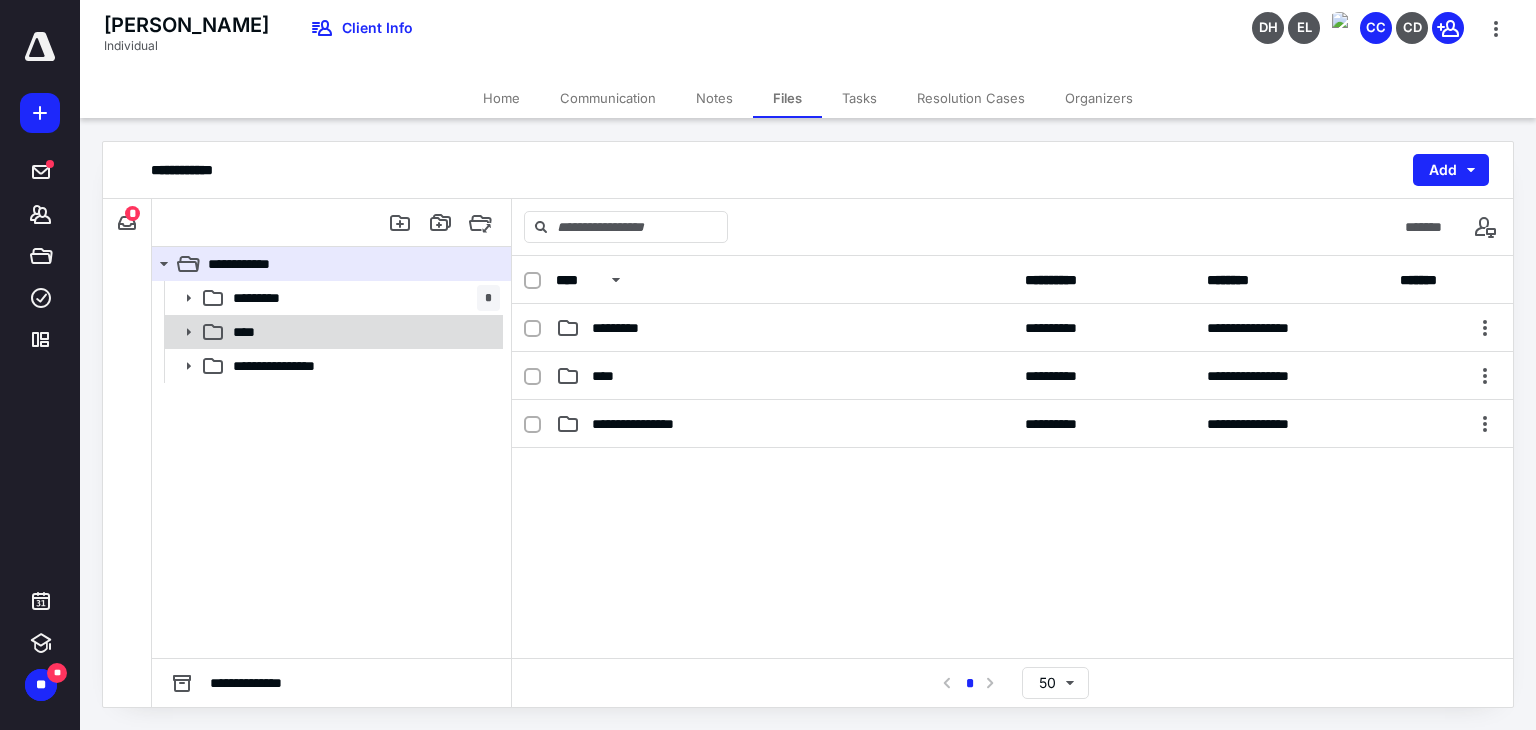 click 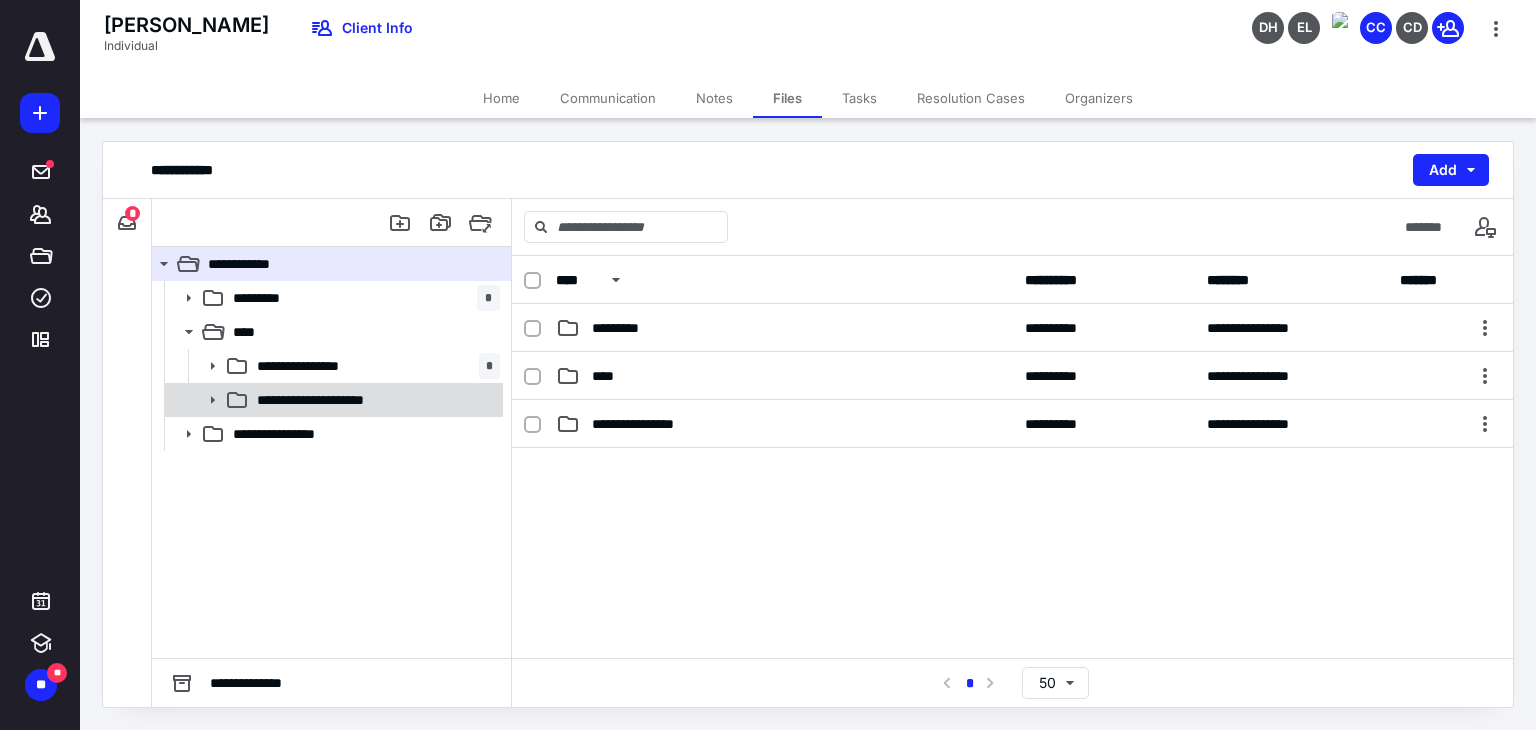 click 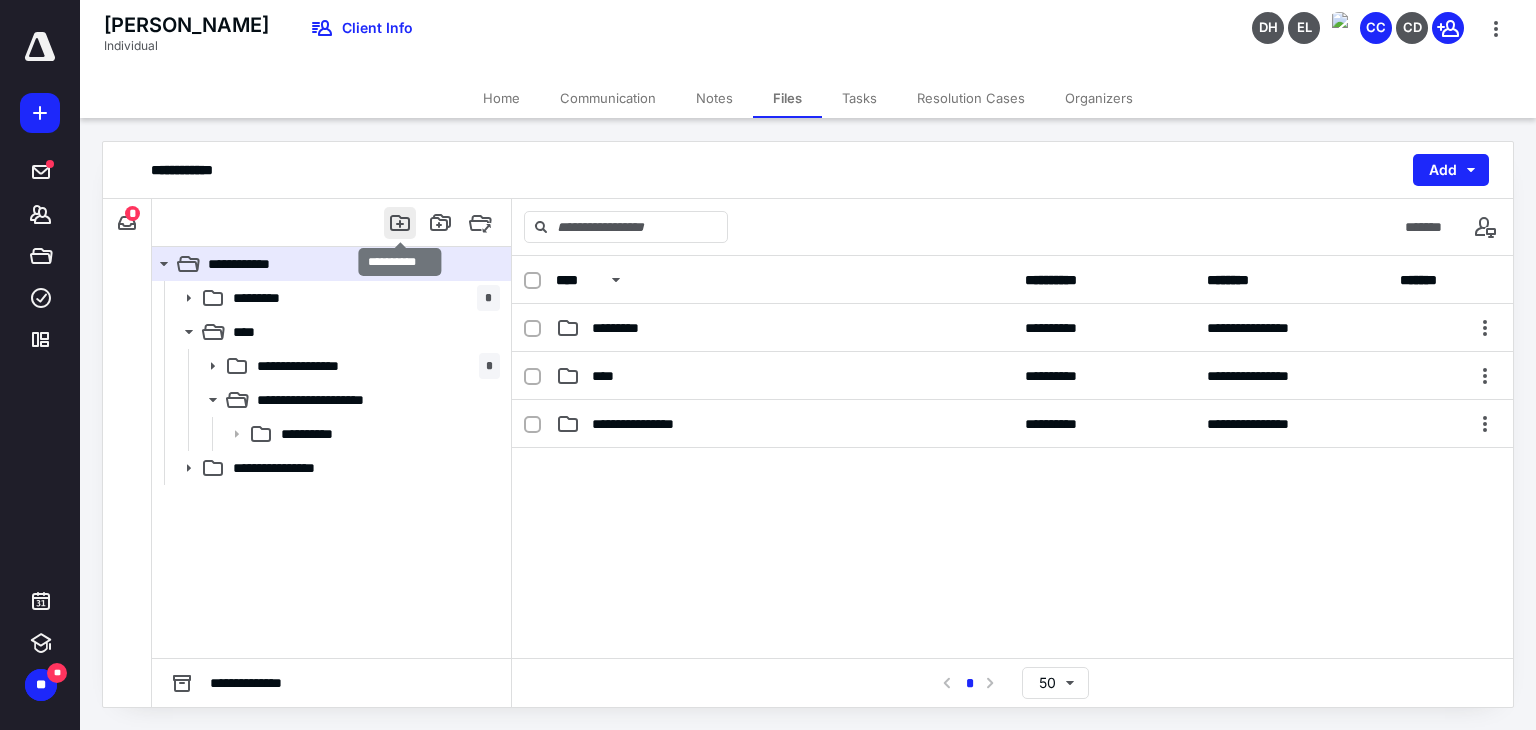 click at bounding box center (400, 223) 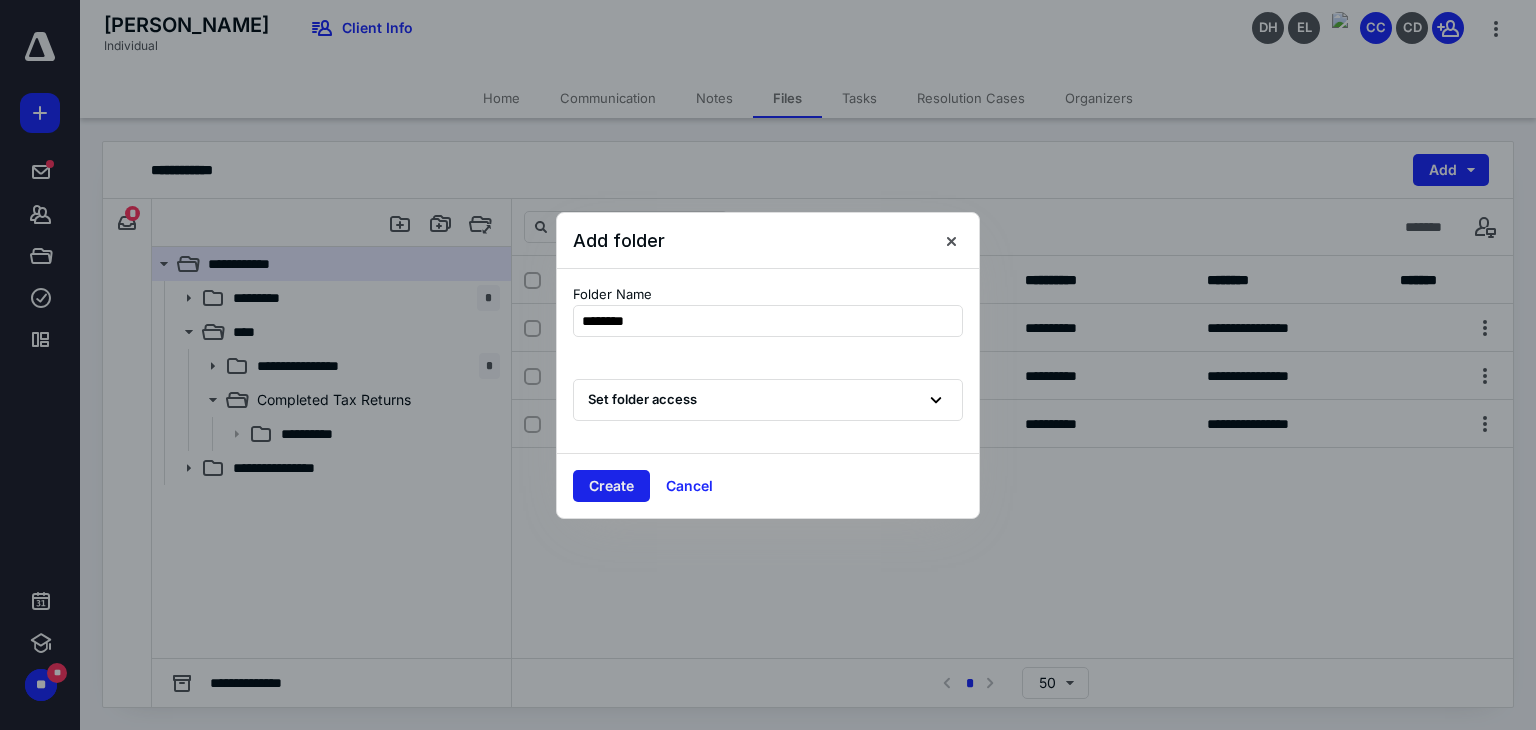 type on "********" 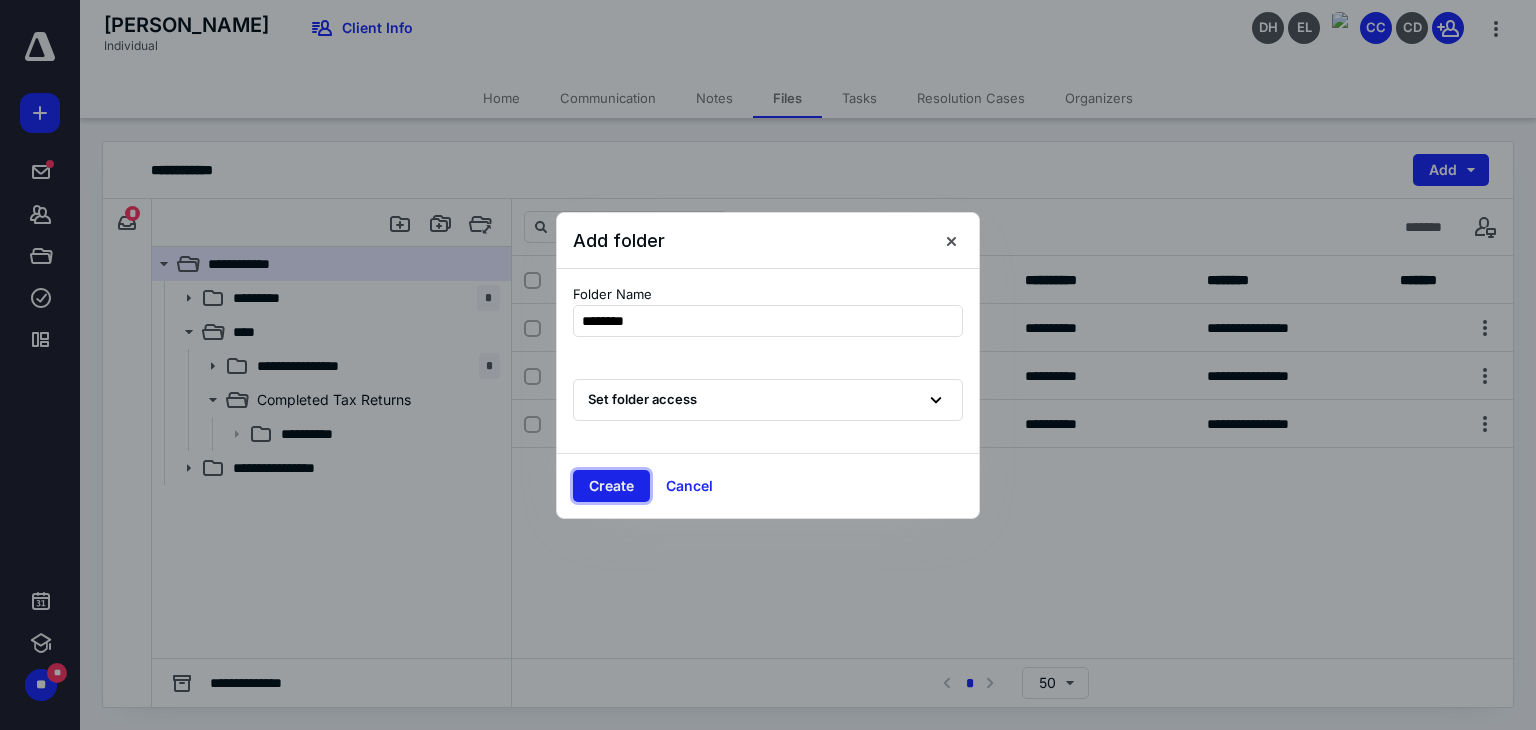 click on "Create" at bounding box center [611, 486] 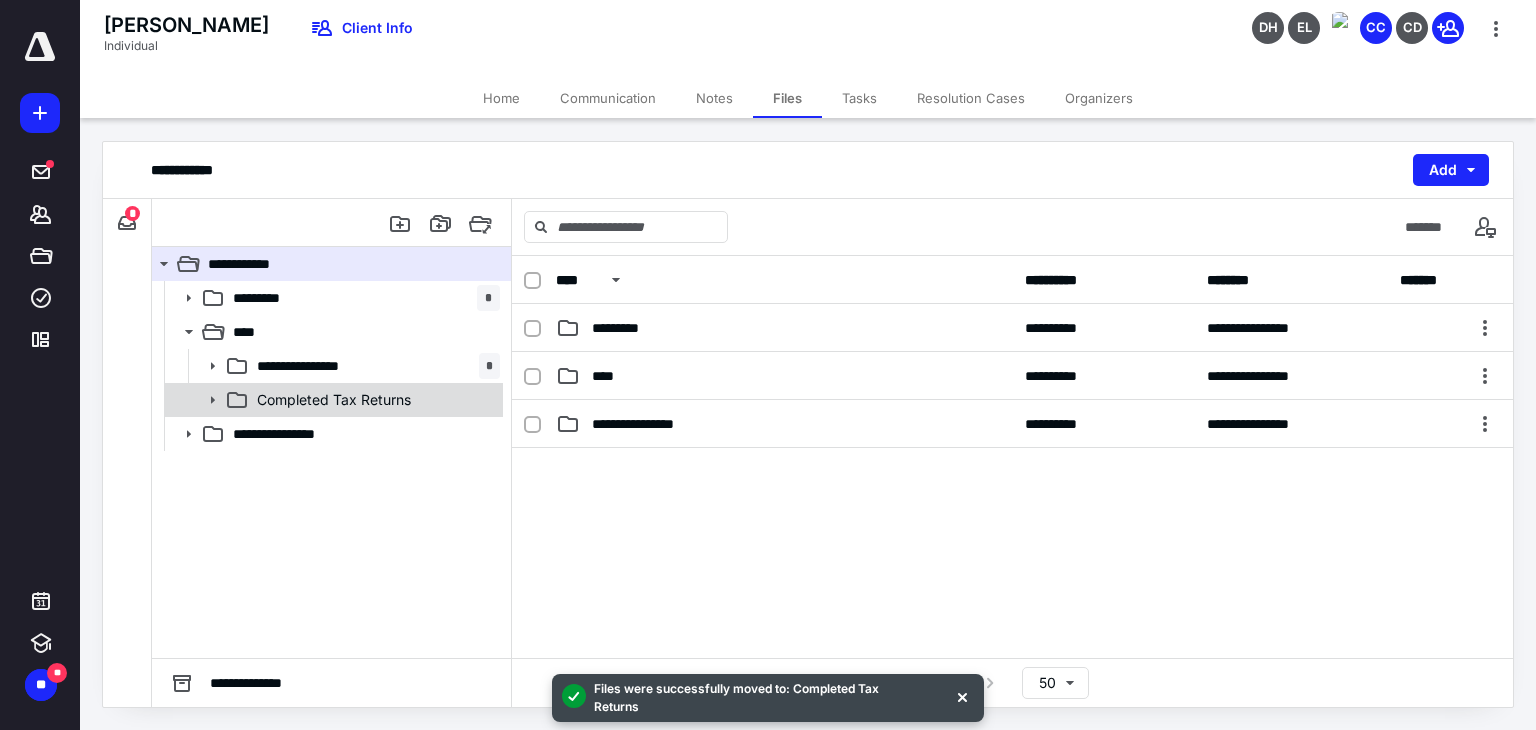 click 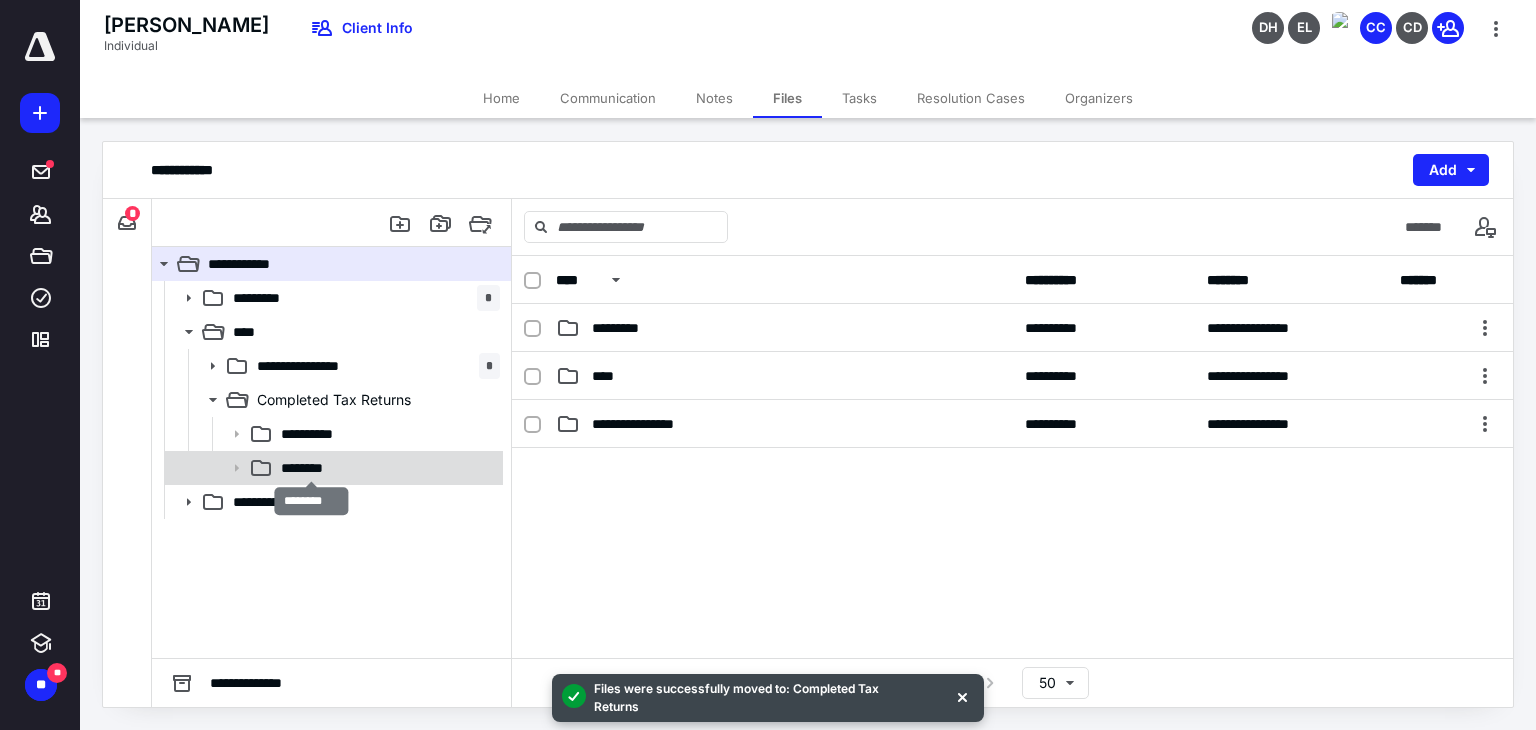 click on "********" at bounding box center (312, 468) 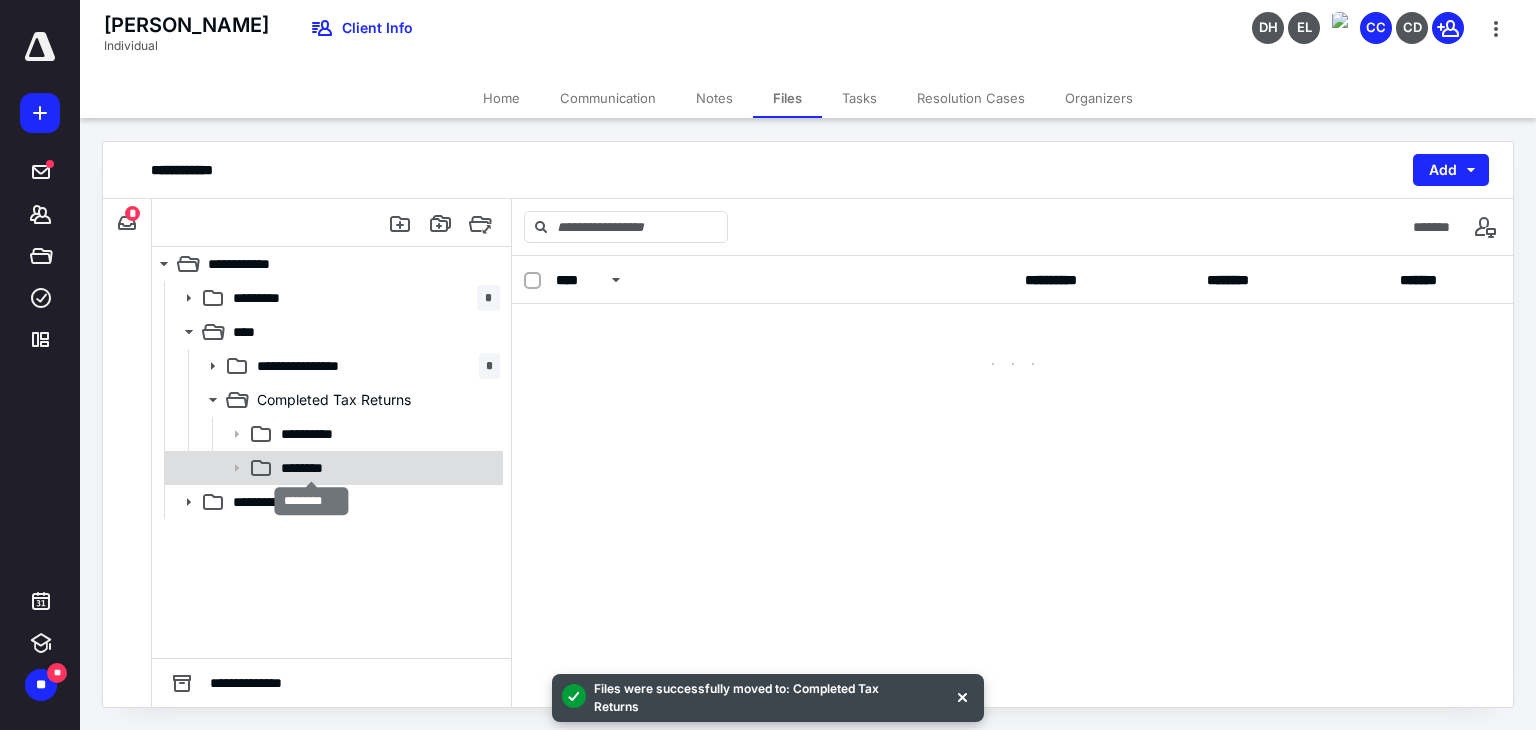 click on "********" at bounding box center (312, 468) 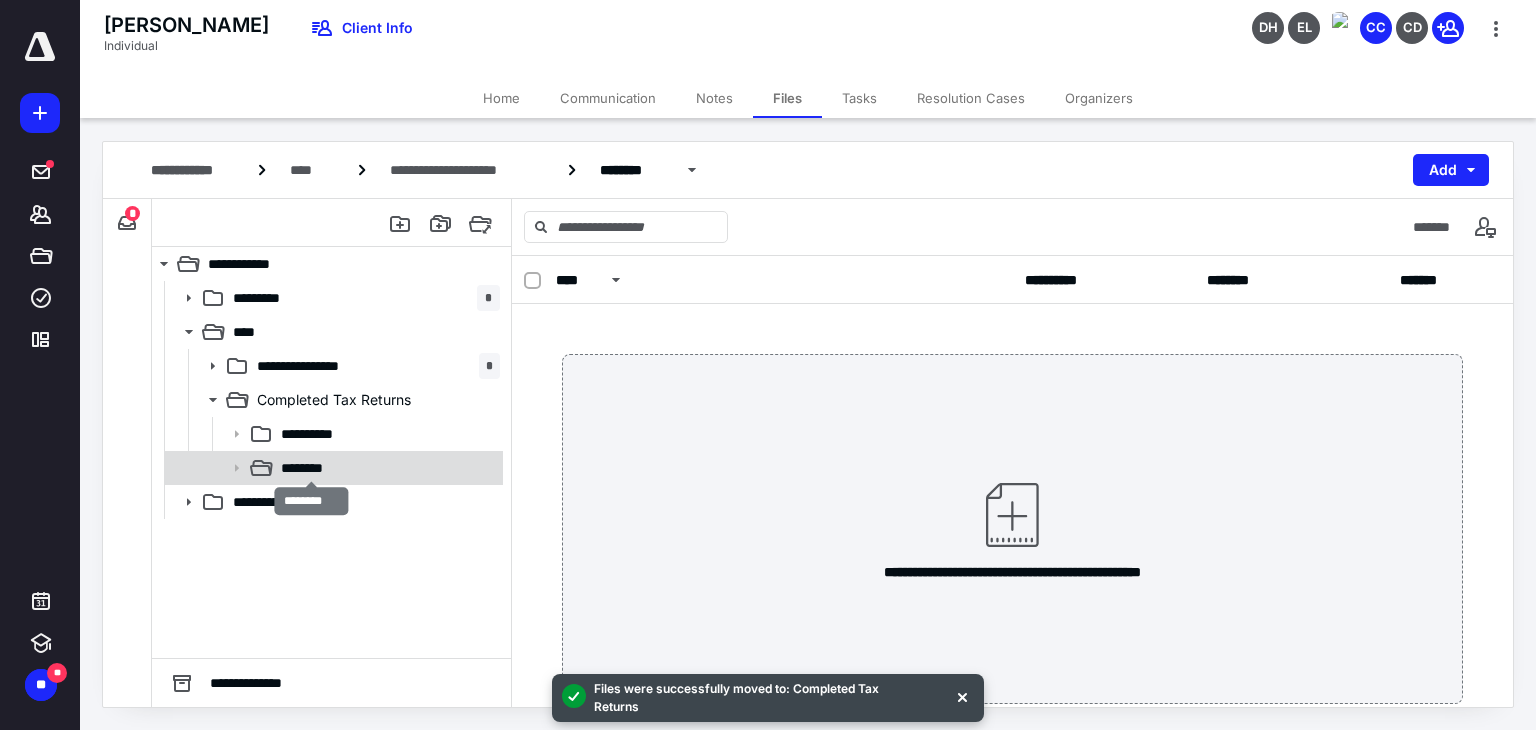 click on "********" at bounding box center (312, 468) 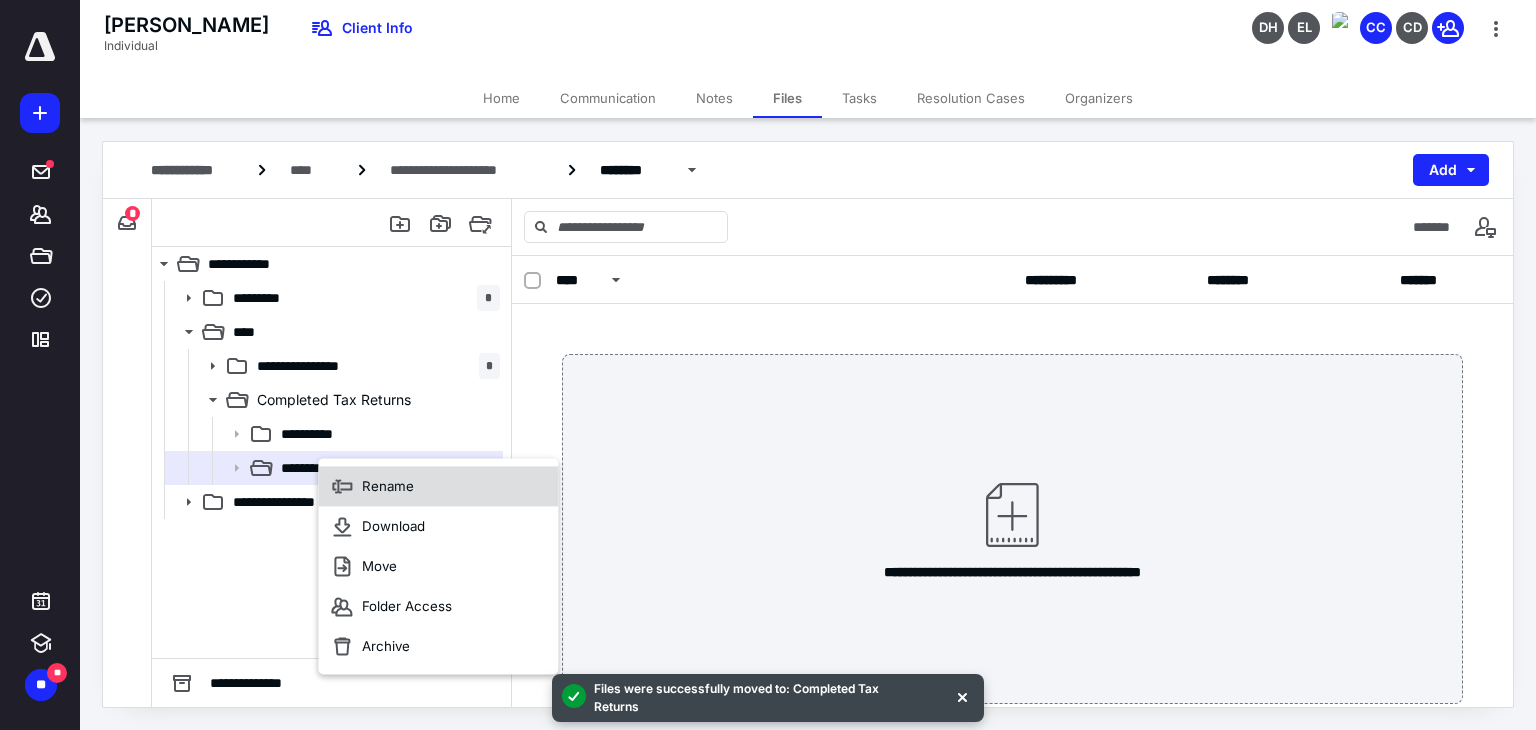 click on "Rename" at bounding box center [438, 486] 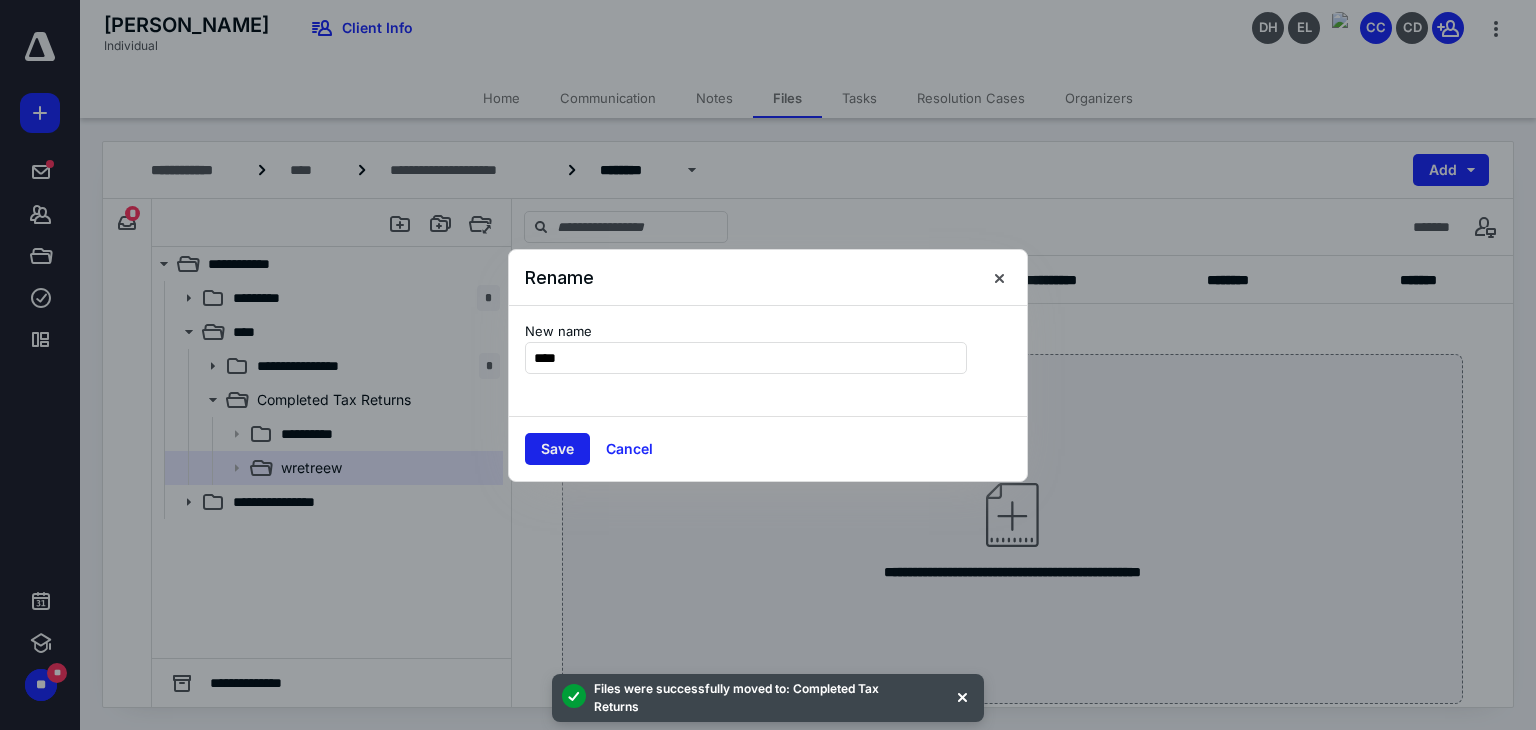 type on "****" 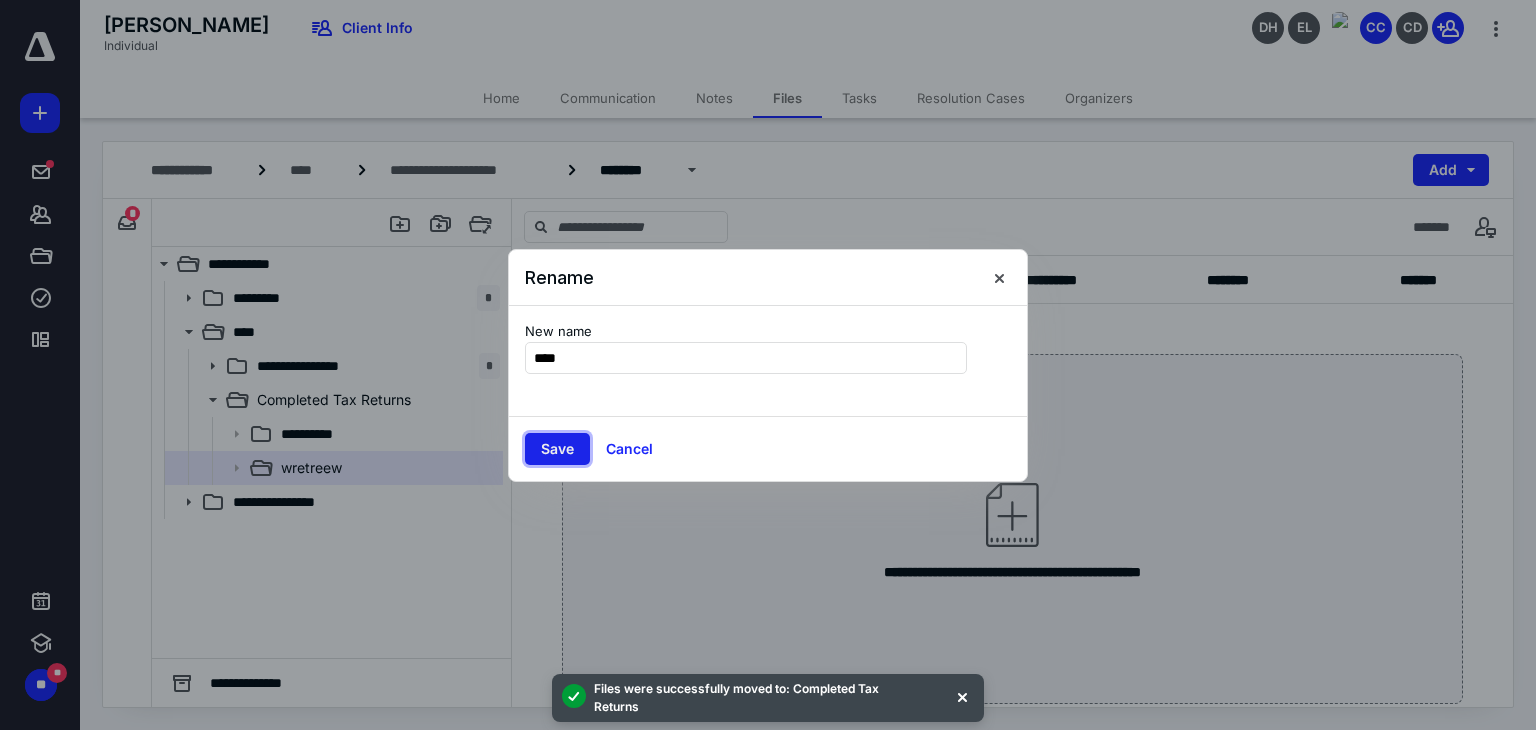 click on "Save" at bounding box center [557, 449] 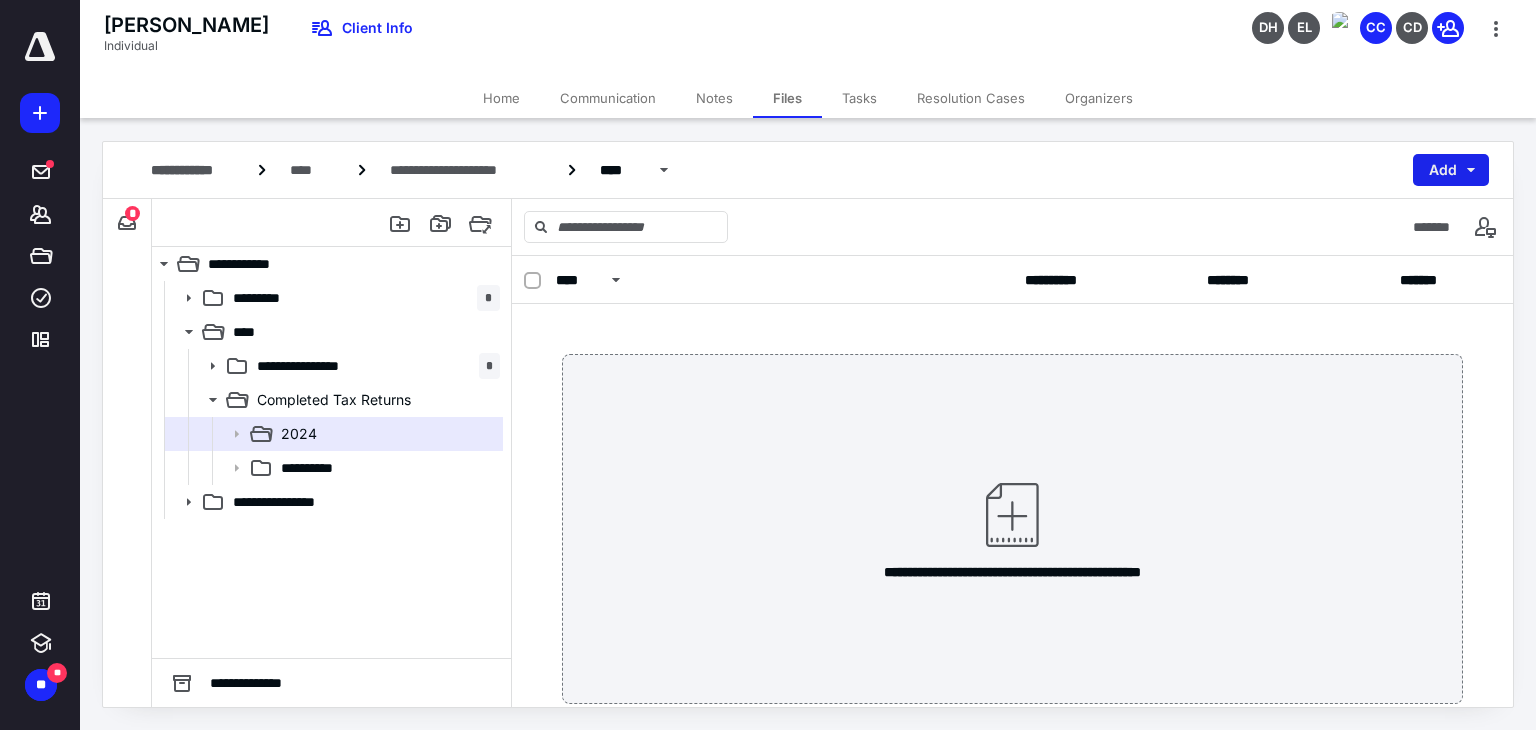 click on "Add" at bounding box center (1451, 170) 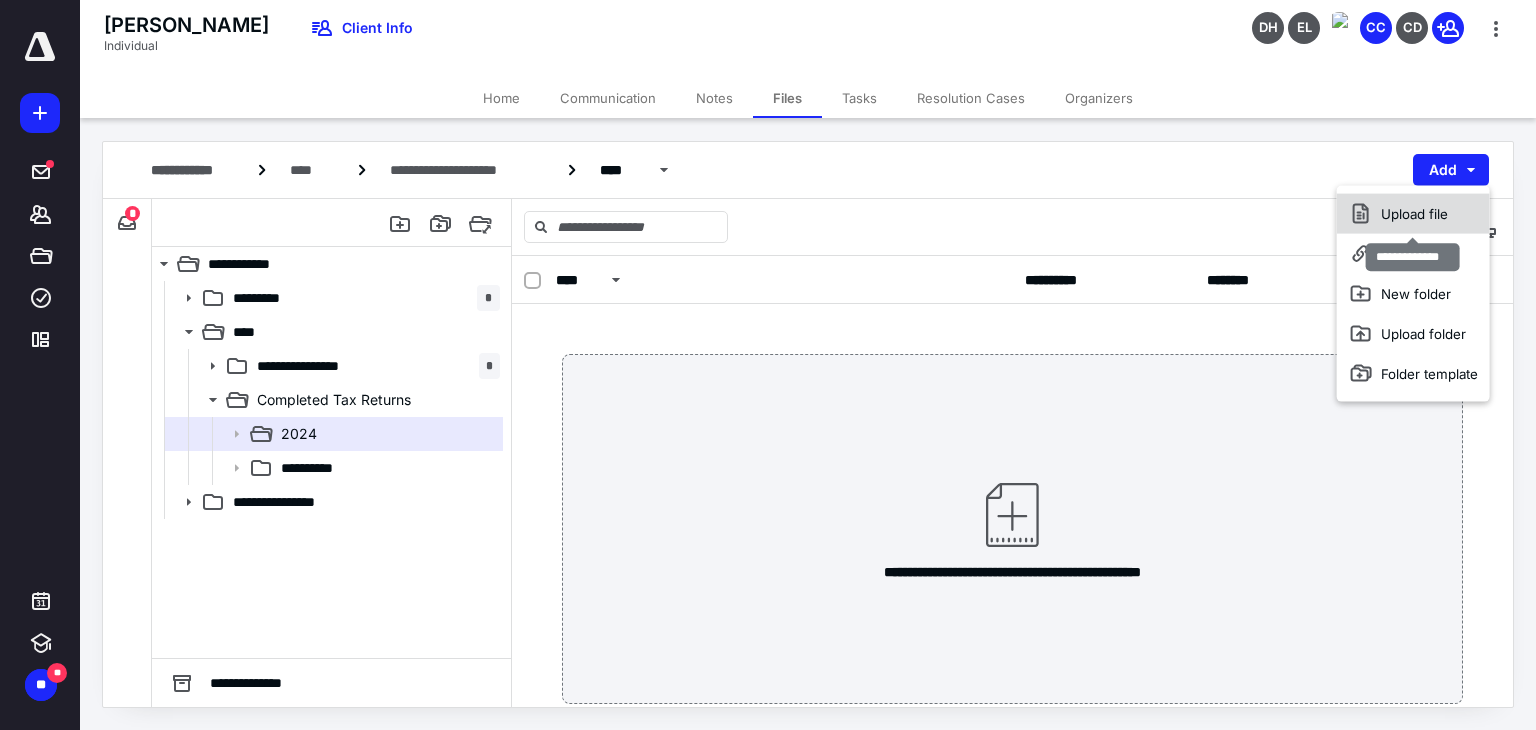 click on "Upload file" at bounding box center (1413, 214) 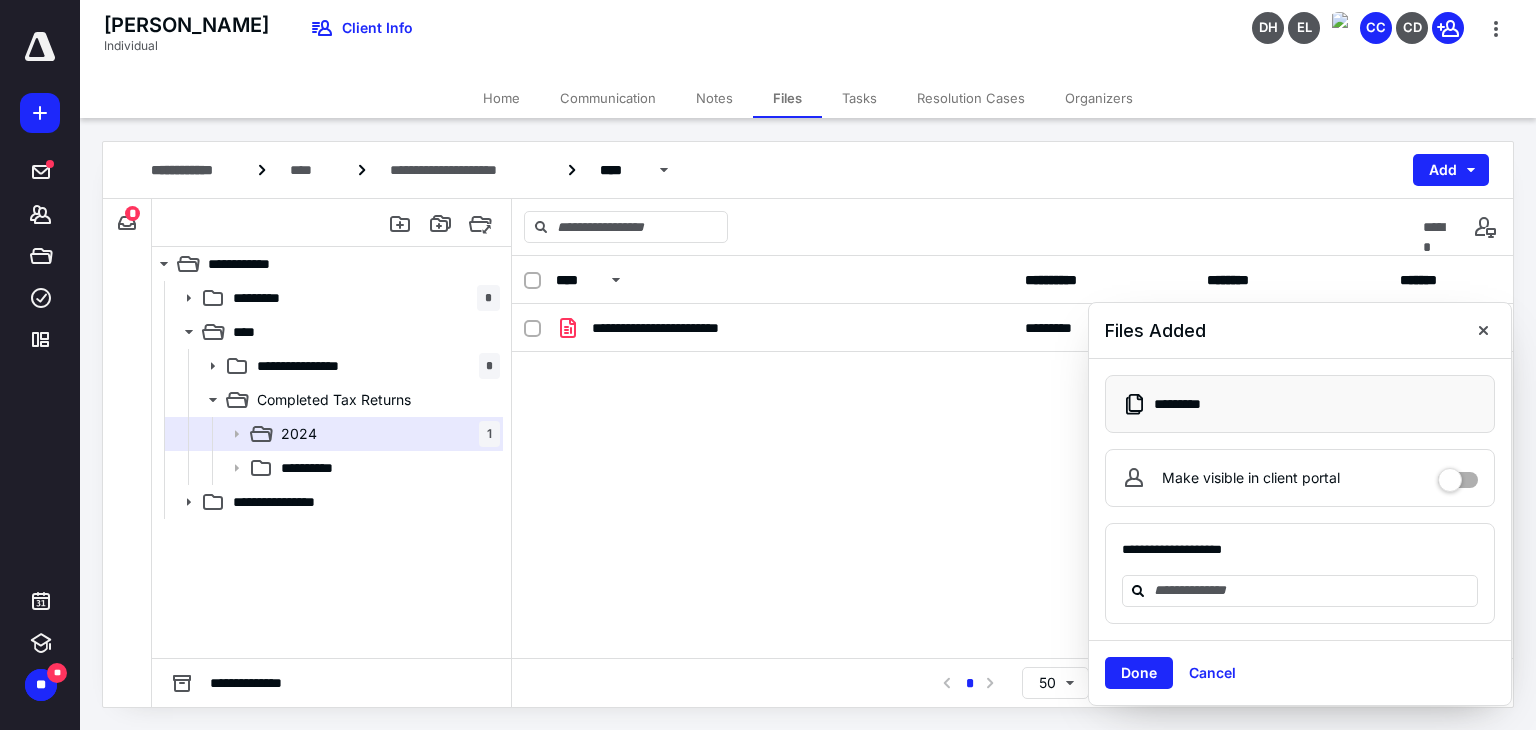 click at bounding box center [1458, 473] 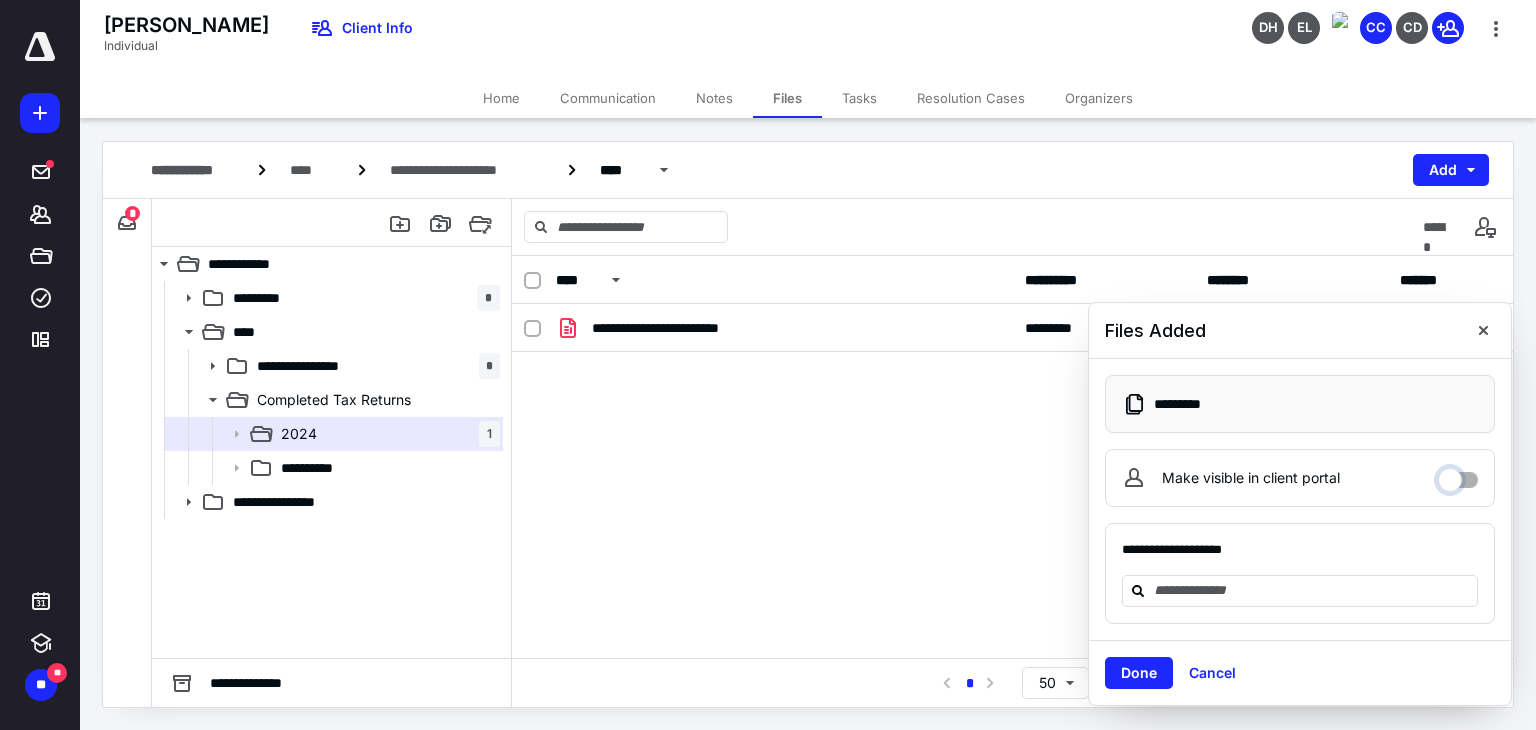 click on "Make visible in client portal" at bounding box center (1458, 475) 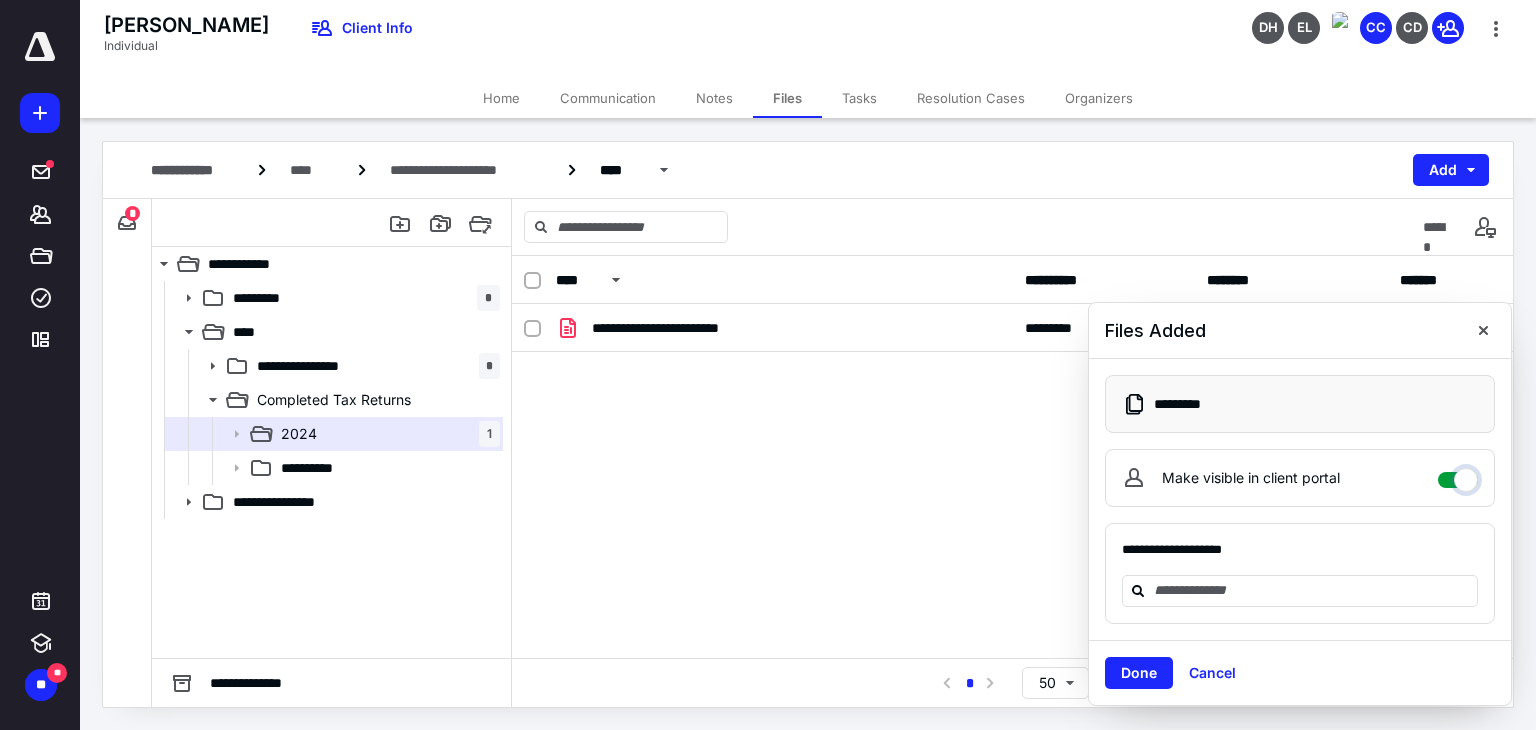 checkbox on "****" 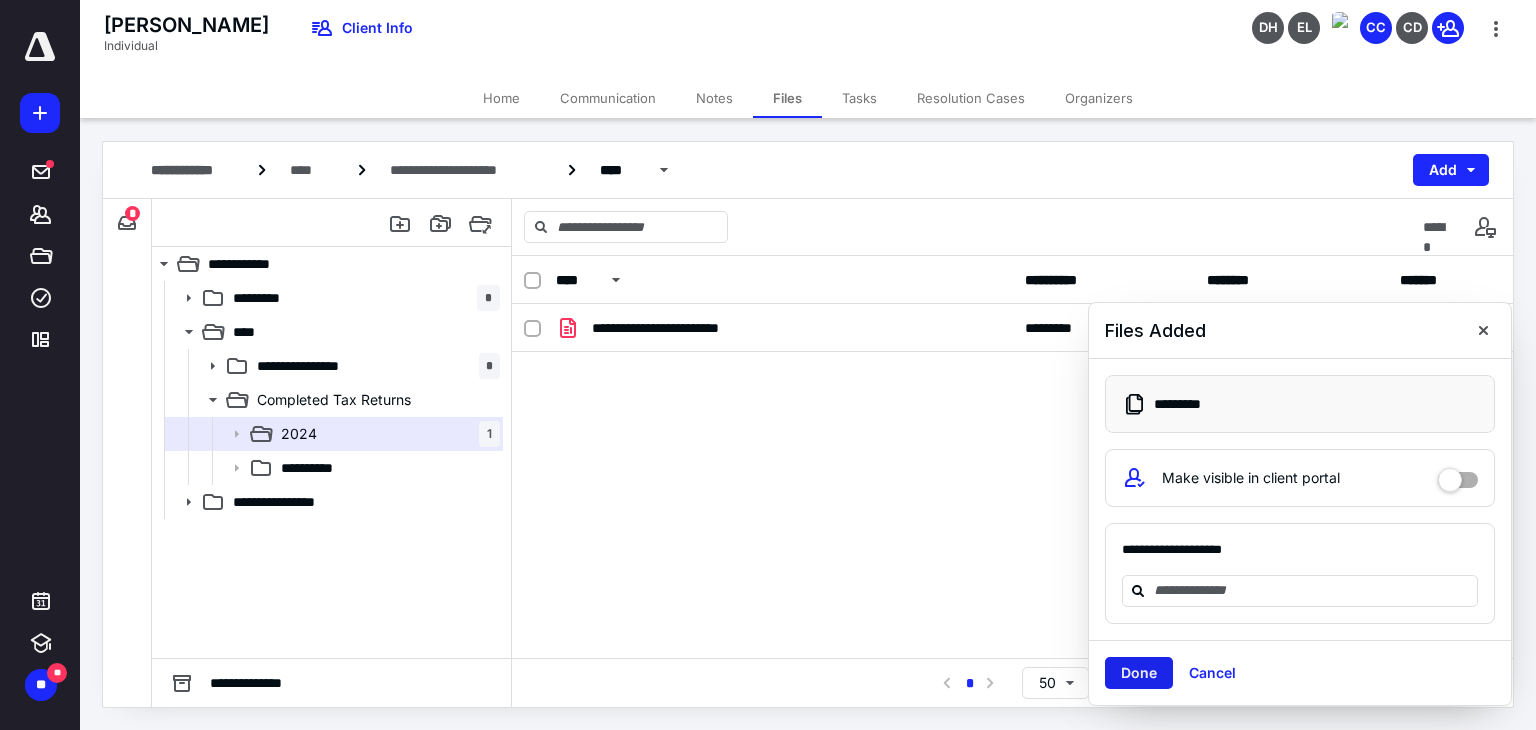click on "Done" at bounding box center [1139, 673] 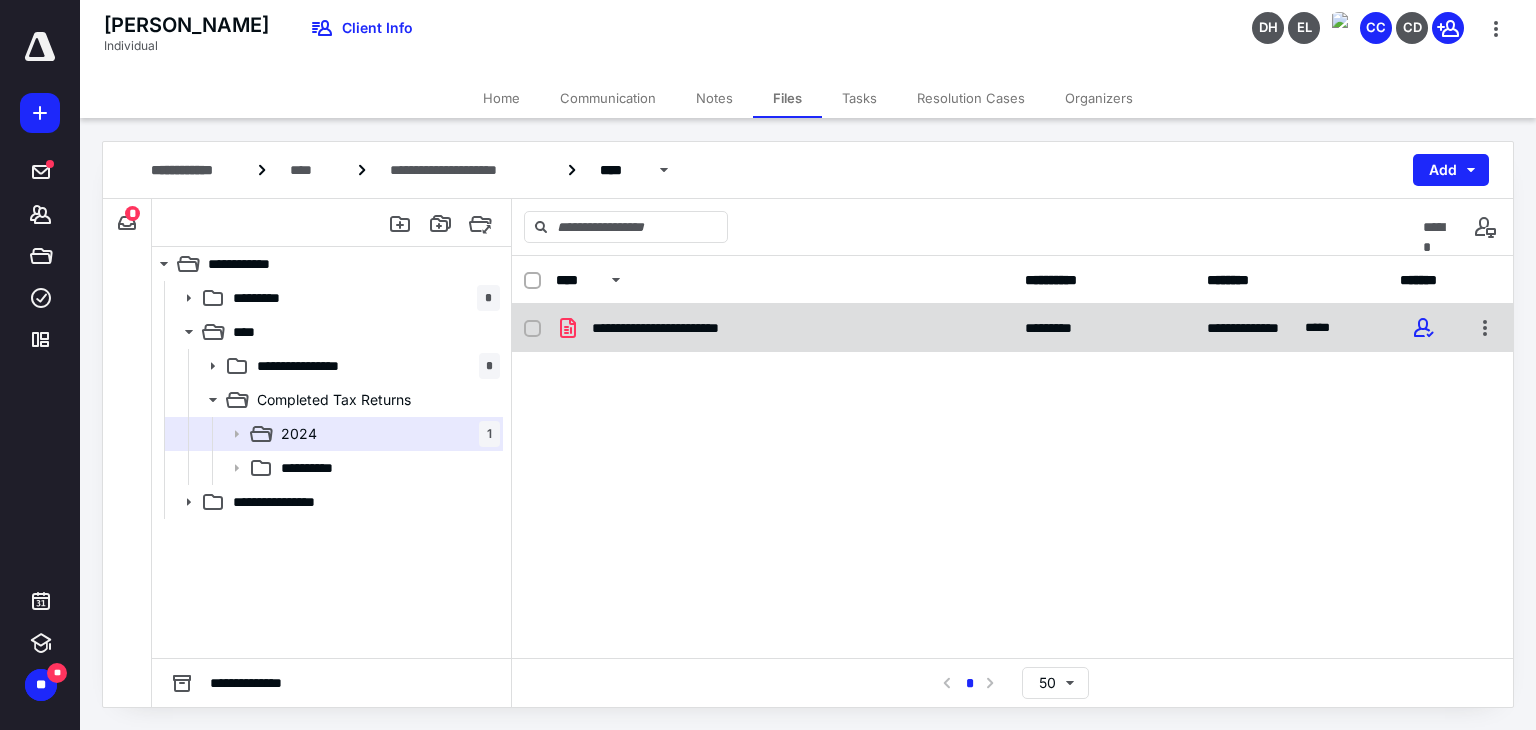 checkbox on "true" 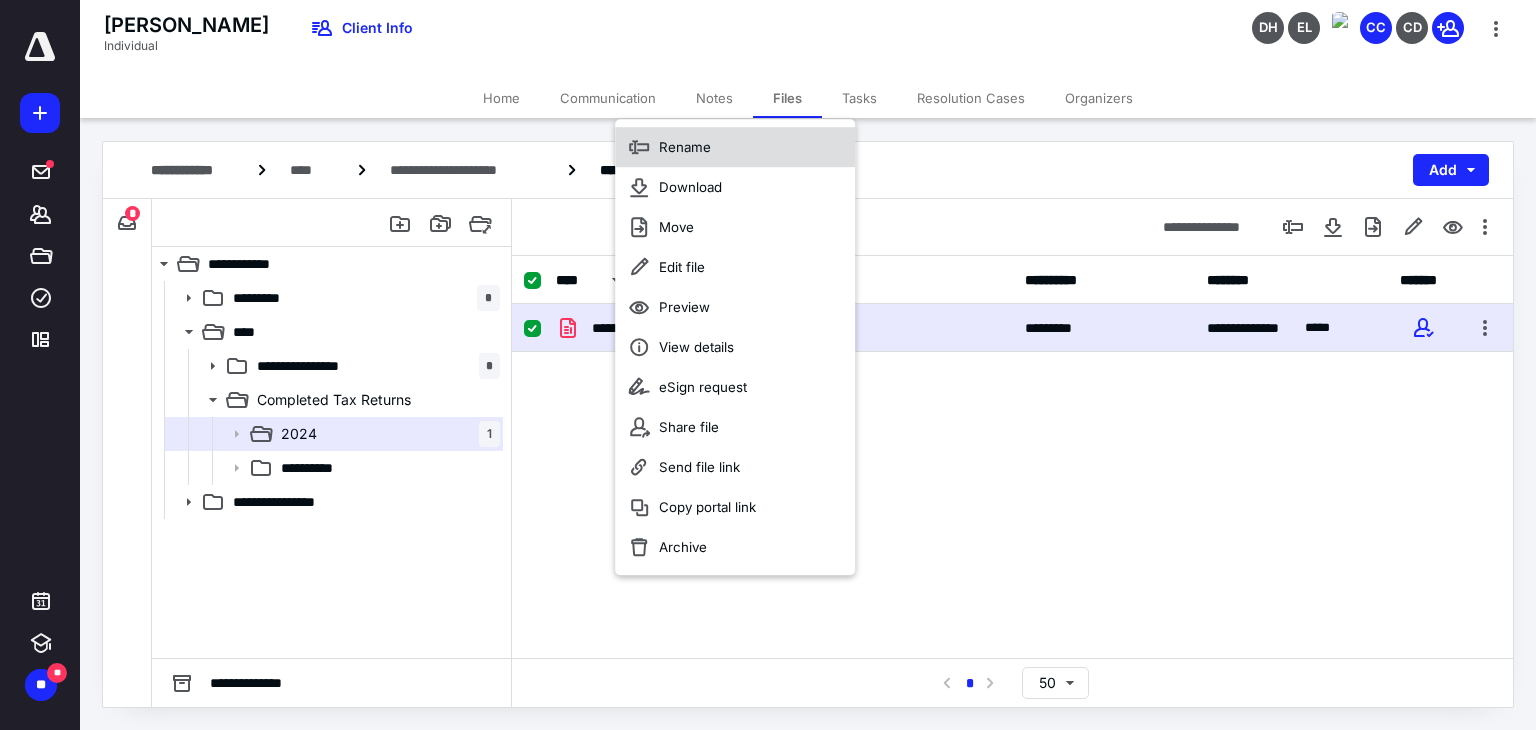 click on "Rename" at bounding box center (735, 147) 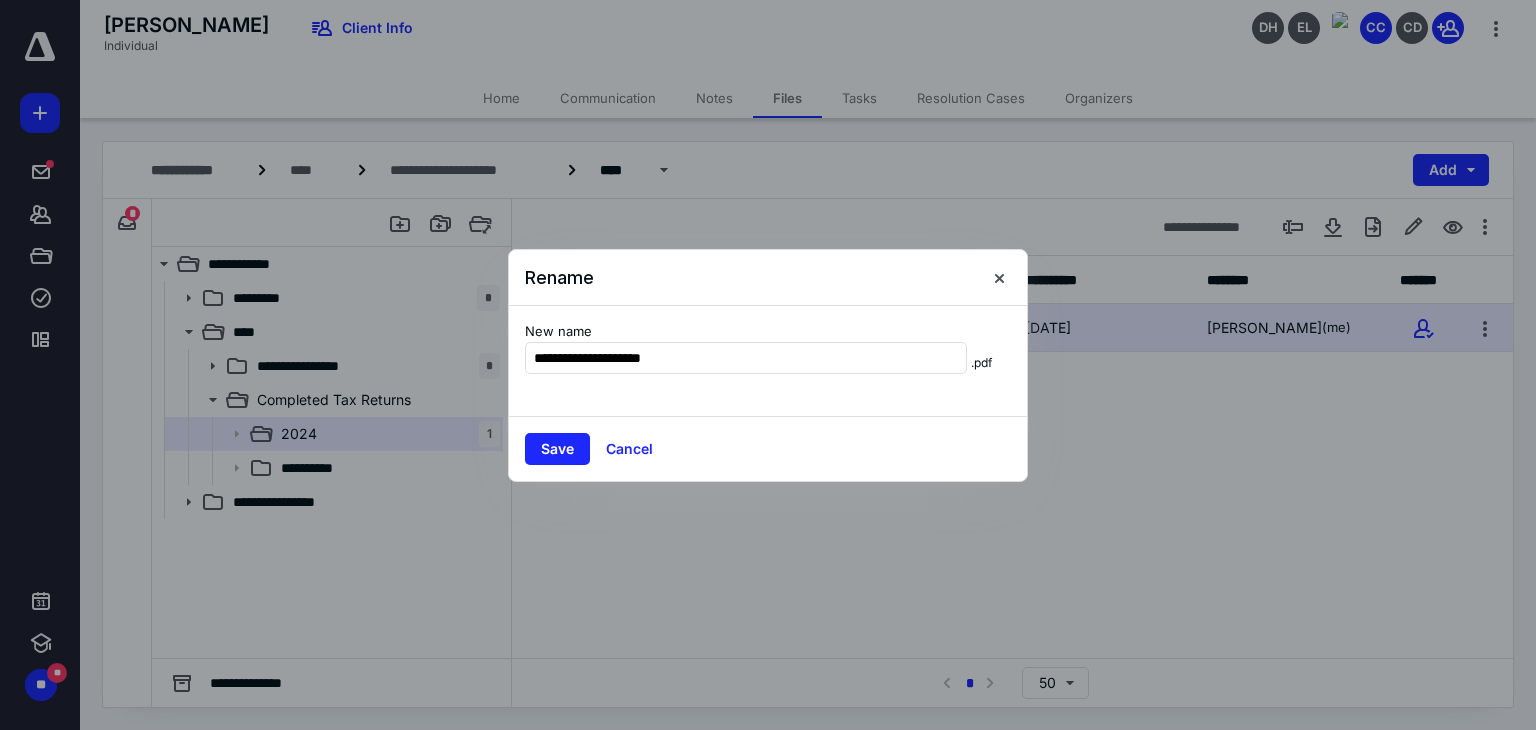 click on "**********" at bounding box center (768, 361) 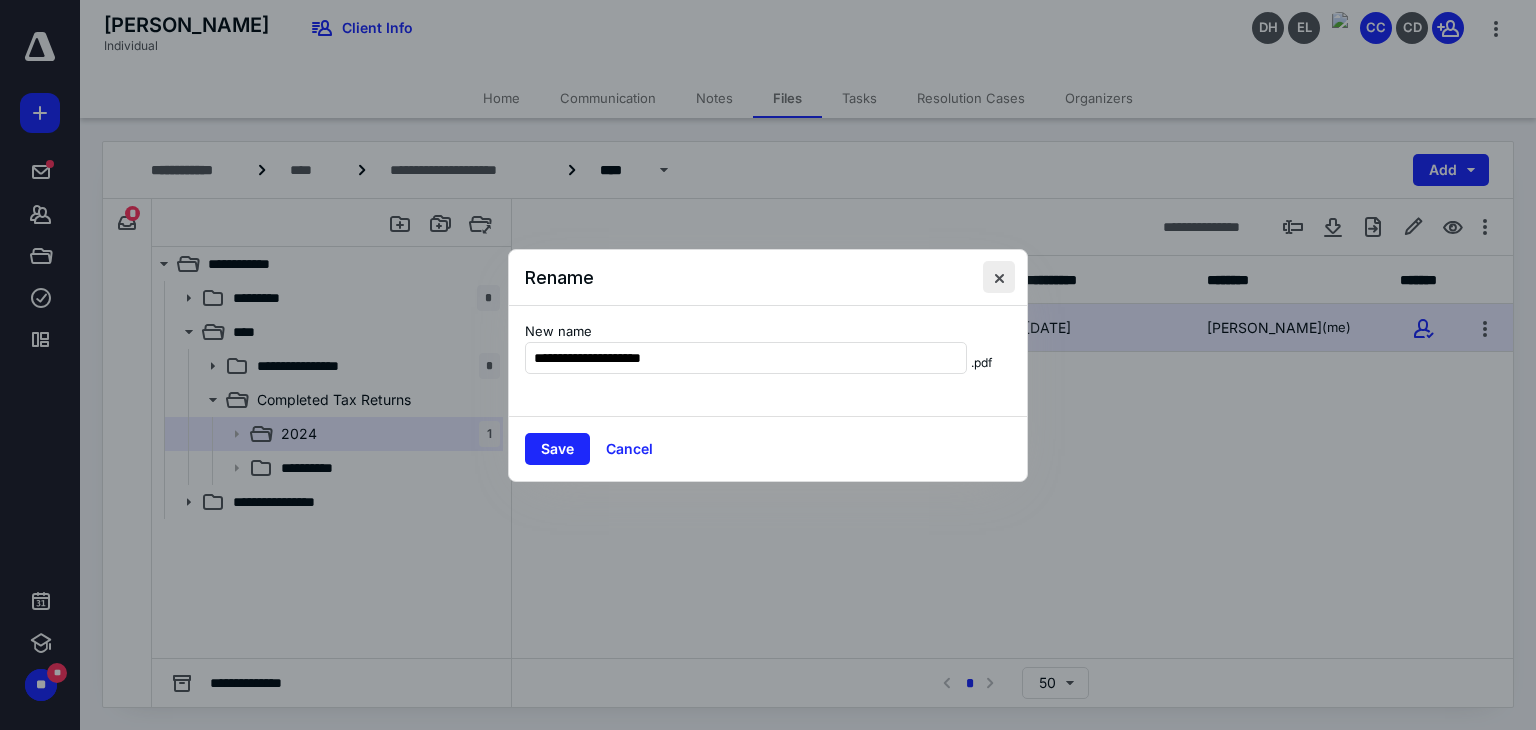 click at bounding box center (999, 277) 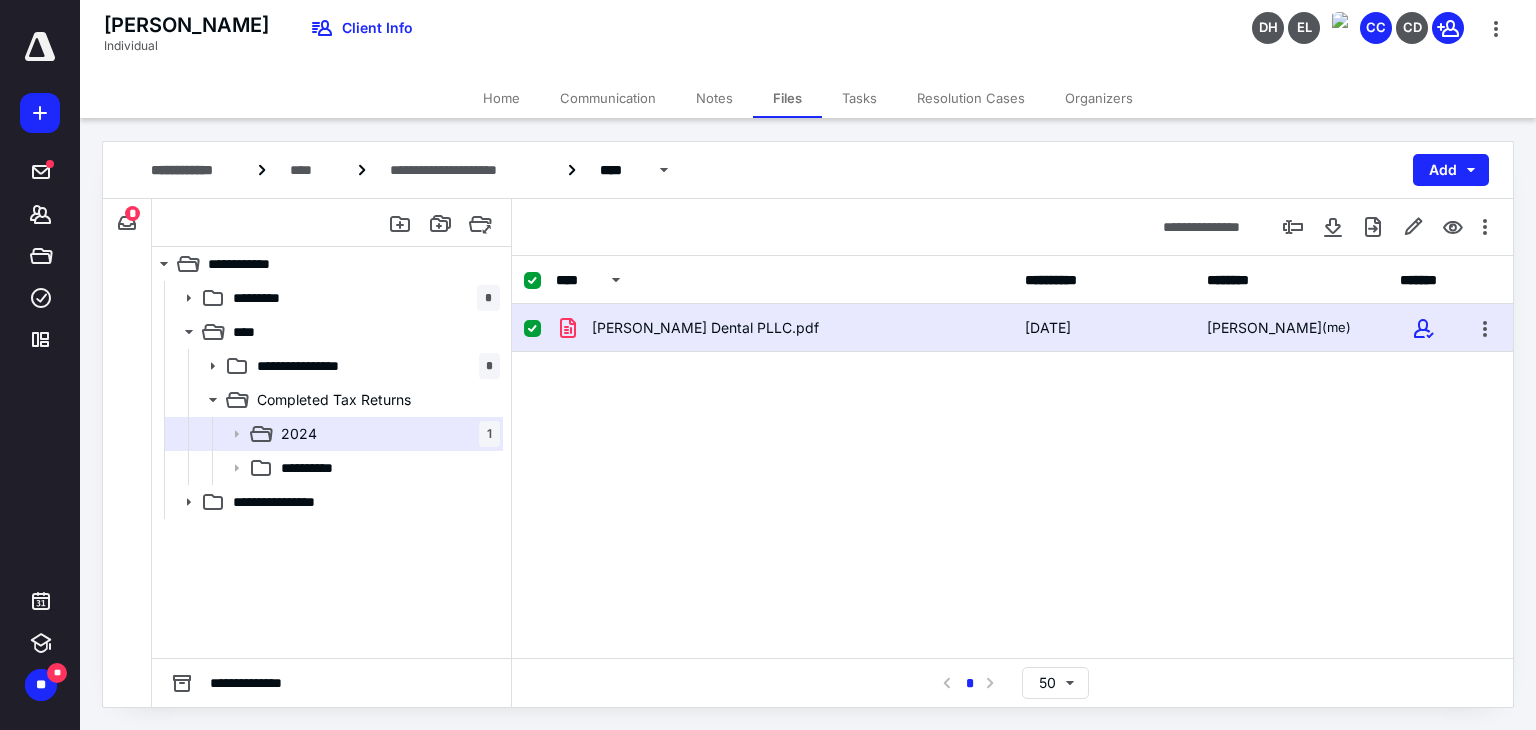 click on "**********" at bounding box center [808, 170] 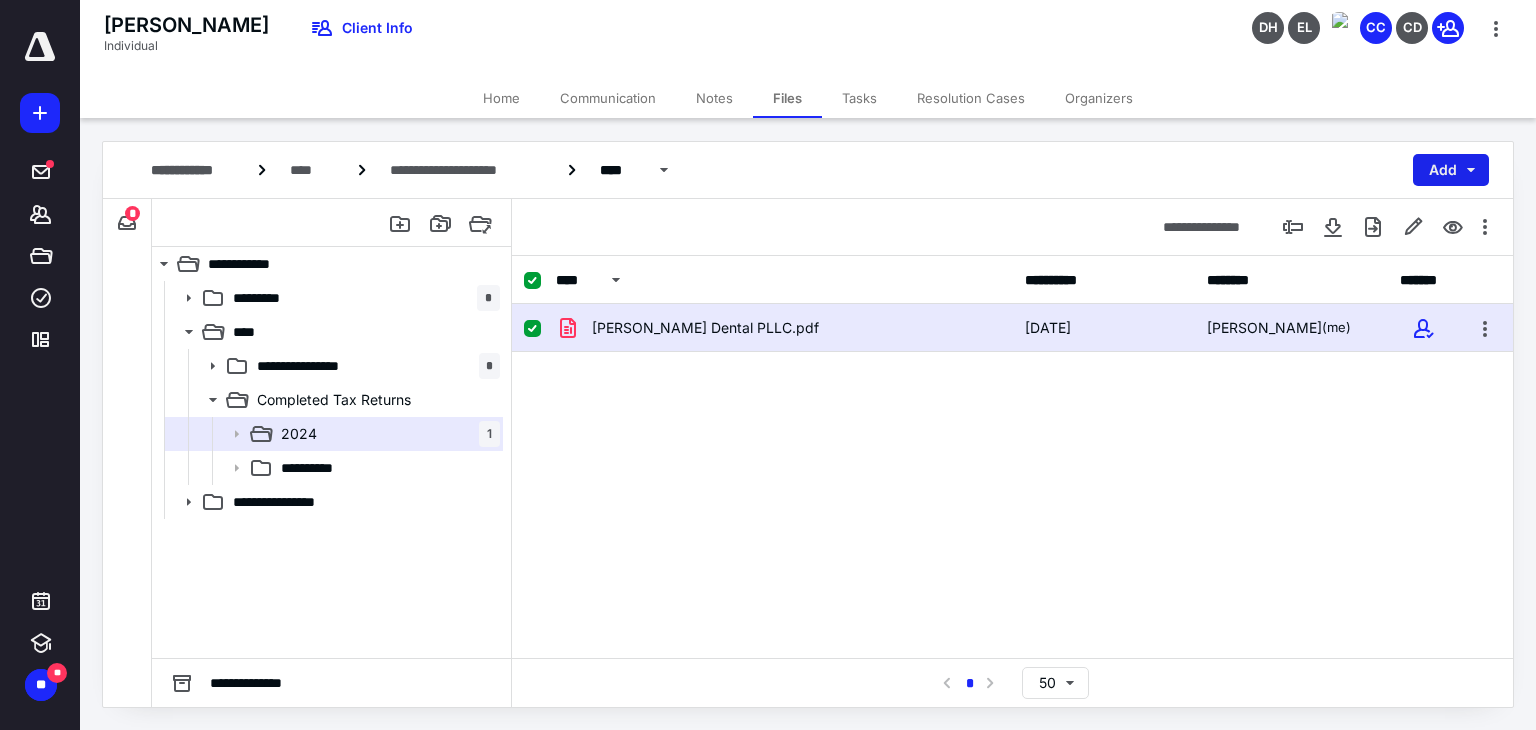 click on "Add" at bounding box center (1451, 170) 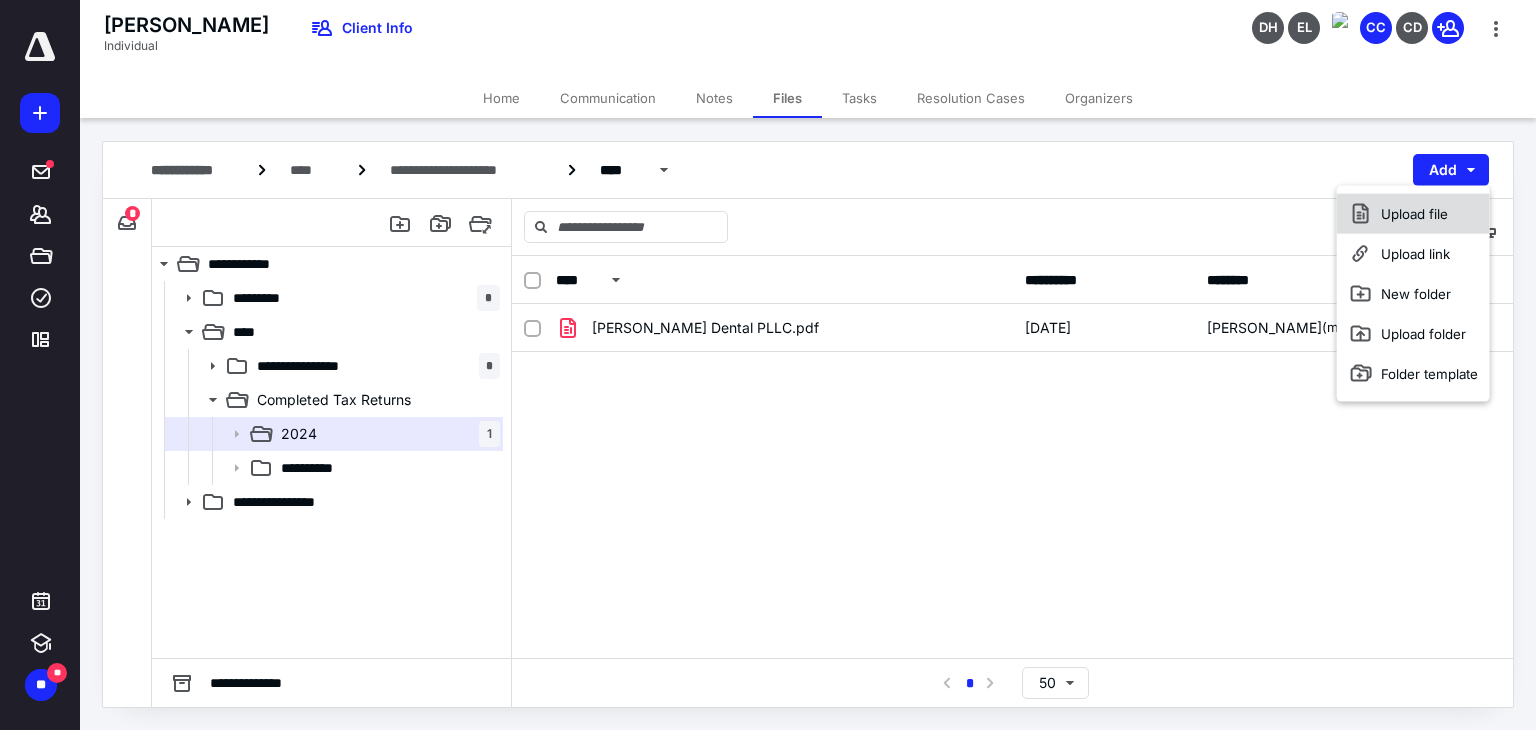 click on "Upload file" at bounding box center [1413, 214] 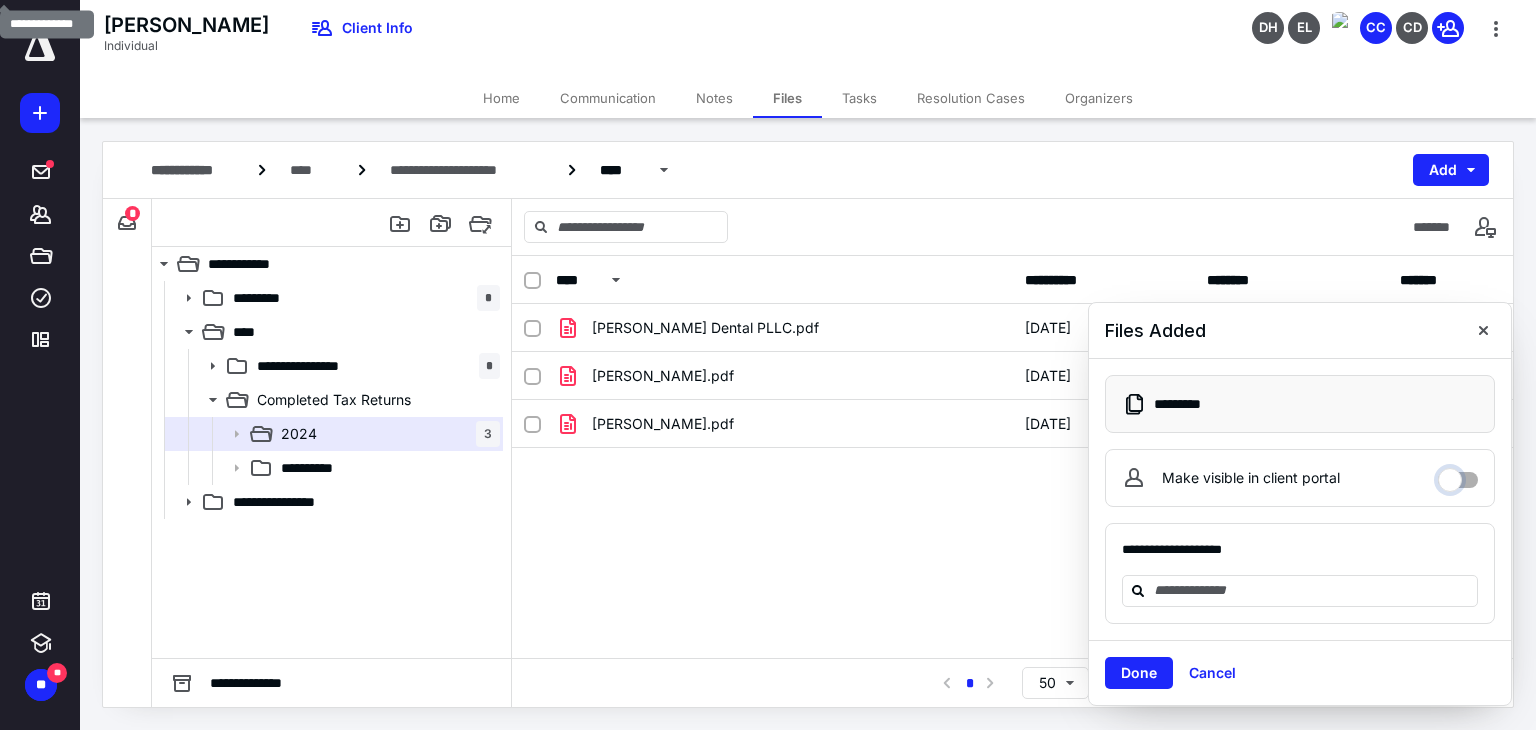 click on "Make visible in client portal" at bounding box center (1458, 475) 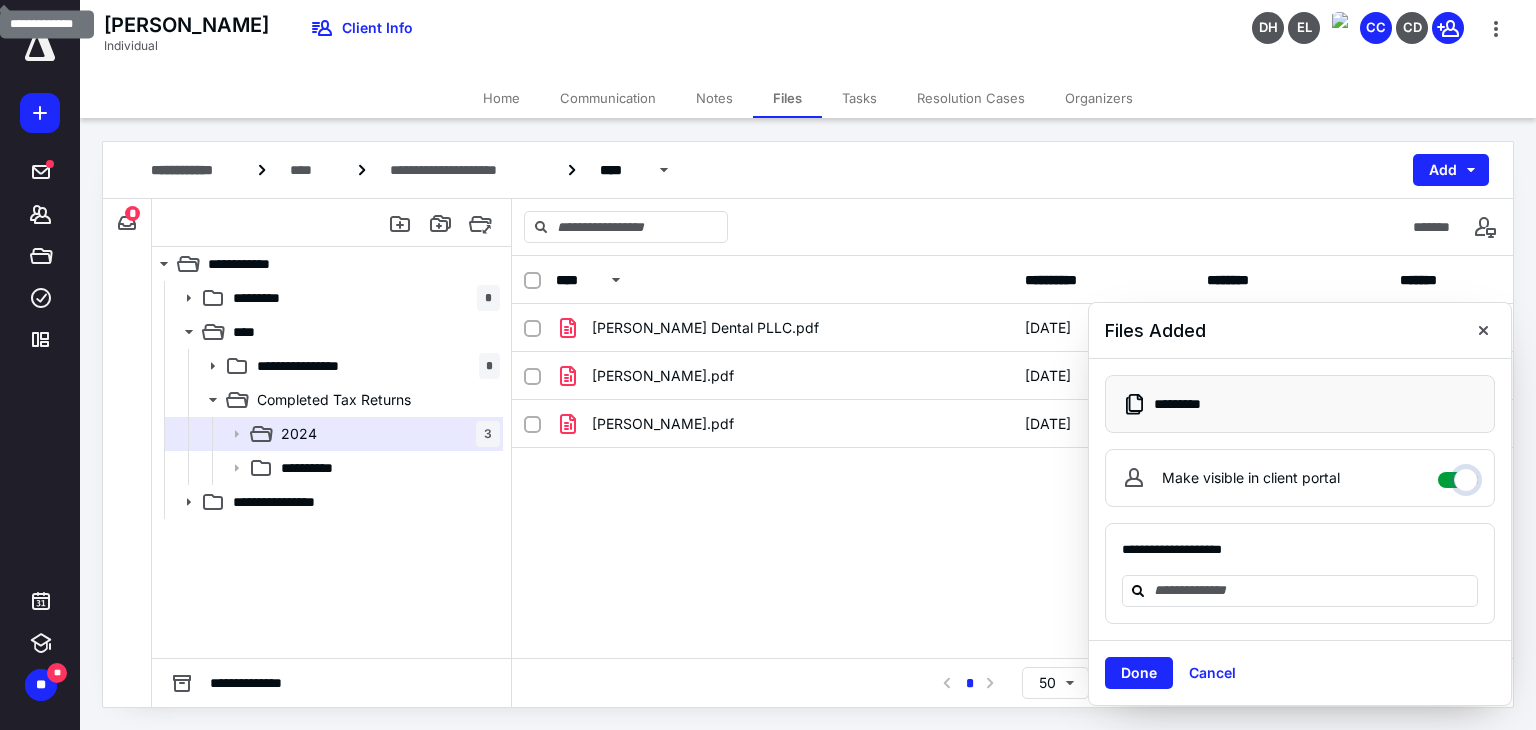 checkbox on "****" 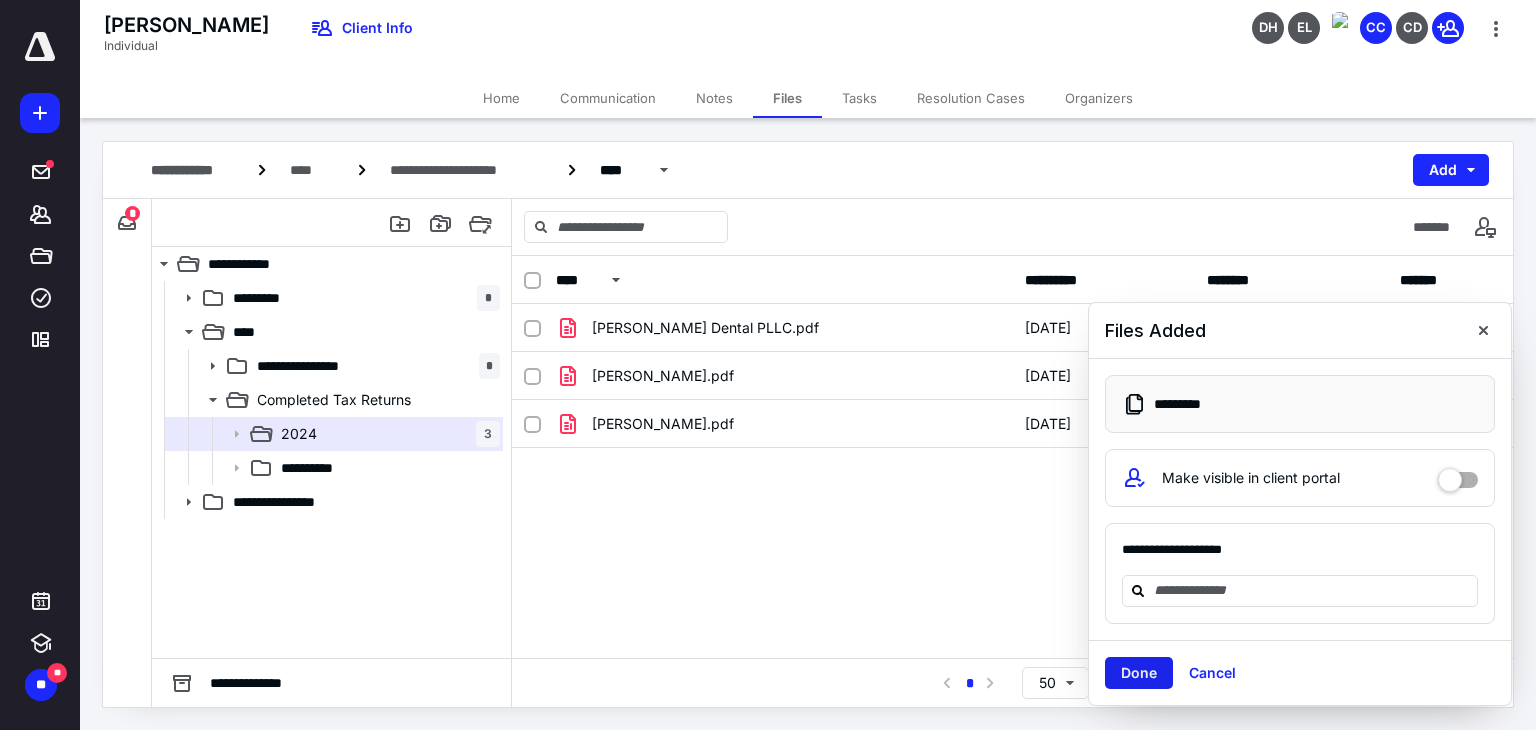 click on "Done" at bounding box center [1139, 673] 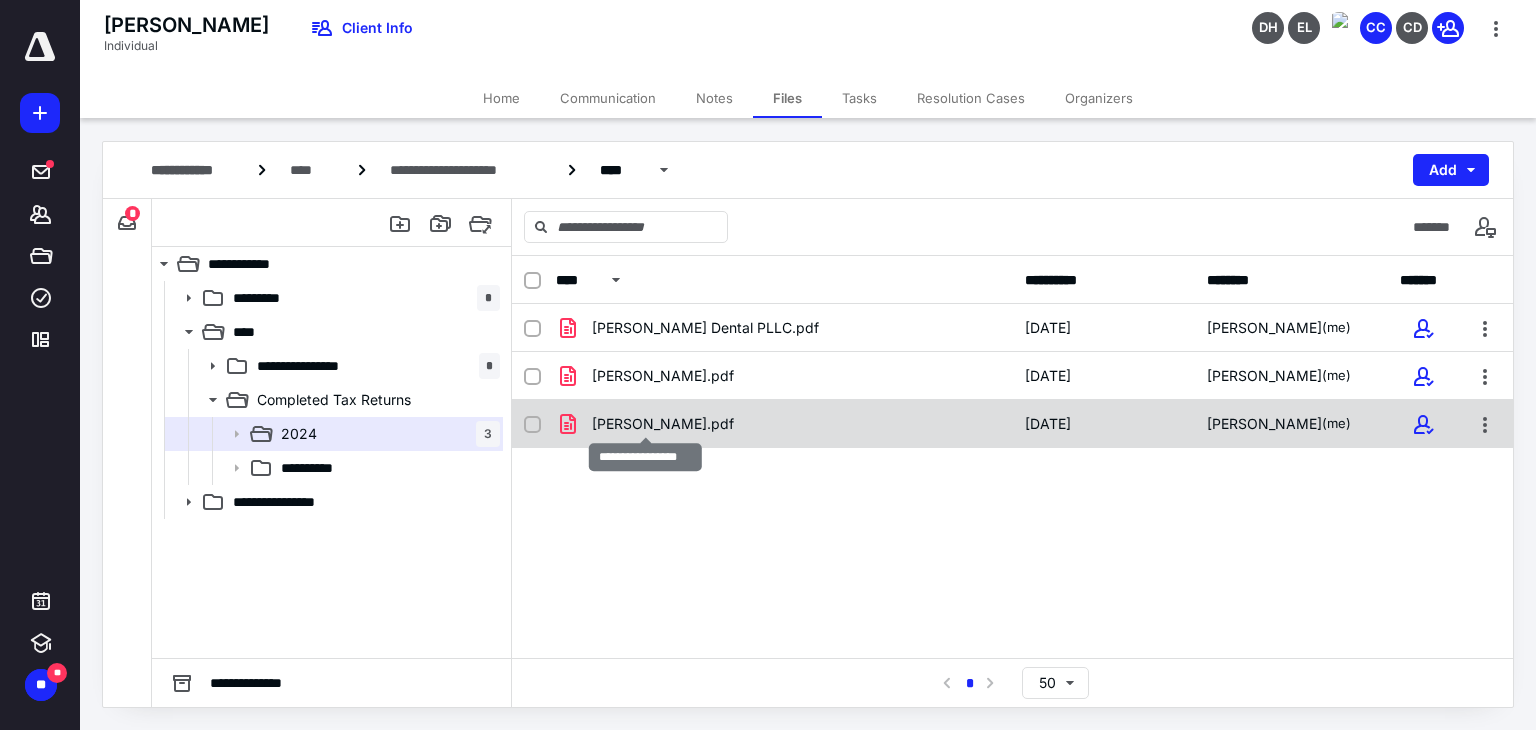 click on "Laura Curtis.pdf" at bounding box center (663, 424) 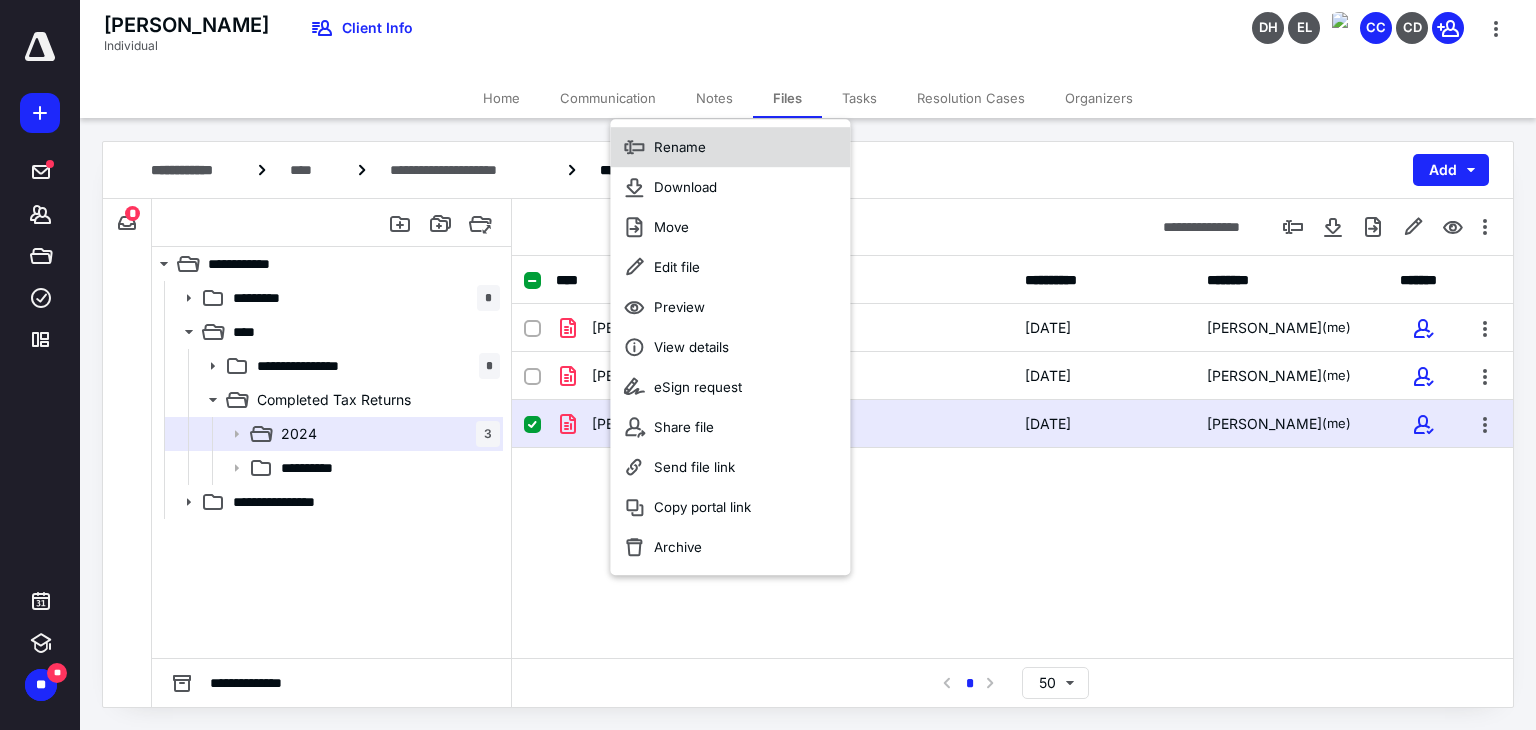 click on "Rename" at bounding box center [730, 147] 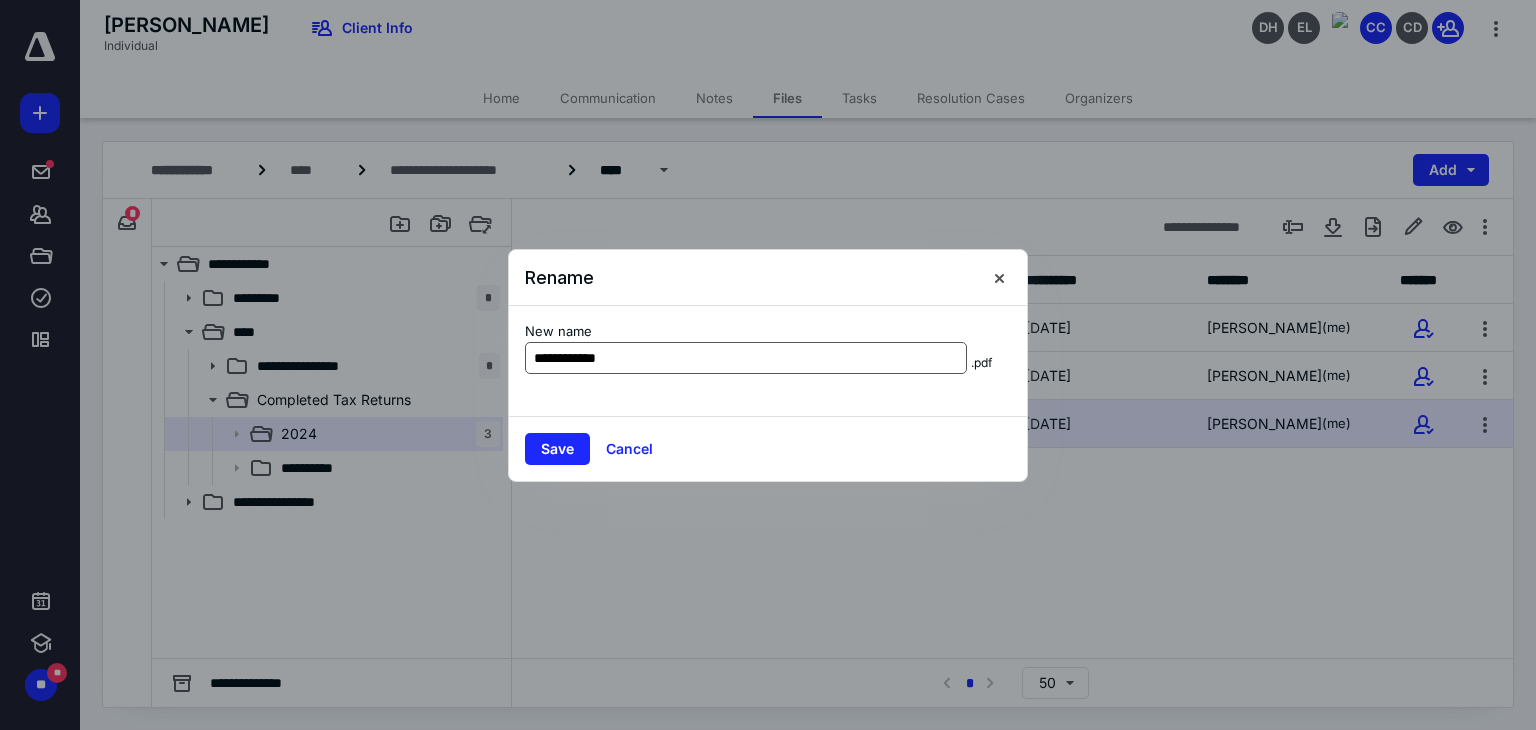 click on "**********" at bounding box center (746, 358) 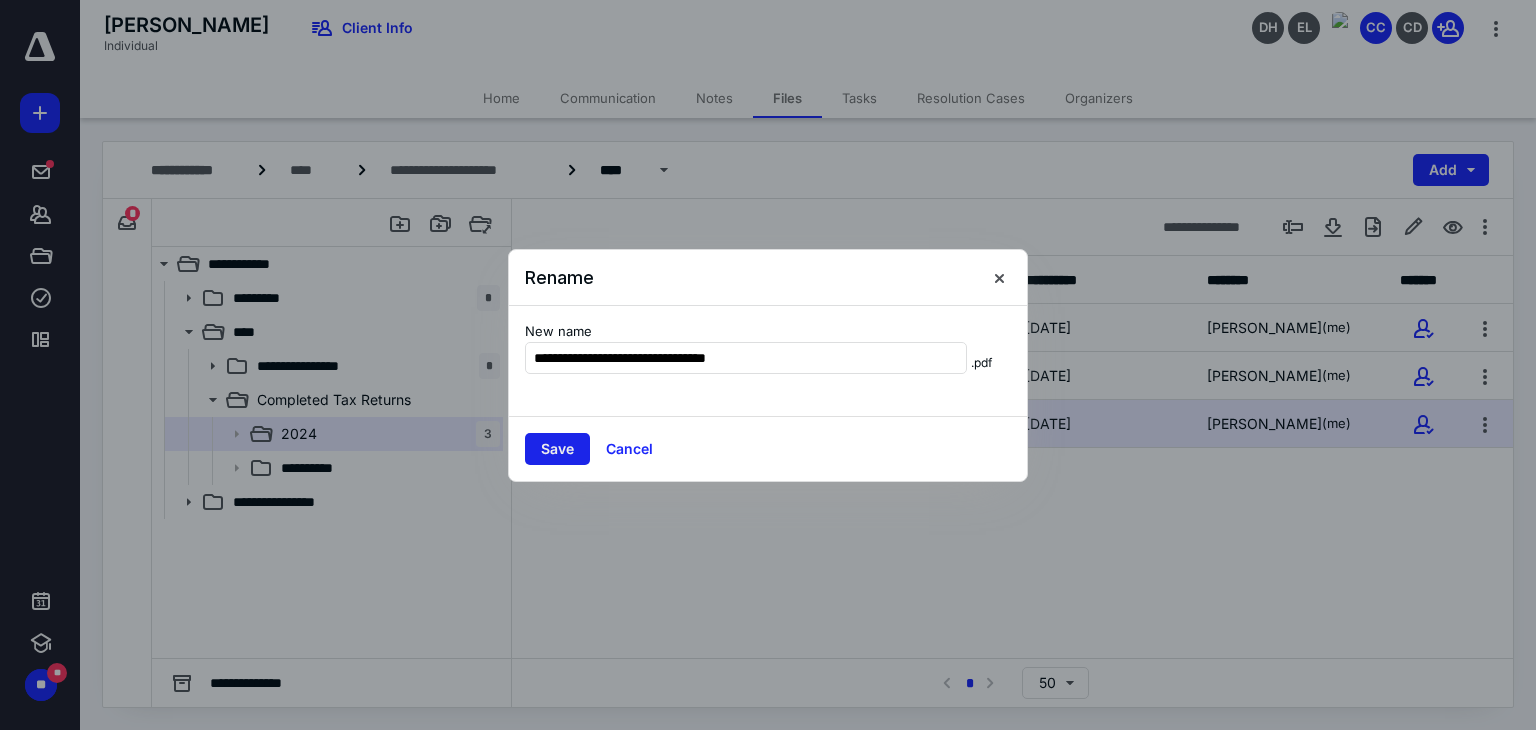 type on "**********" 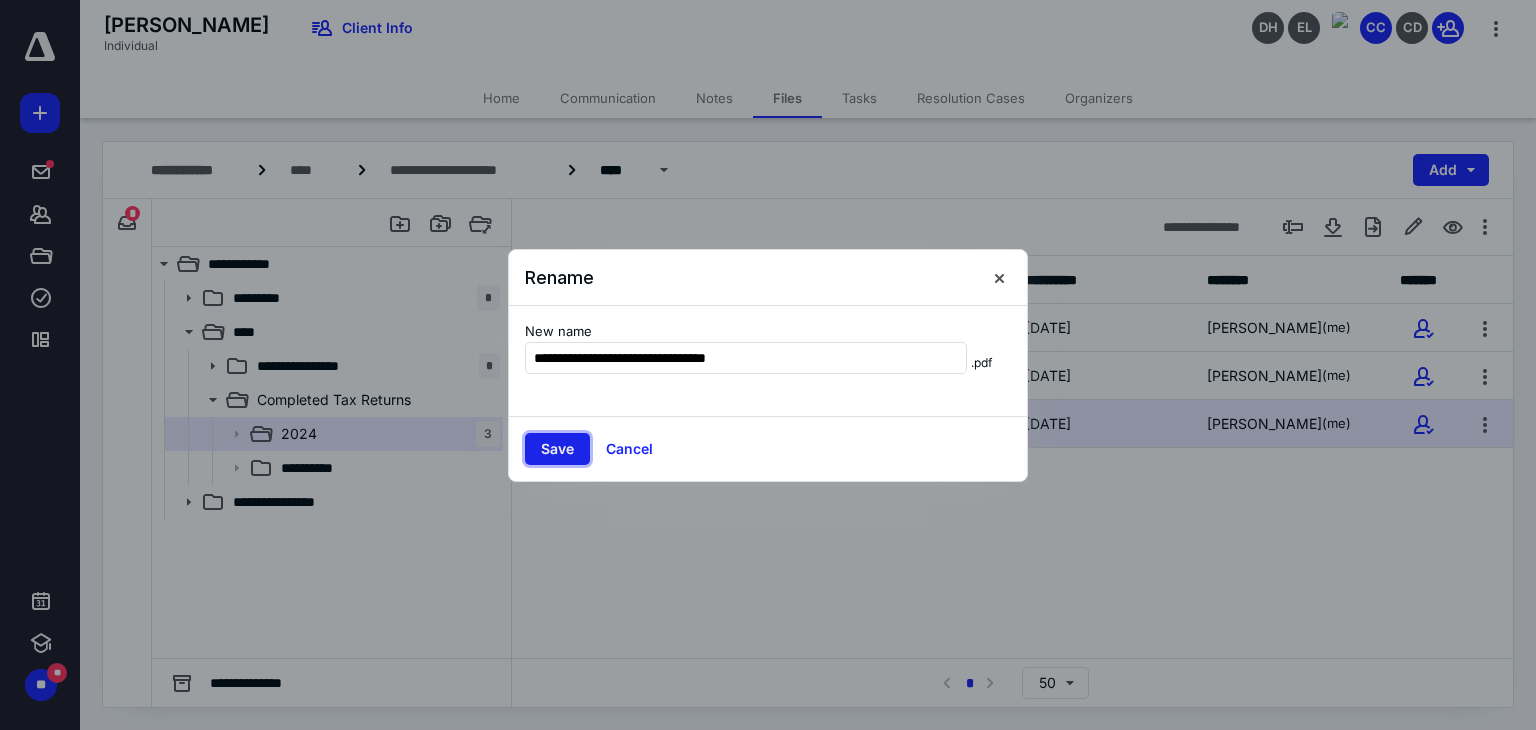 click on "Save" at bounding box center [557, 449] 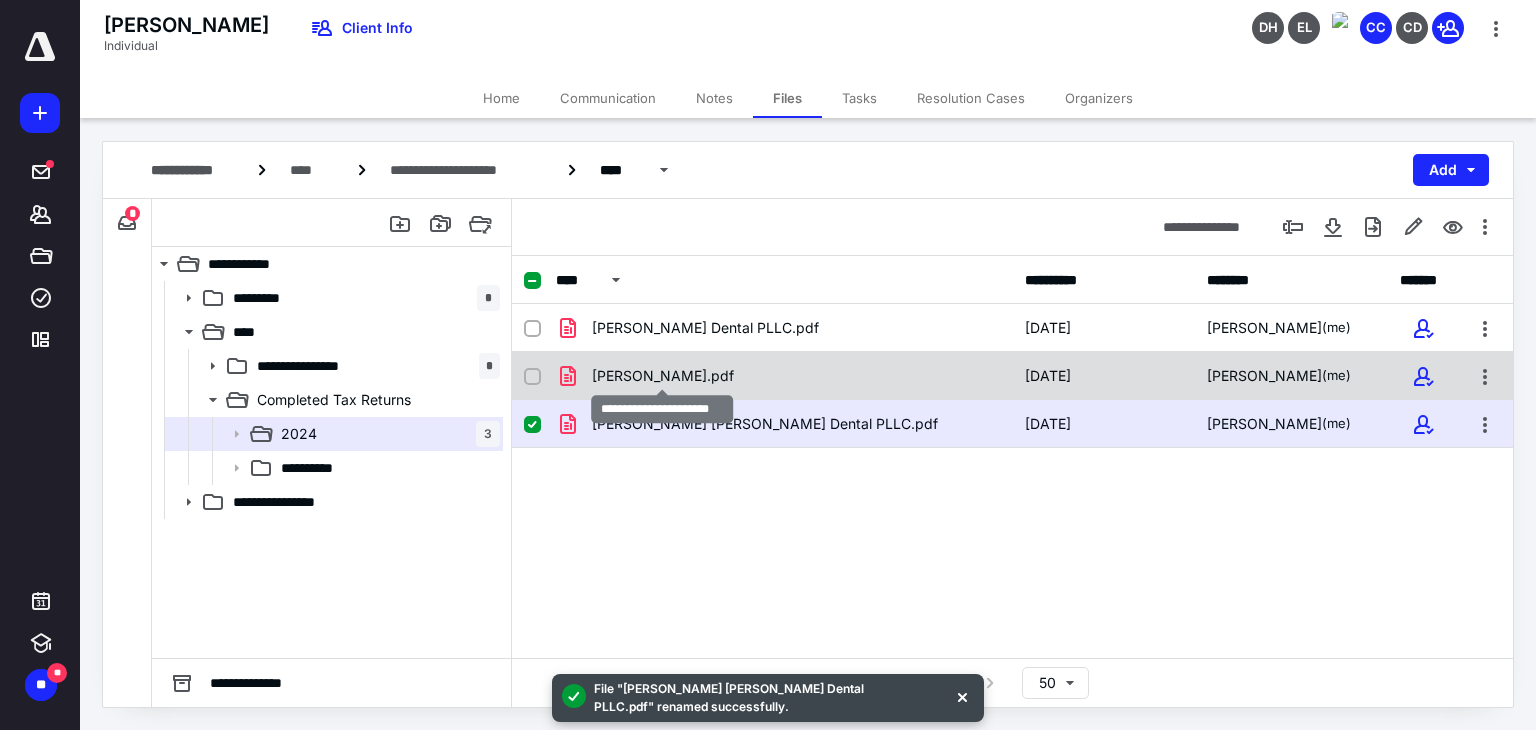 checkbox on "true" 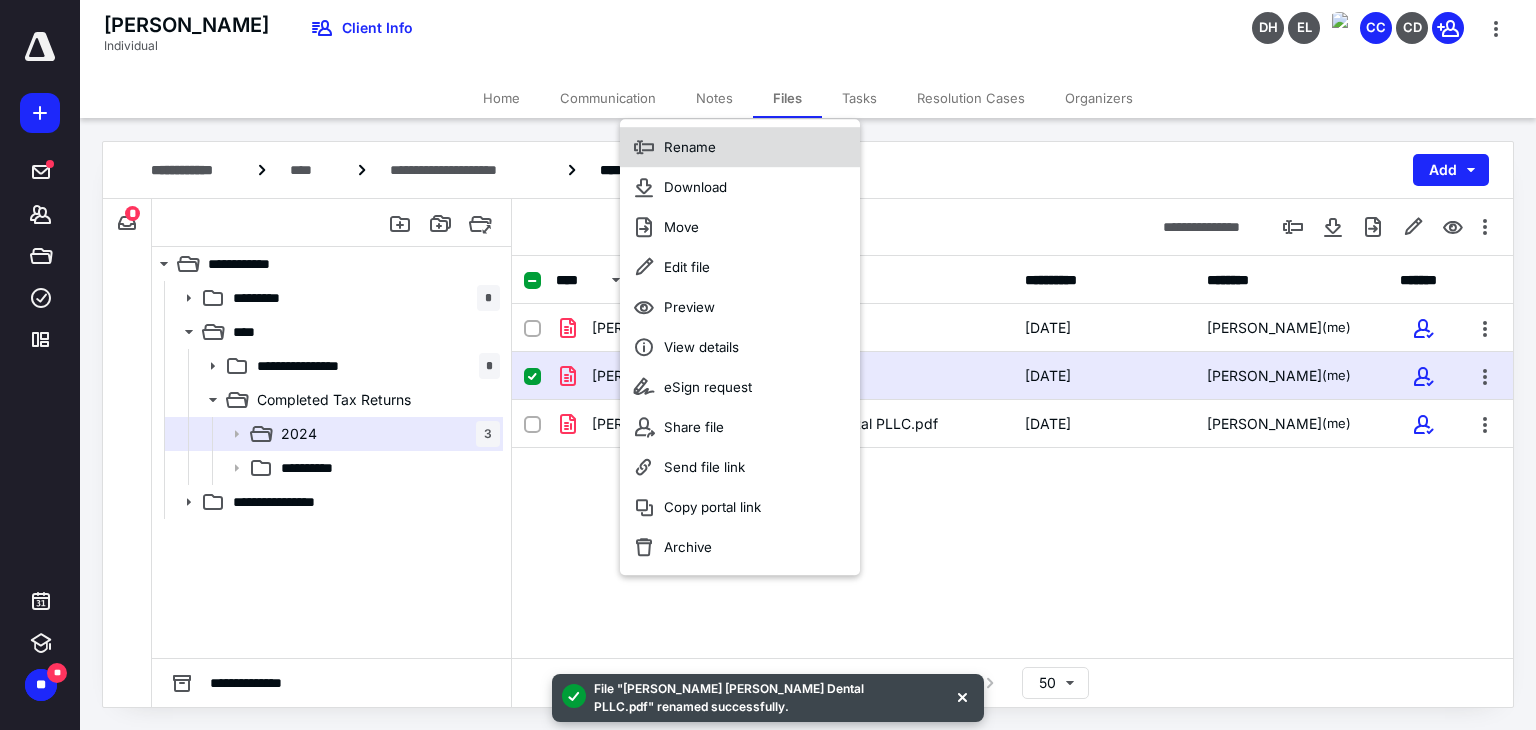 click on "Rename" at bounding box center (740, 147) 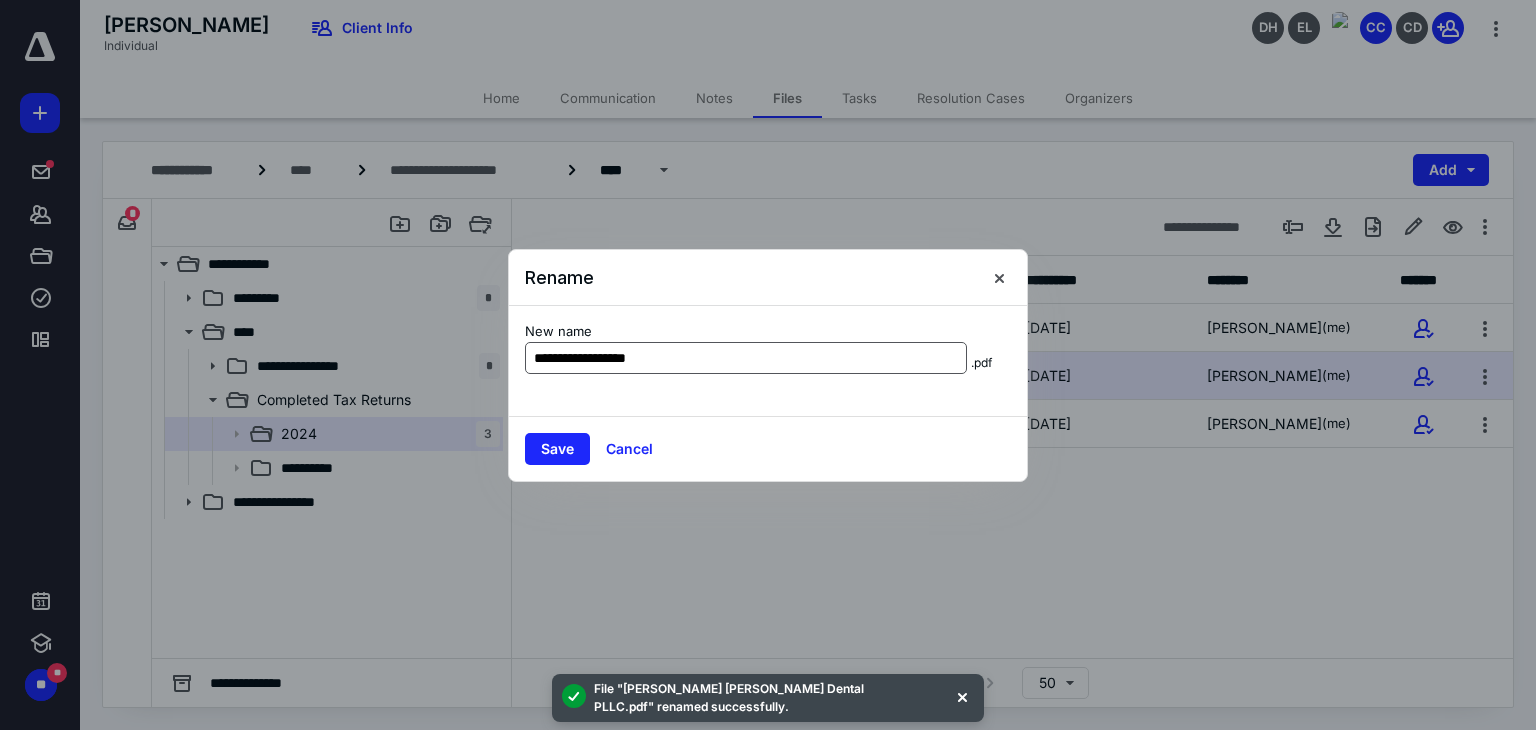 click on "**********" at bounding box center [746, 358] 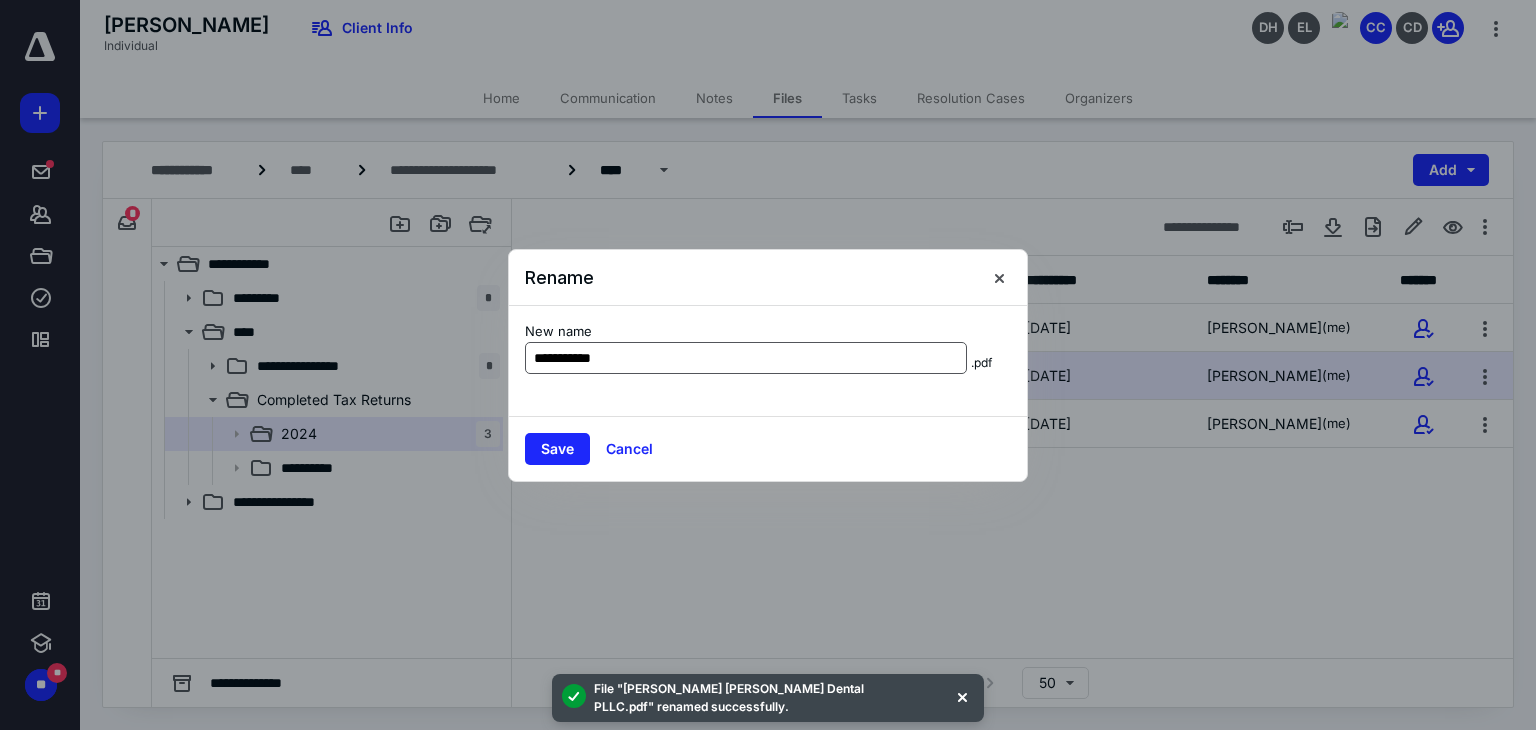 click on "**********" at bounding box center [746, 358] 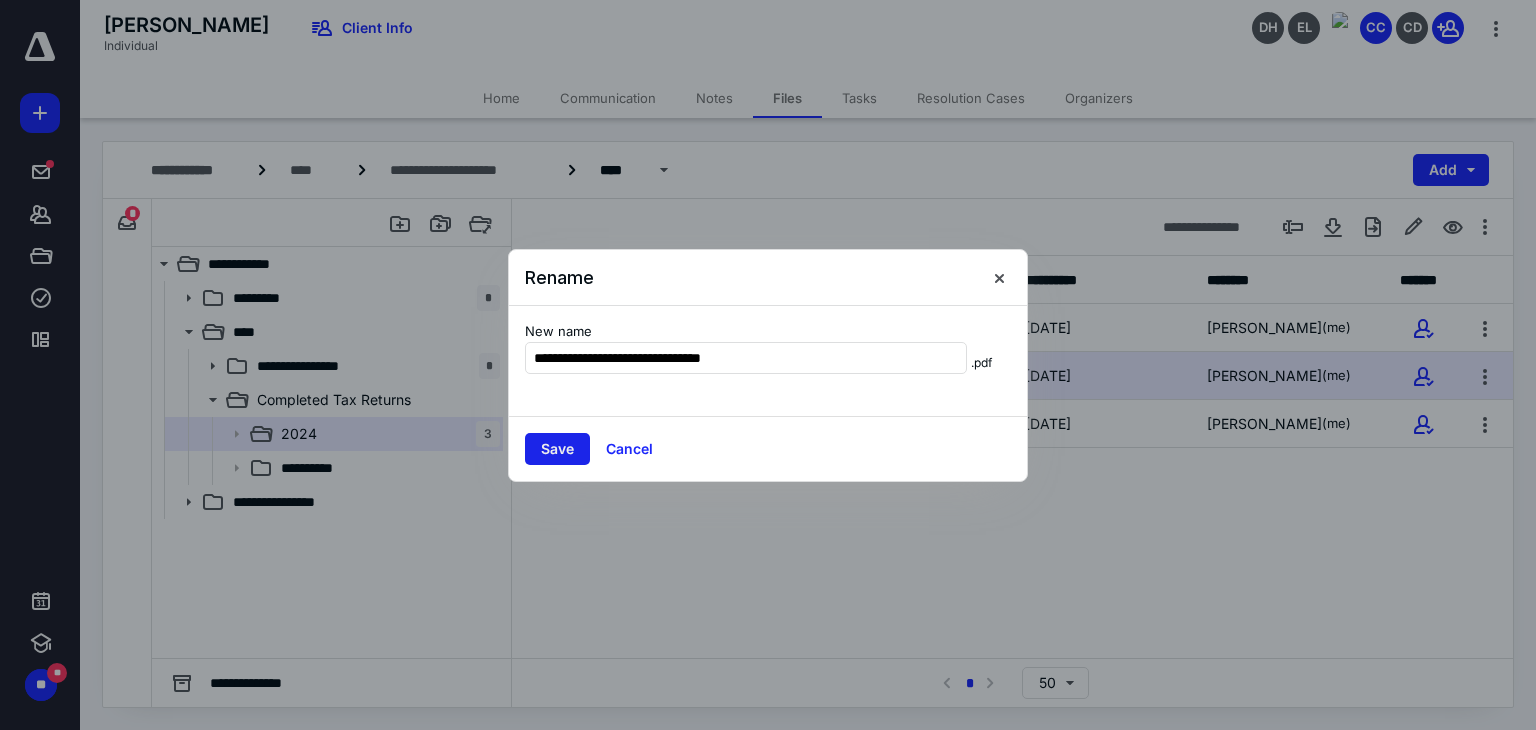 type on "**********" 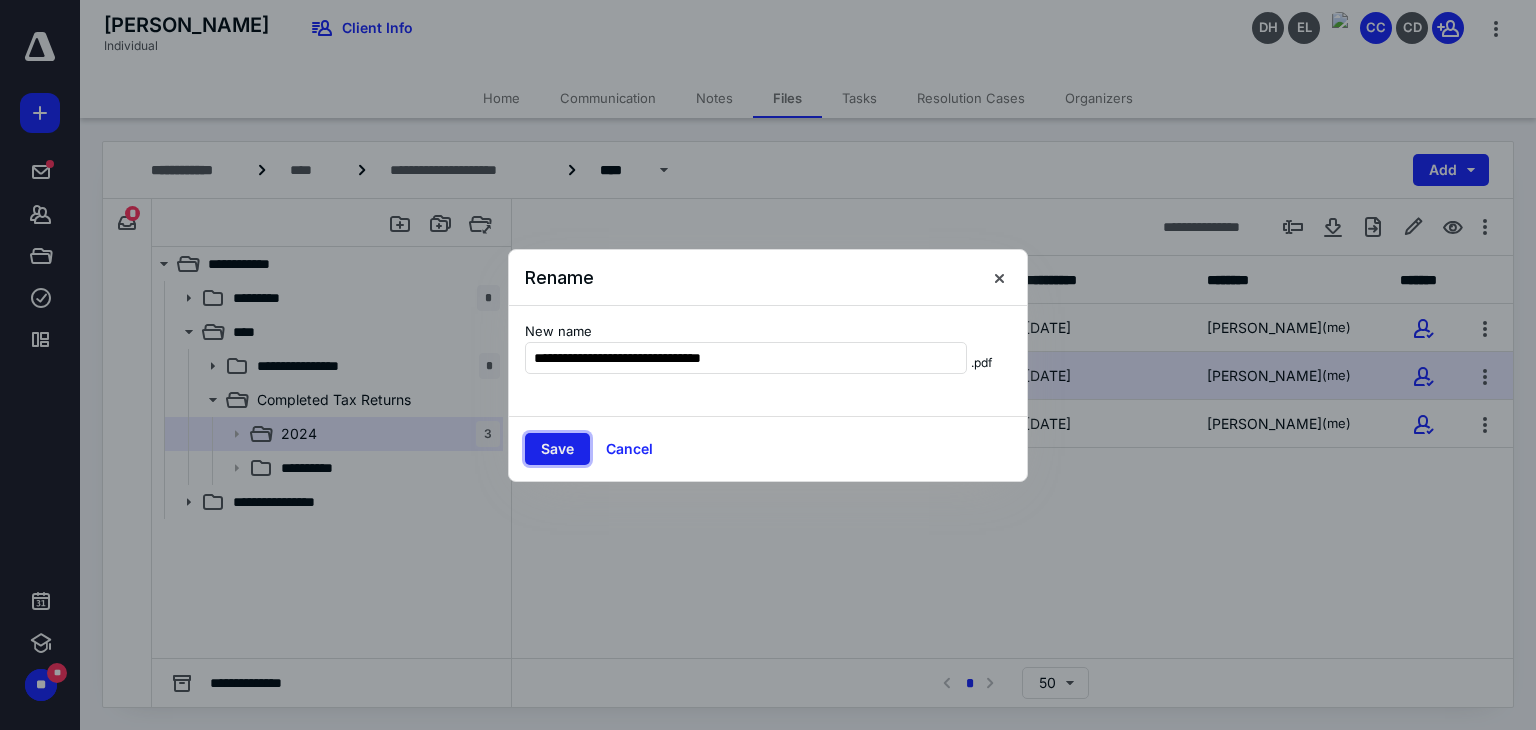 click on "Save" at bounding box center [557, 449] 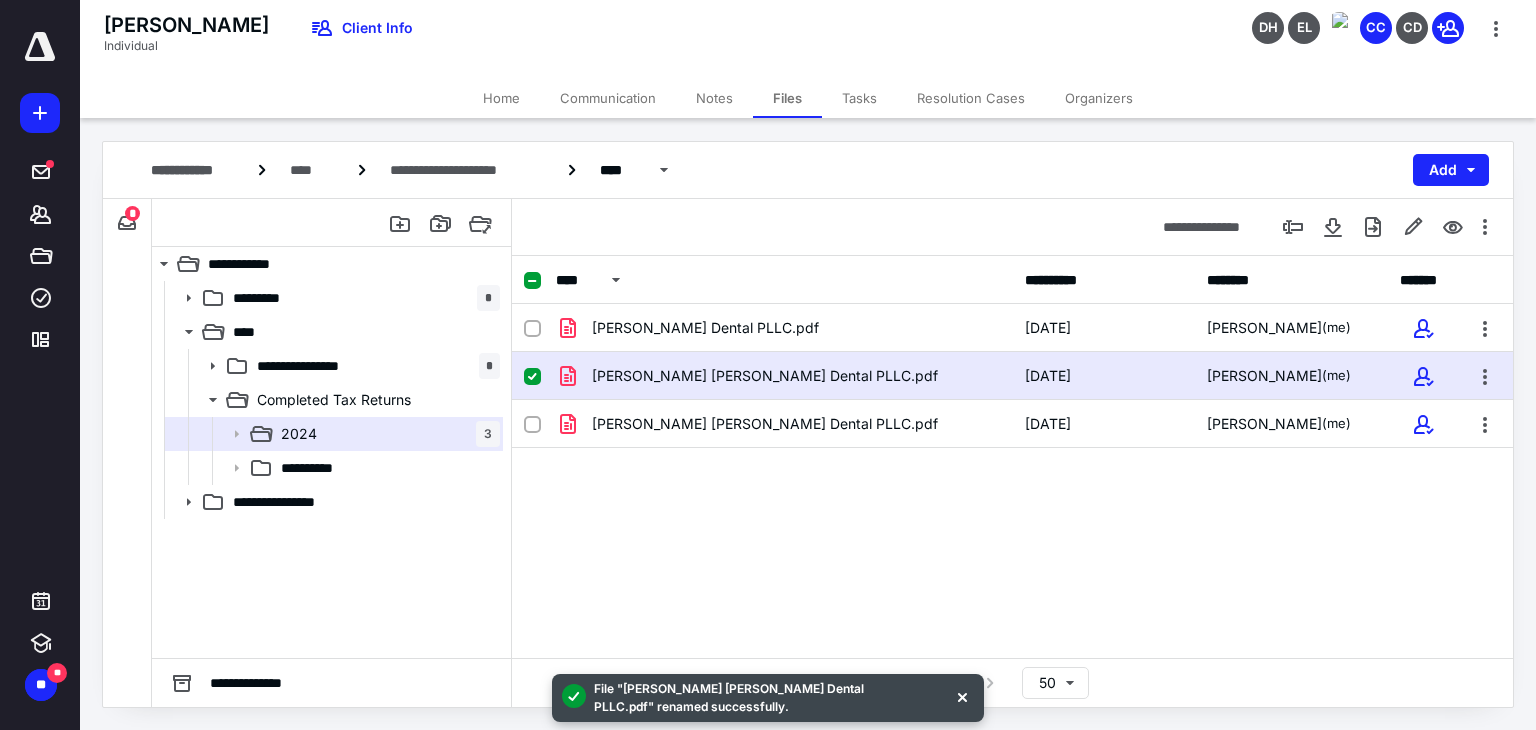 click 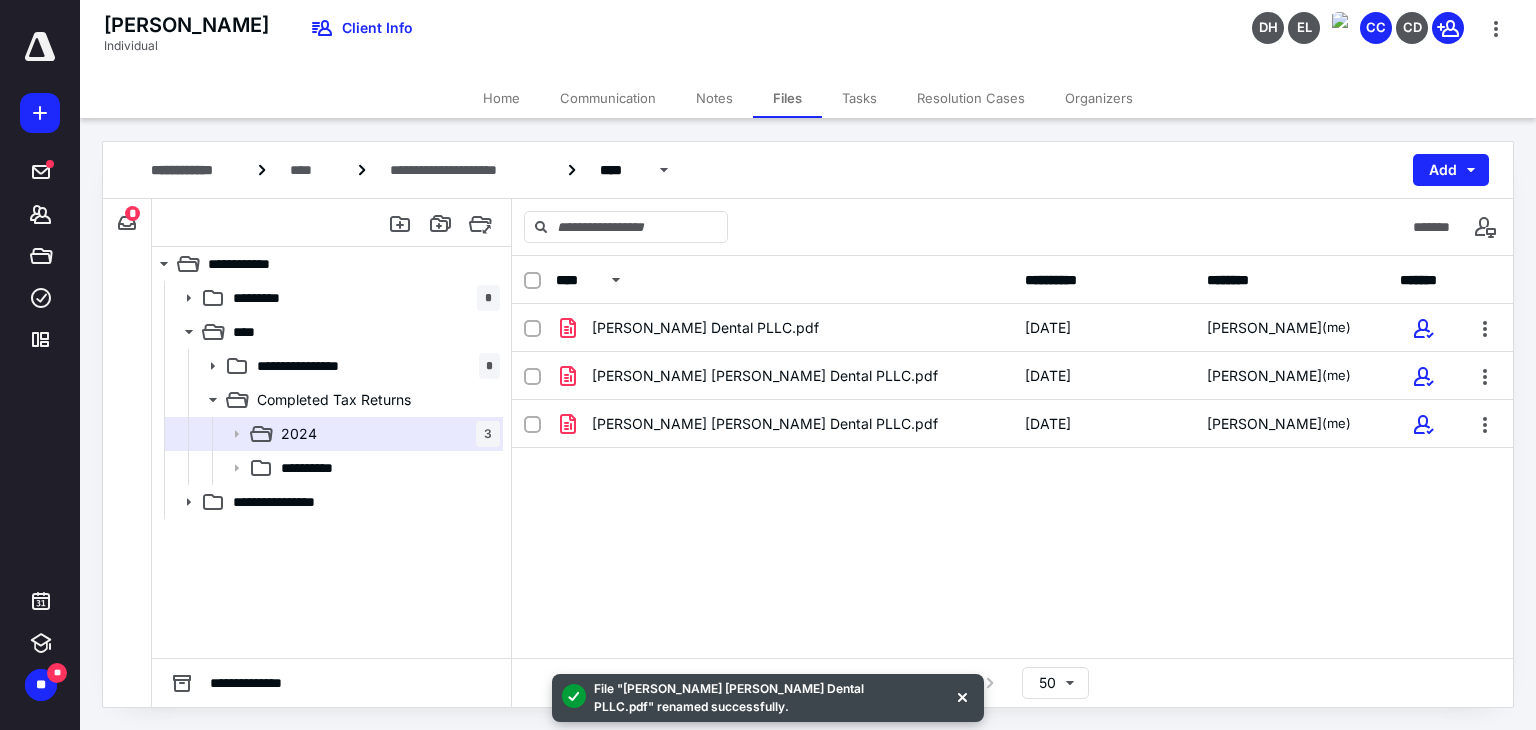 click on "Home" at bounding box center [501, 98] 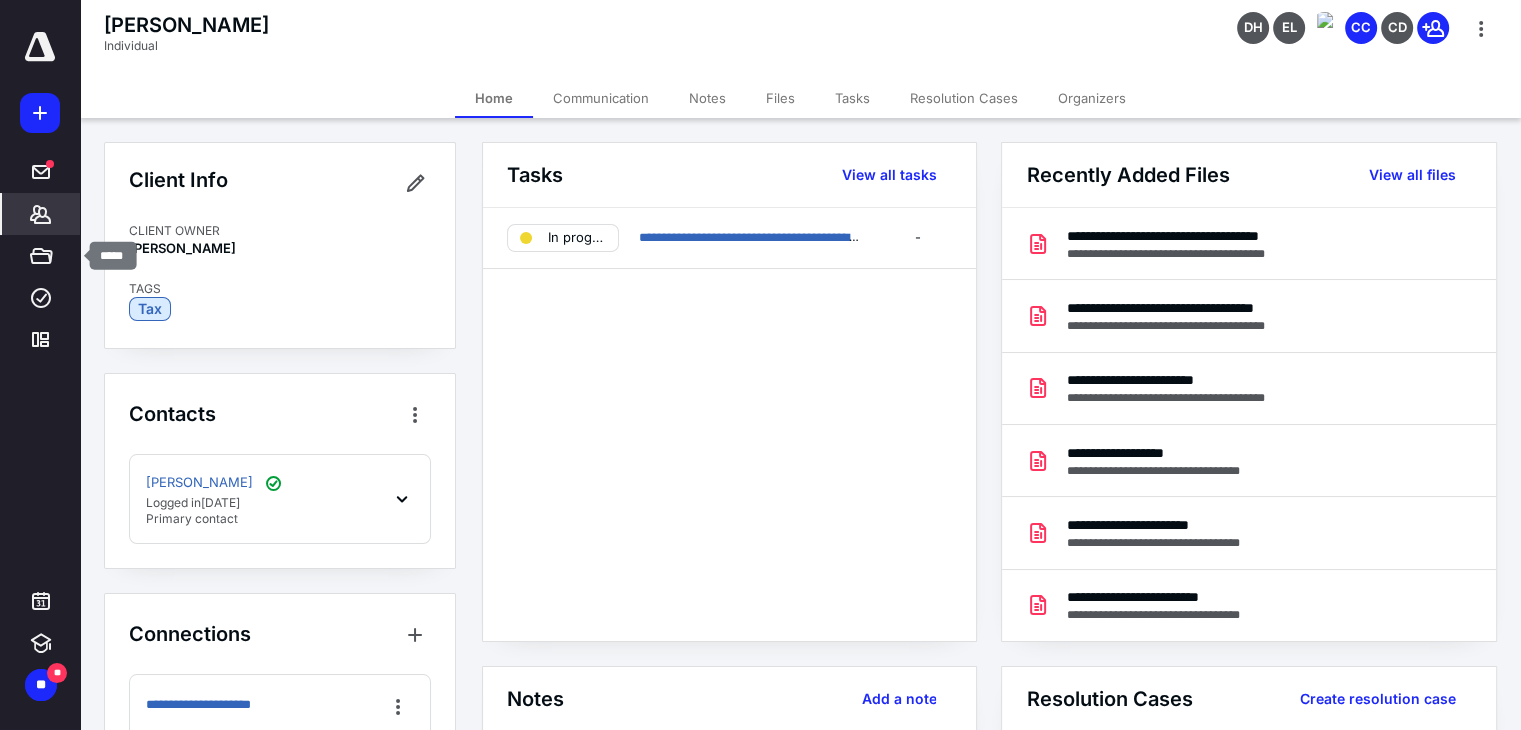 click on "*******" at bounding box center [41, 214] 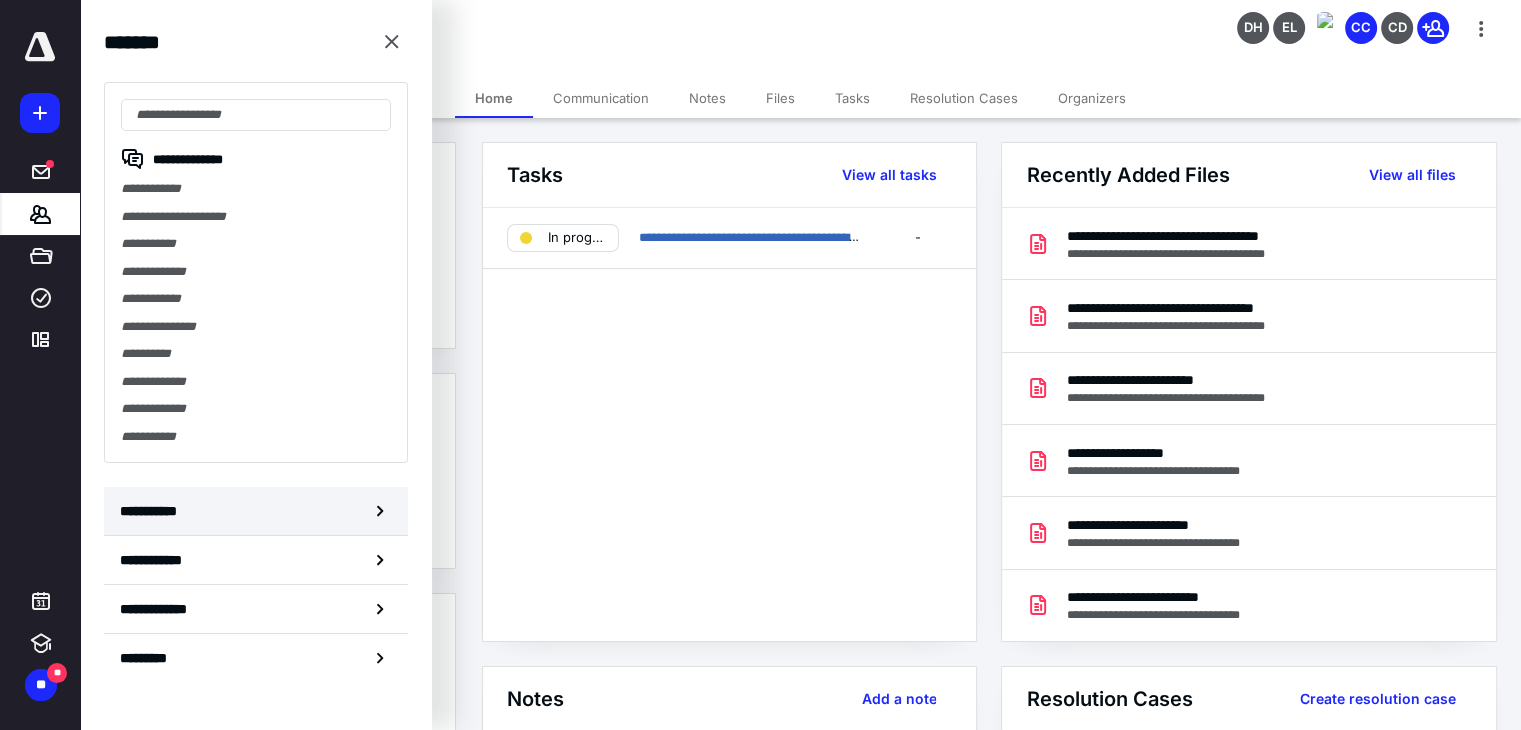 click on "**********" at bounding box center (256, 511) 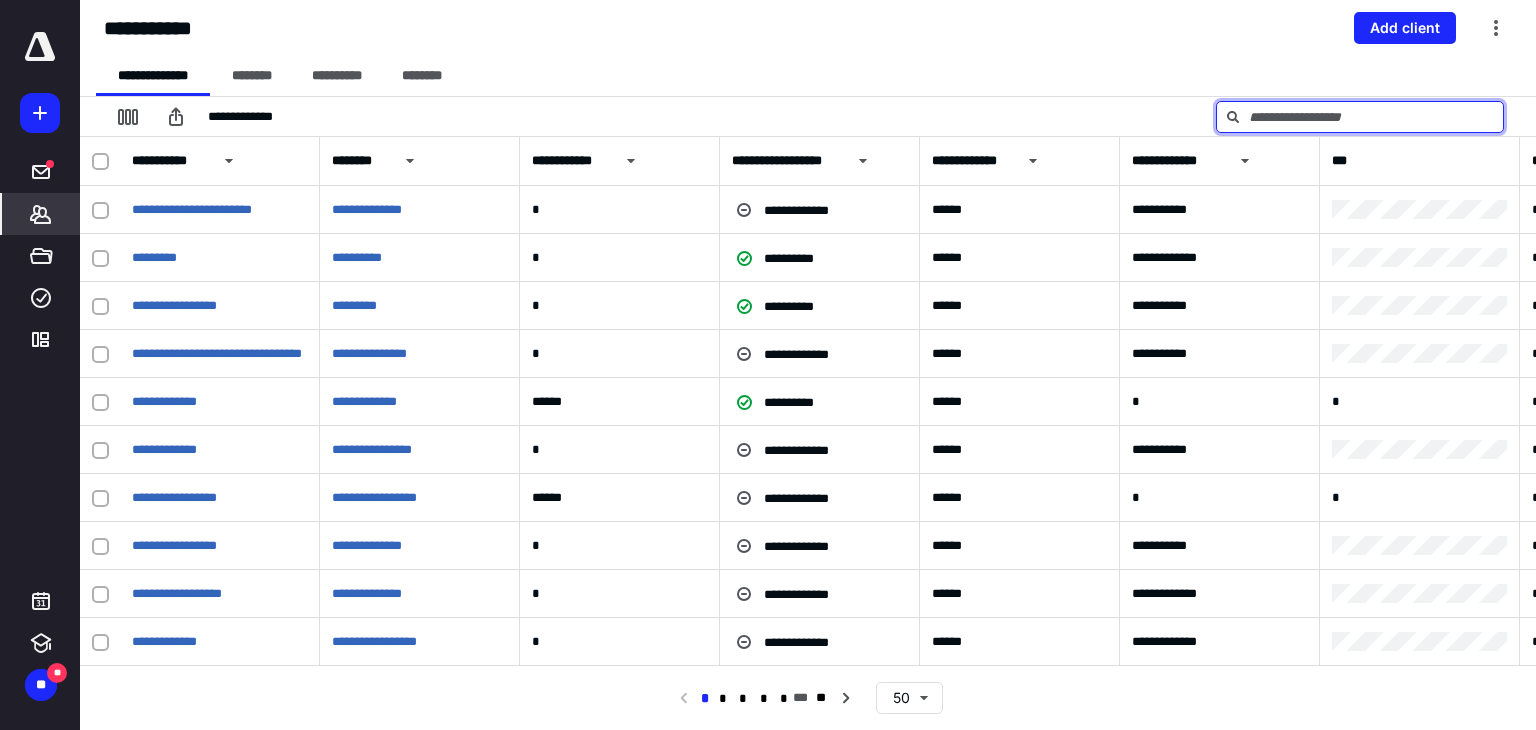 click at bounding box center [1360, 117] 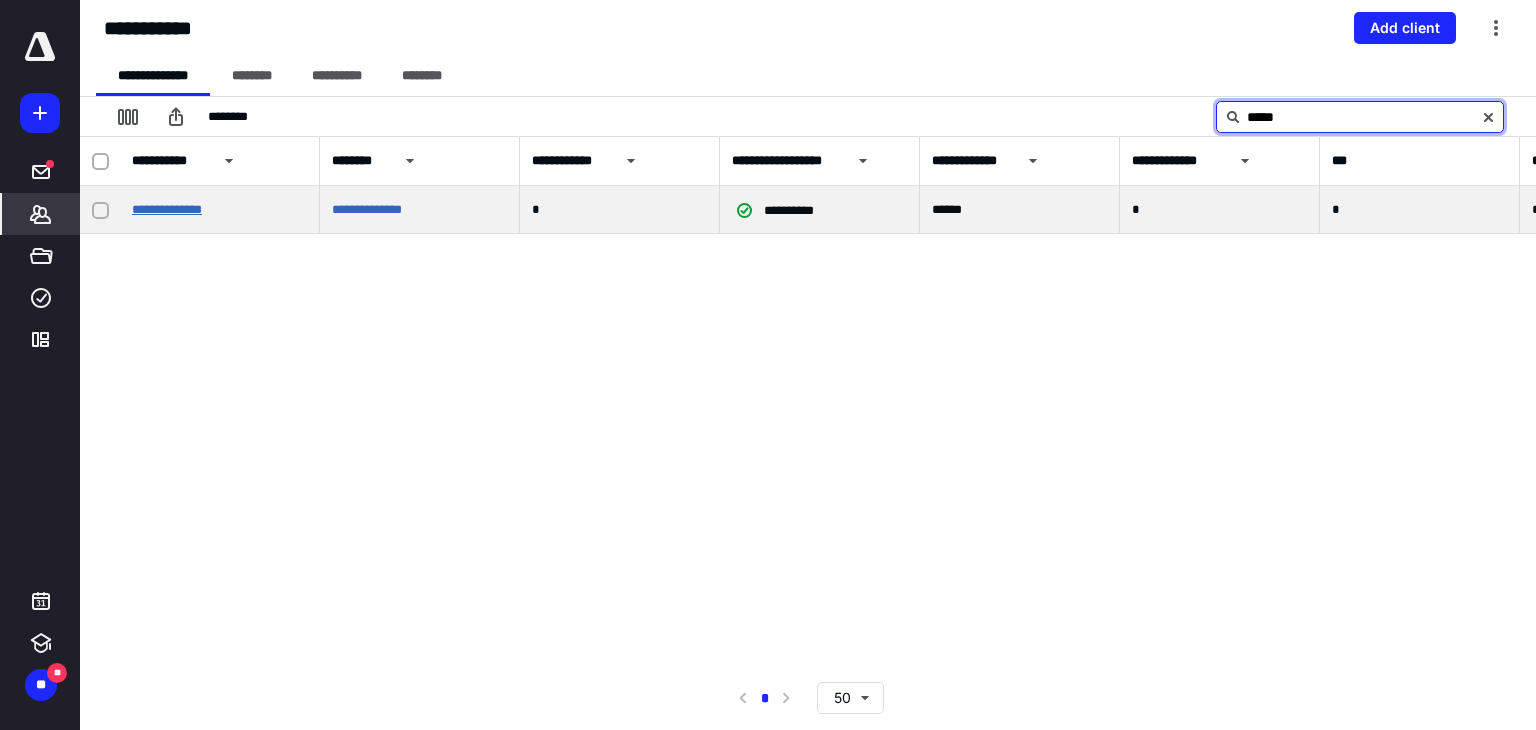 type on "*****" 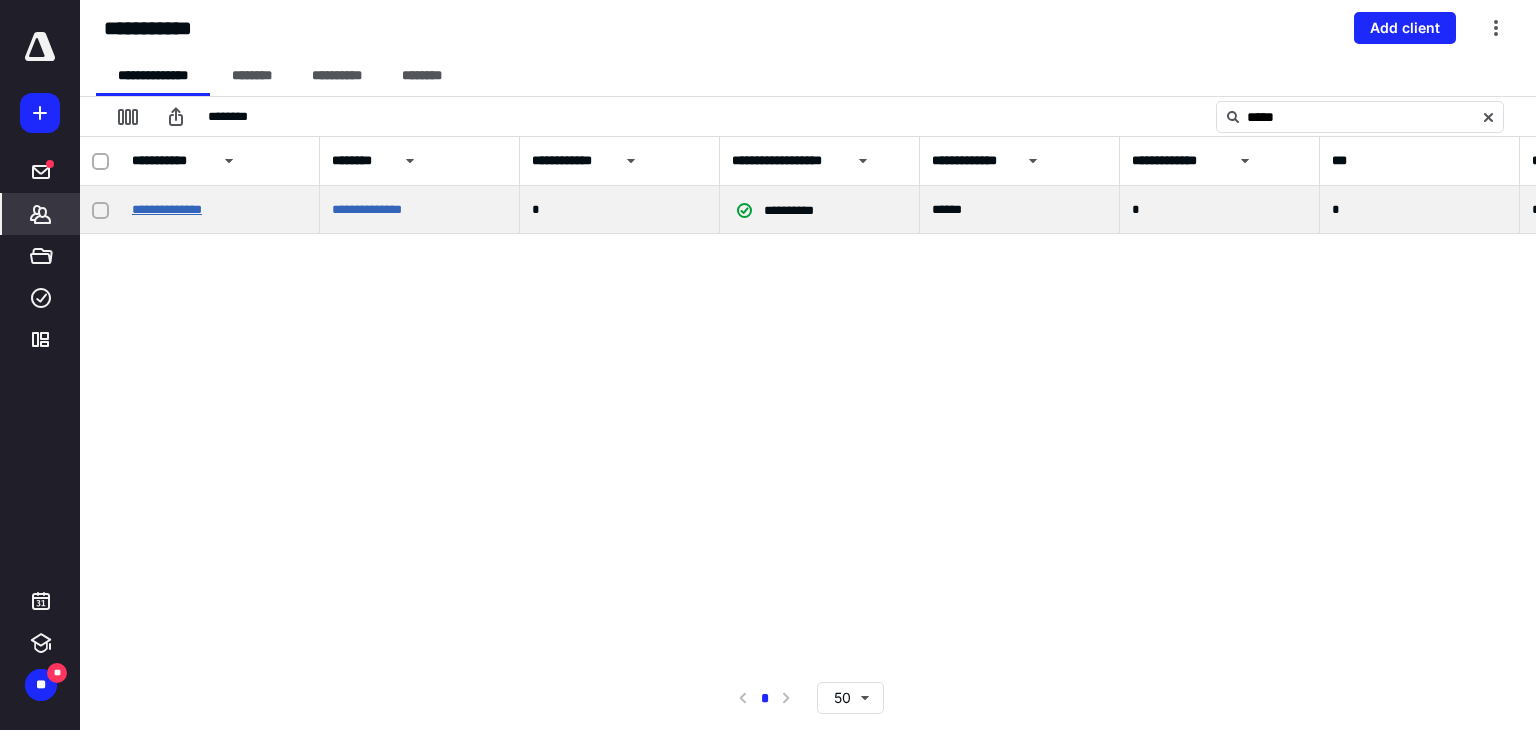 click on "**********" at bounding box center (167, 209) 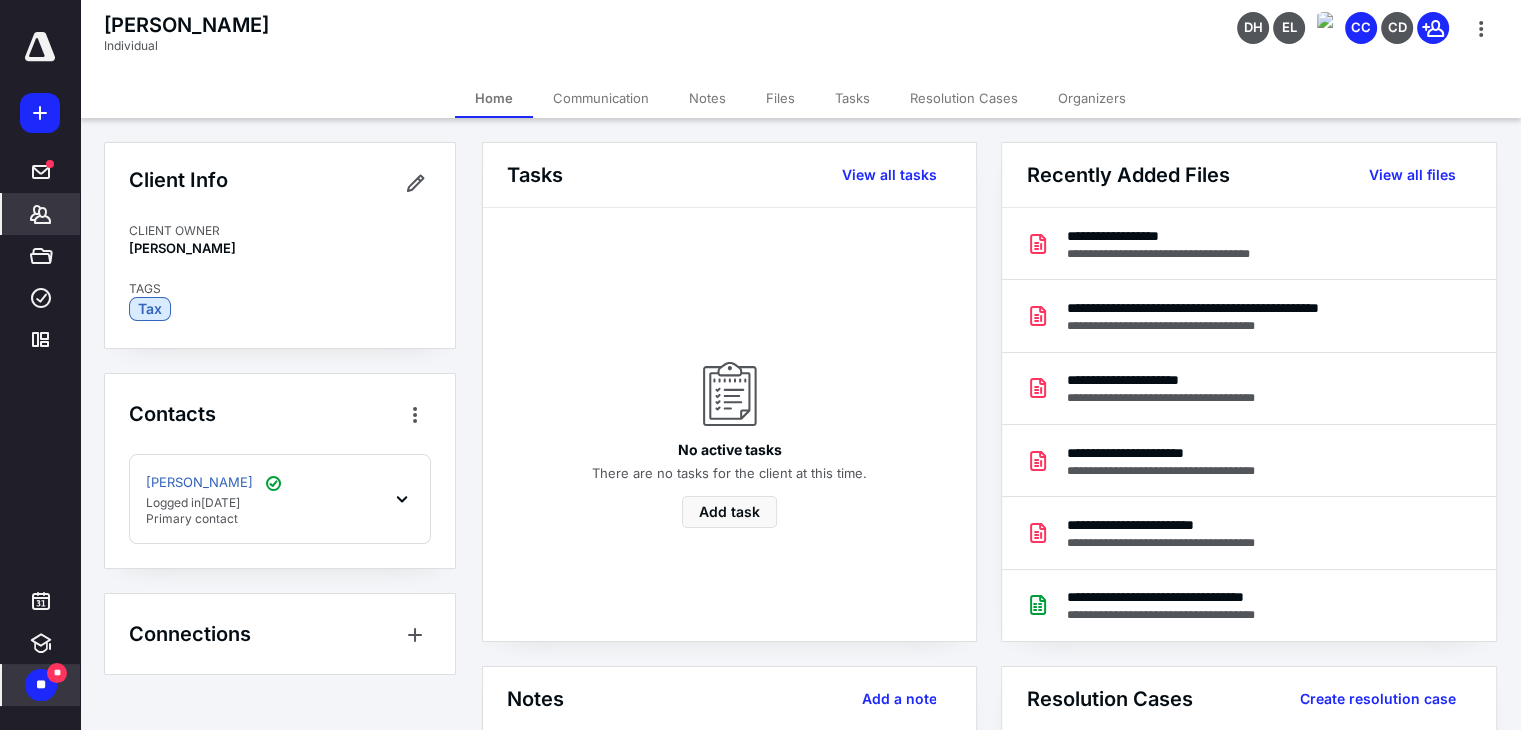 click on "**" at bounding box center [41, 685] 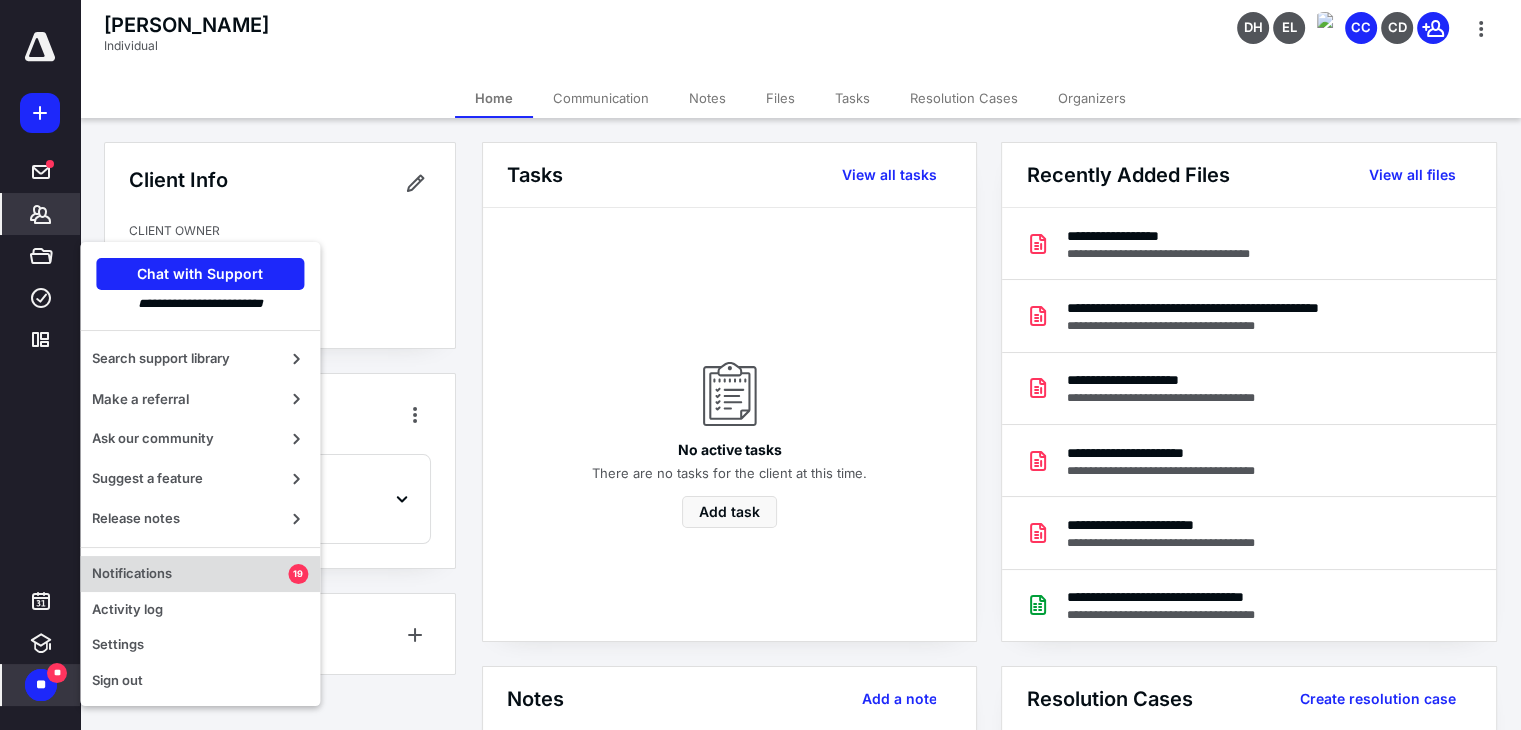 click on "Notifications" at bounding box center (190, 574) 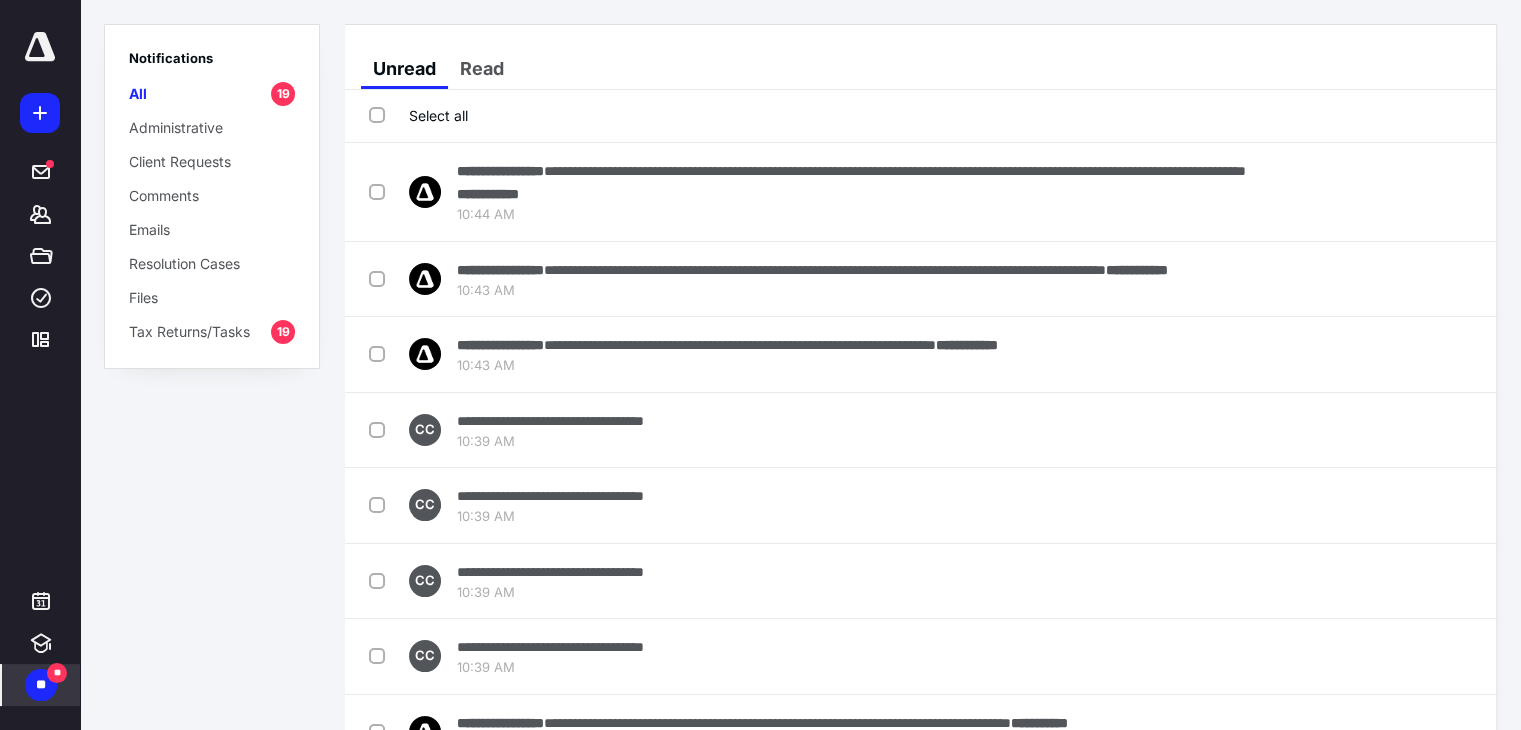 click on "Select all" at bounding box center [418, 115] 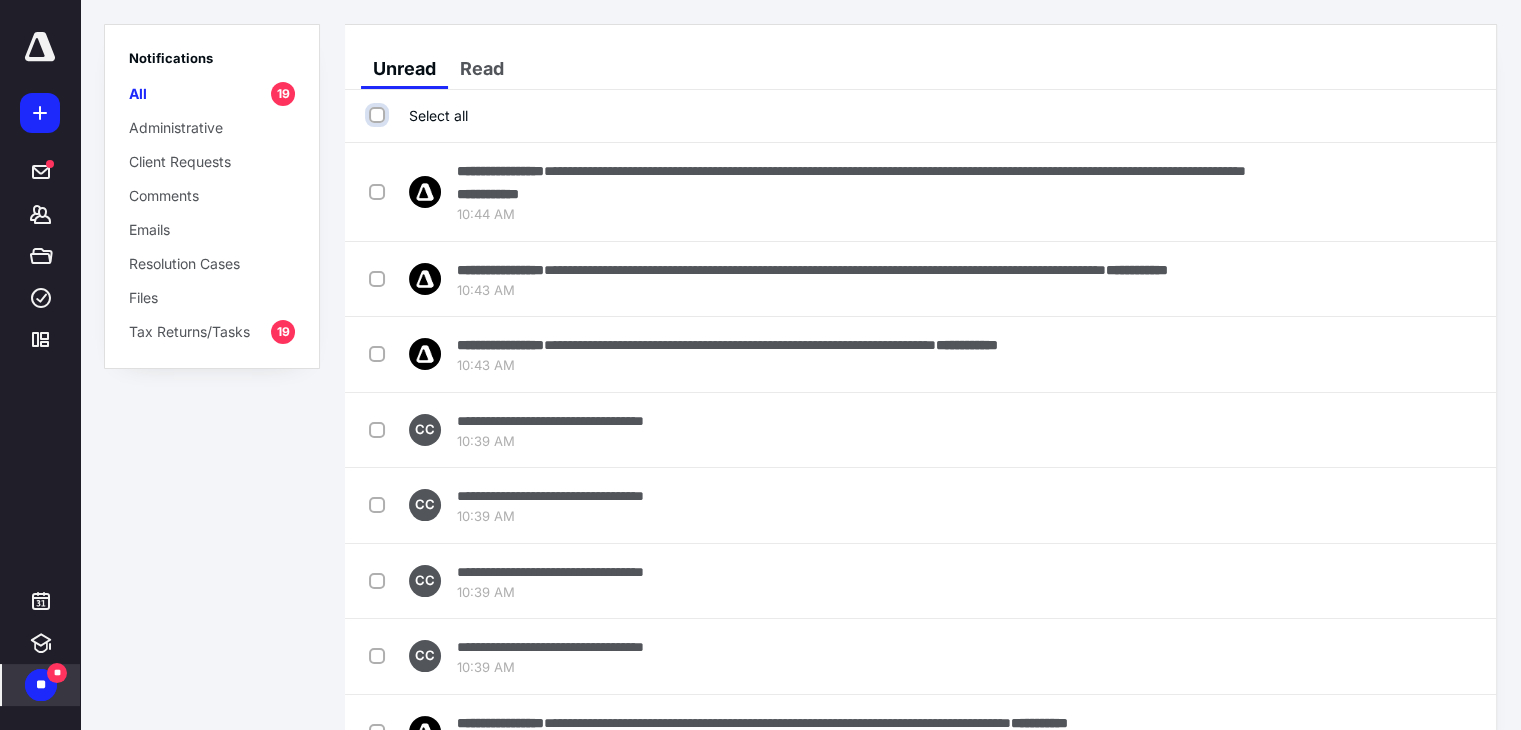 click on "Select all" at bounding box center (379, 115) 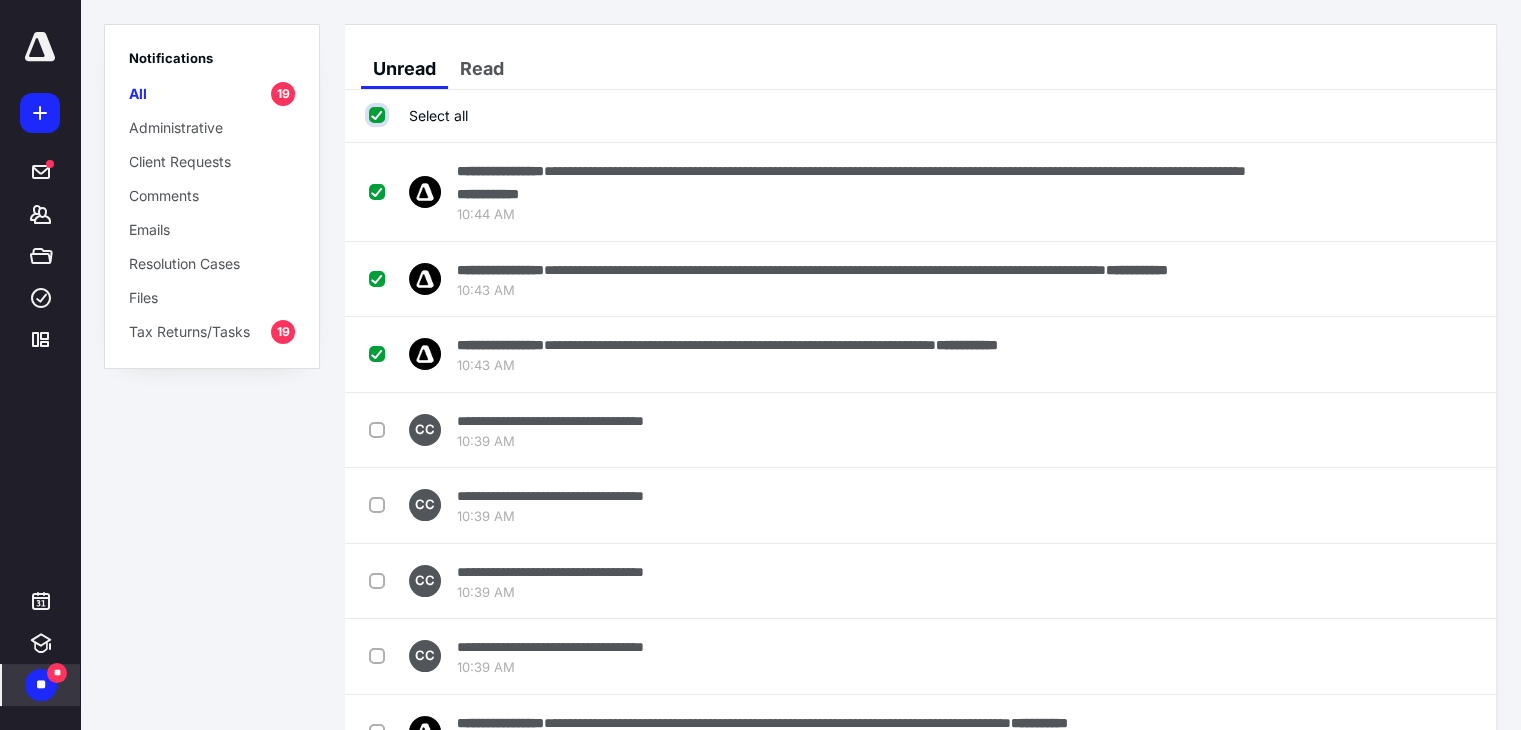 checkbox on "true" 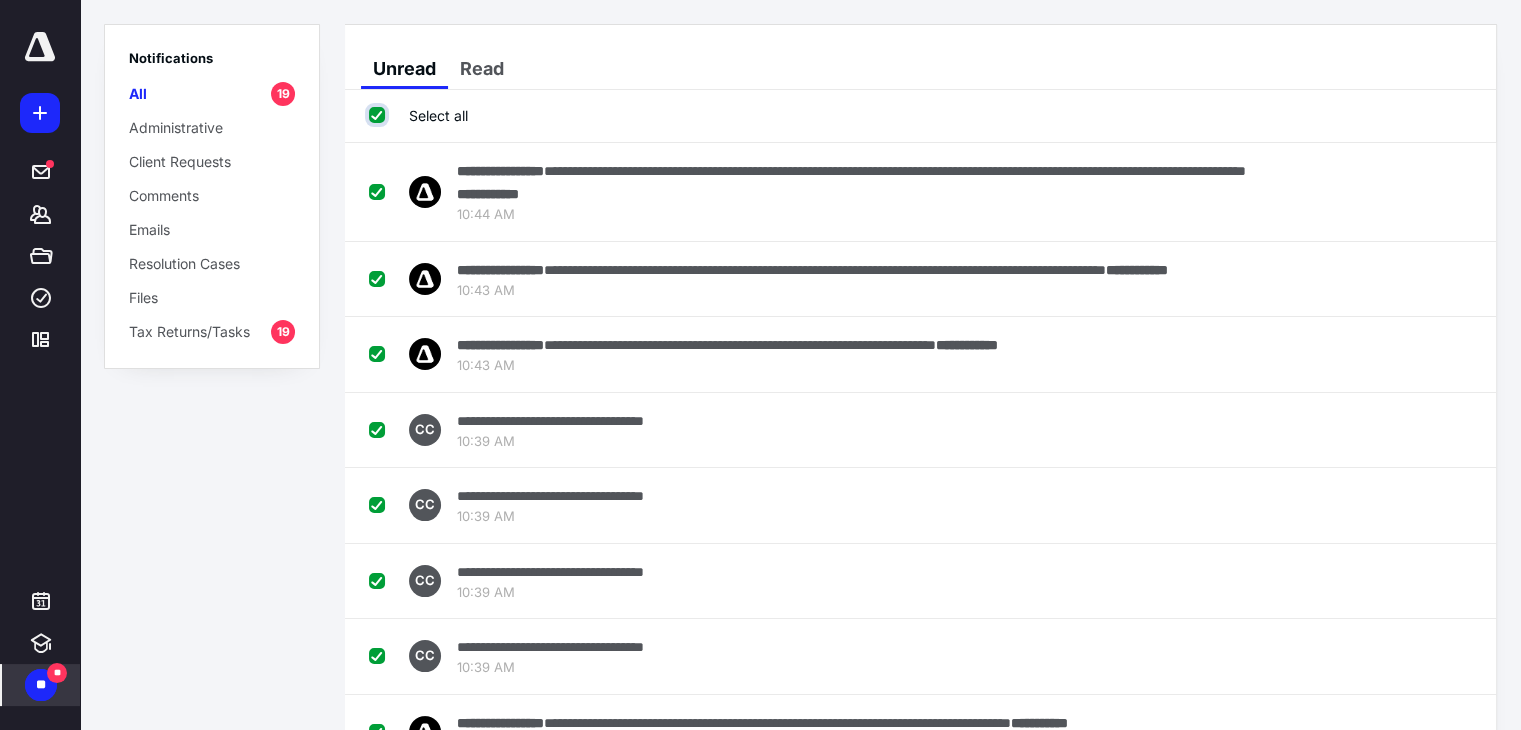 checkbox on "true" 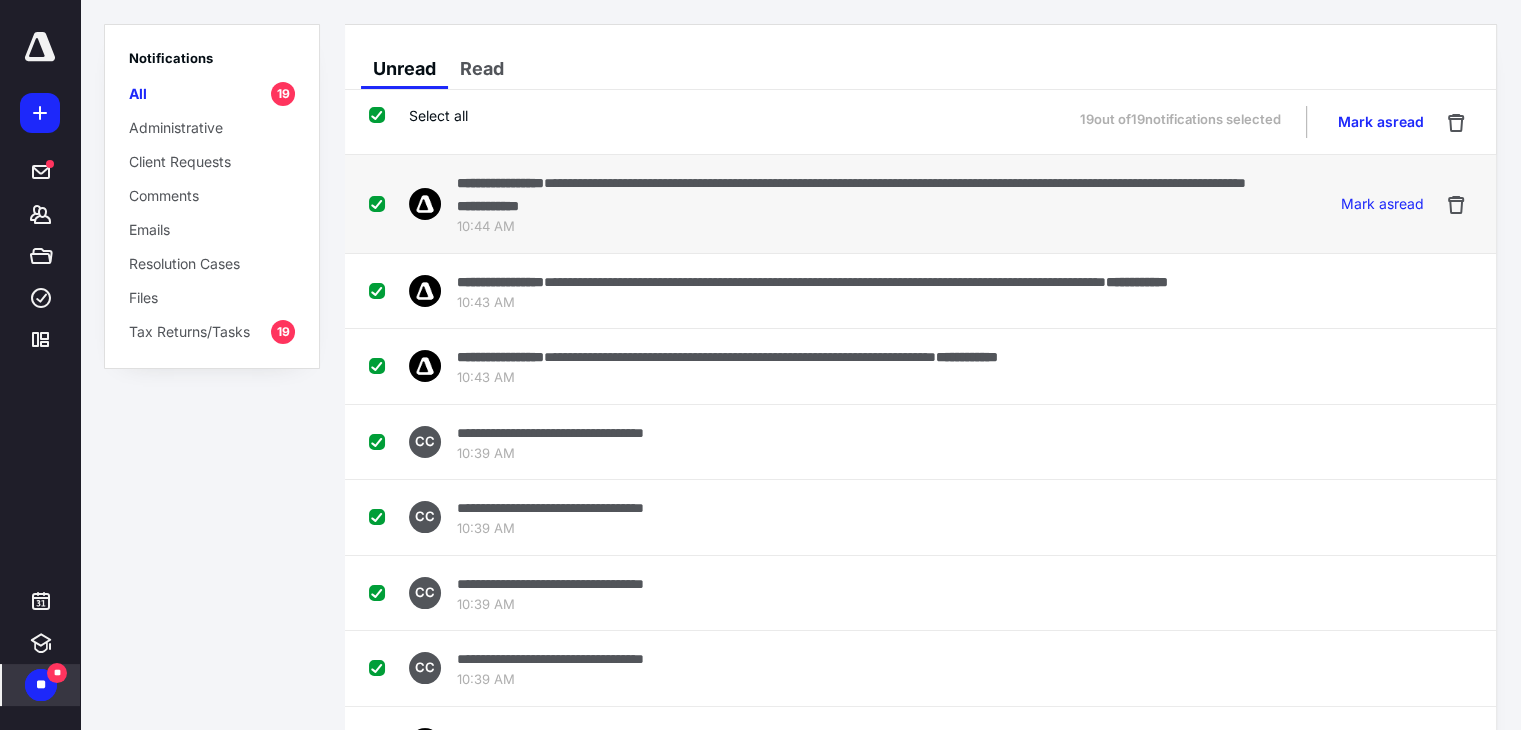 click at bounding box center [381, 203] 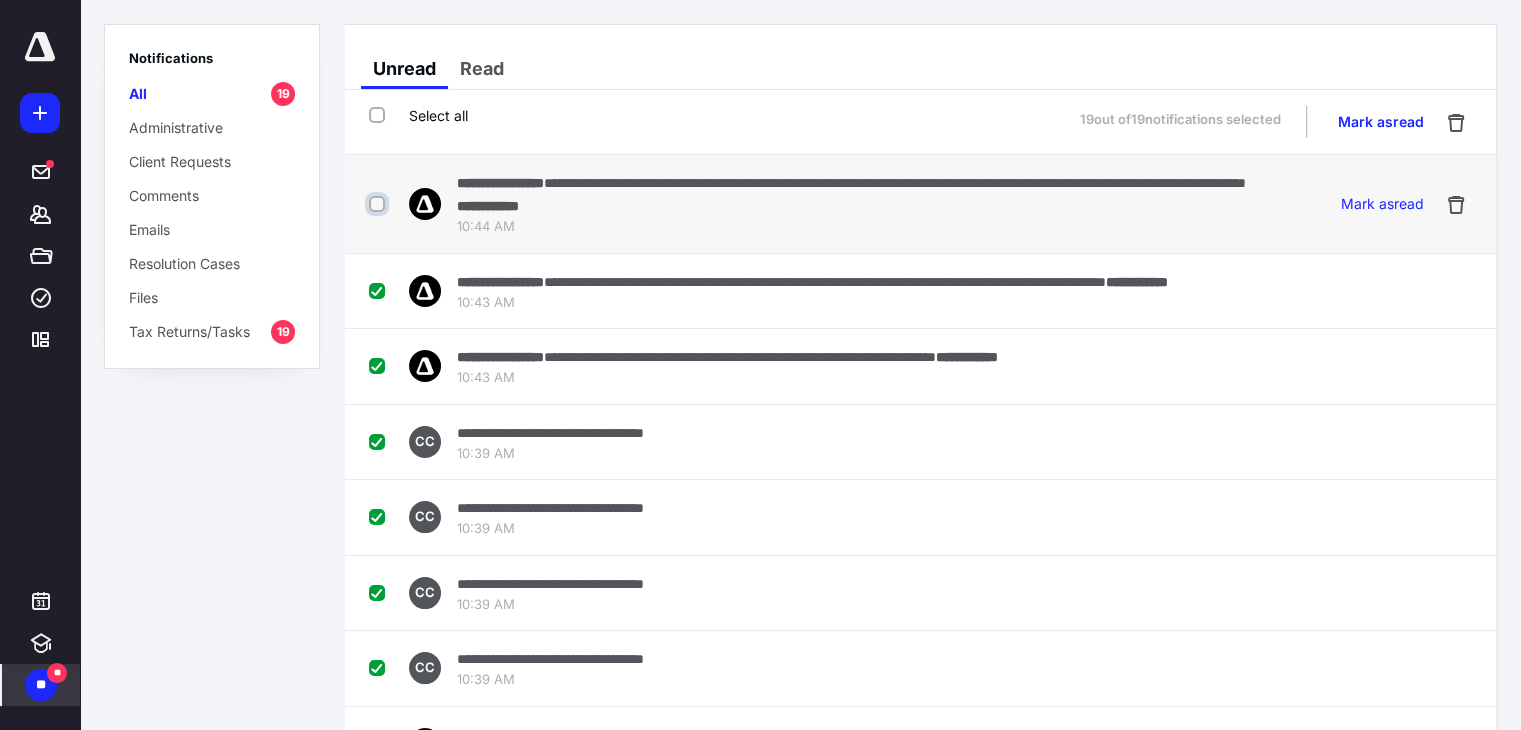 checkbox on "false" 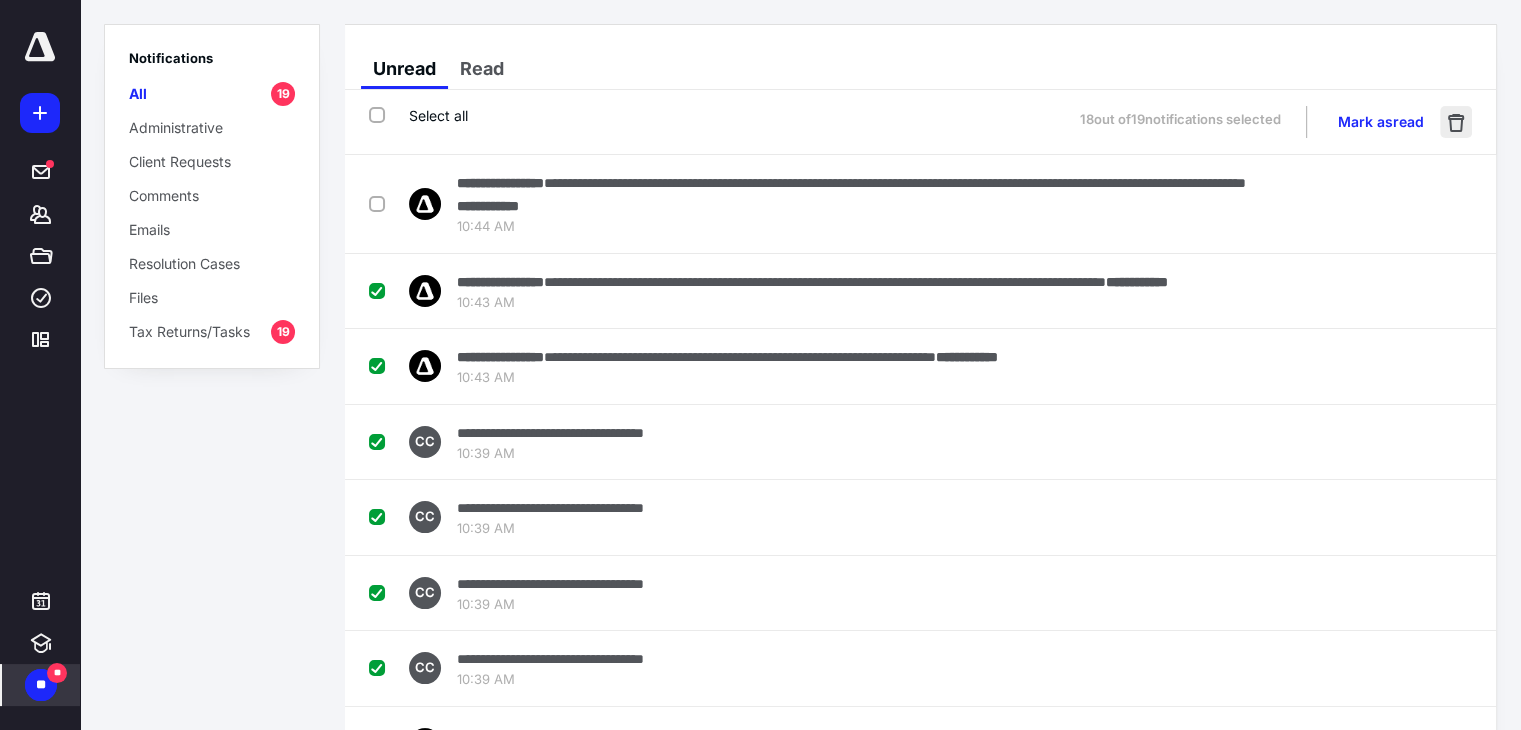 click at bounding box center [1456, 122] 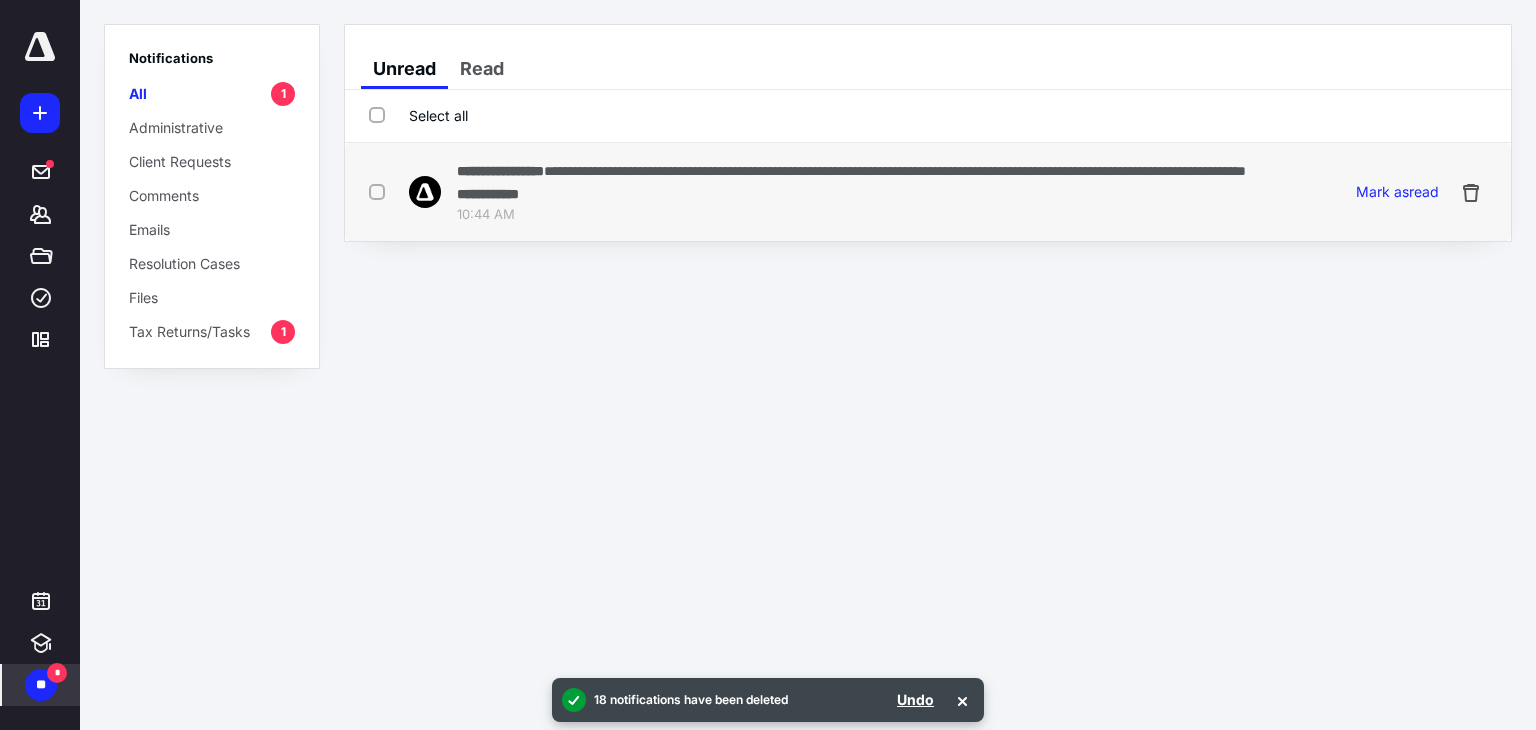 click on "**********" at bounding box center (895, 171) 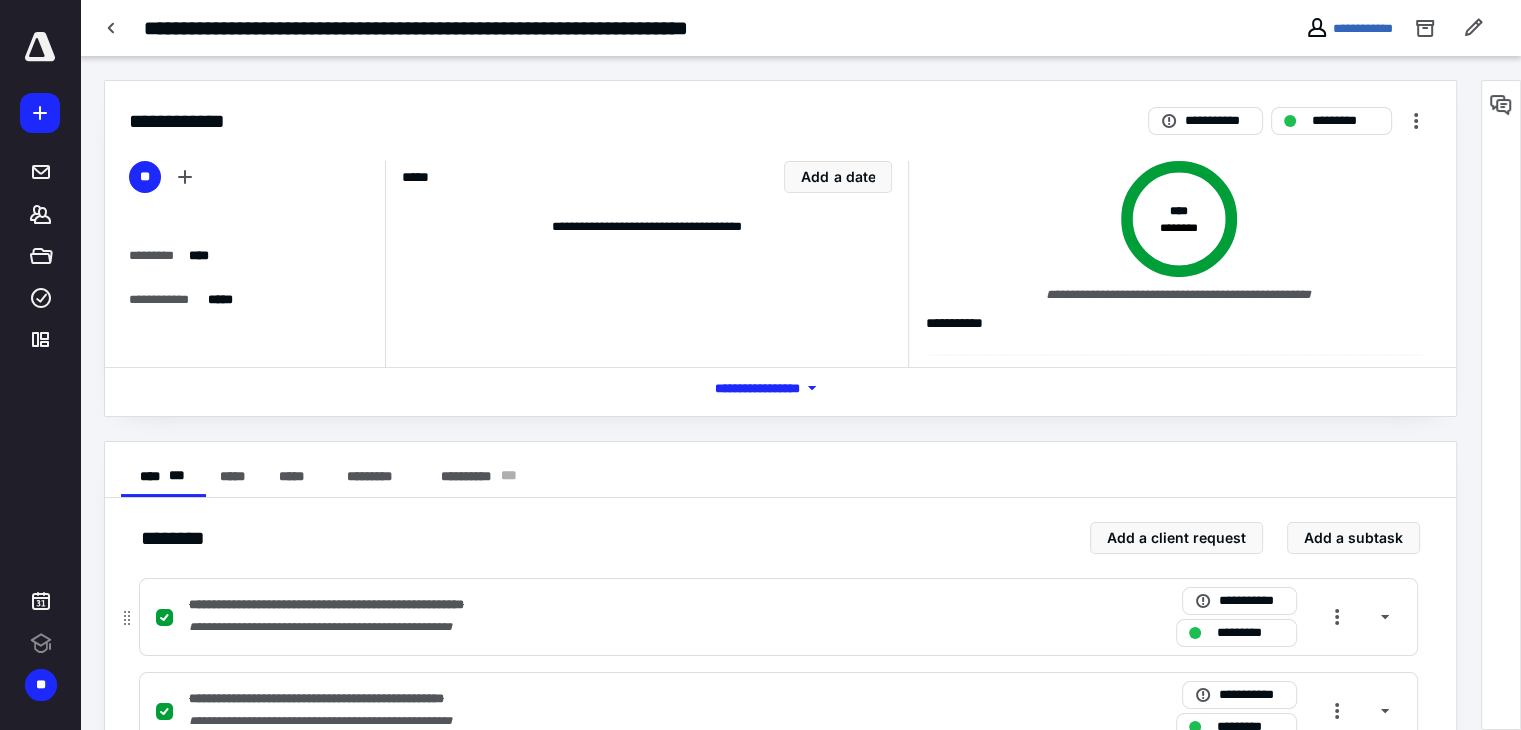 scroll, scrollTop: 0, scrollLeft: 0, axis: both 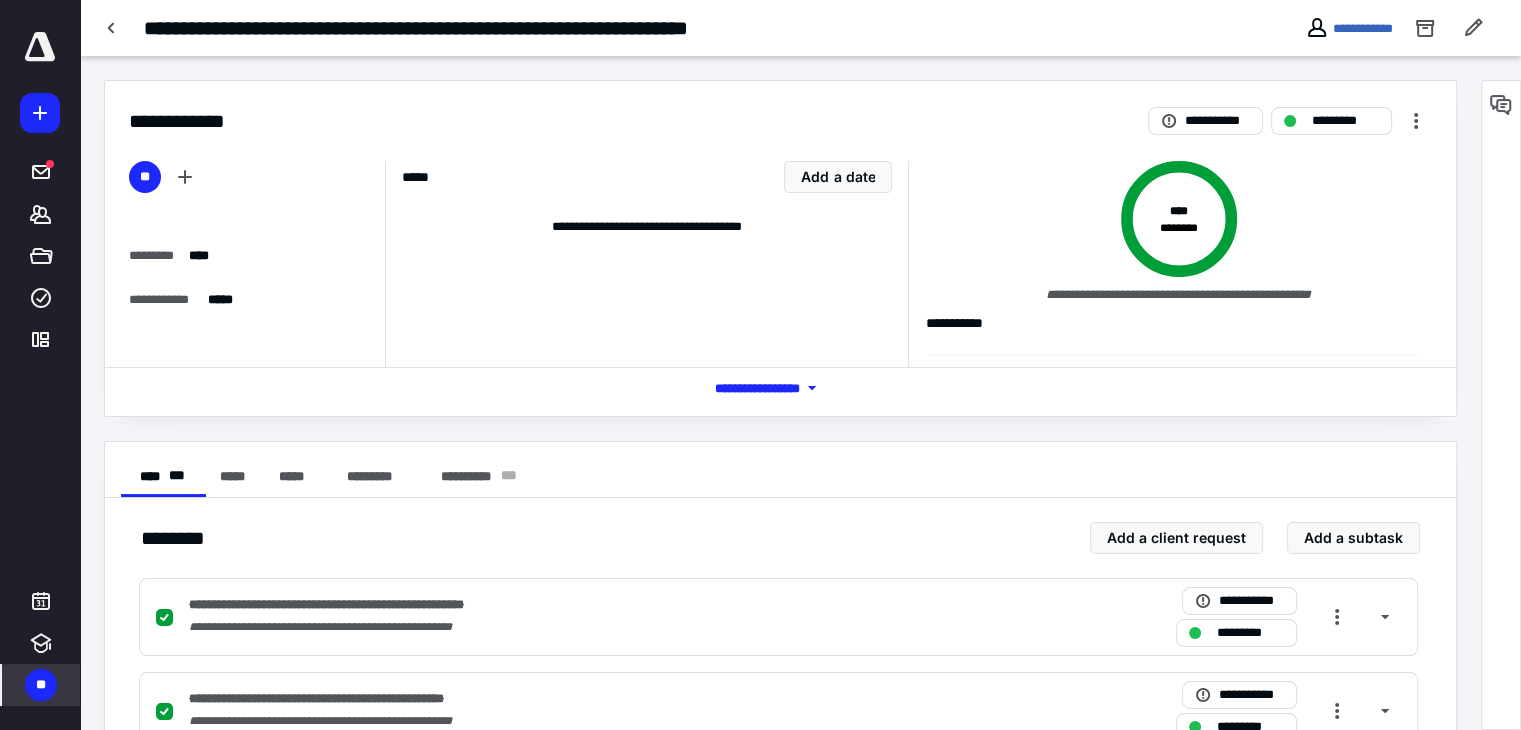 click on "**" at bounding box center (41, 685) 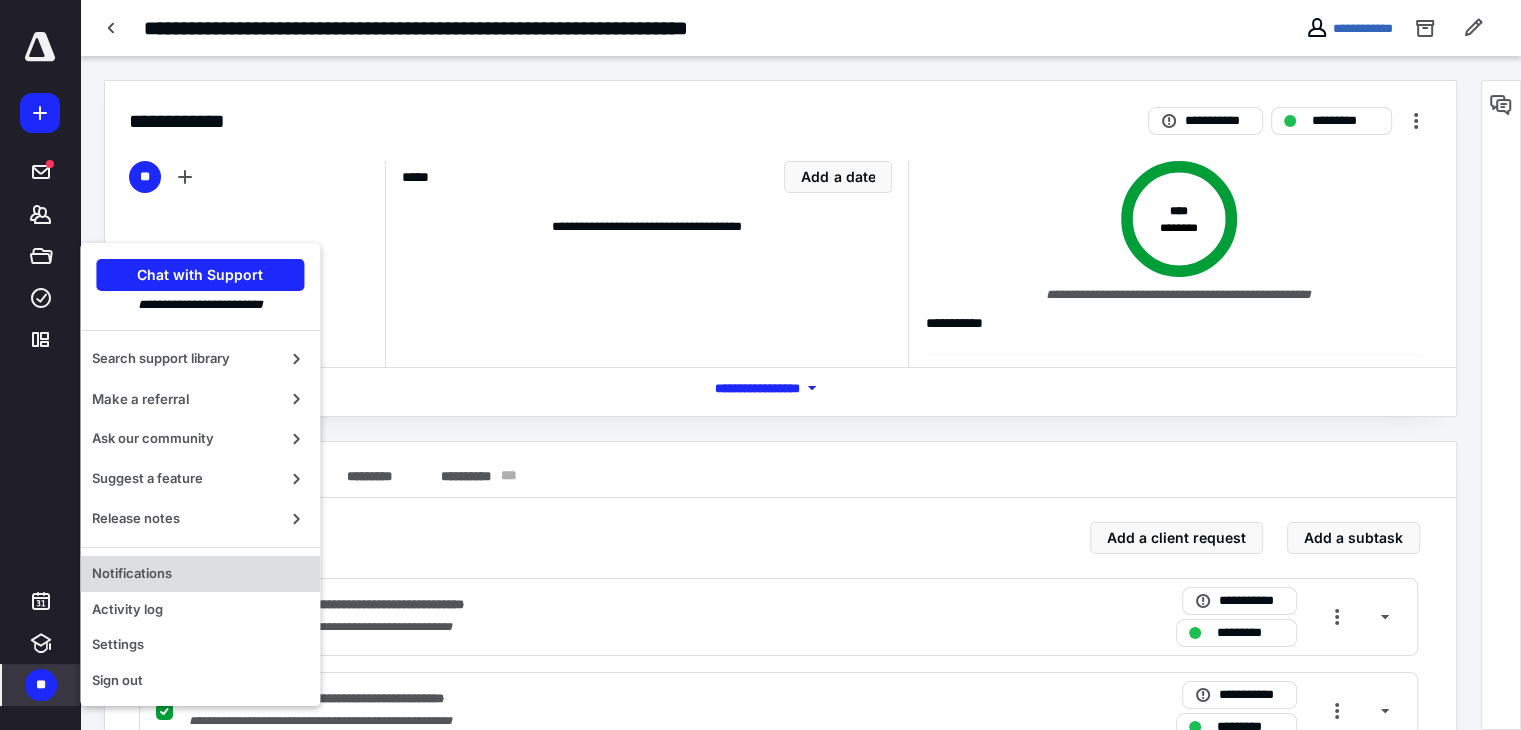 click on "Notifications" at bounding box center (200, 574) 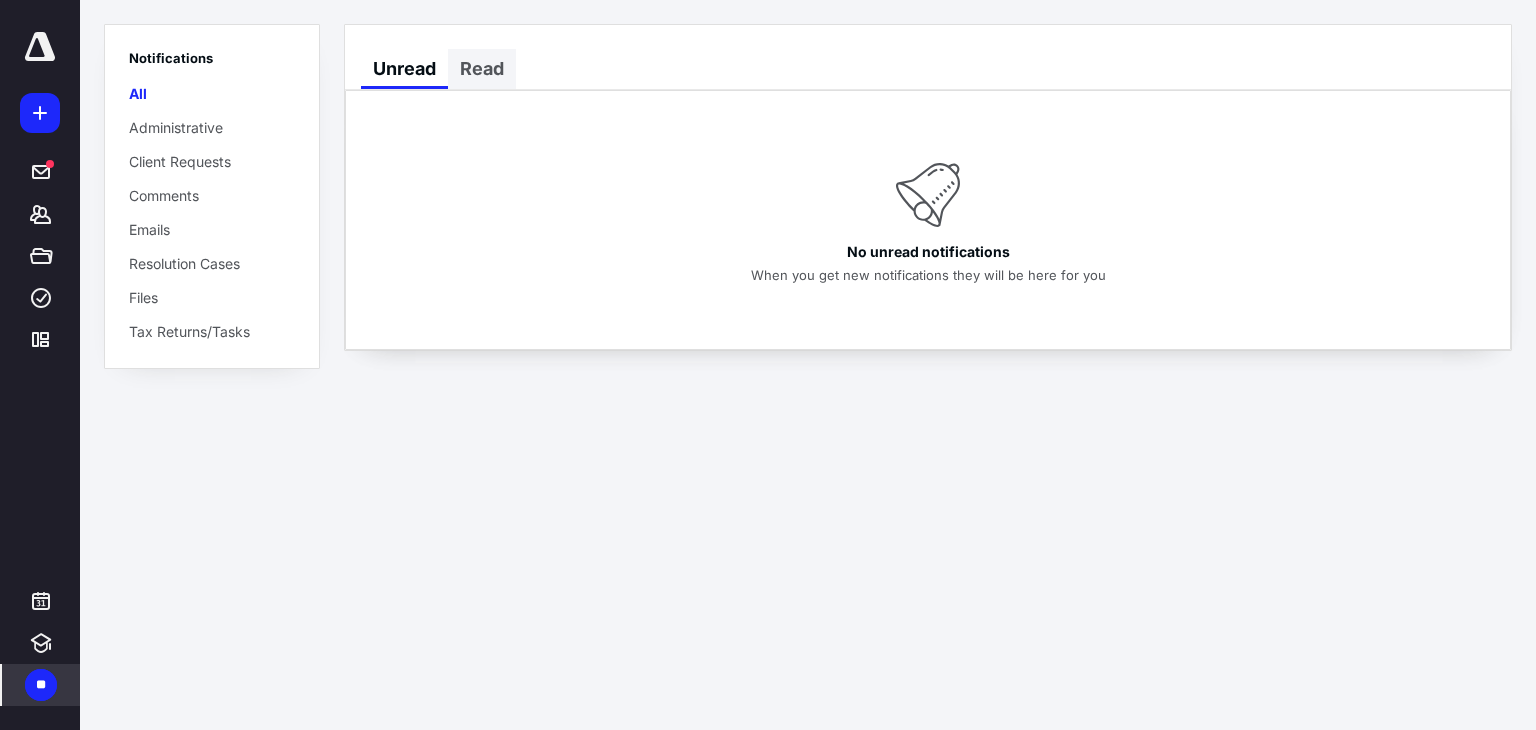 click on "Read" at bounding box center (482, 69) 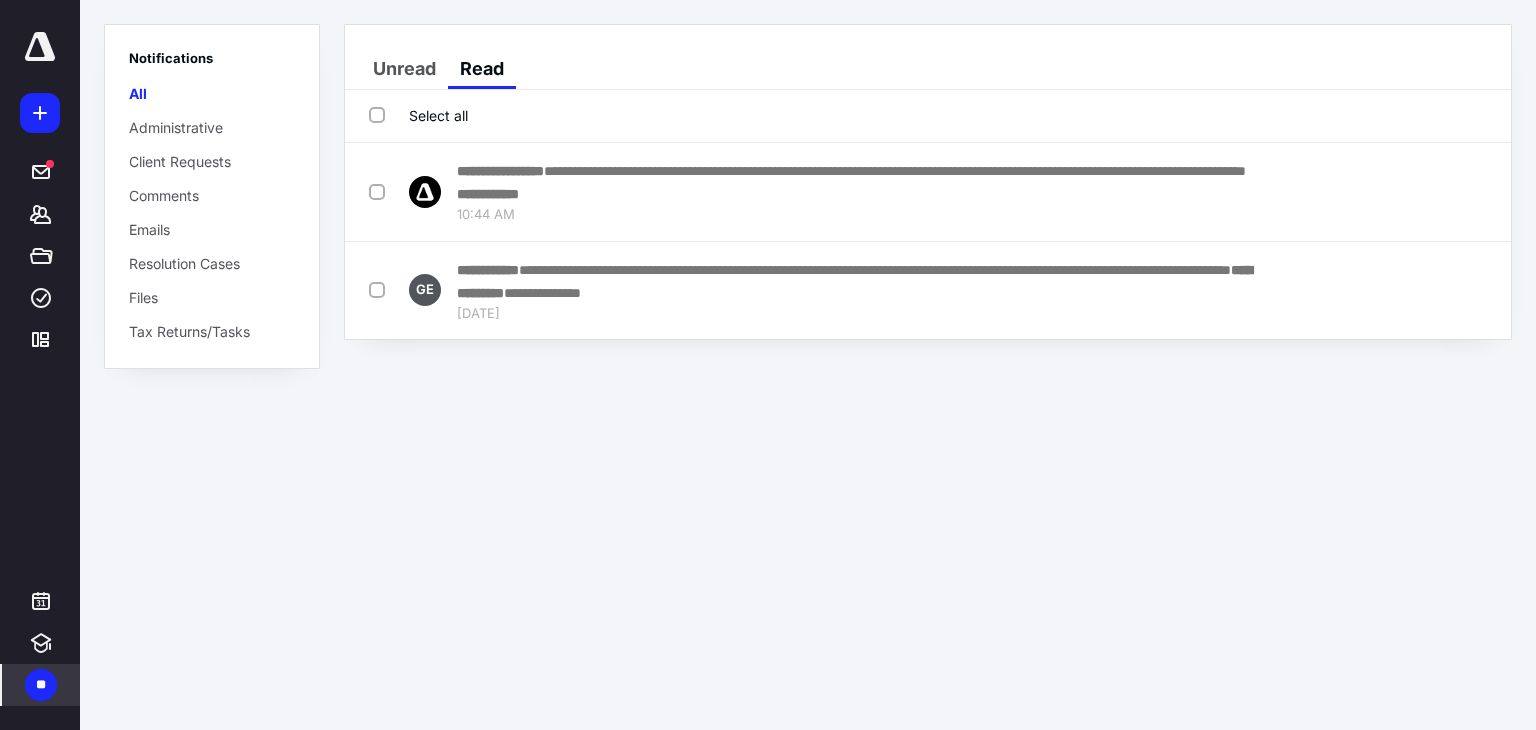 click on "Select all" at bounding box center [418, 115] 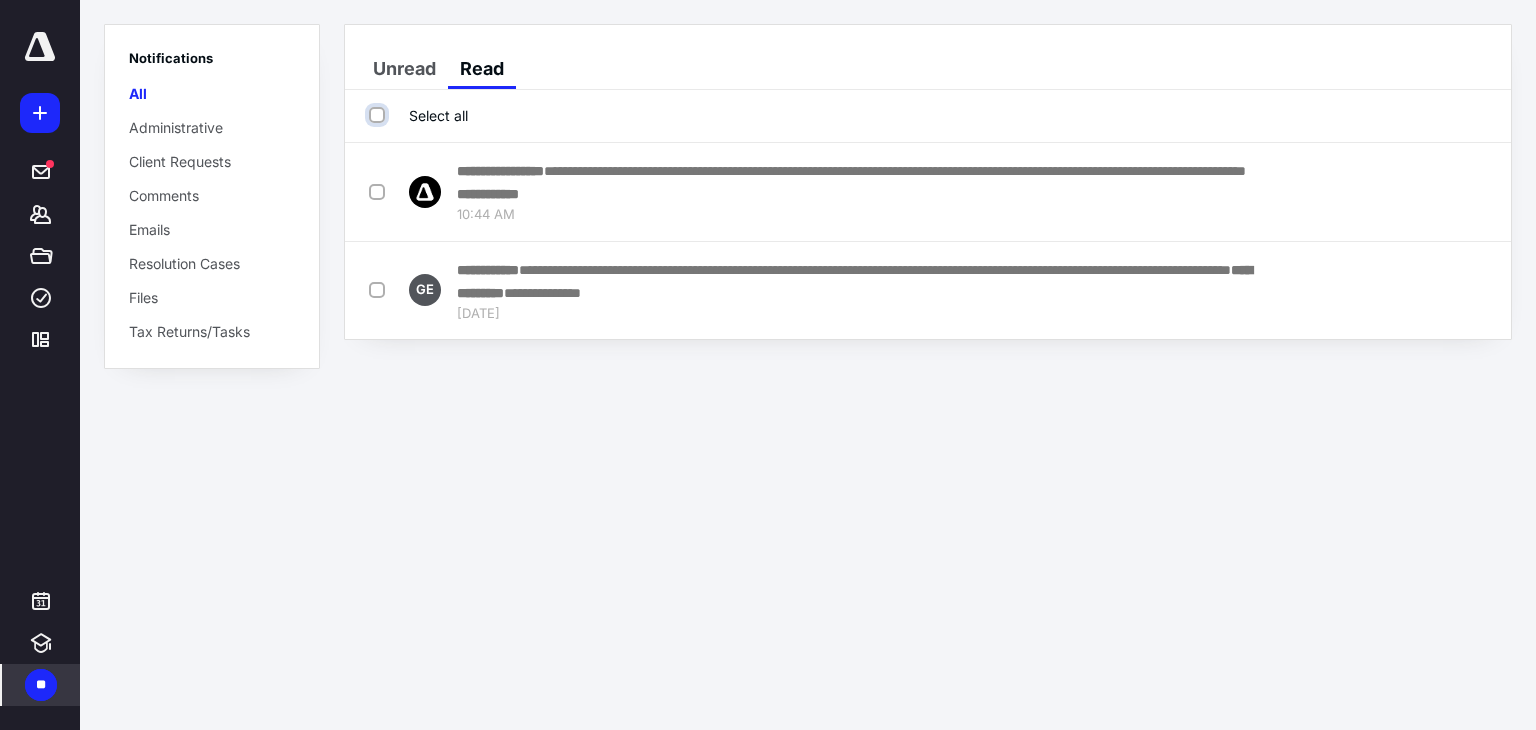 click on "Select all" at bounding box center (379, 115) 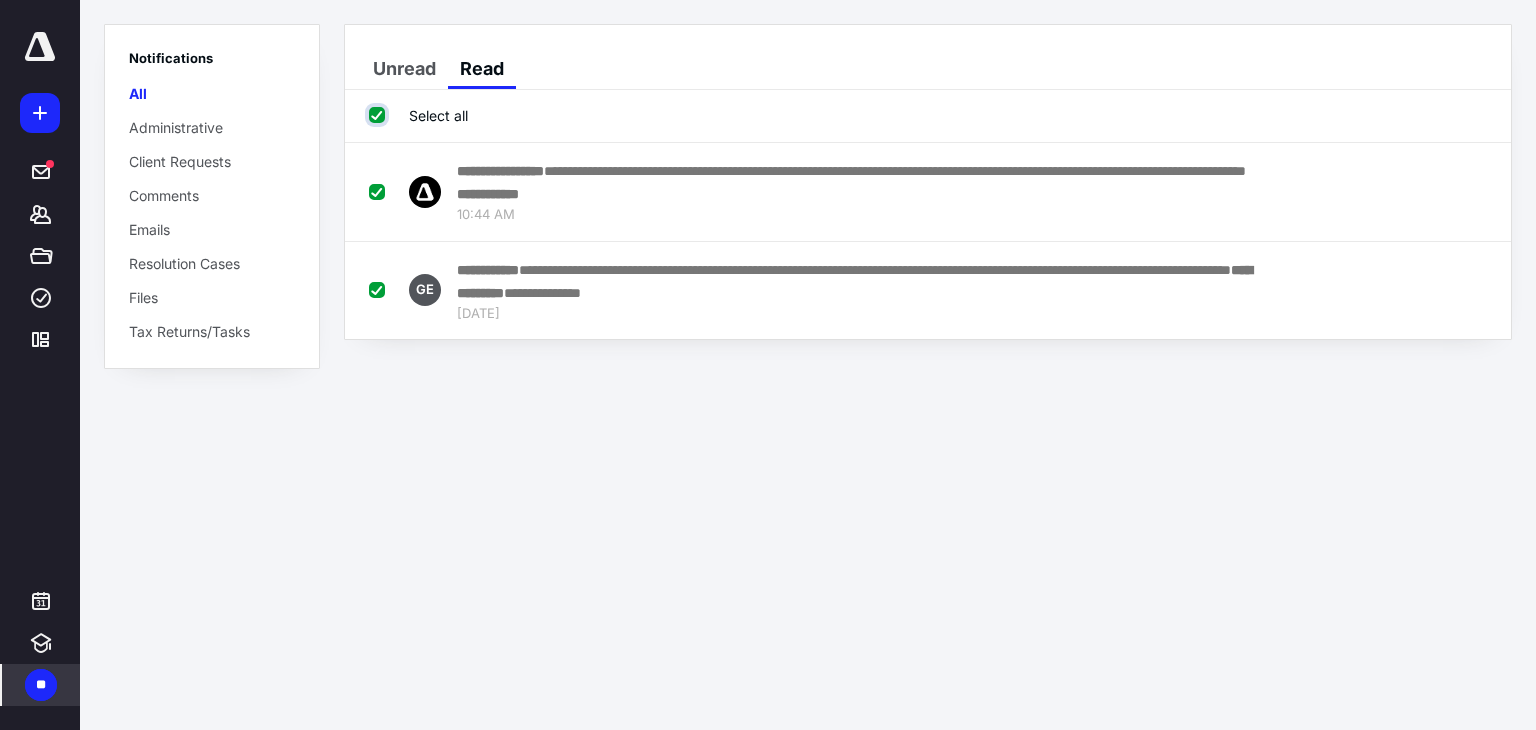 checkbox on "true" 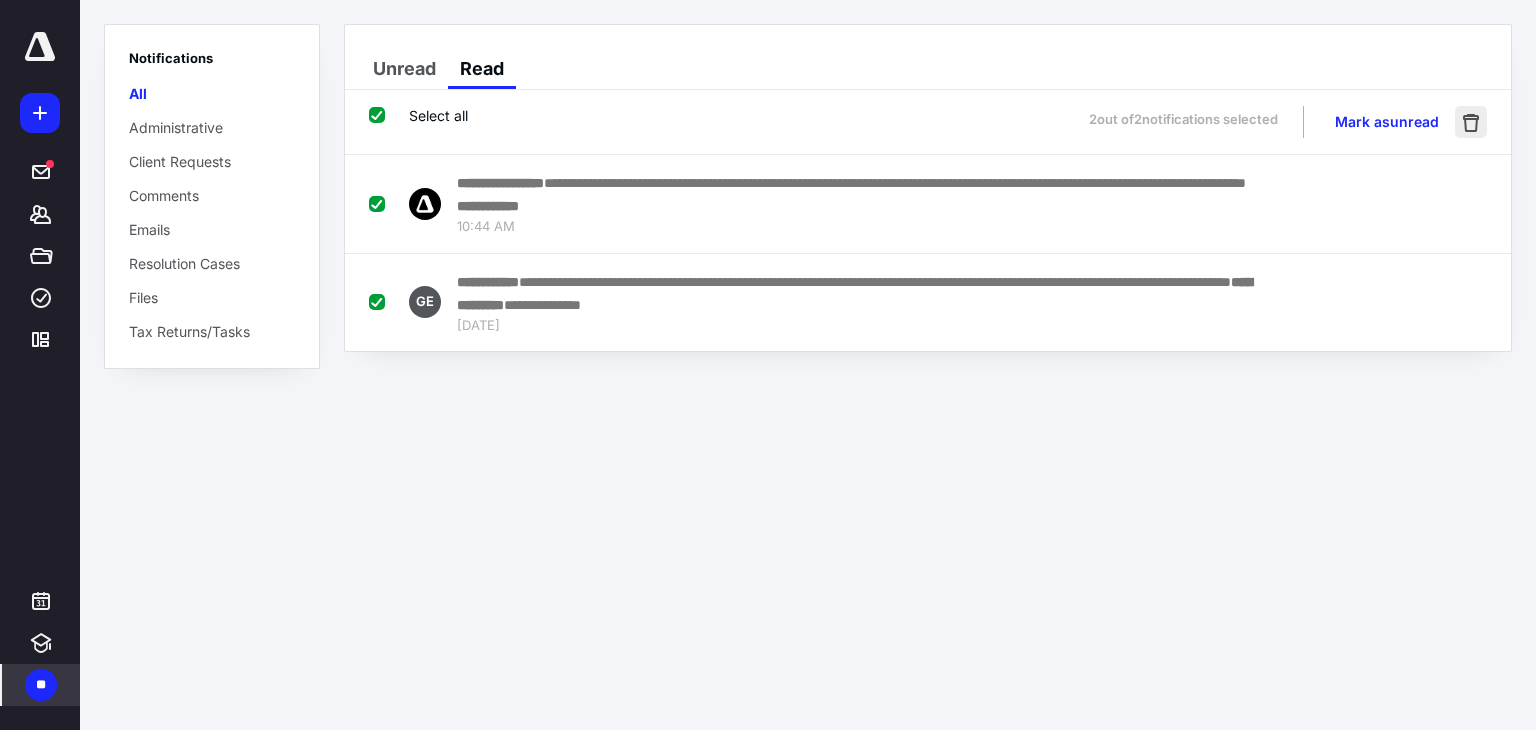 click at bounding box center [1471, 122] 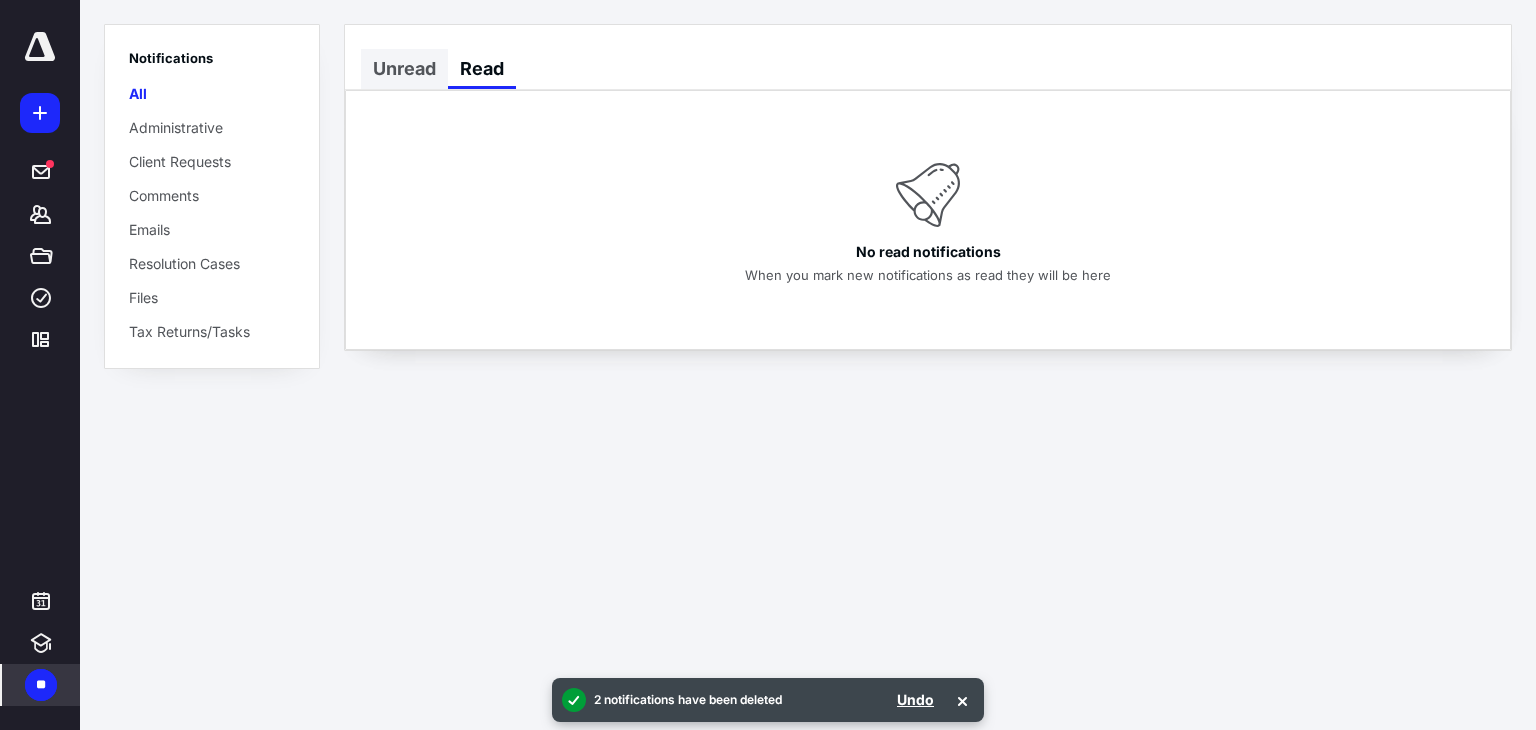 click on "Unread" at bounding box center (404, 69) 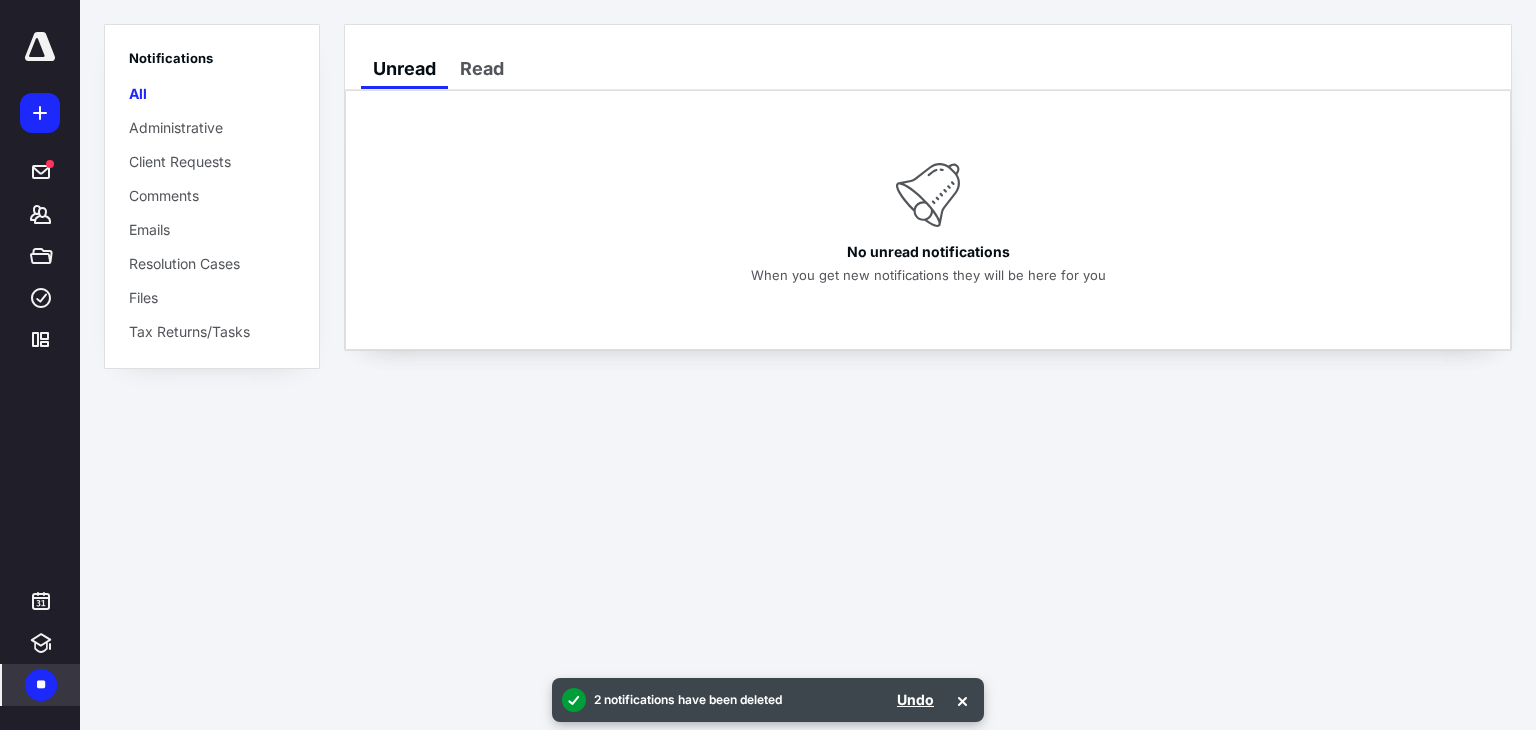 click at bounding box center [40, 47] 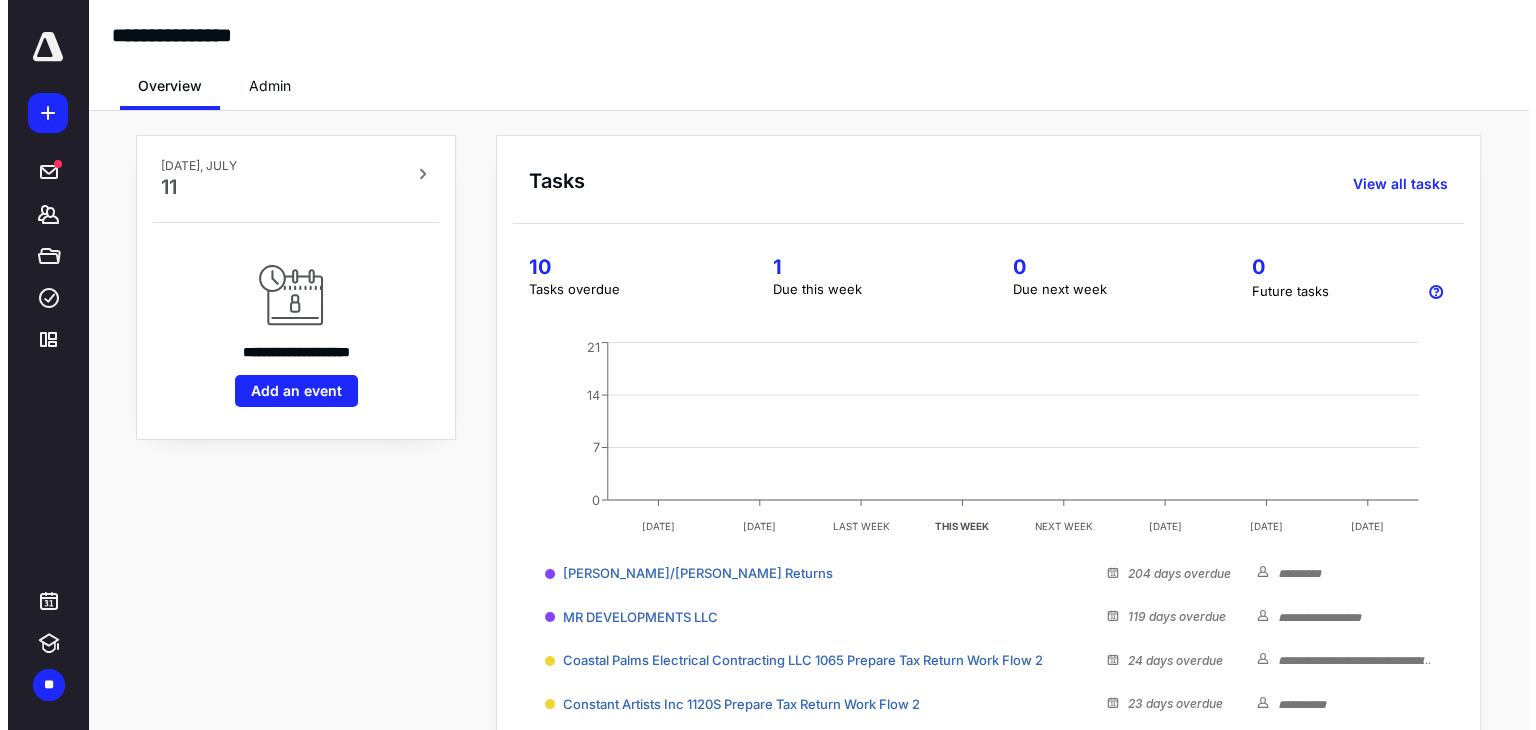 scroll, scrollTop: 0, scrollLeft: 0, axis: both 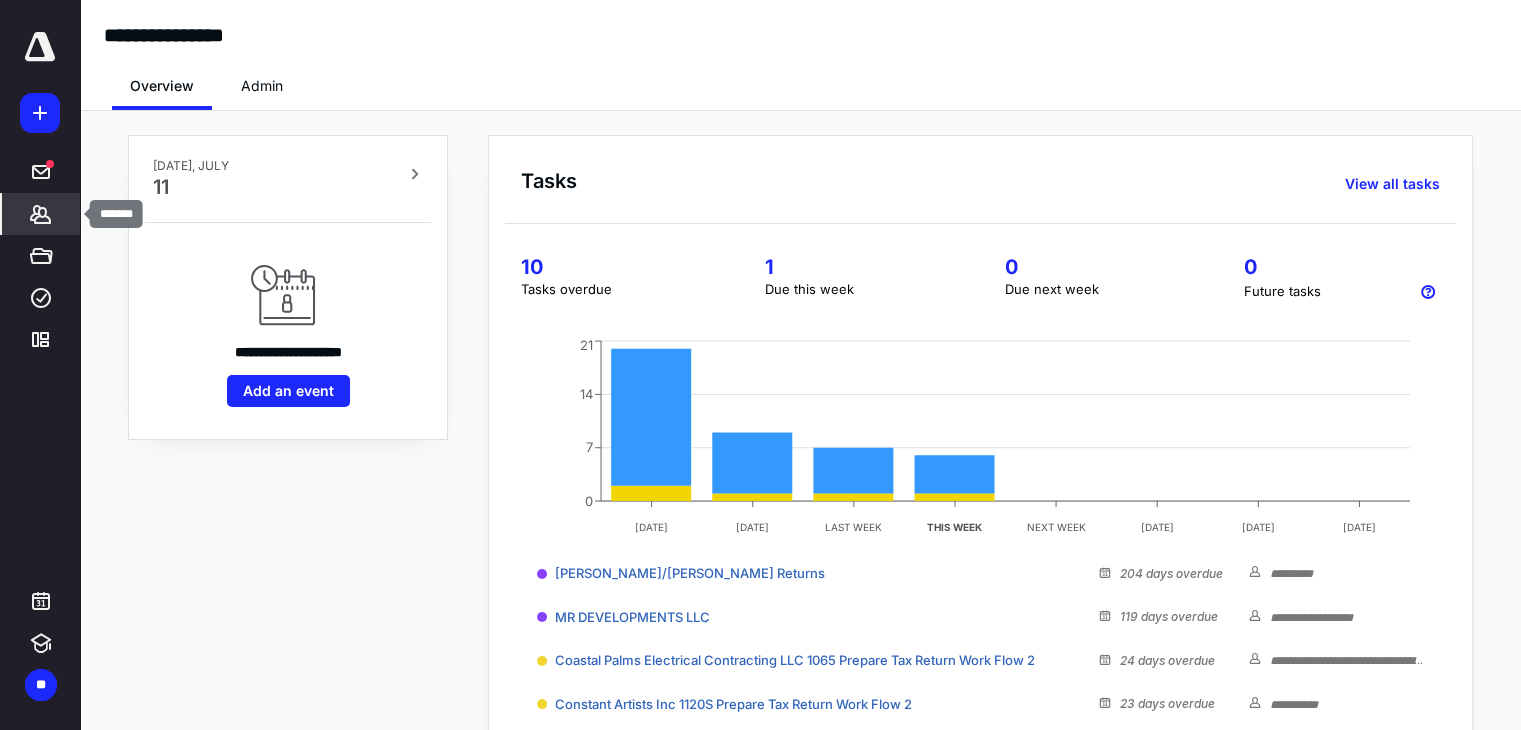 click on "*******" at bounding box center (41, 214) 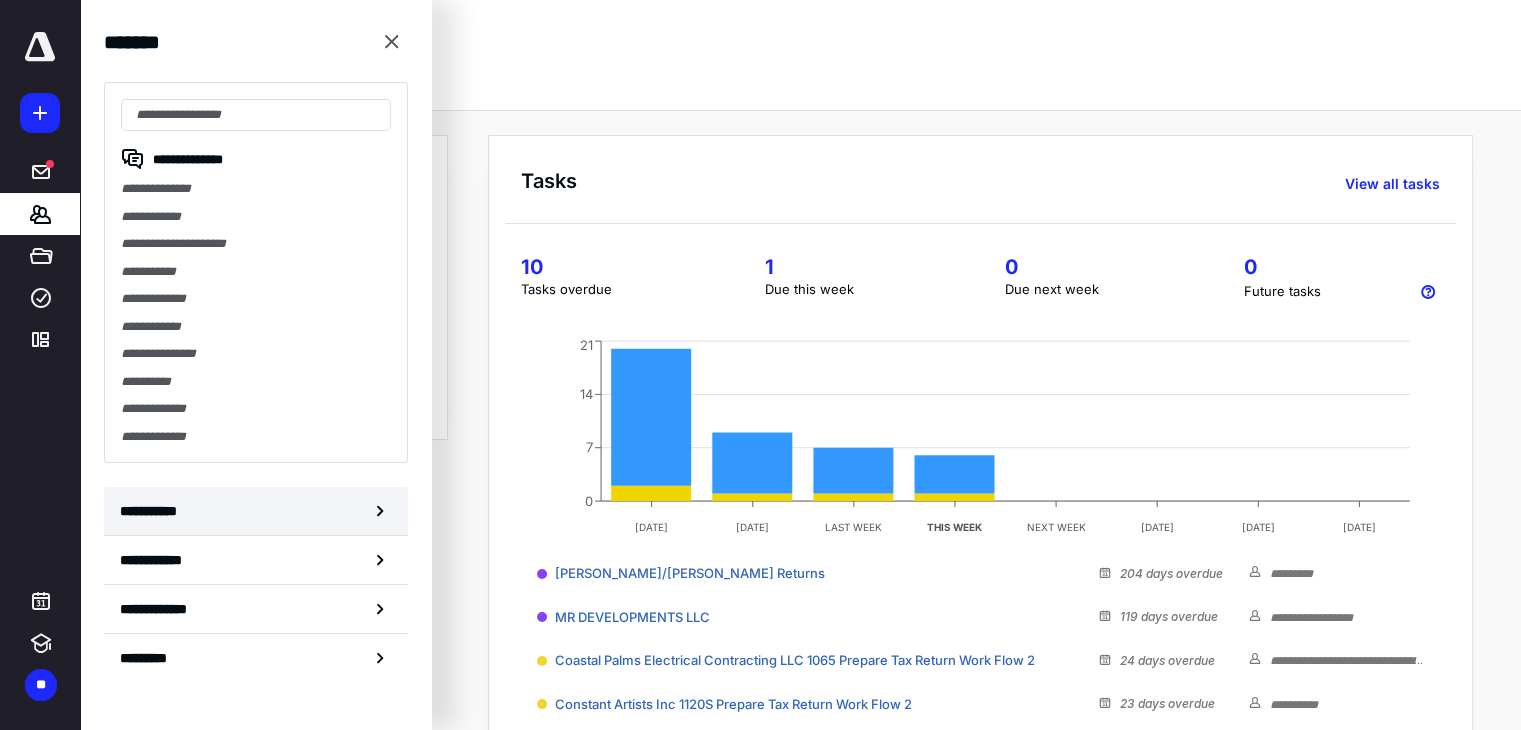 click on "**********" at bounding box center [256, 511] 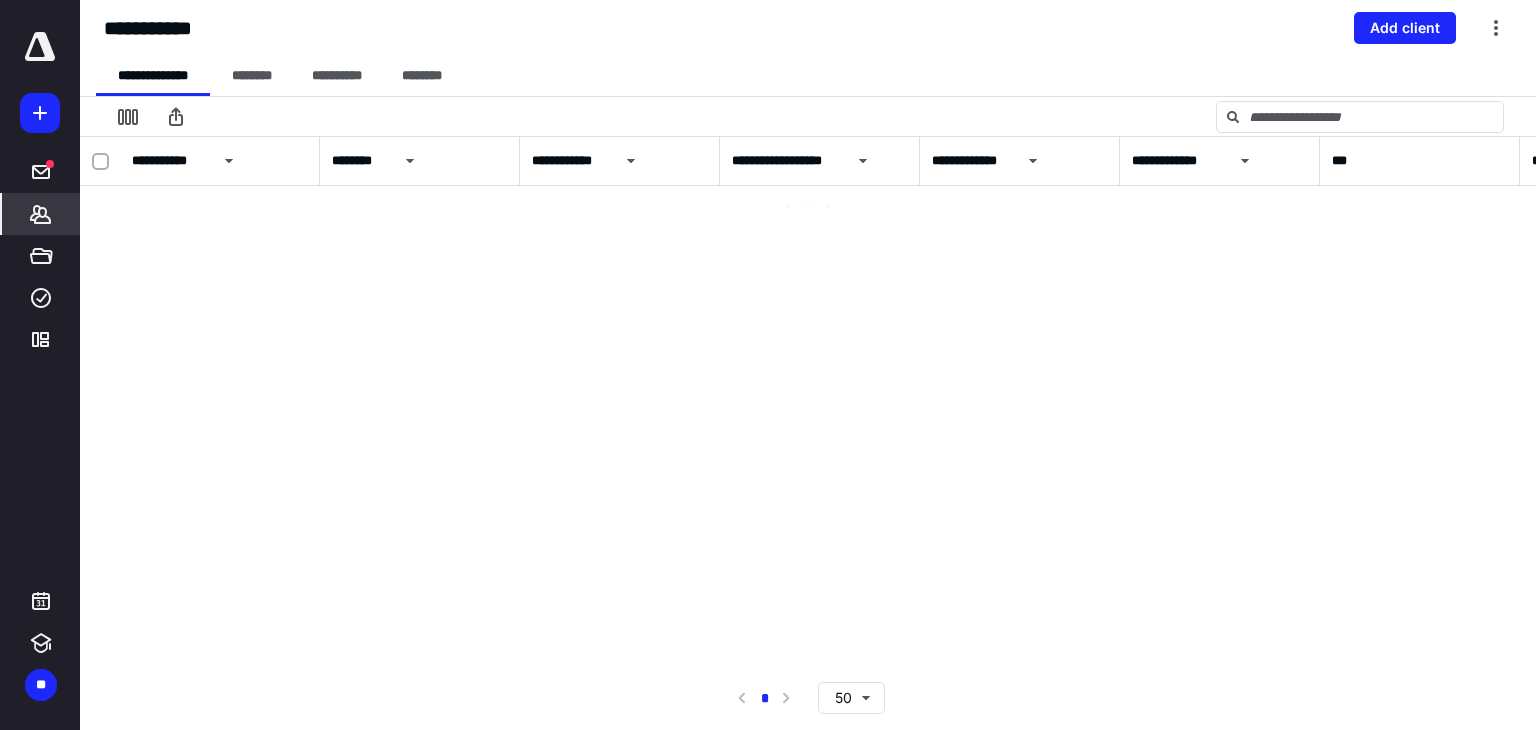 click at bounding box center [808, 116] 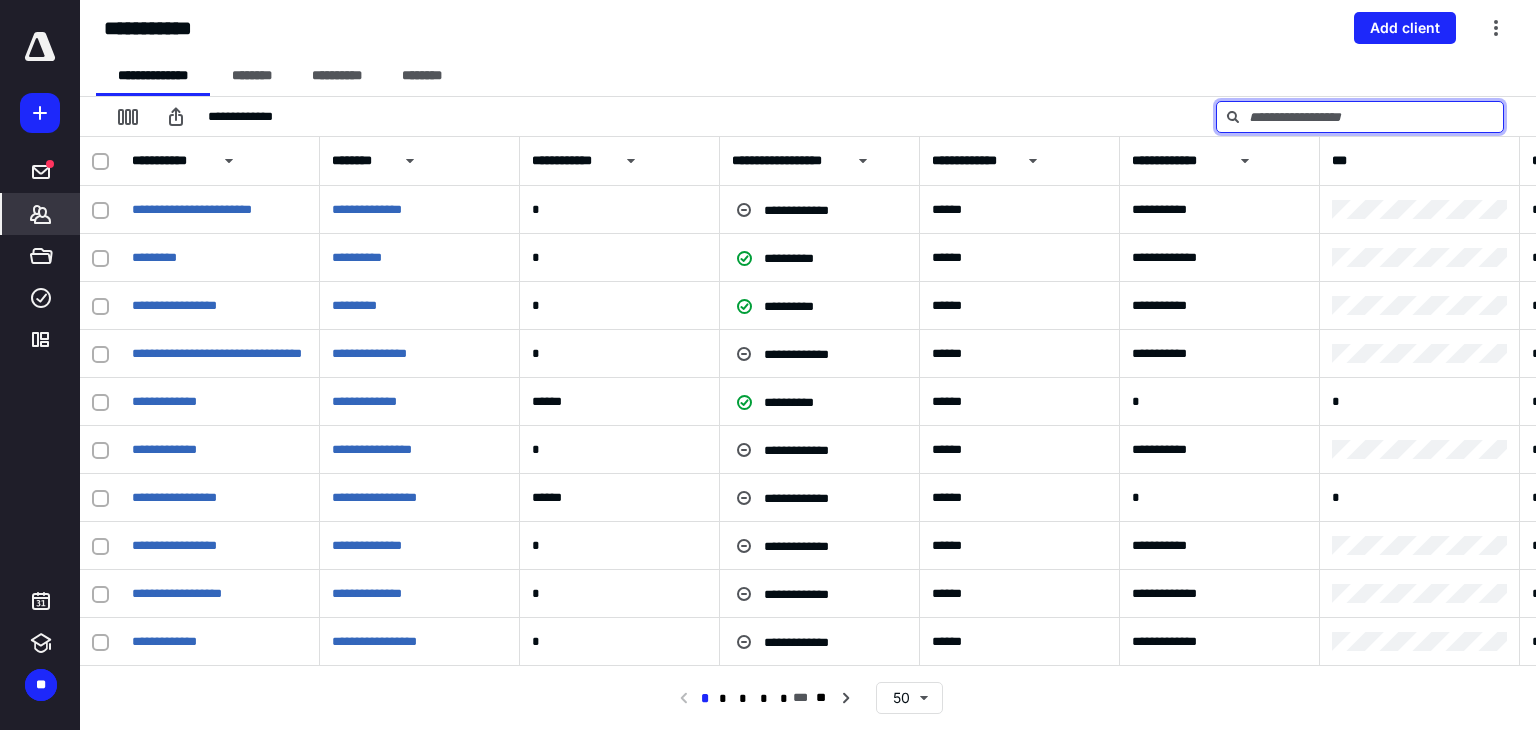 click at bounding box center (1360, 117) 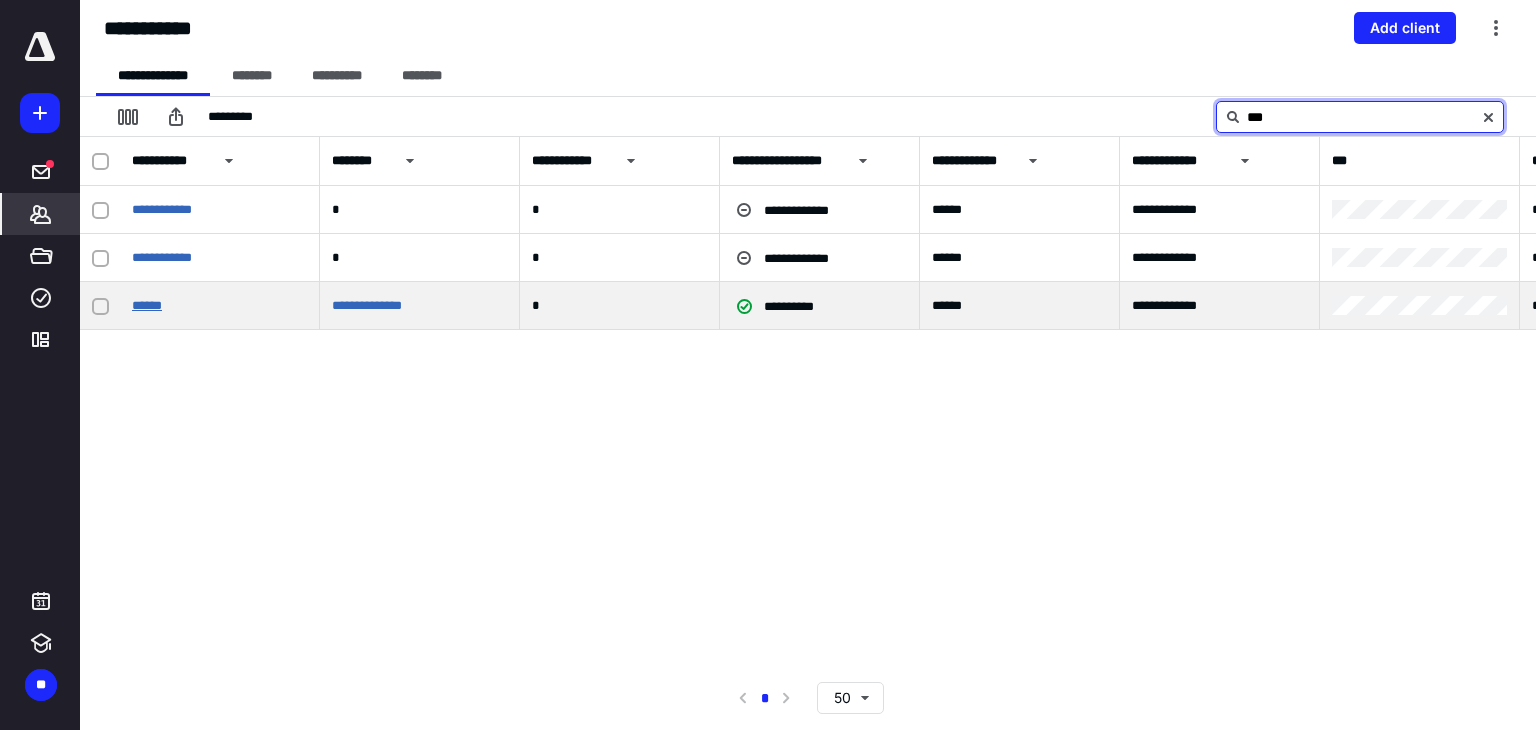 type on "***" 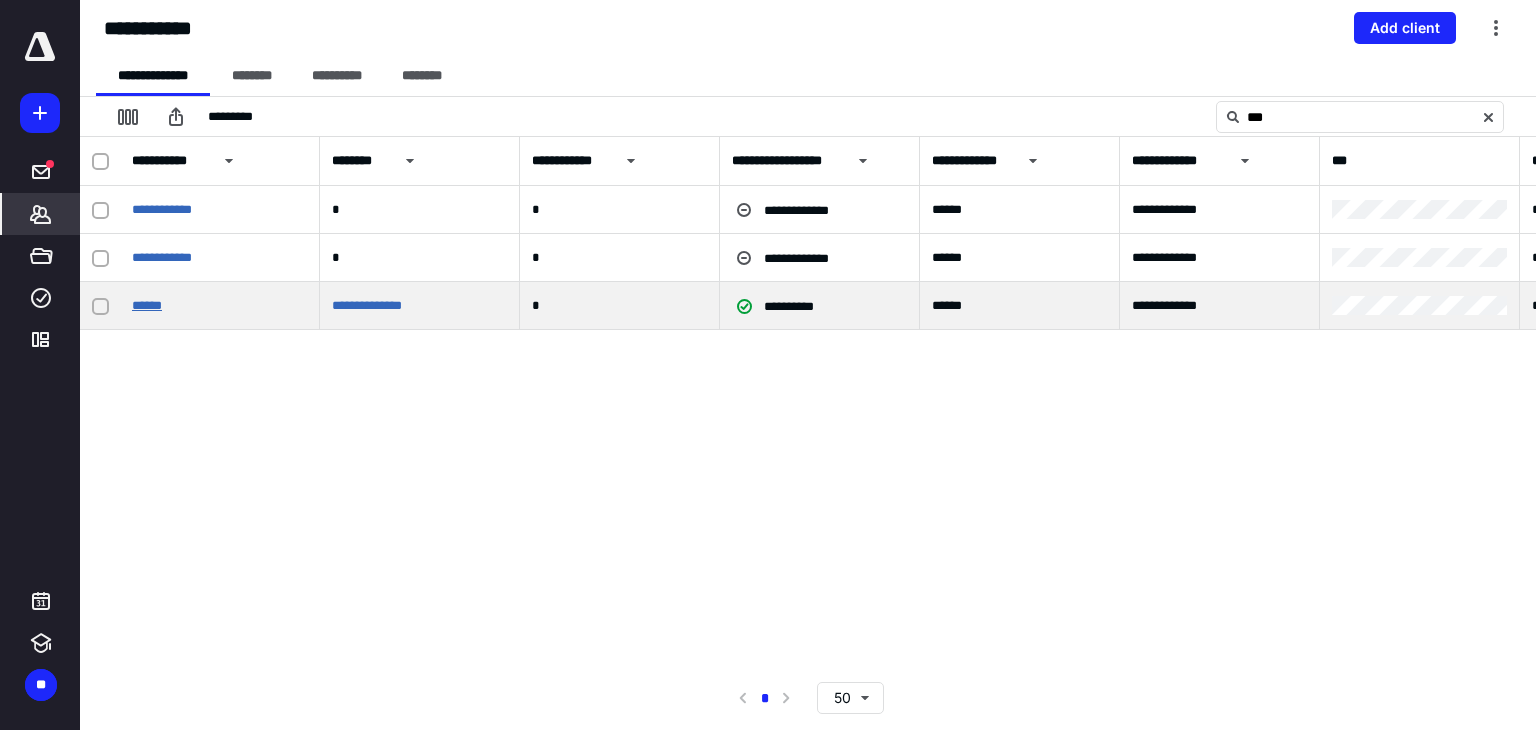 click on "******" at bounding box center (147, 305) 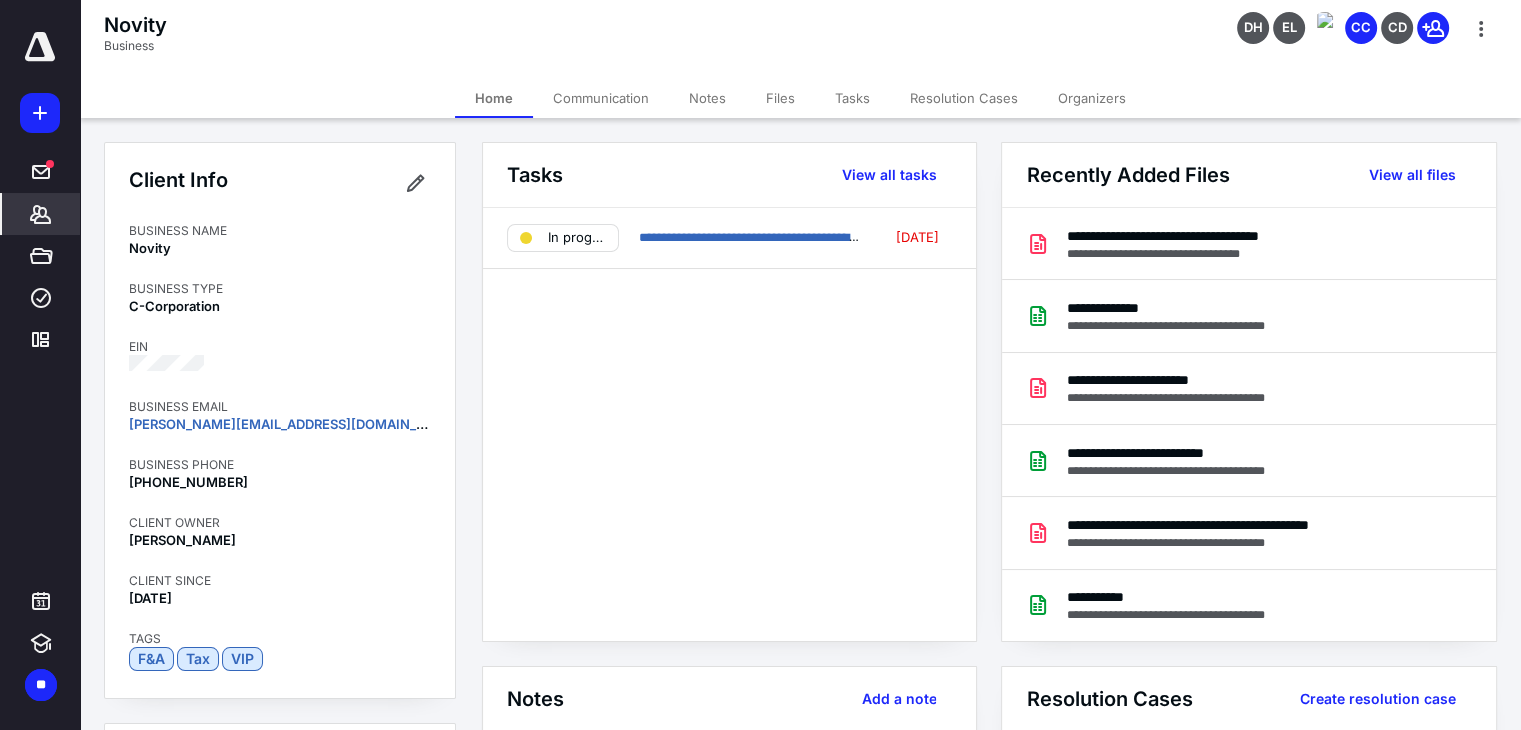 click on "Files" at bounding box center (780, 98) 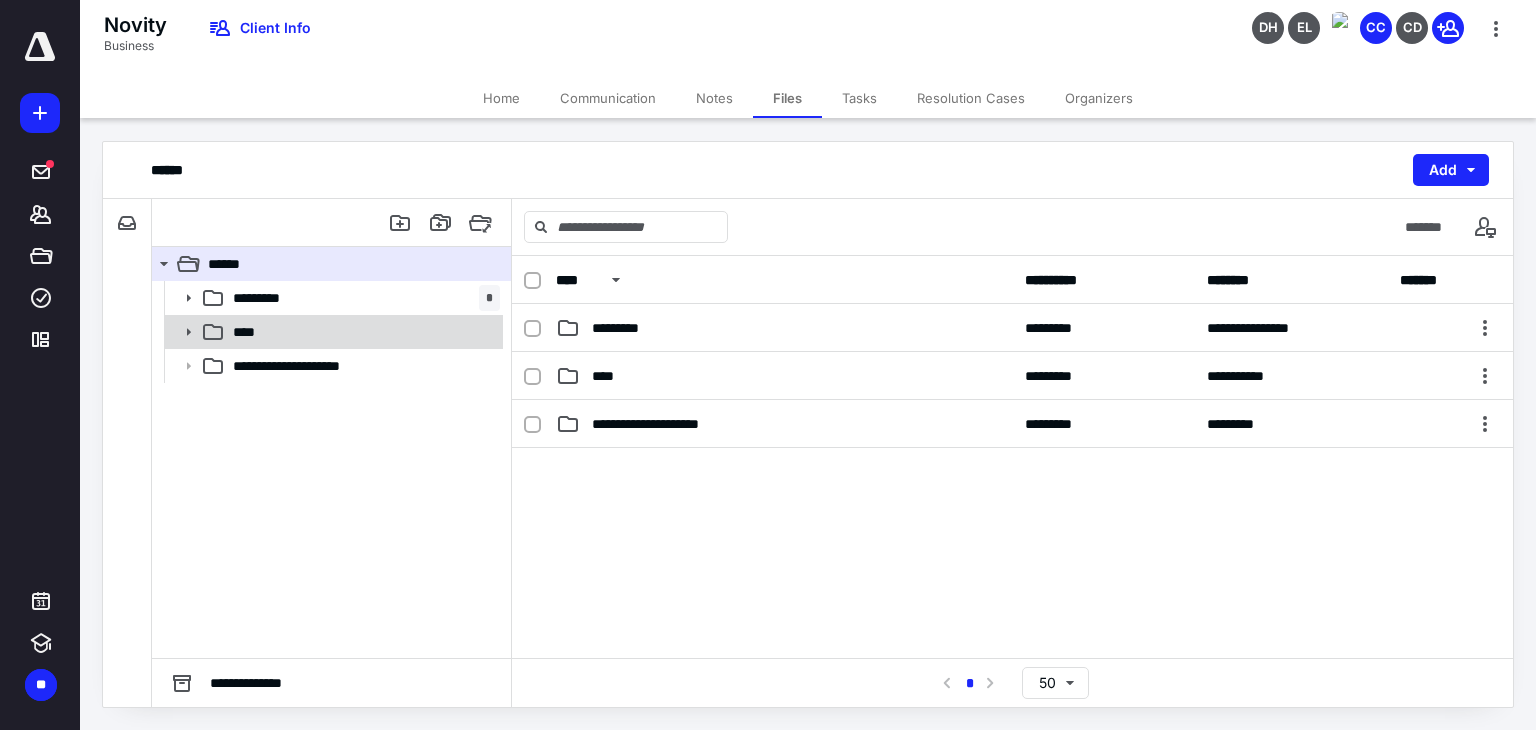 click 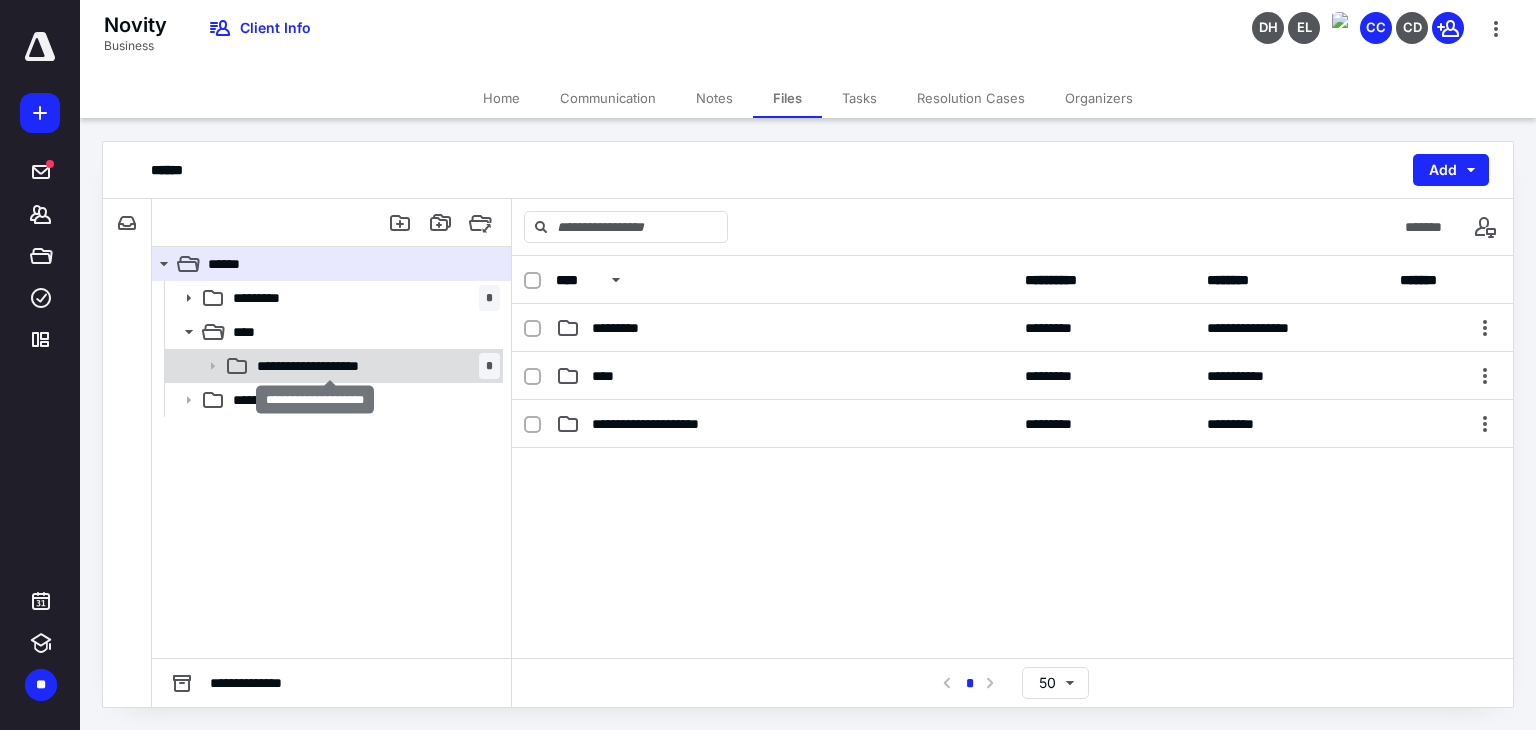 click on "**********" at bounding box center (330, 366) 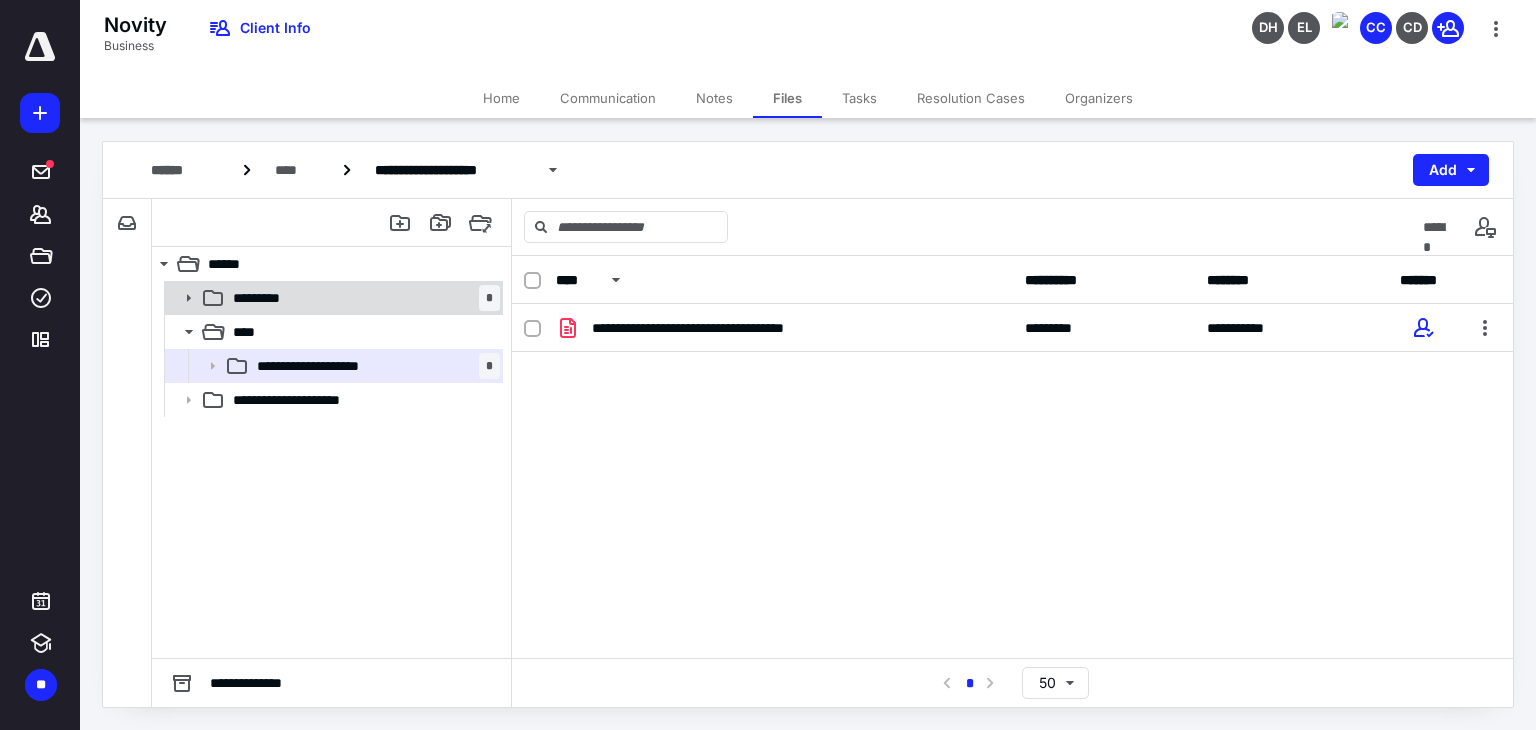 click on "*********" at bounding box center (266, 298) 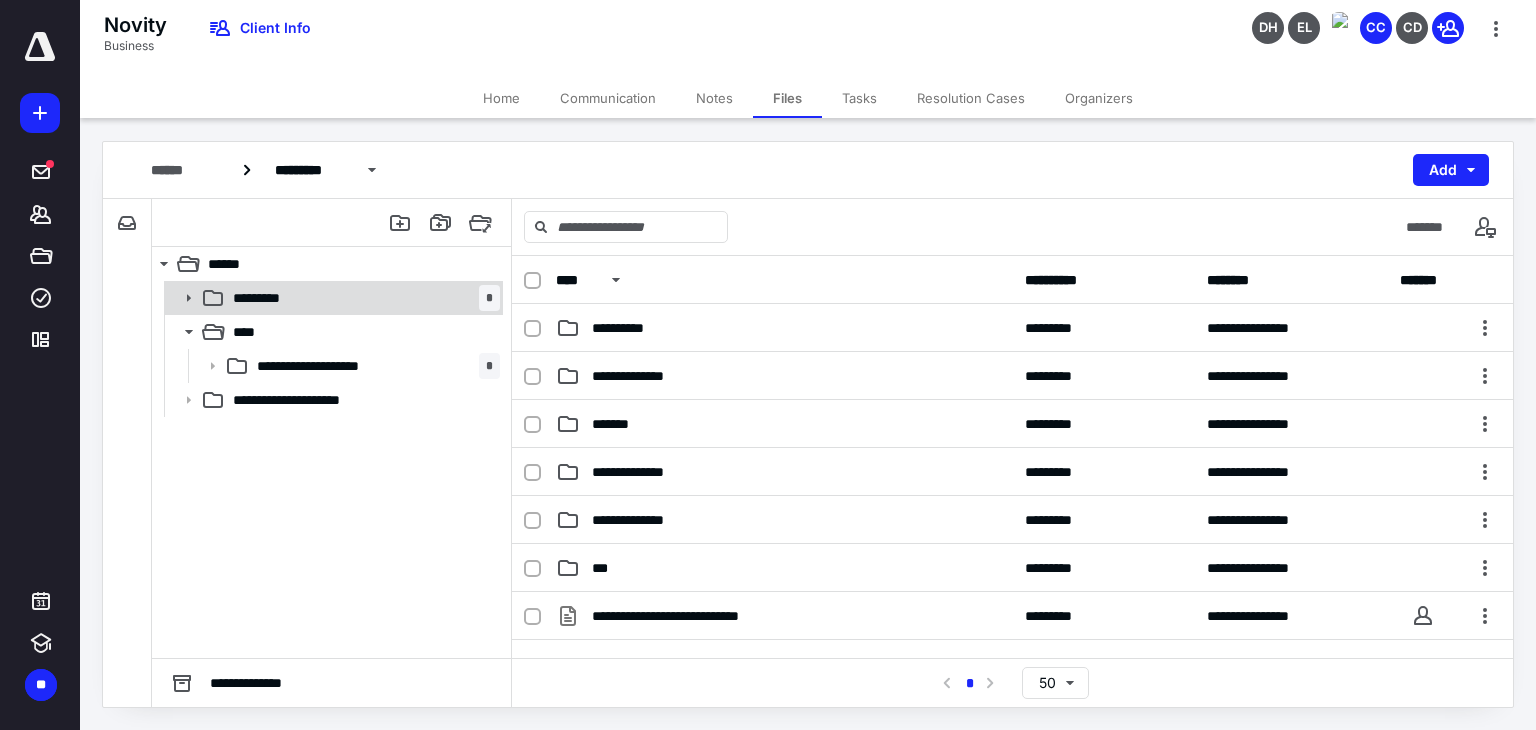 click 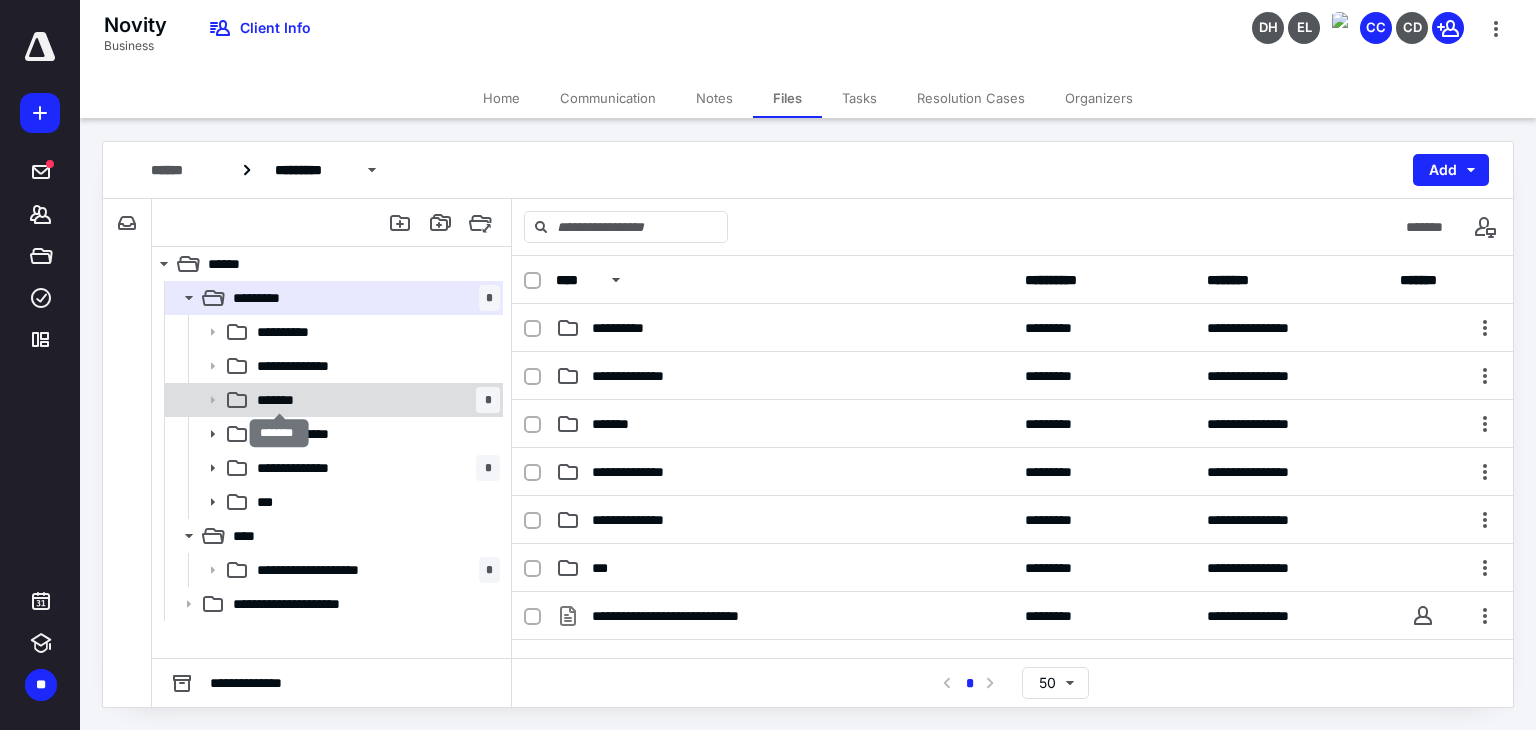 click on "*******" at bounding box center (279, 400) 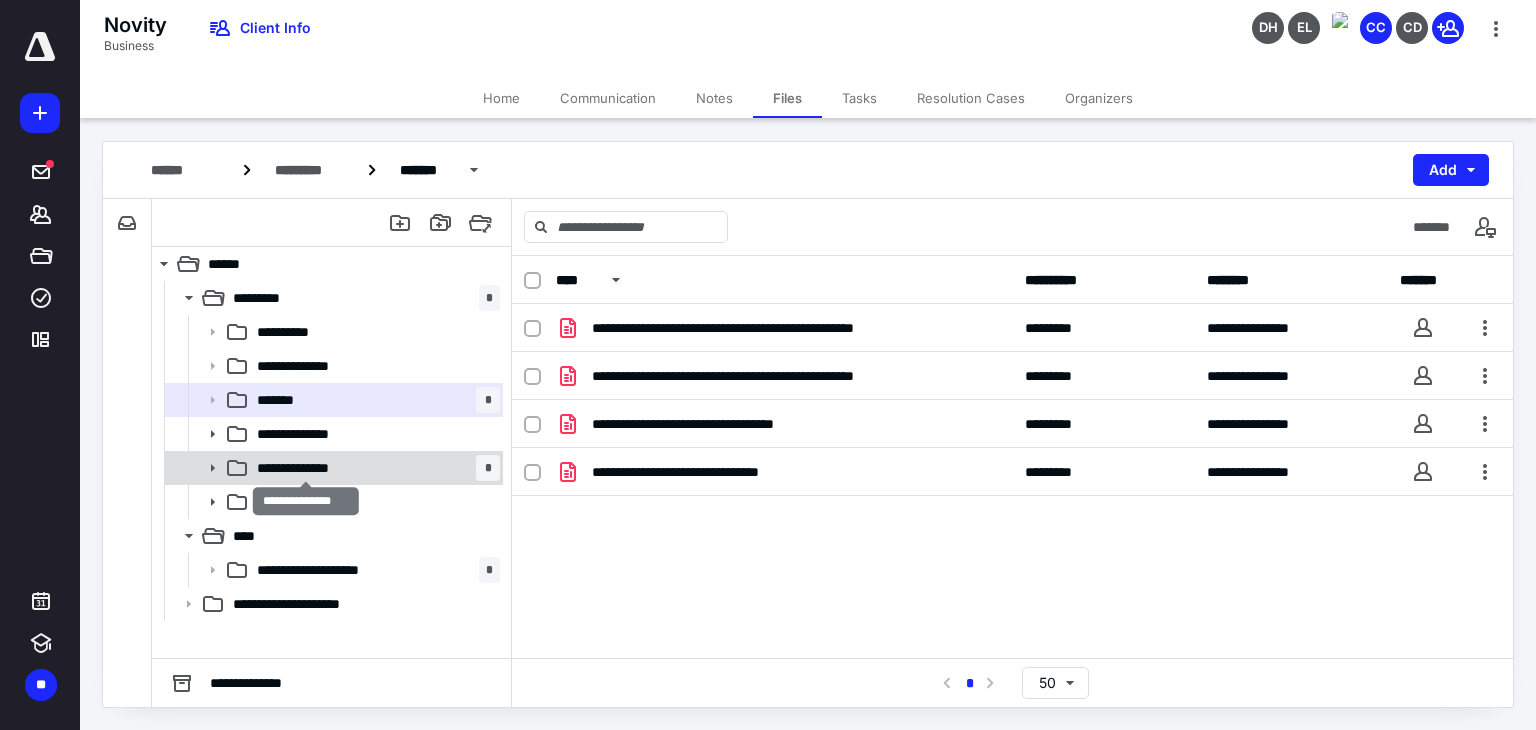 click on "**********" at bounding box center (307, 468) 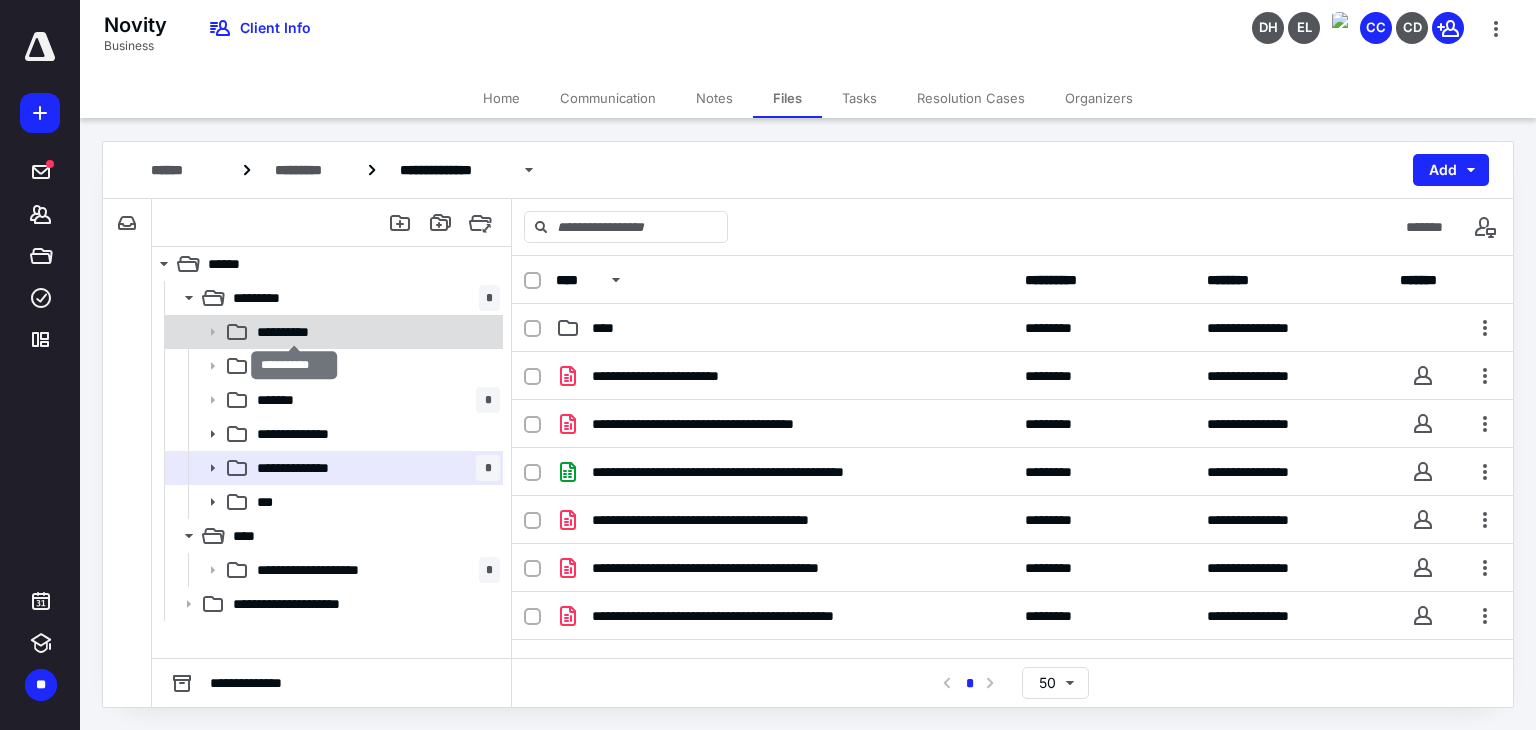 click on "**********" at bounding box center [294, 332] 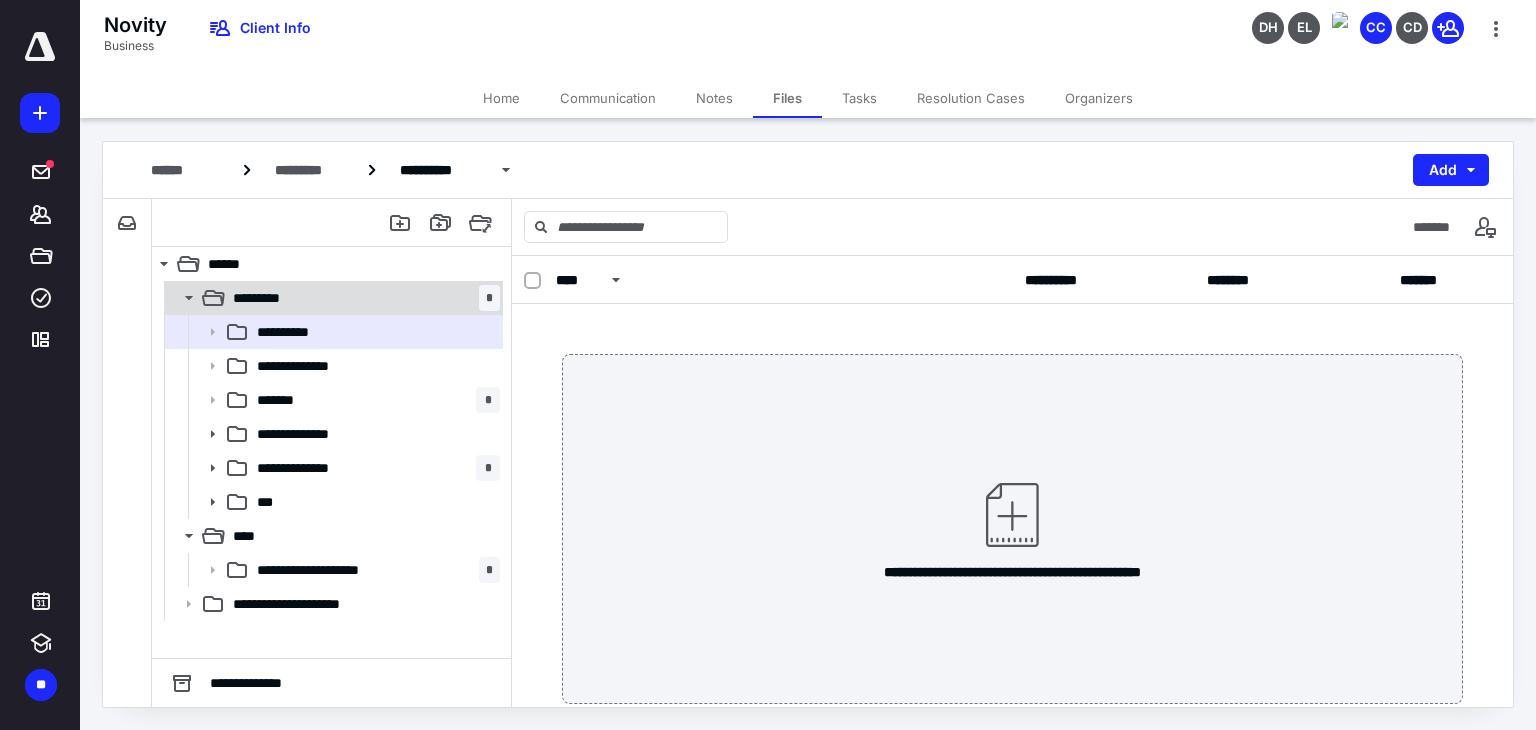 click on "*********" at bounding box center (266, 298) 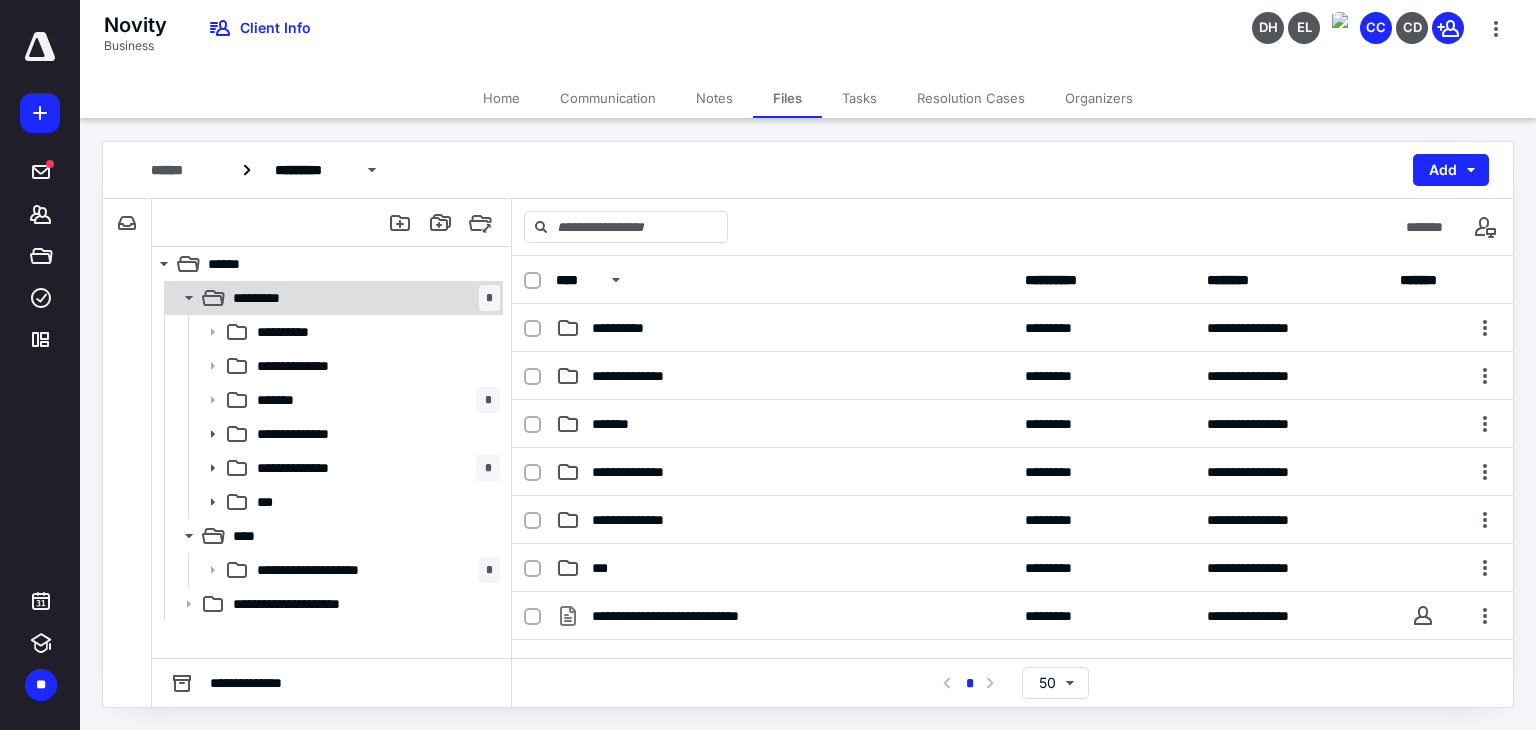 click 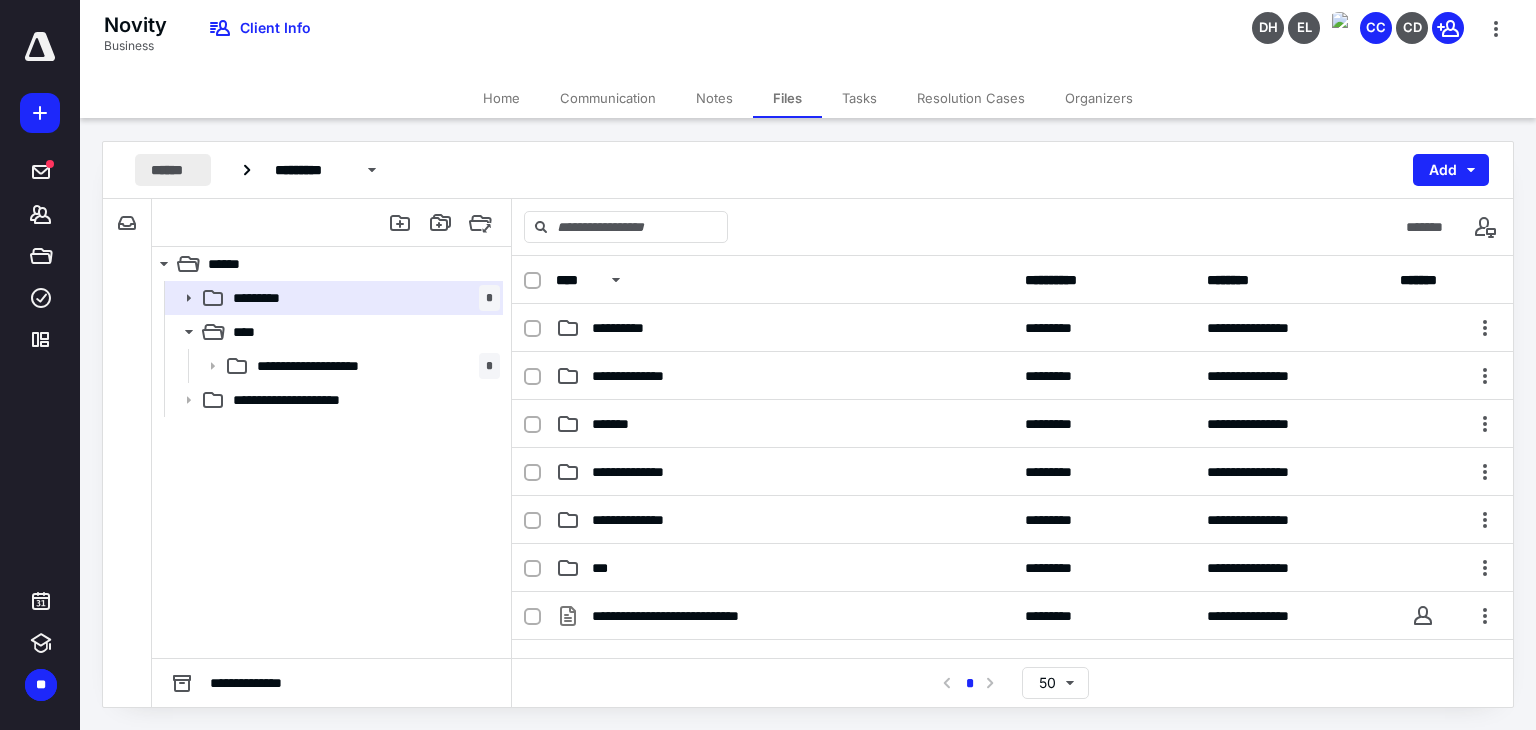 click on "******" at bounding box center (173, 170) 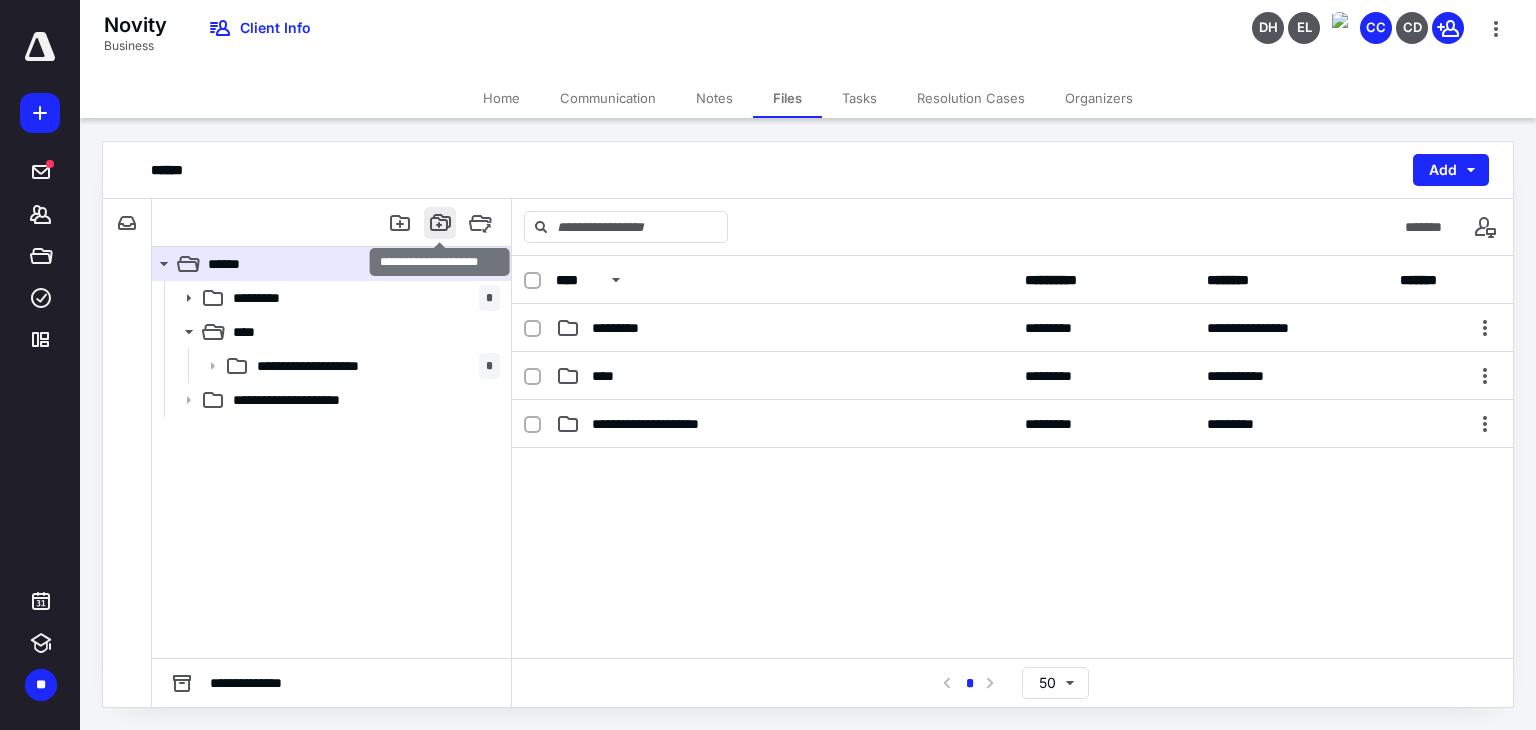 click at bounding box center (440, 223) 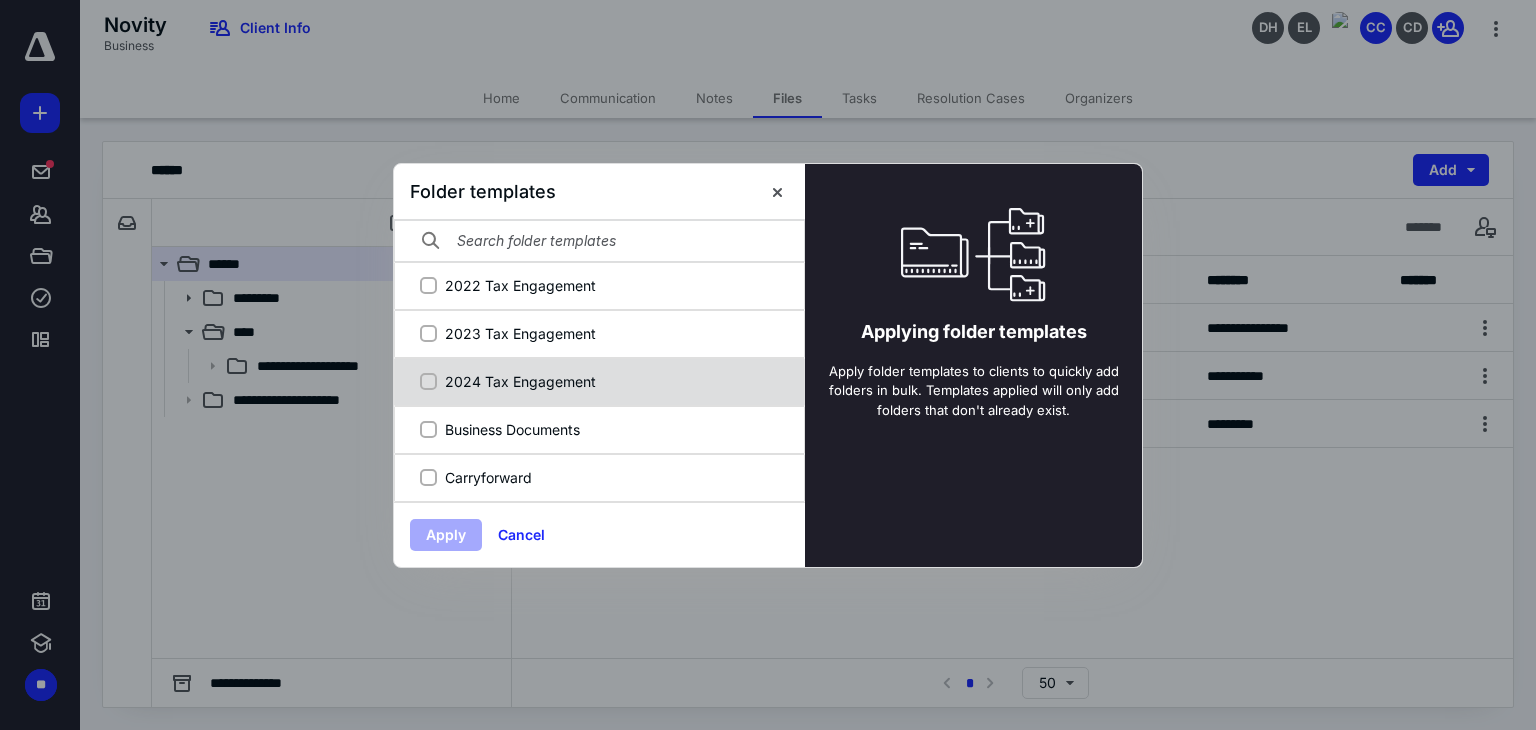 click on "2024 Tax Engagement" at bounding box center [610, 381] 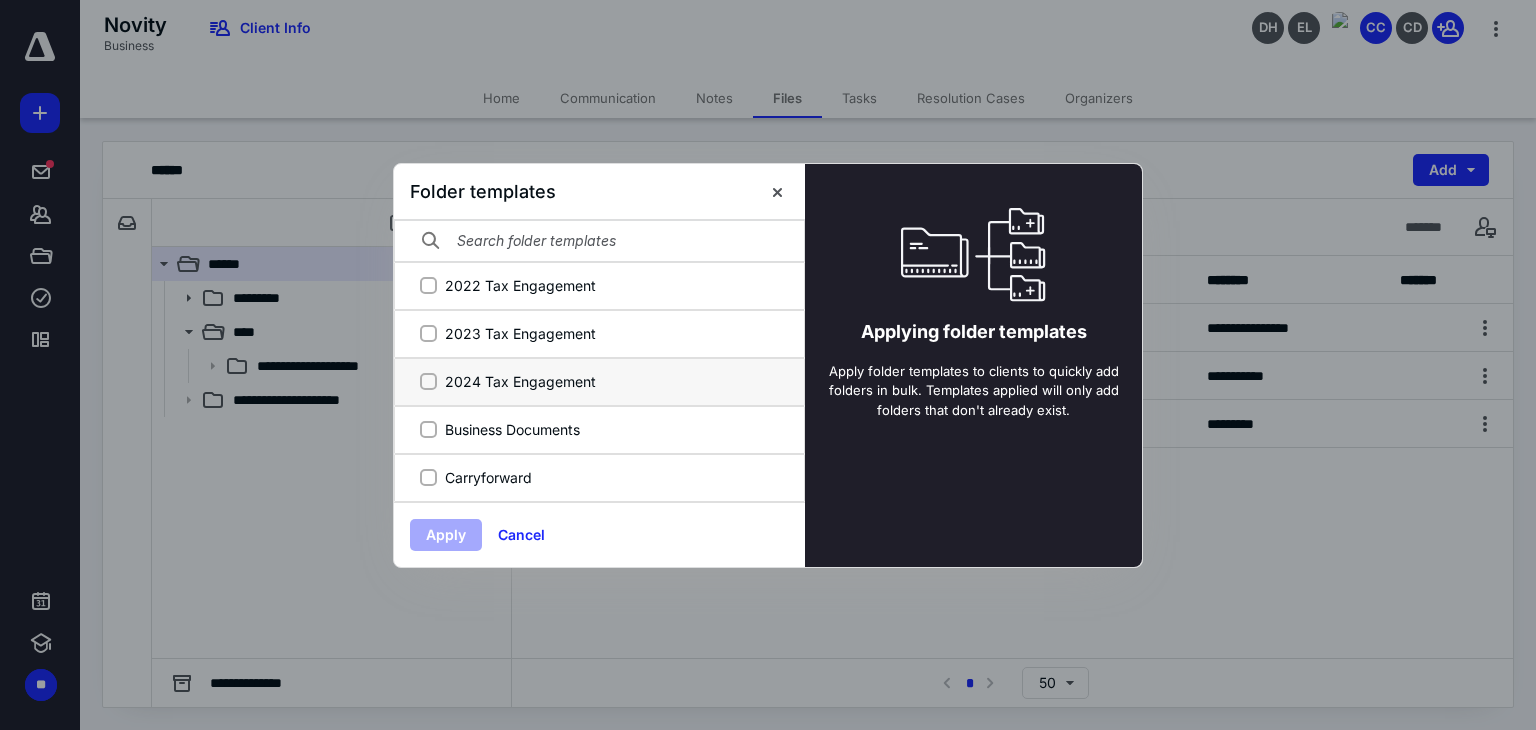 click on "2024 Tax Engagement" at bounding box center [428, 381] 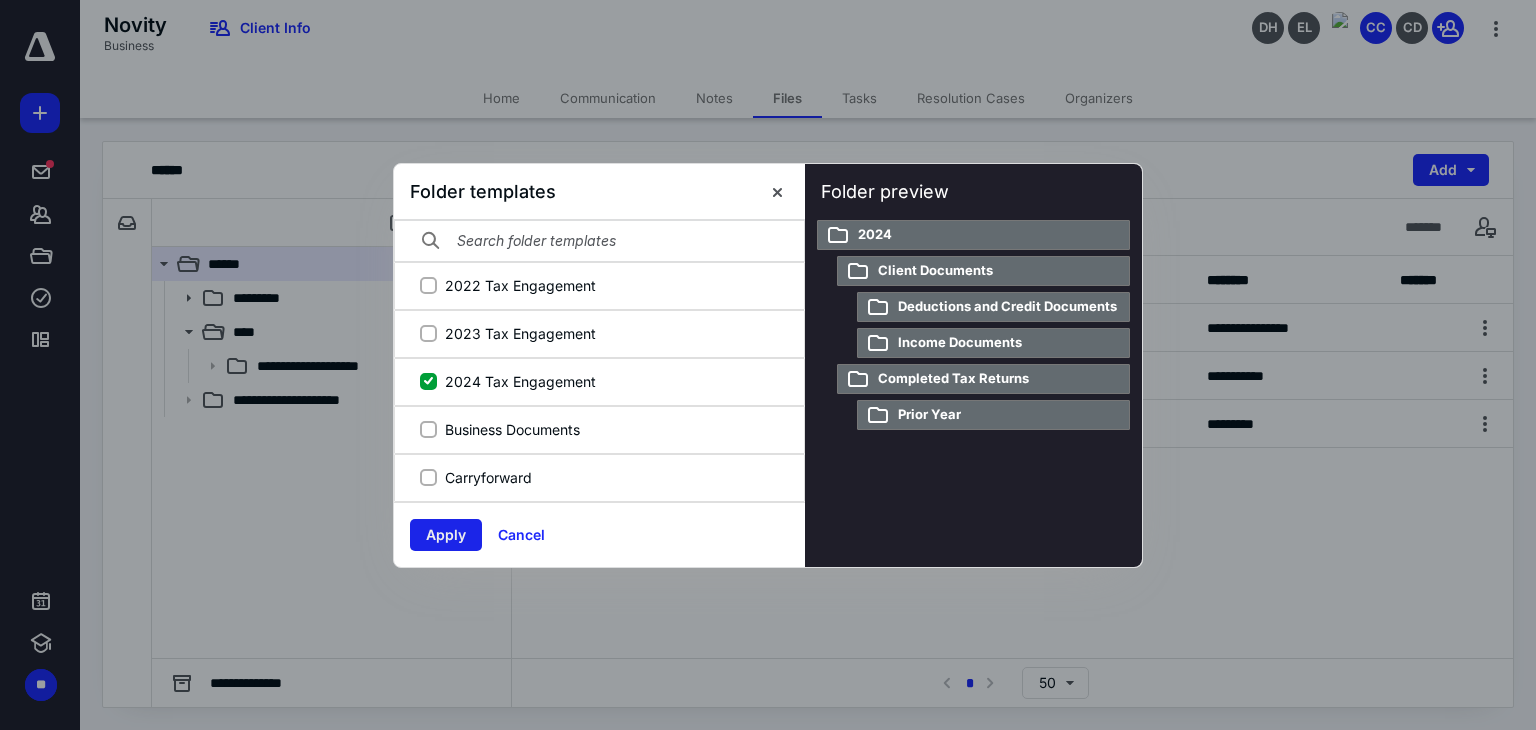 click on "Apply" at bounding box center (446, 535) 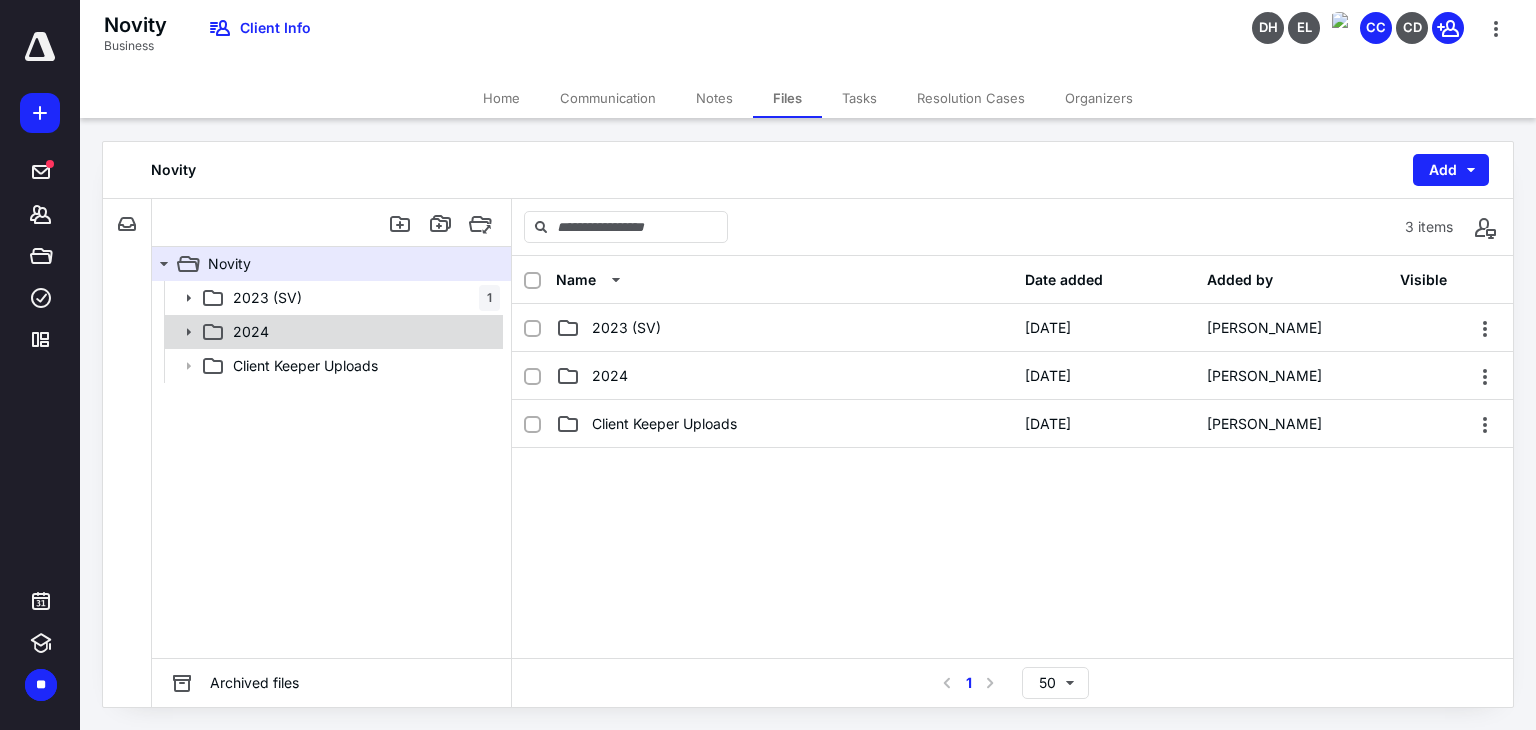 click 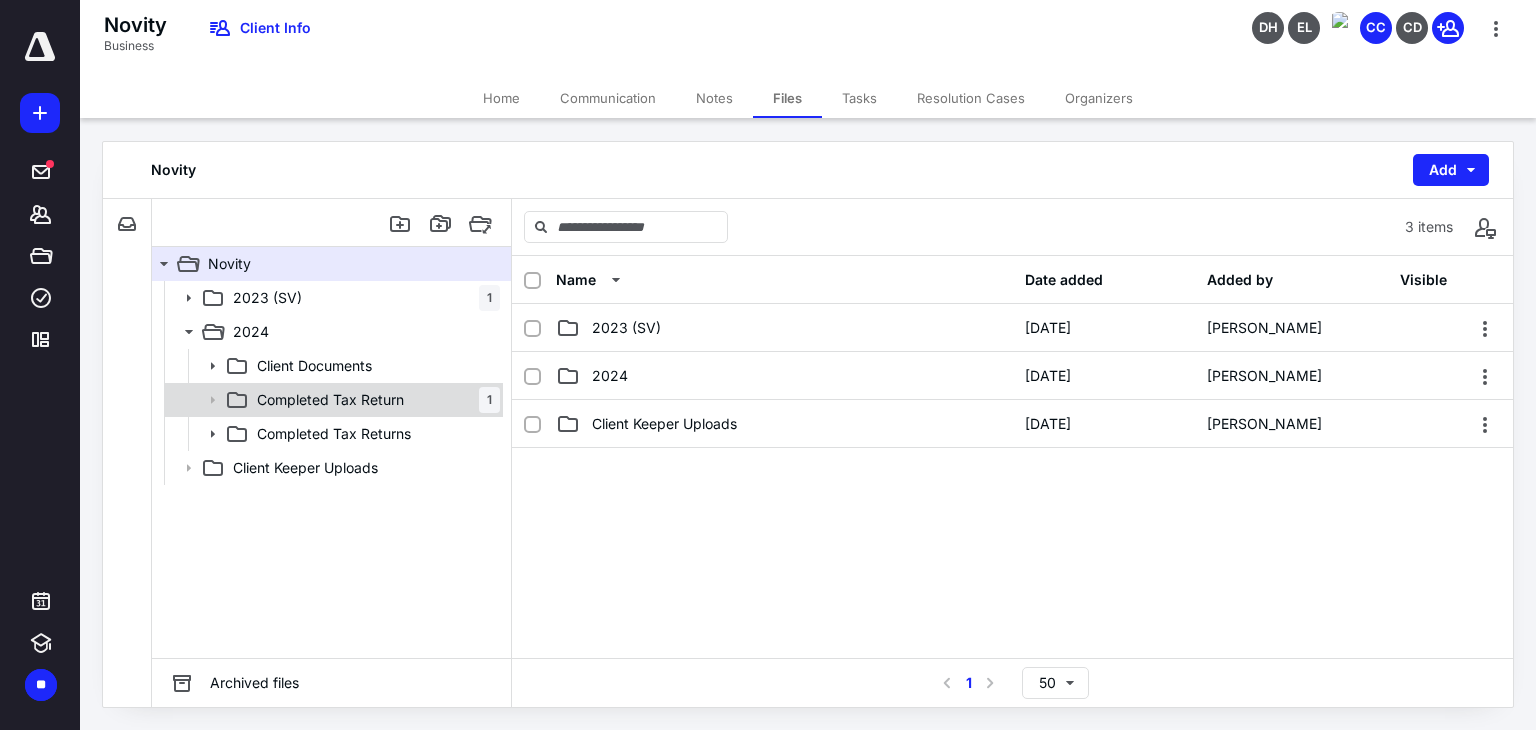 click 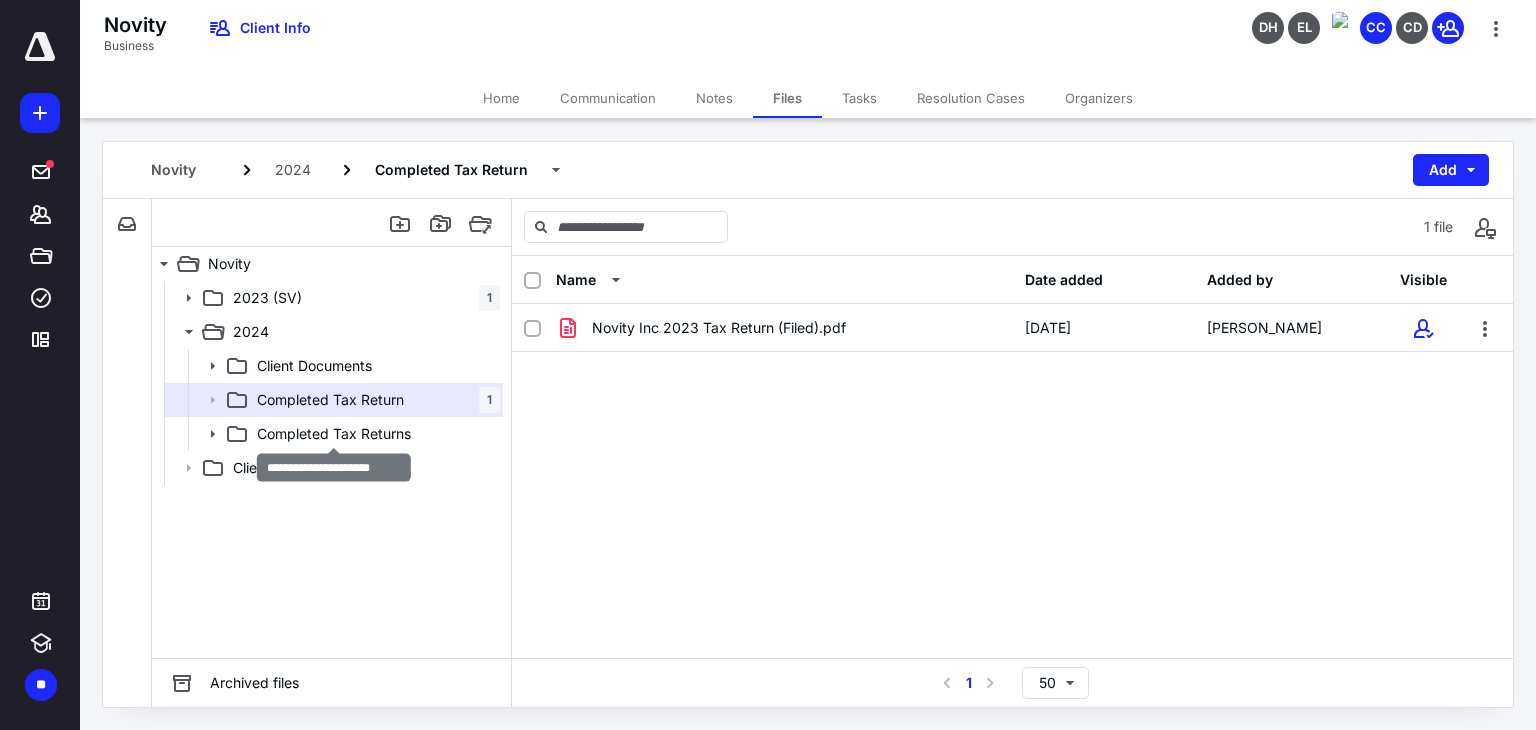 click on "Completed Tax Returns" at bounding box center [334, 434] 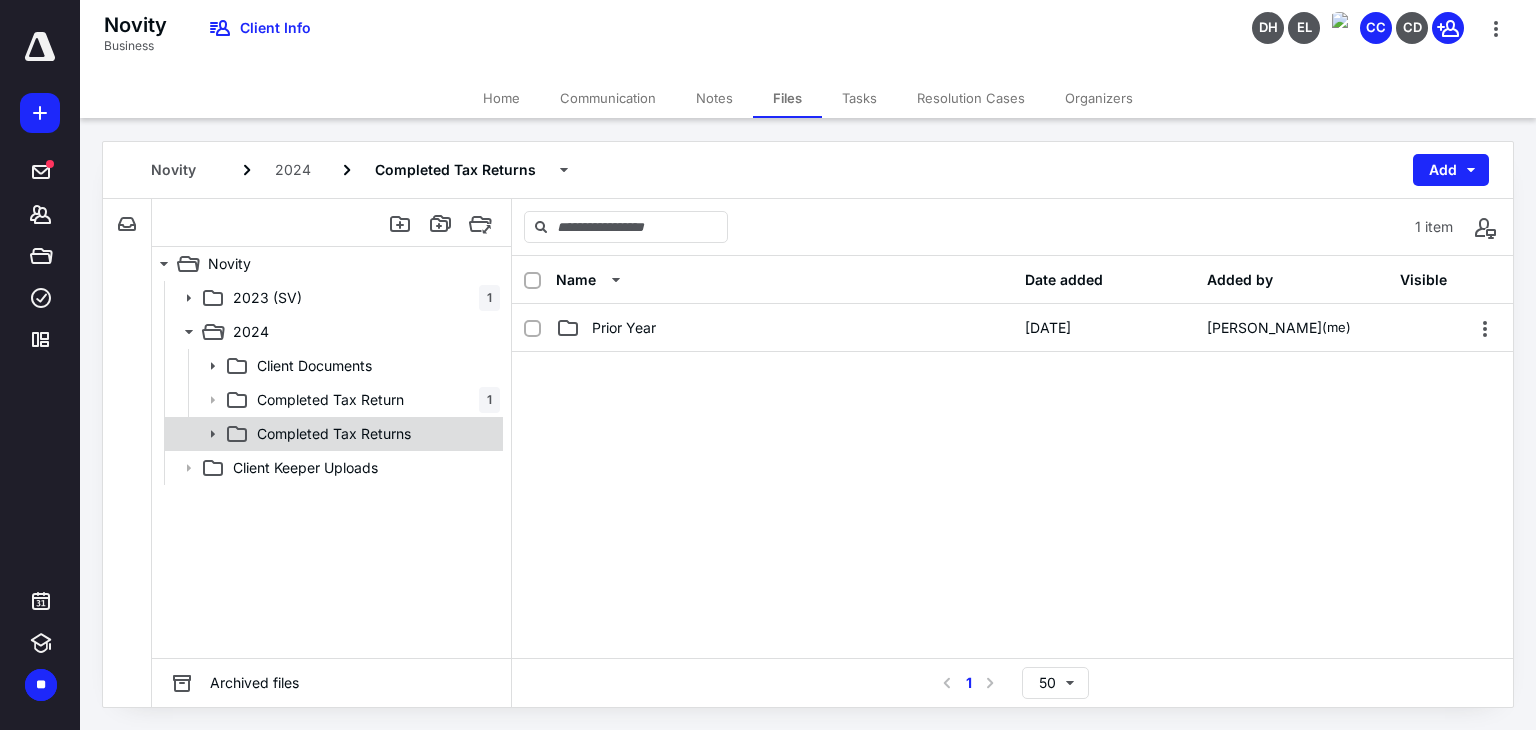 click 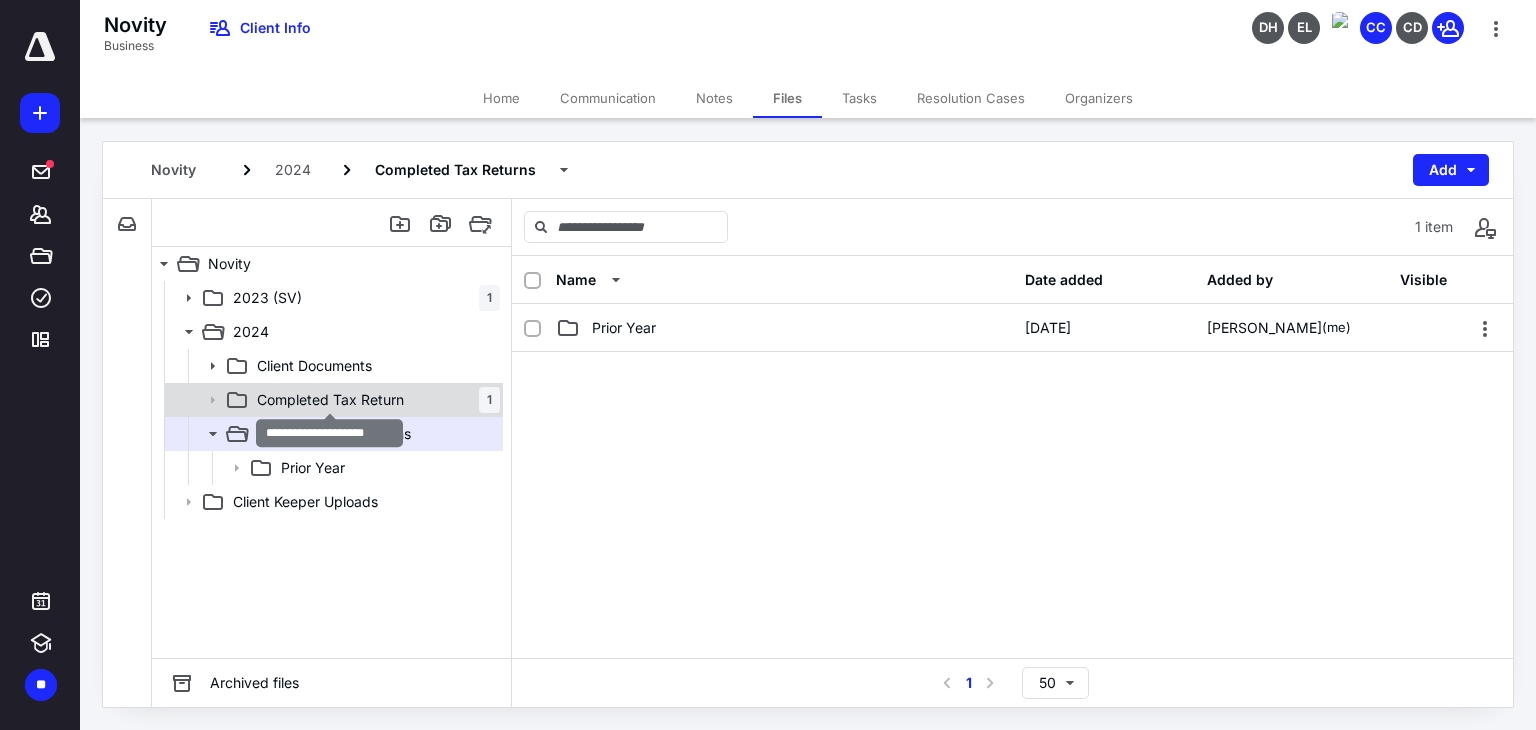 click on "Completed Tax Return" at bounding box center (330, 400) 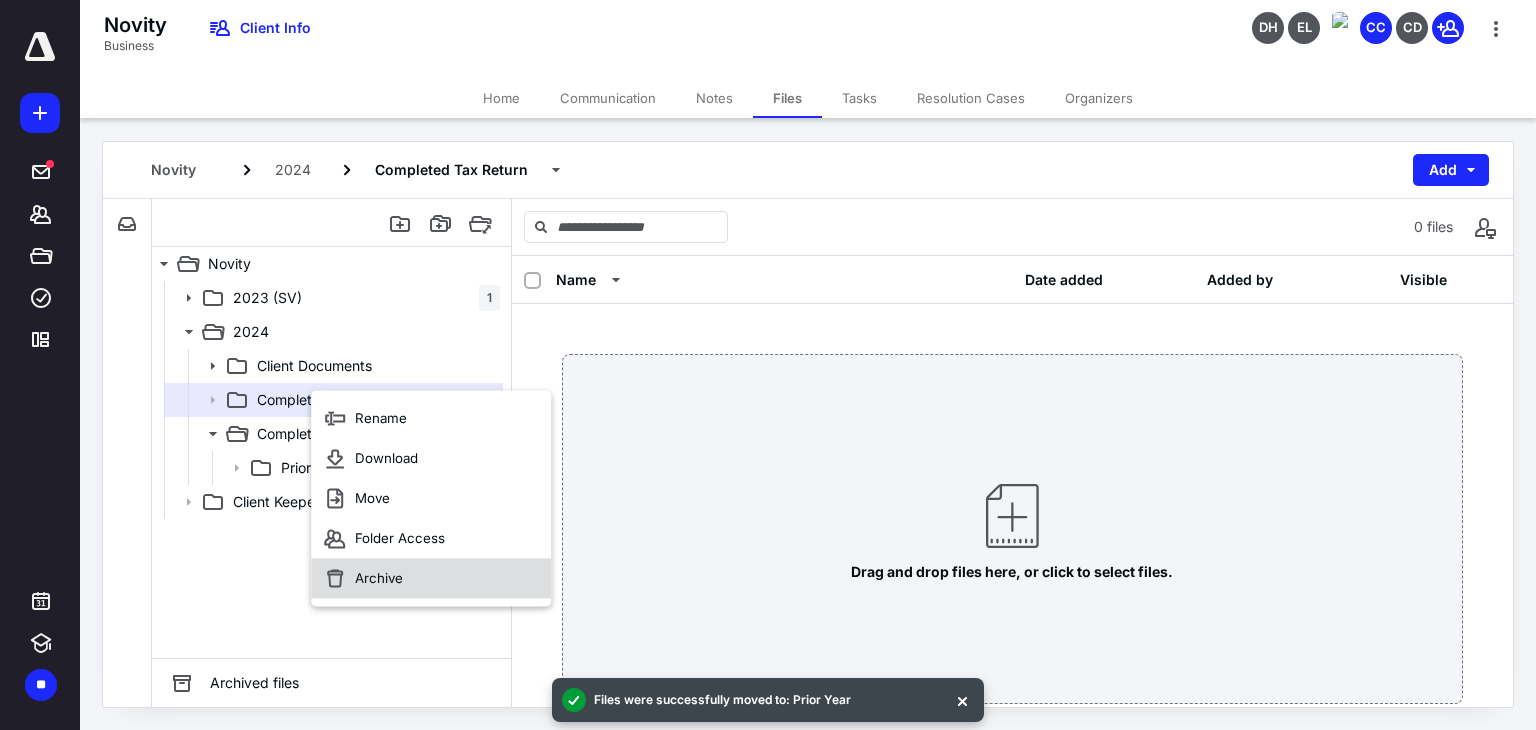 click on "Archive" at bounding box center [379, 578] 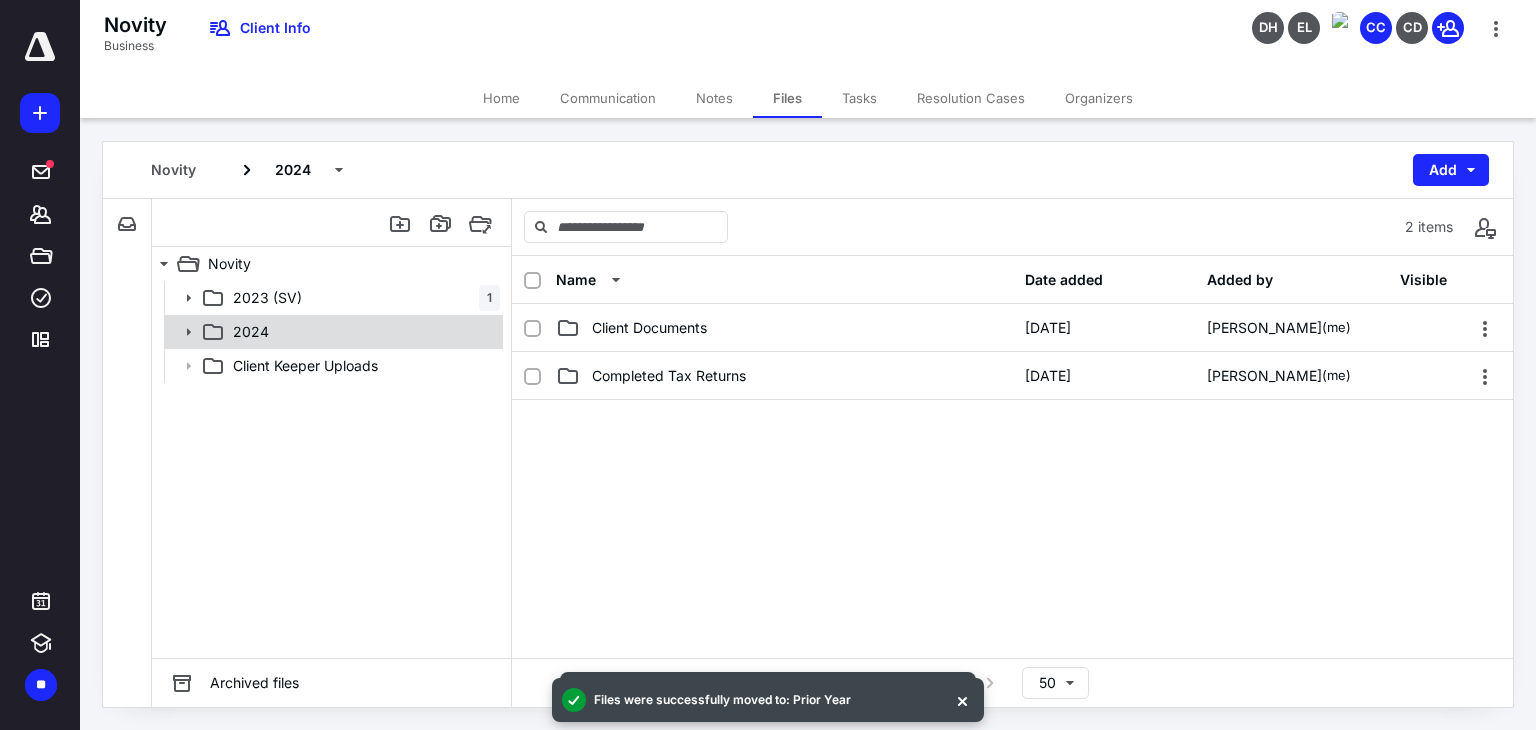 click 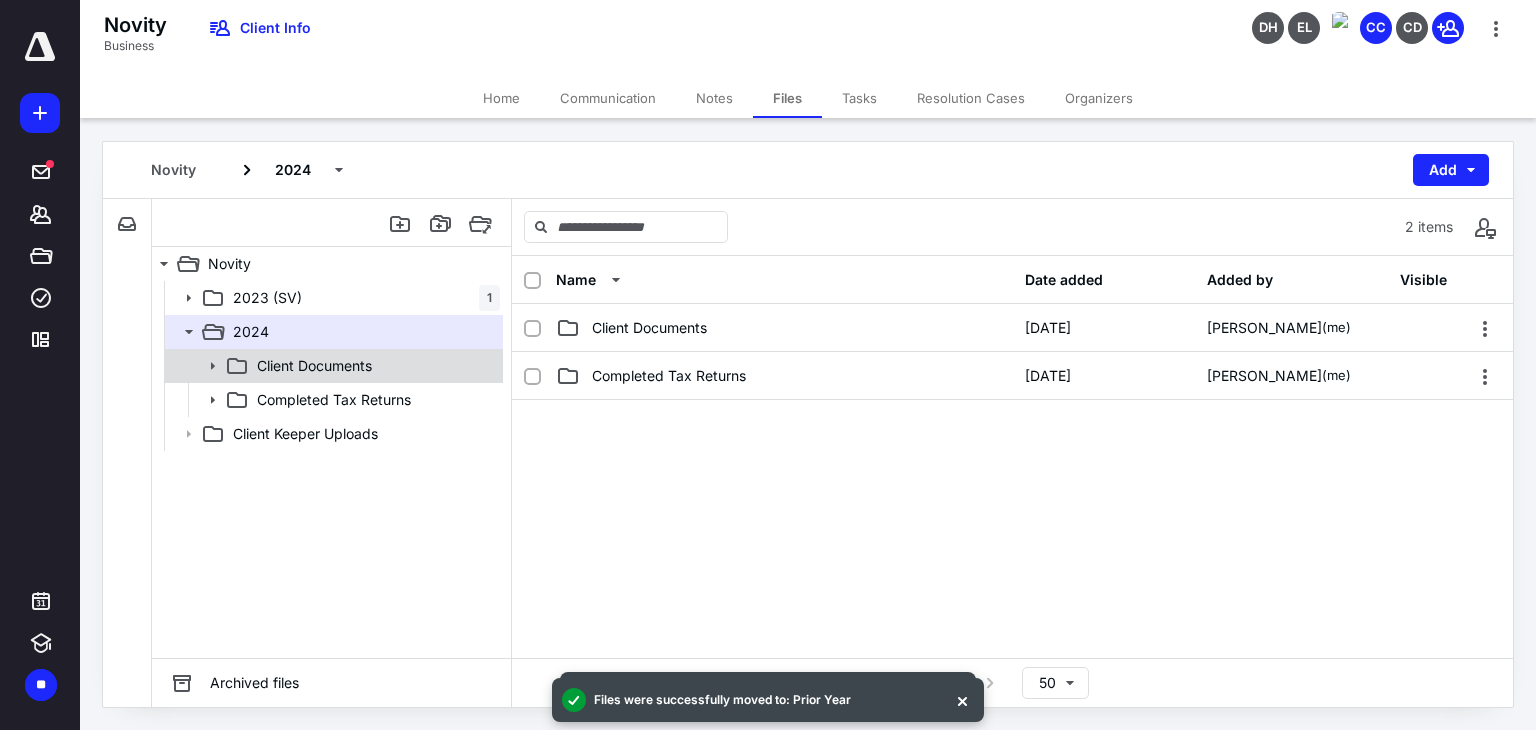 click 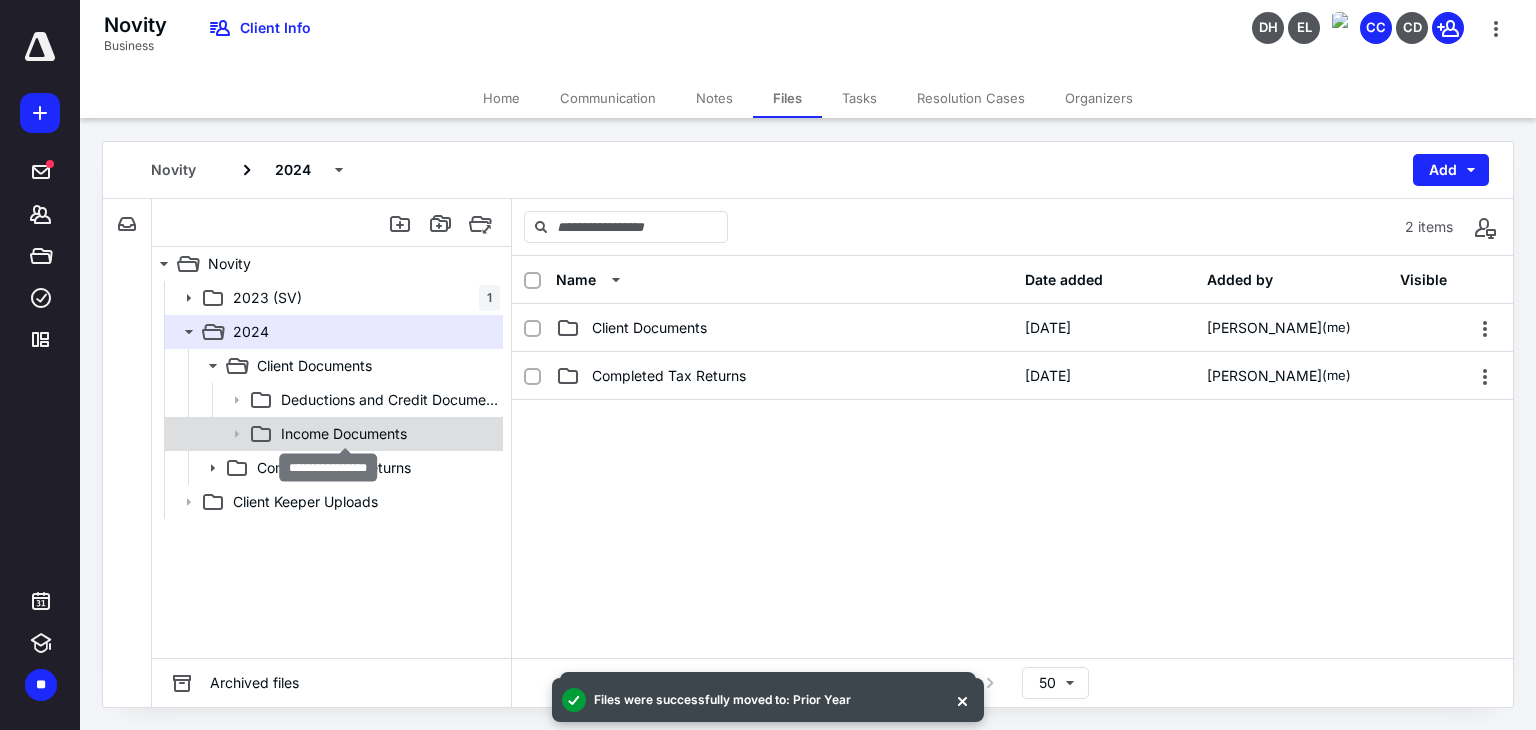 click on "Income Documents" at bounding box center [344, 434] 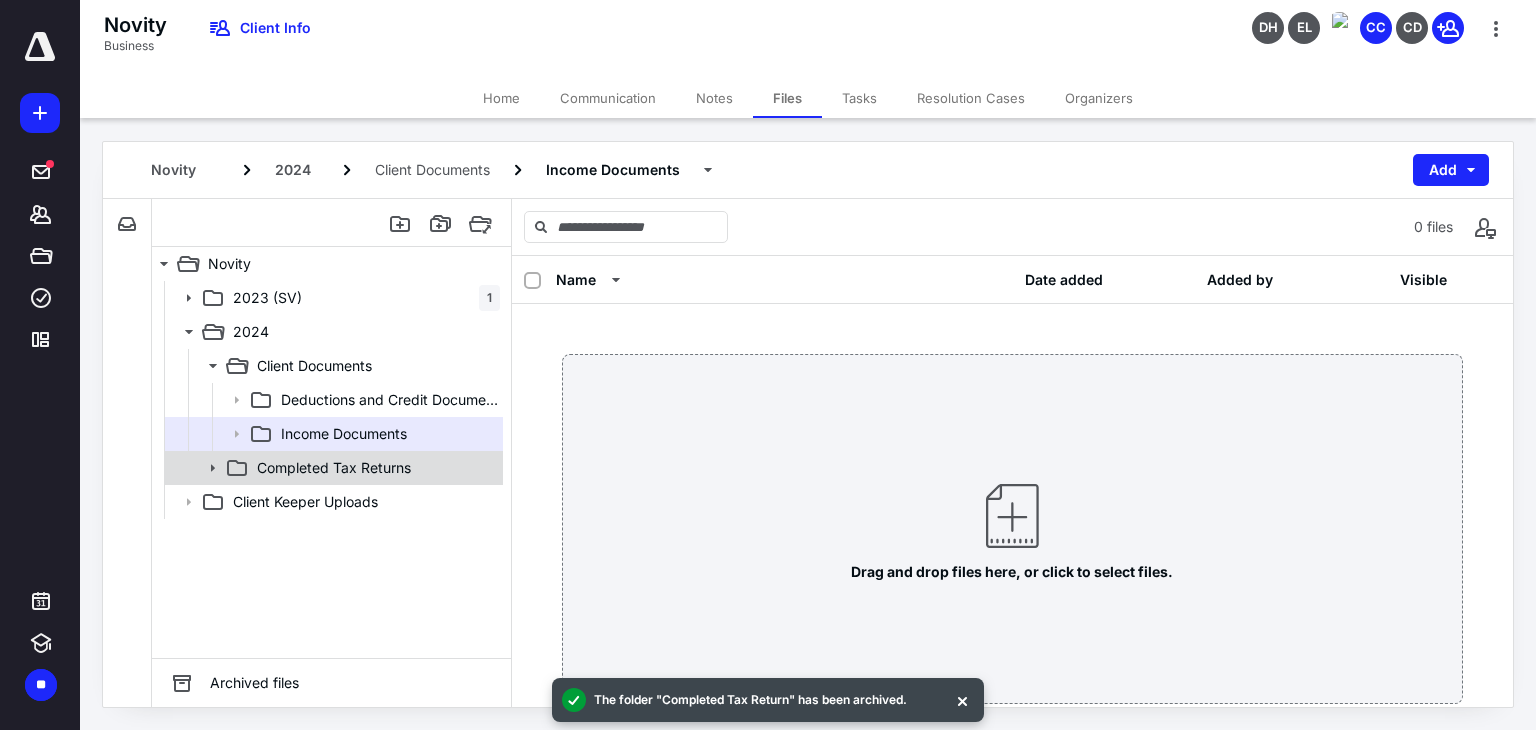 click 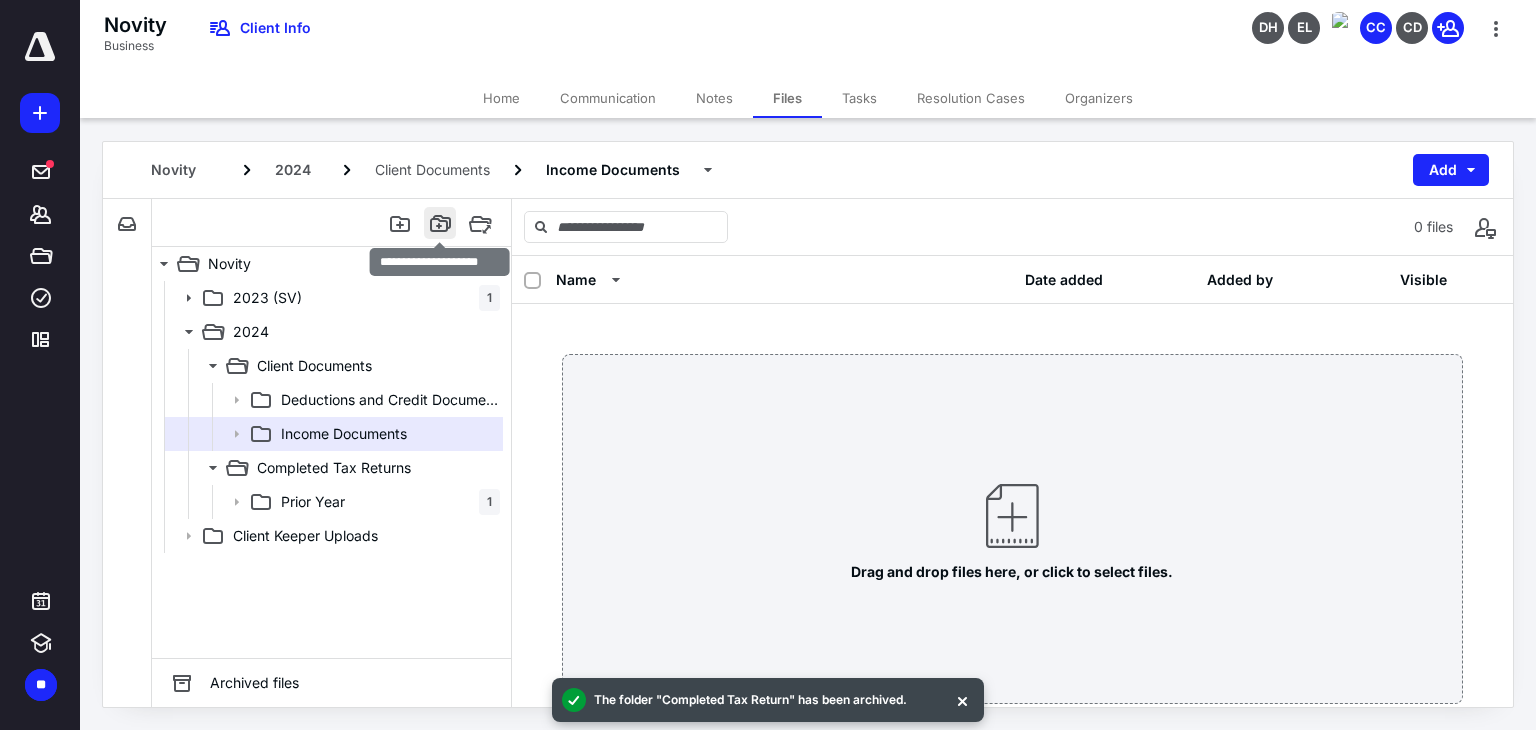 click at bounding box center [440, 223] 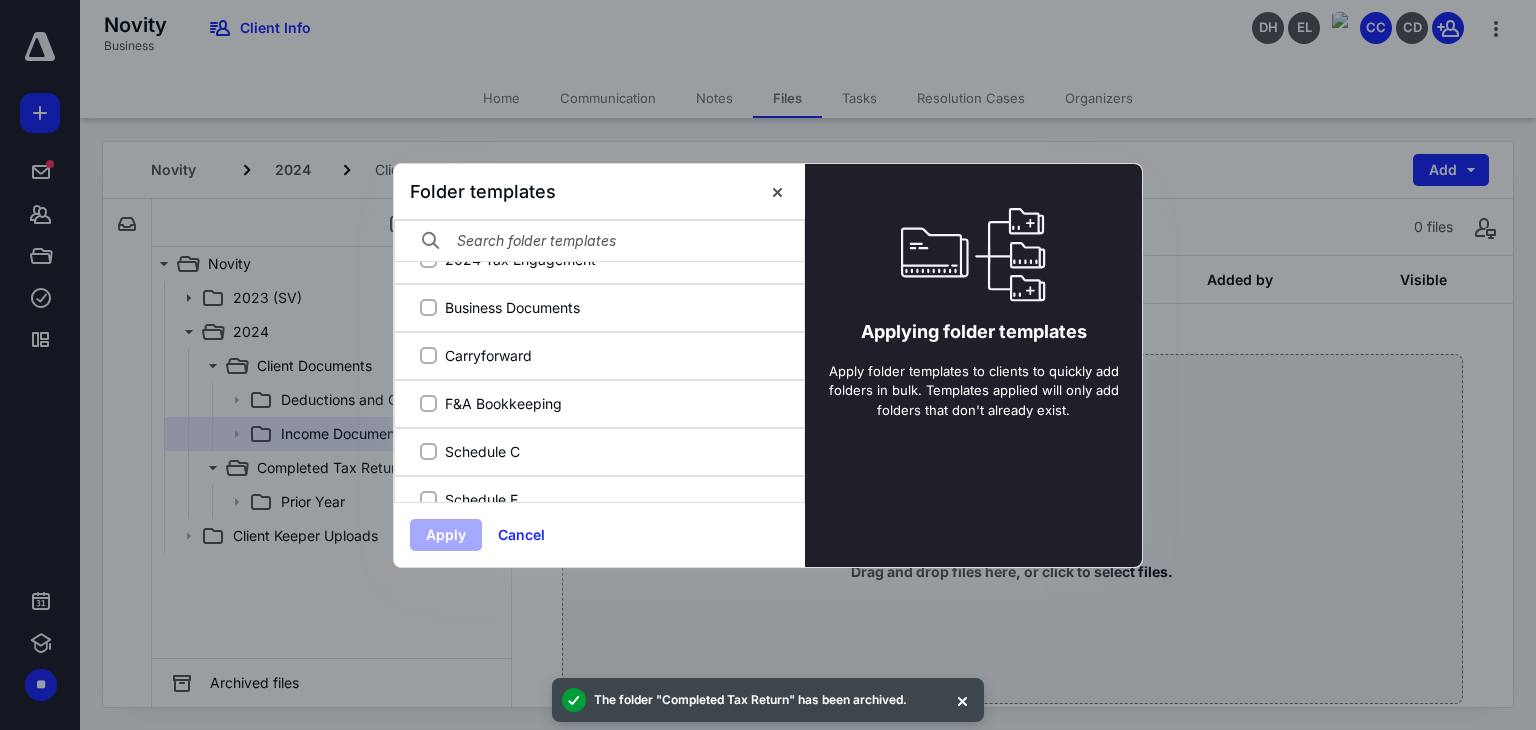 scroll, scrollTop: 115, scrollLeft: 0, axis: vertical 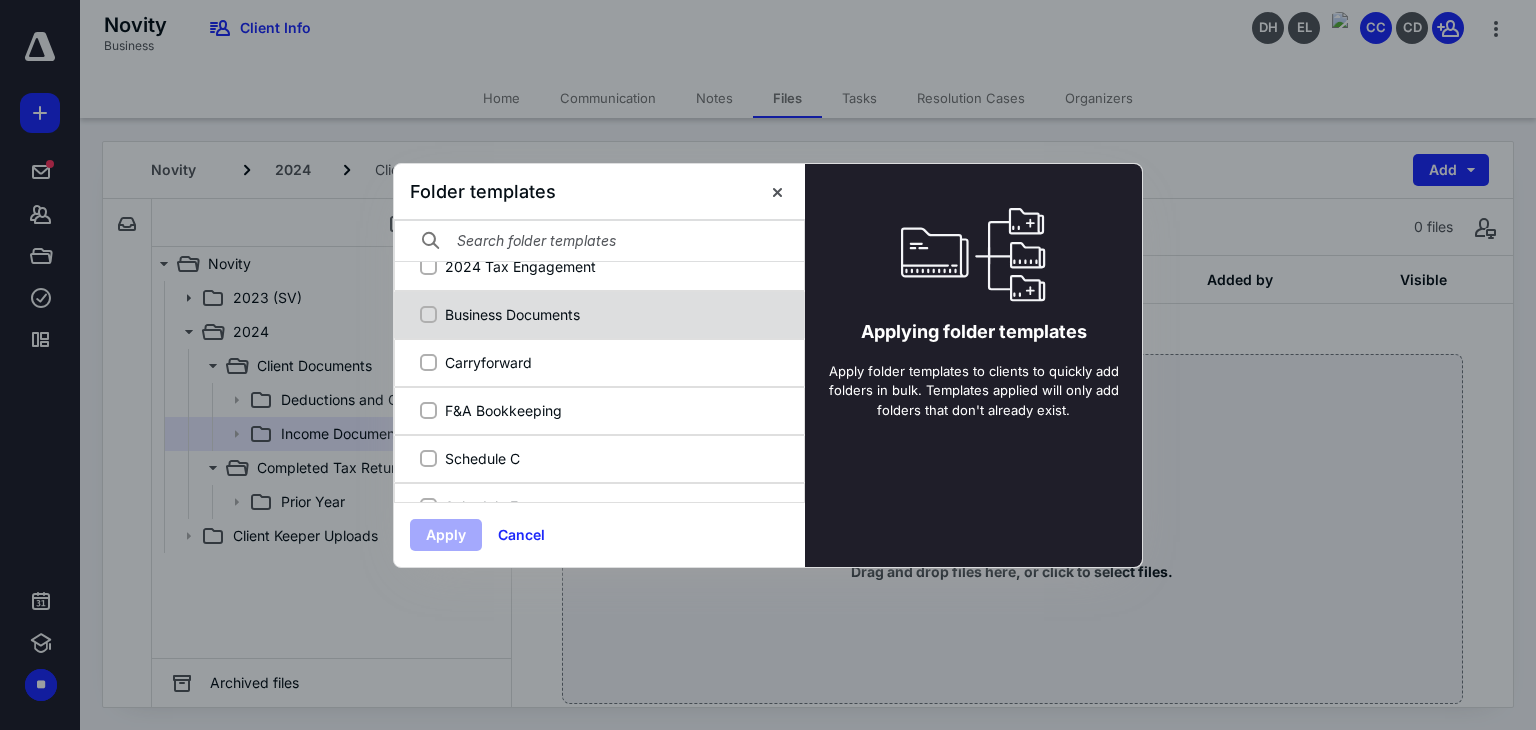 click on "Business Documents" at bounding box center (610, 314) 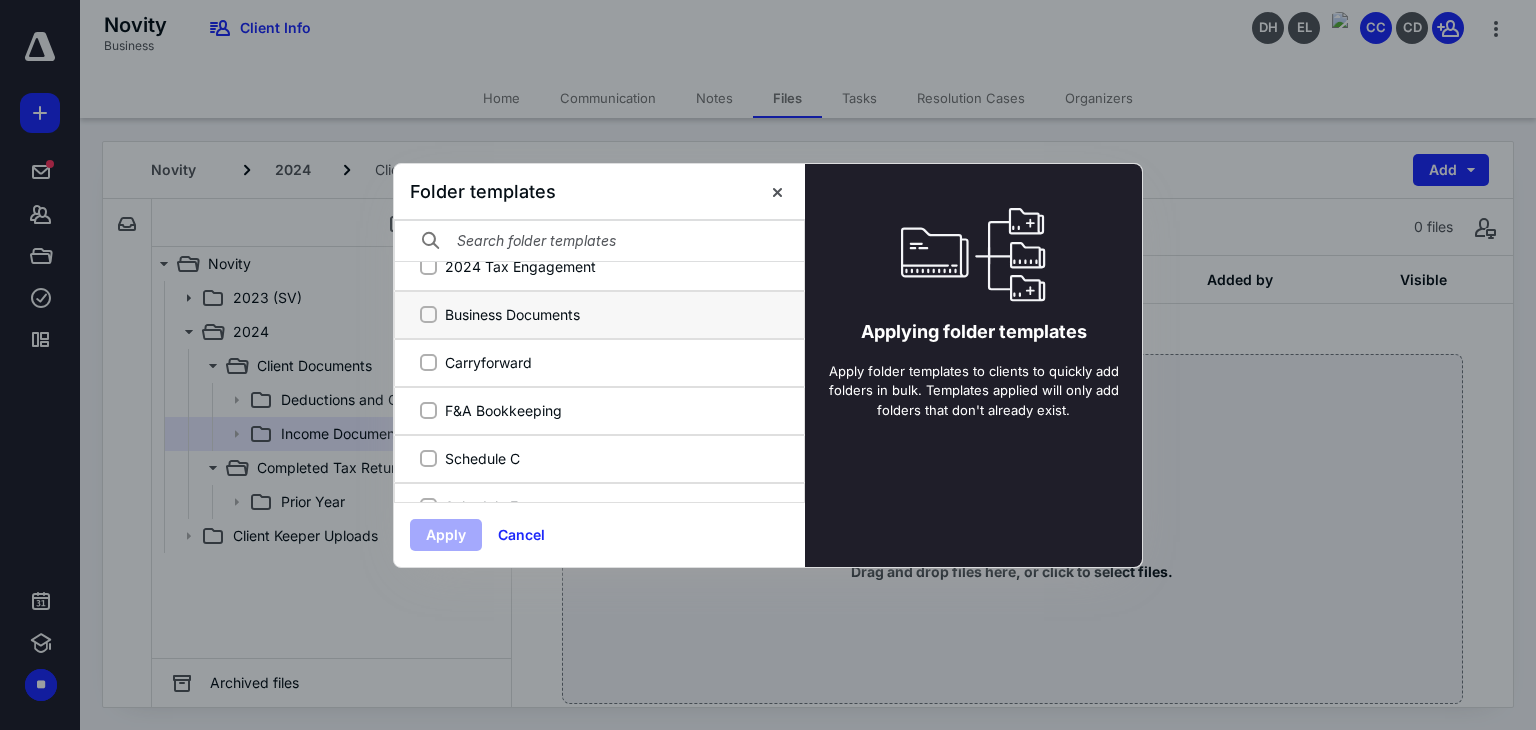 click on "Business Documents" at bounding box center (428, 314) 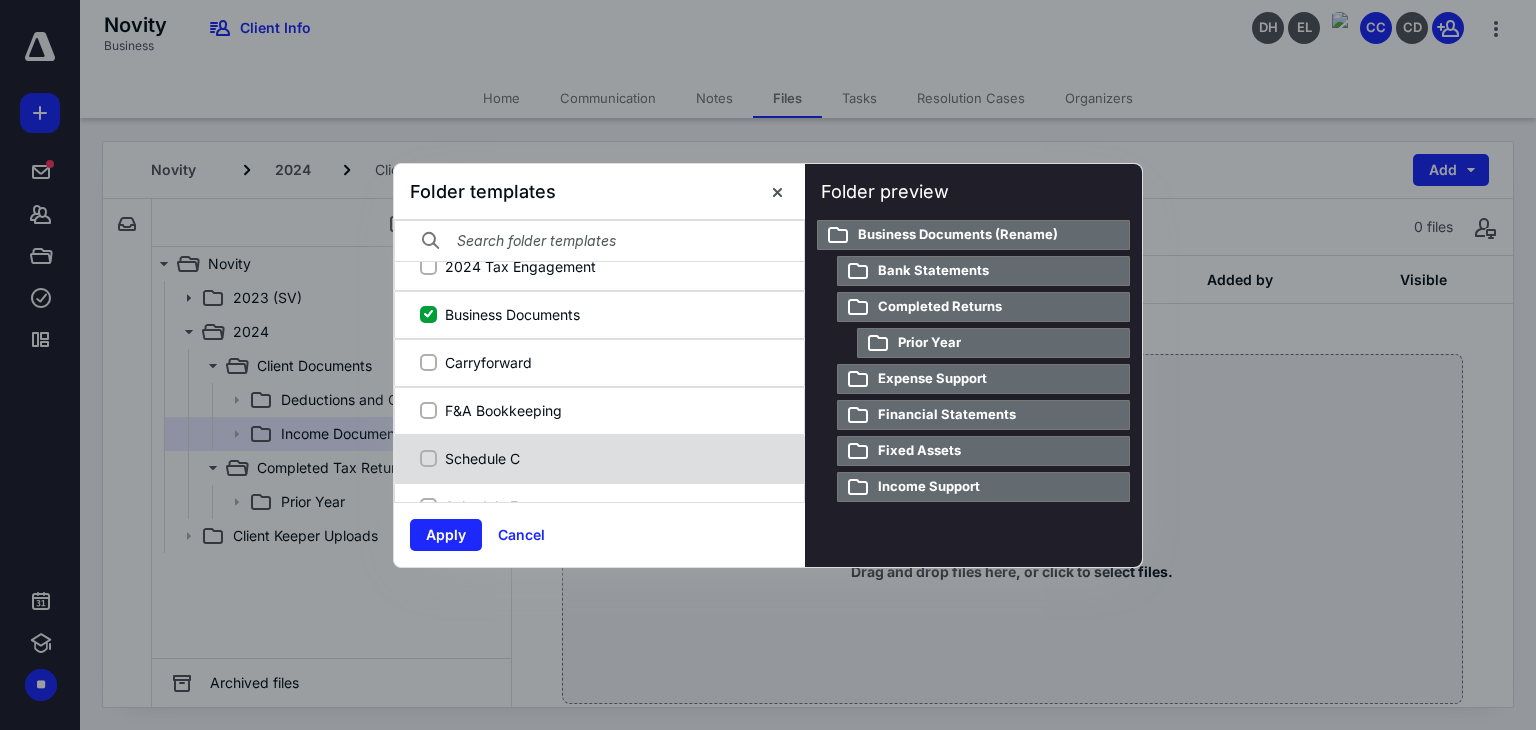 click on "Schedule C" at bounding box center (610, 458) 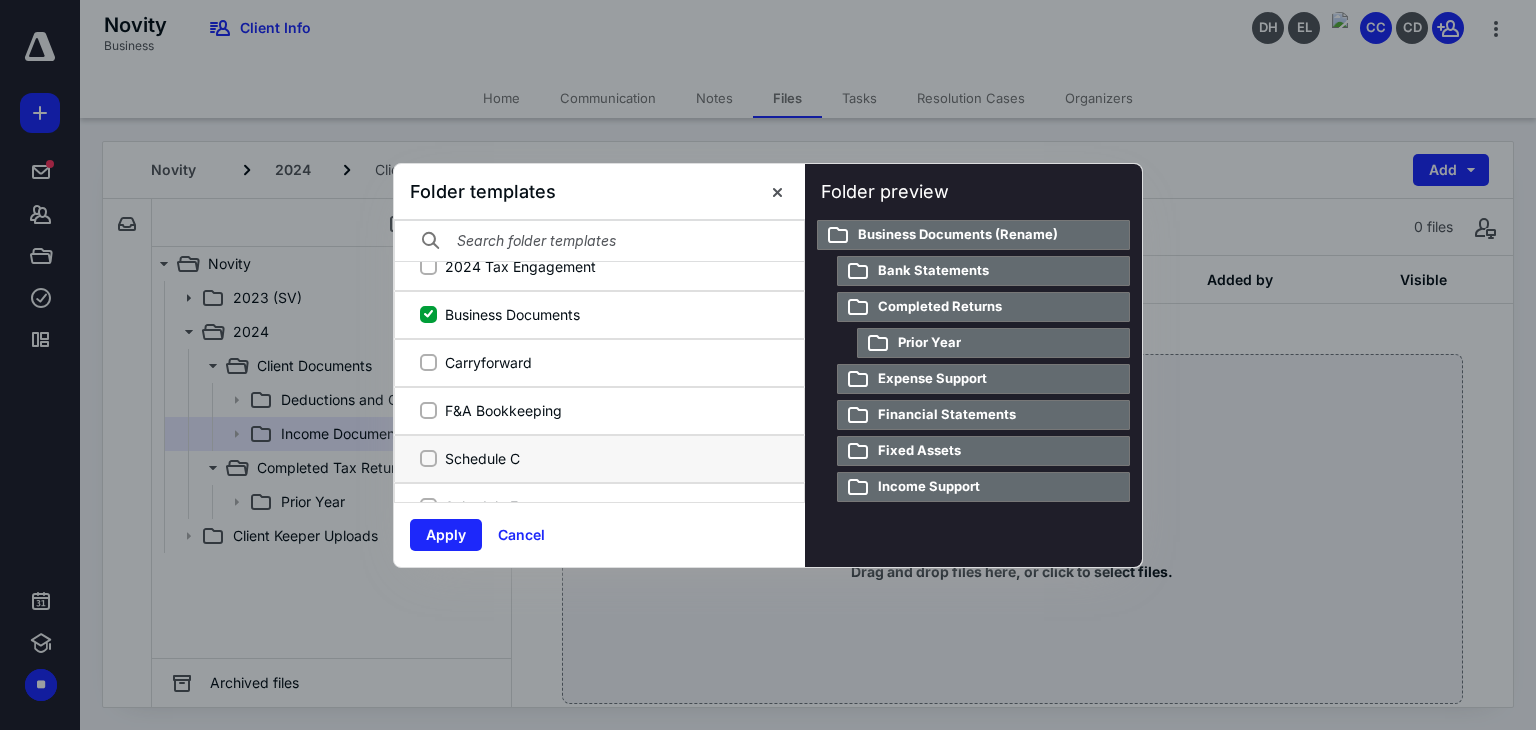 click on "Schedule C" at bounding box center [428, 458] 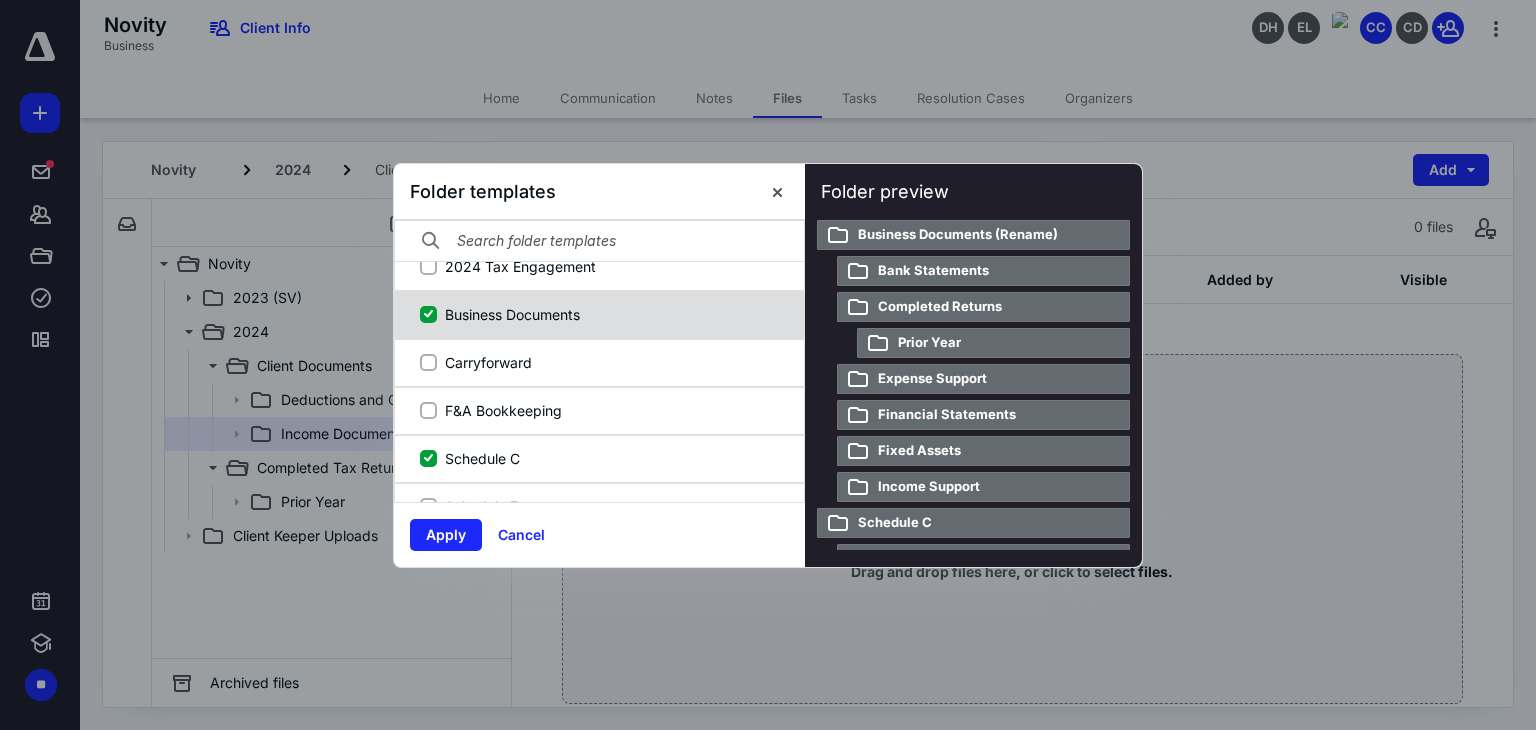 click on "Business Documents" at bounding box center (610, 314) 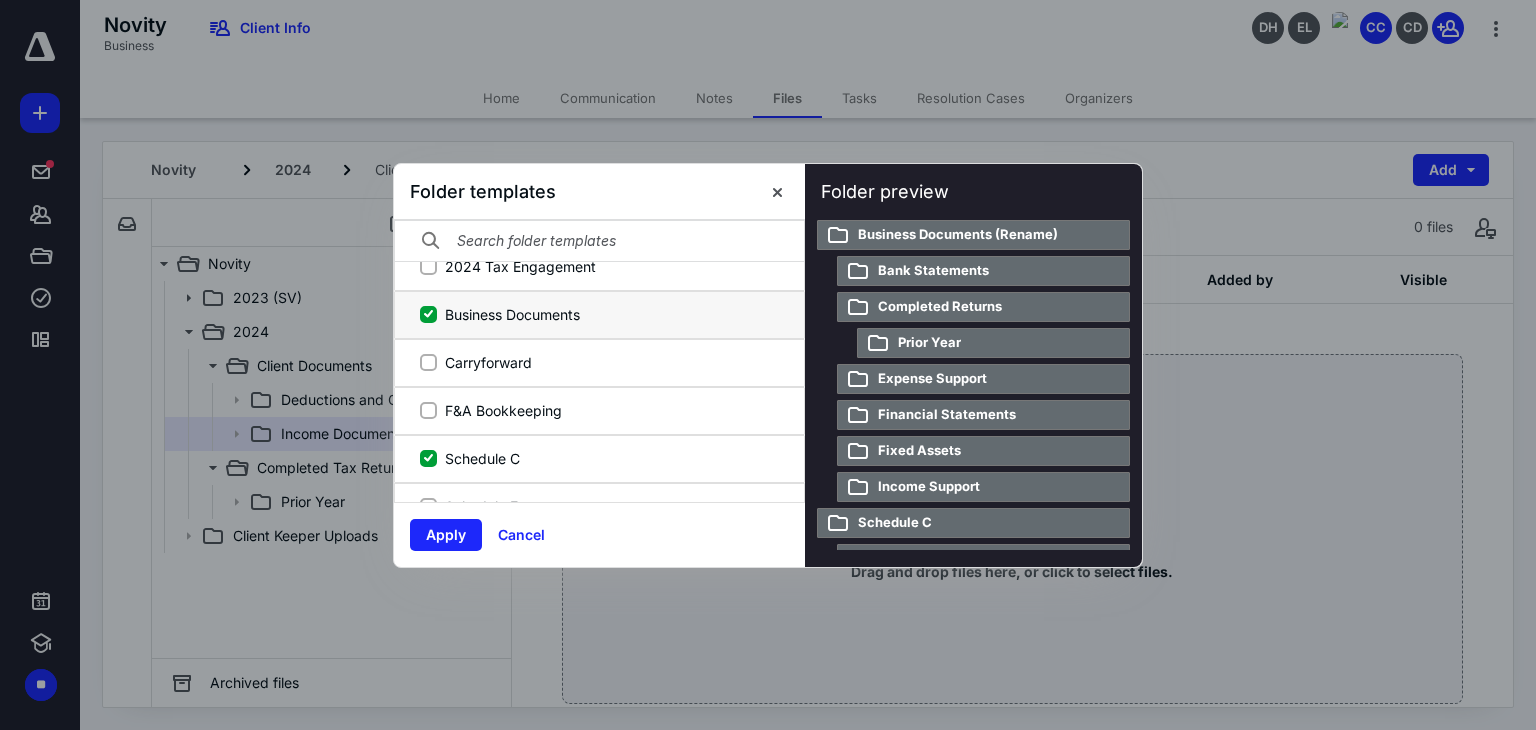 click on "Business Documents" at bounding box center (428, 314) 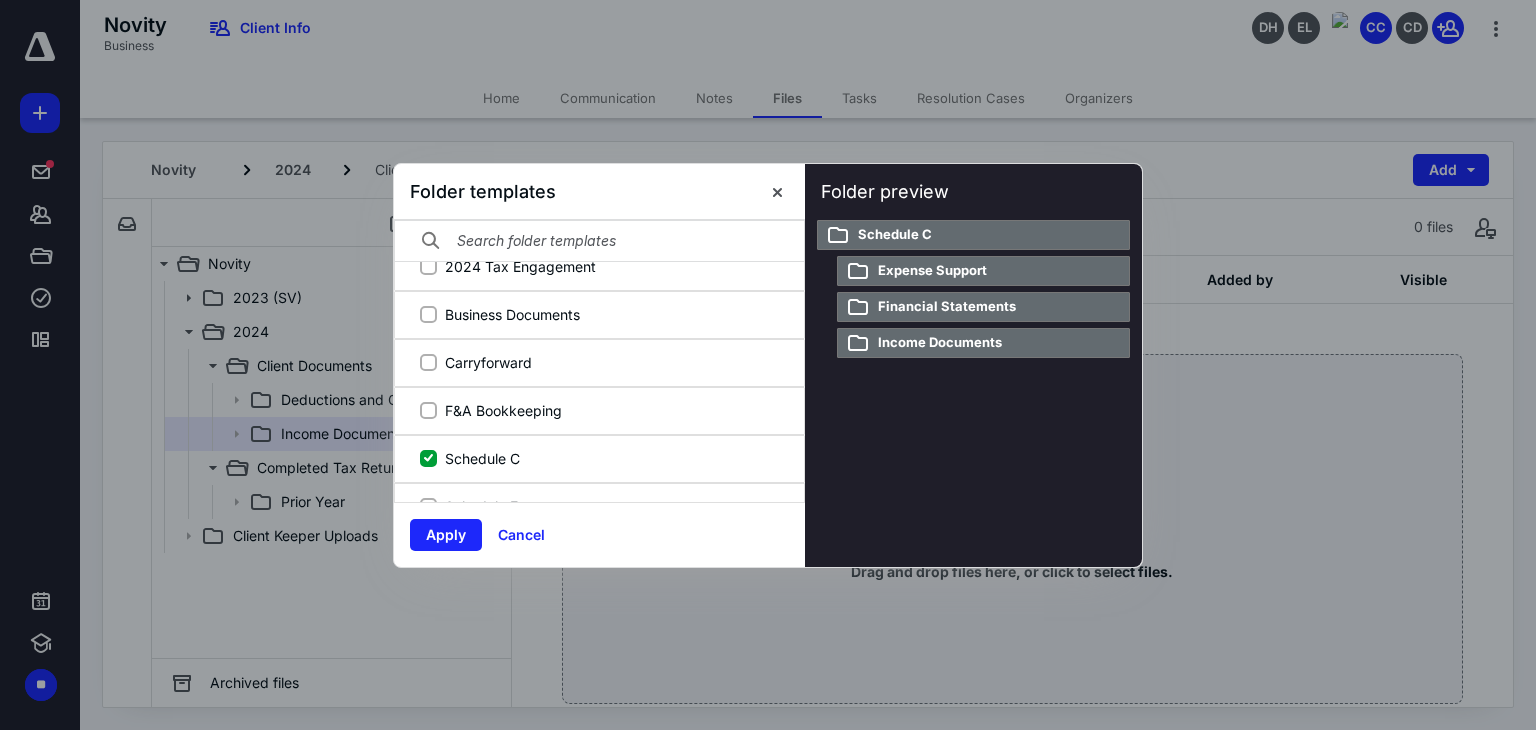 scroll, scrollTop: 144, scrollLeft: 0, axis: vertical 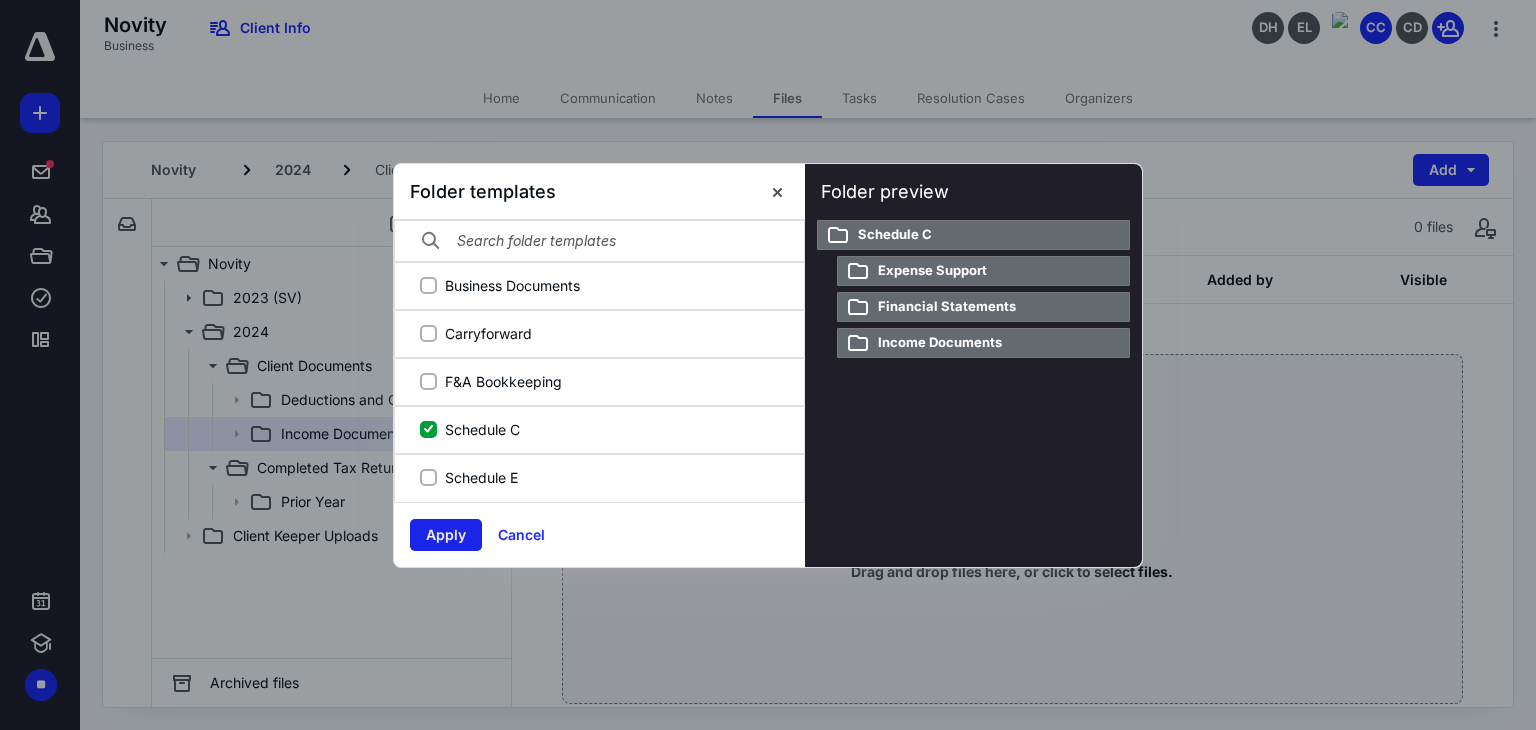 click on "Apply" at bounding box center [446, 535] 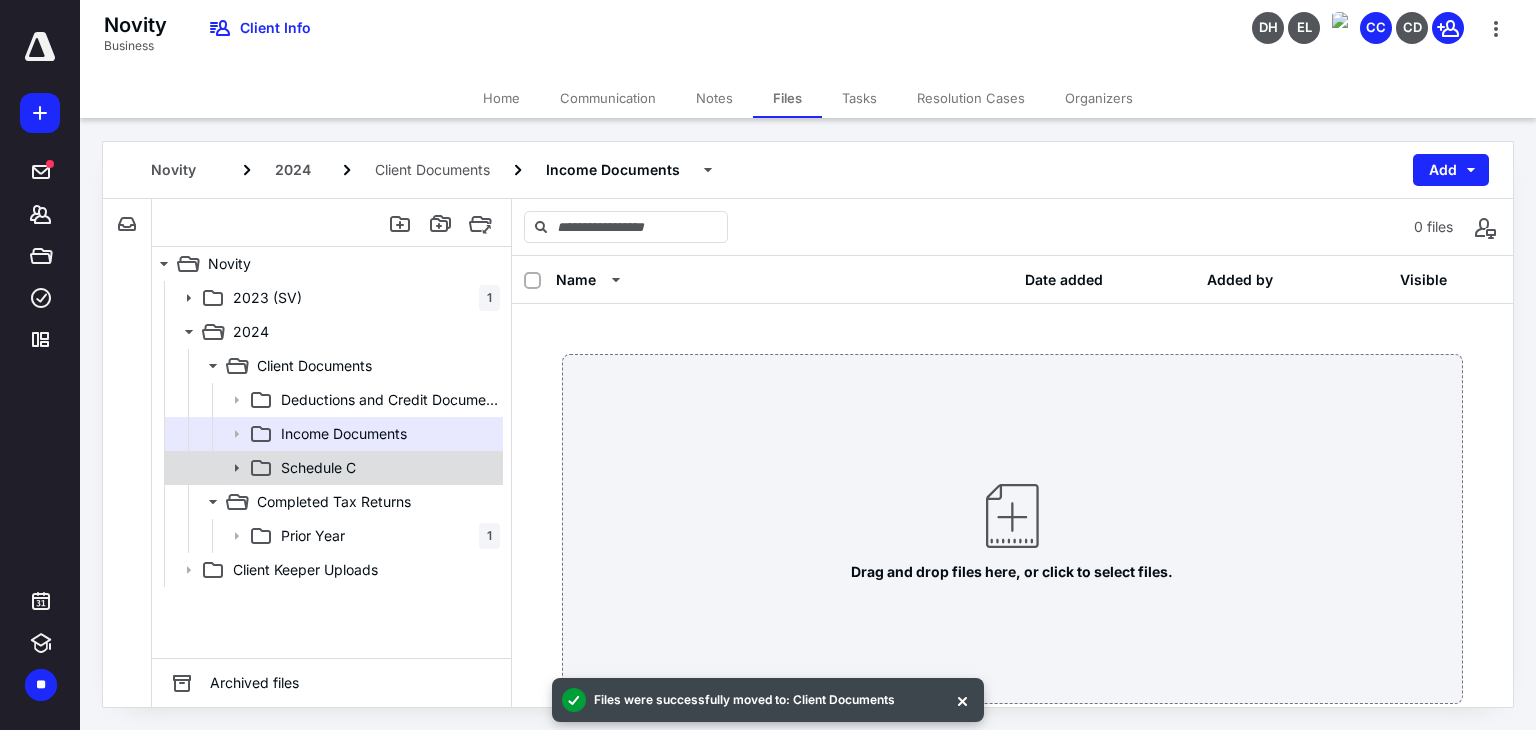 click on "Schedule C" at bounding box center (318, 468) 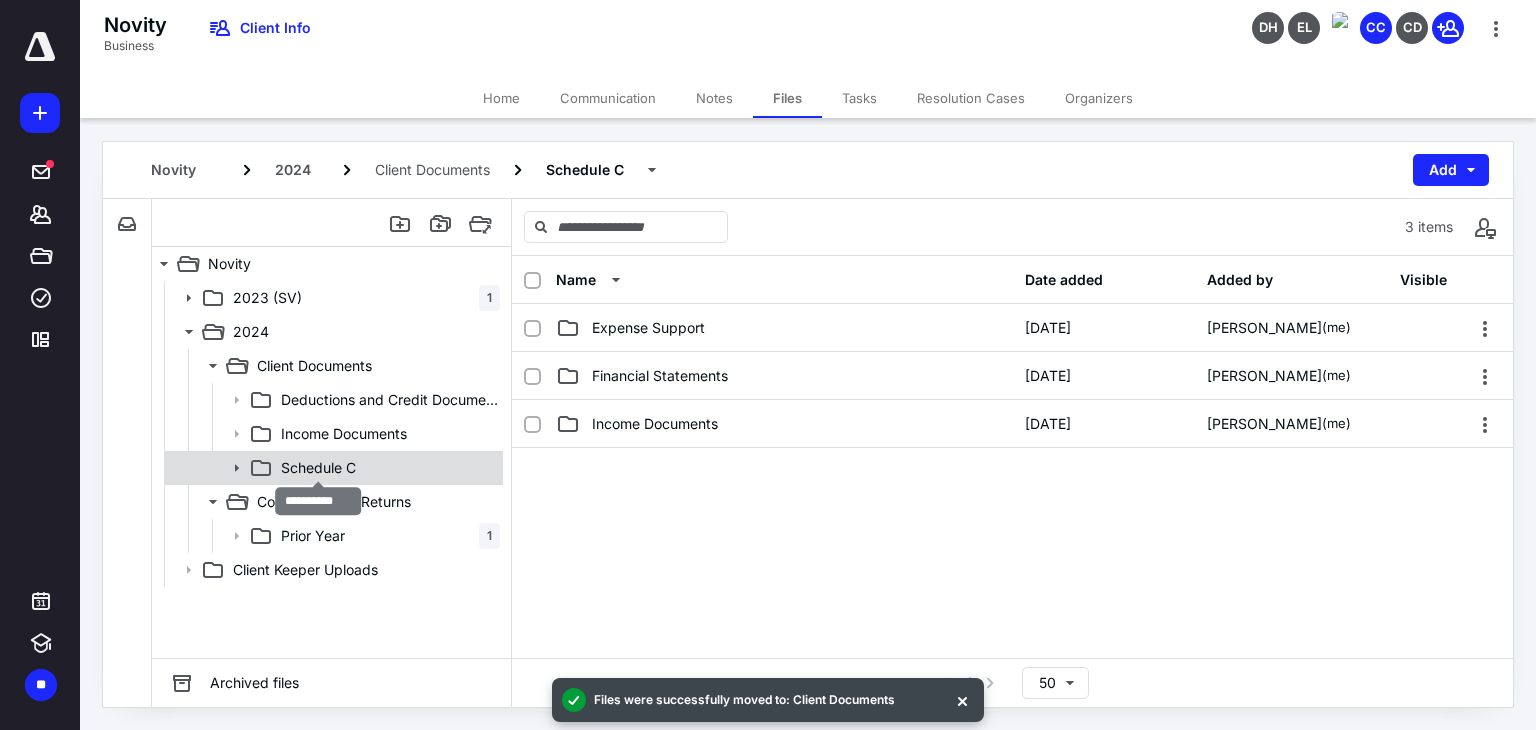 click on "Schedule C" at bounding box center [318, 468] 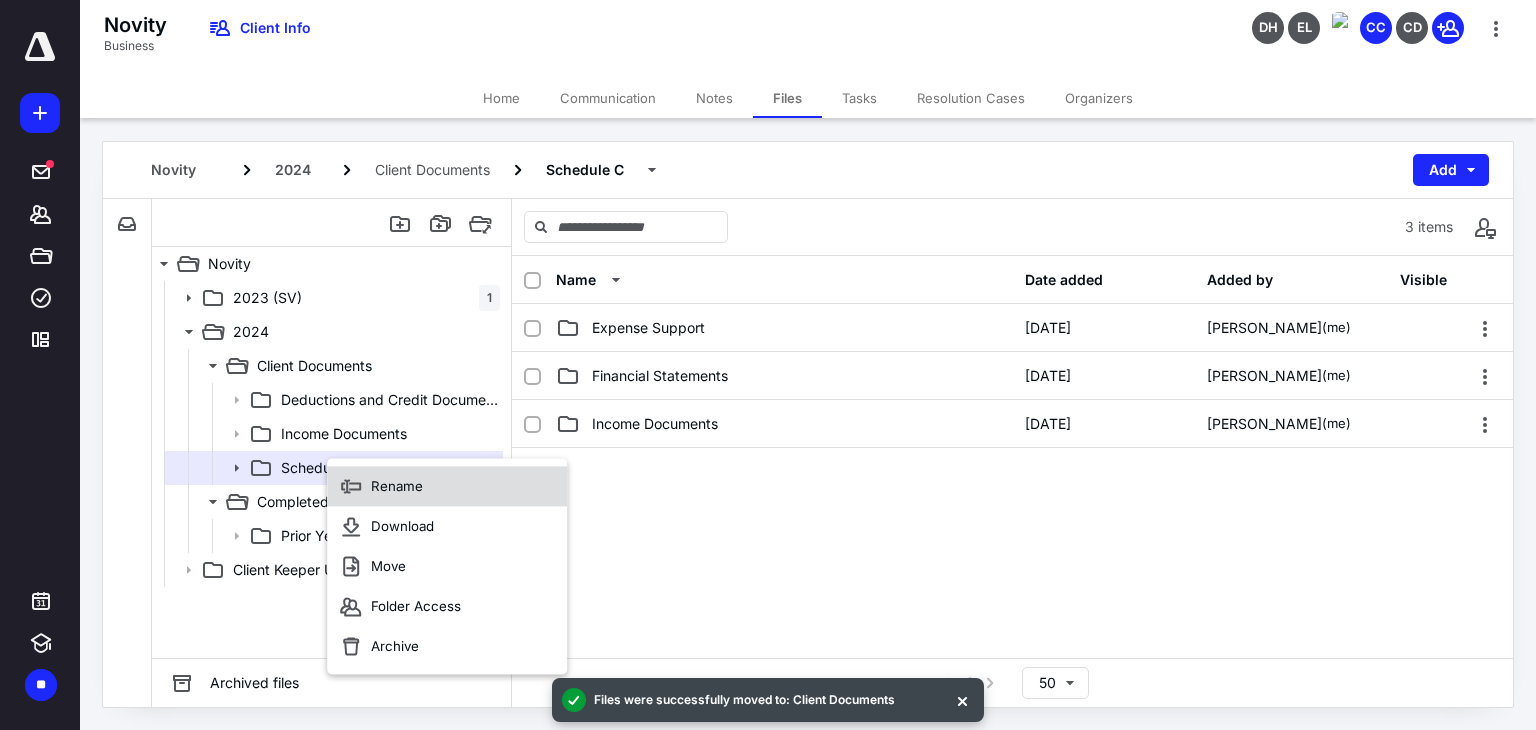 click on "Rename" at bounding box center [397, 486] 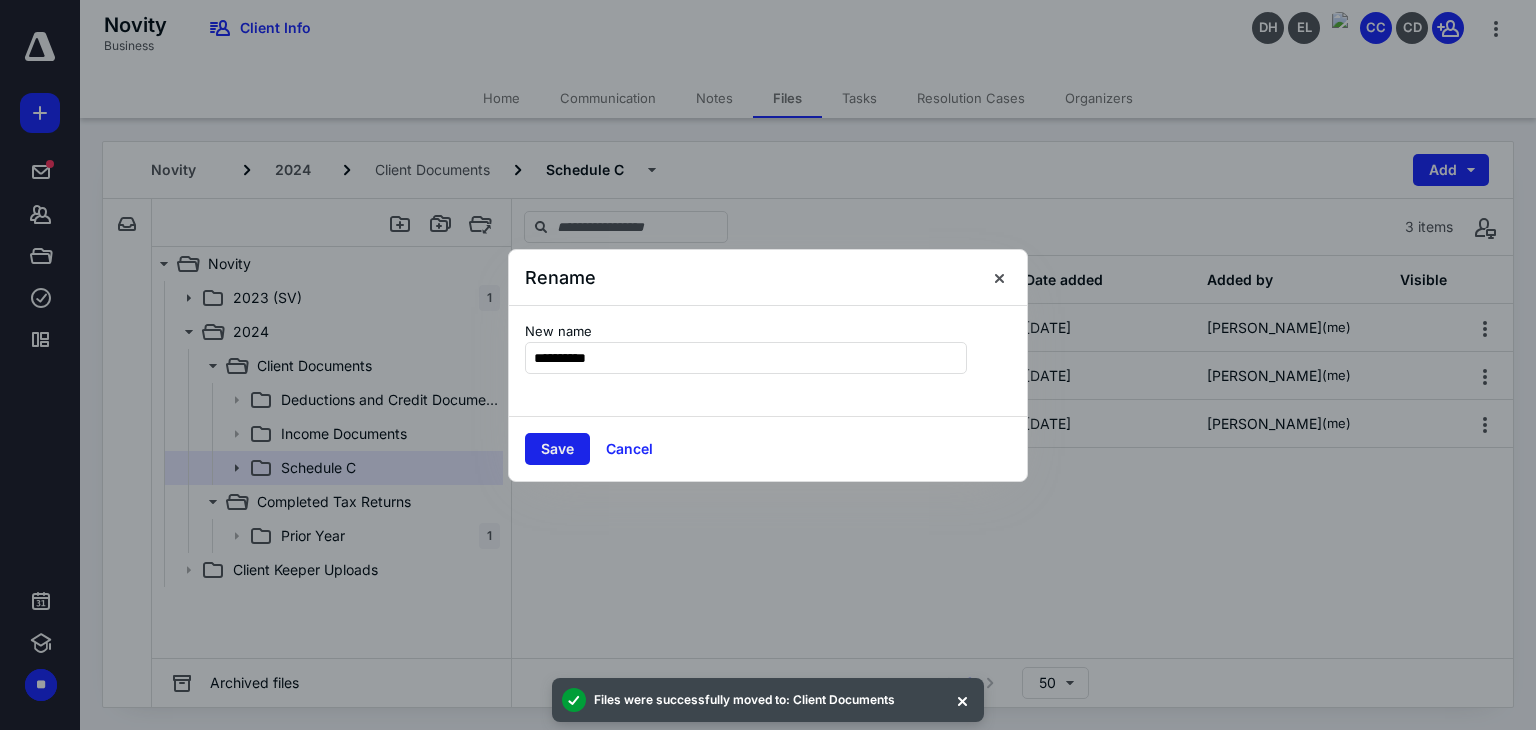 type on "**********" 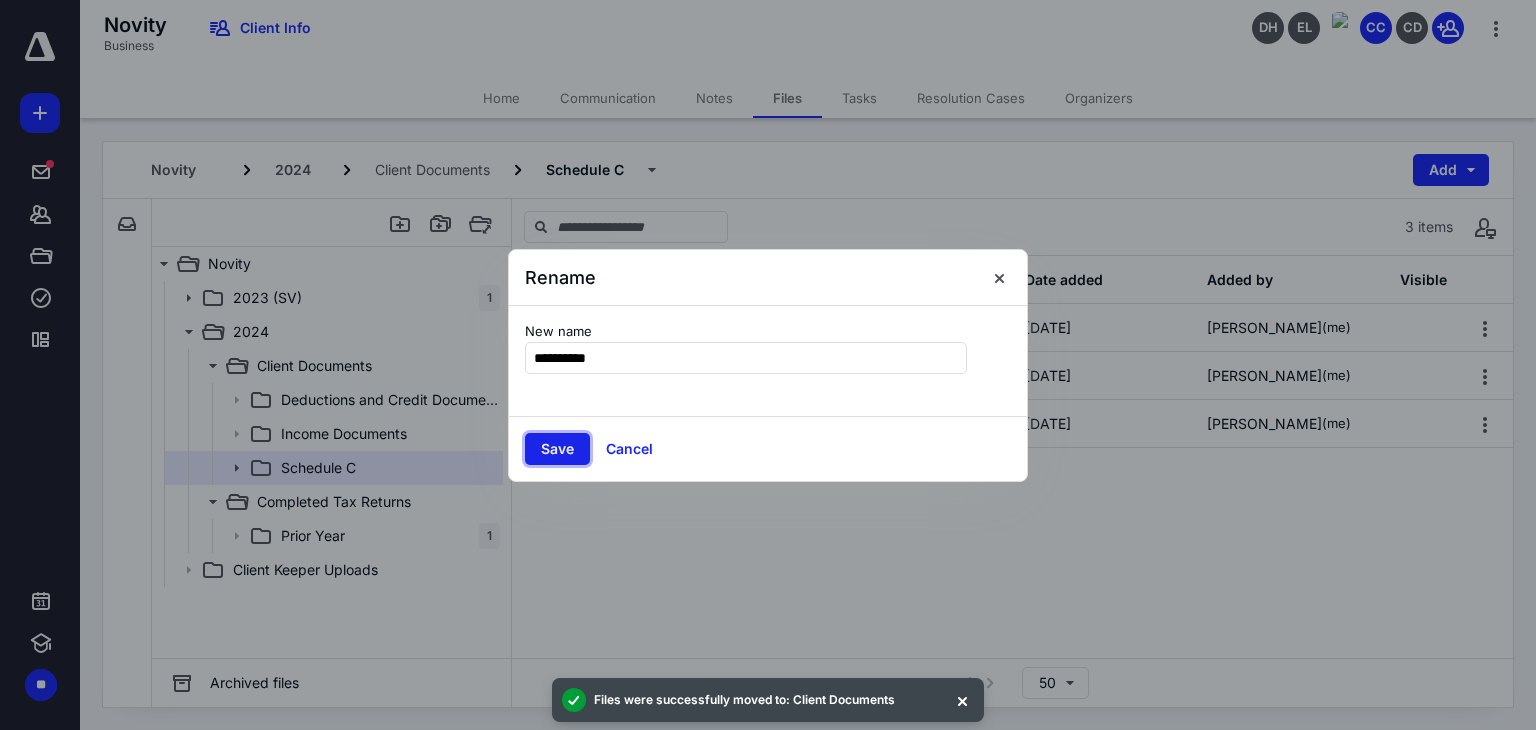 click on "Save" at bounding box center (557, 449) 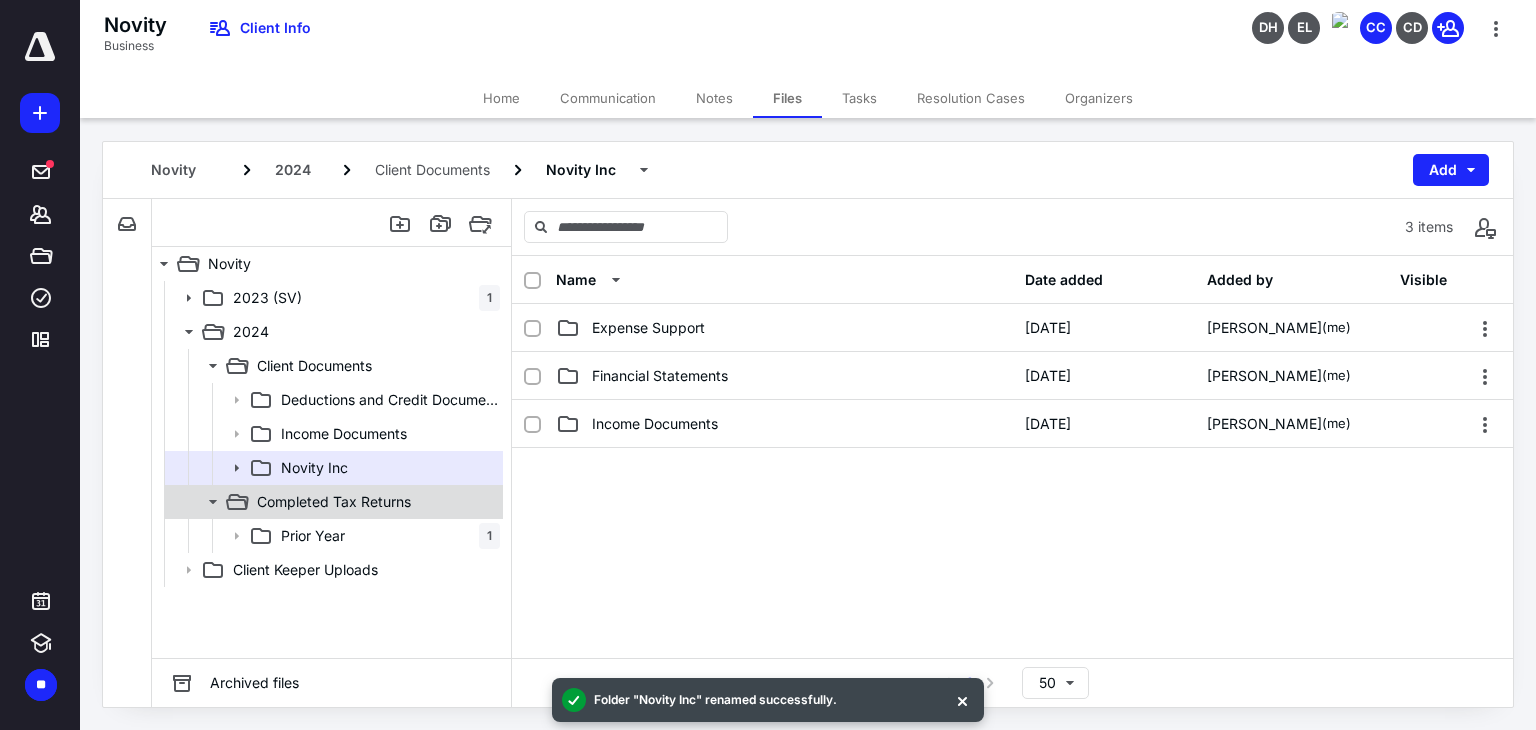 click 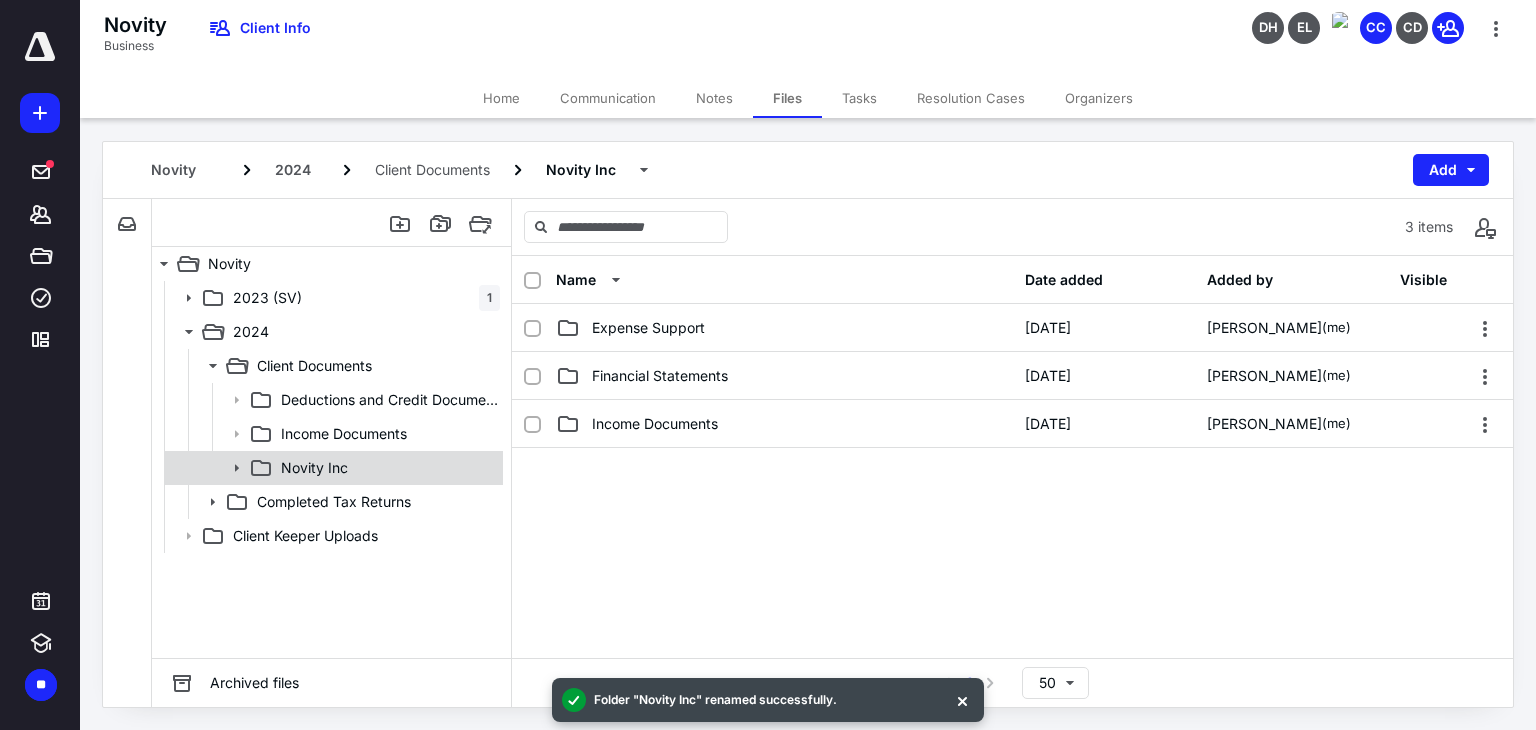 click 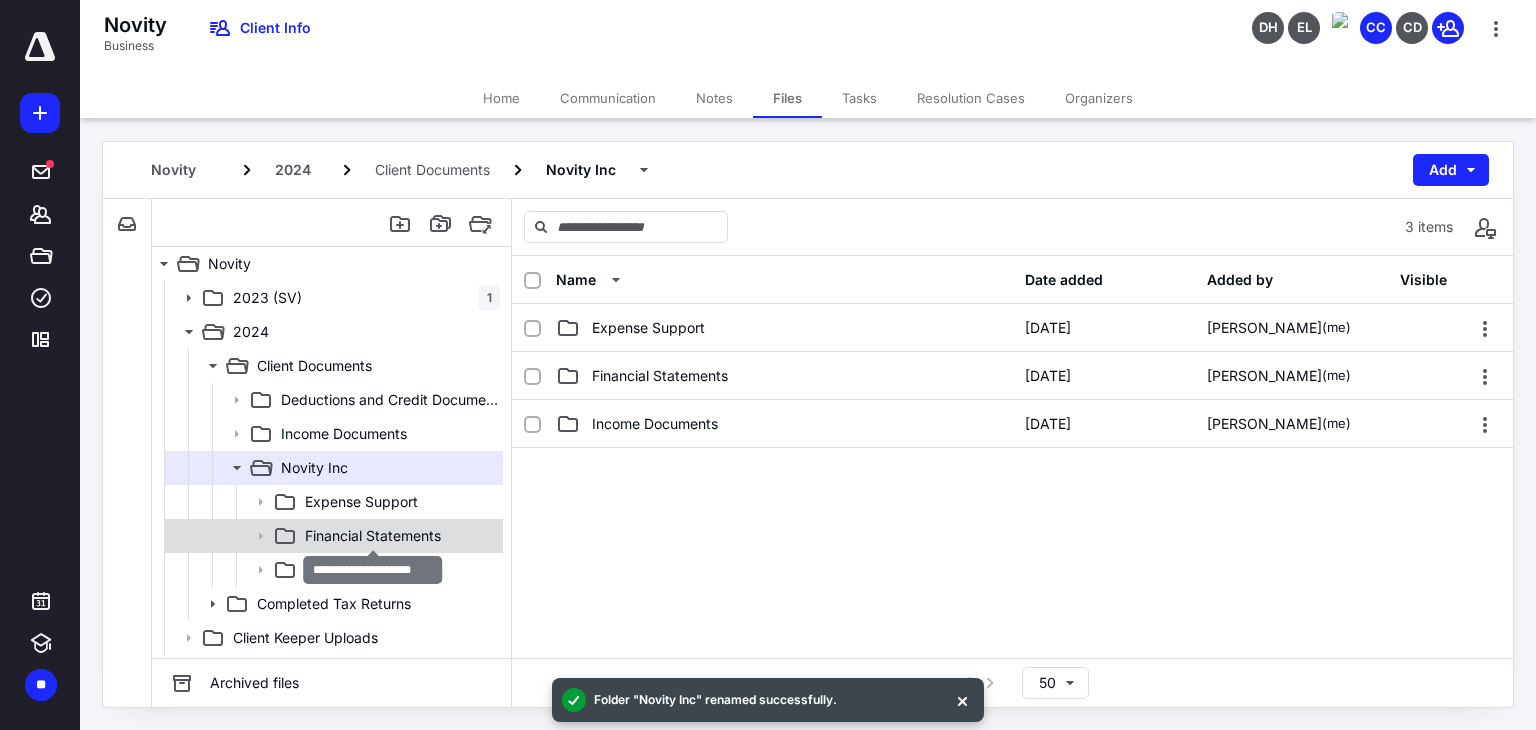 click on "Financial Statements" at bounding box center [373, 536] 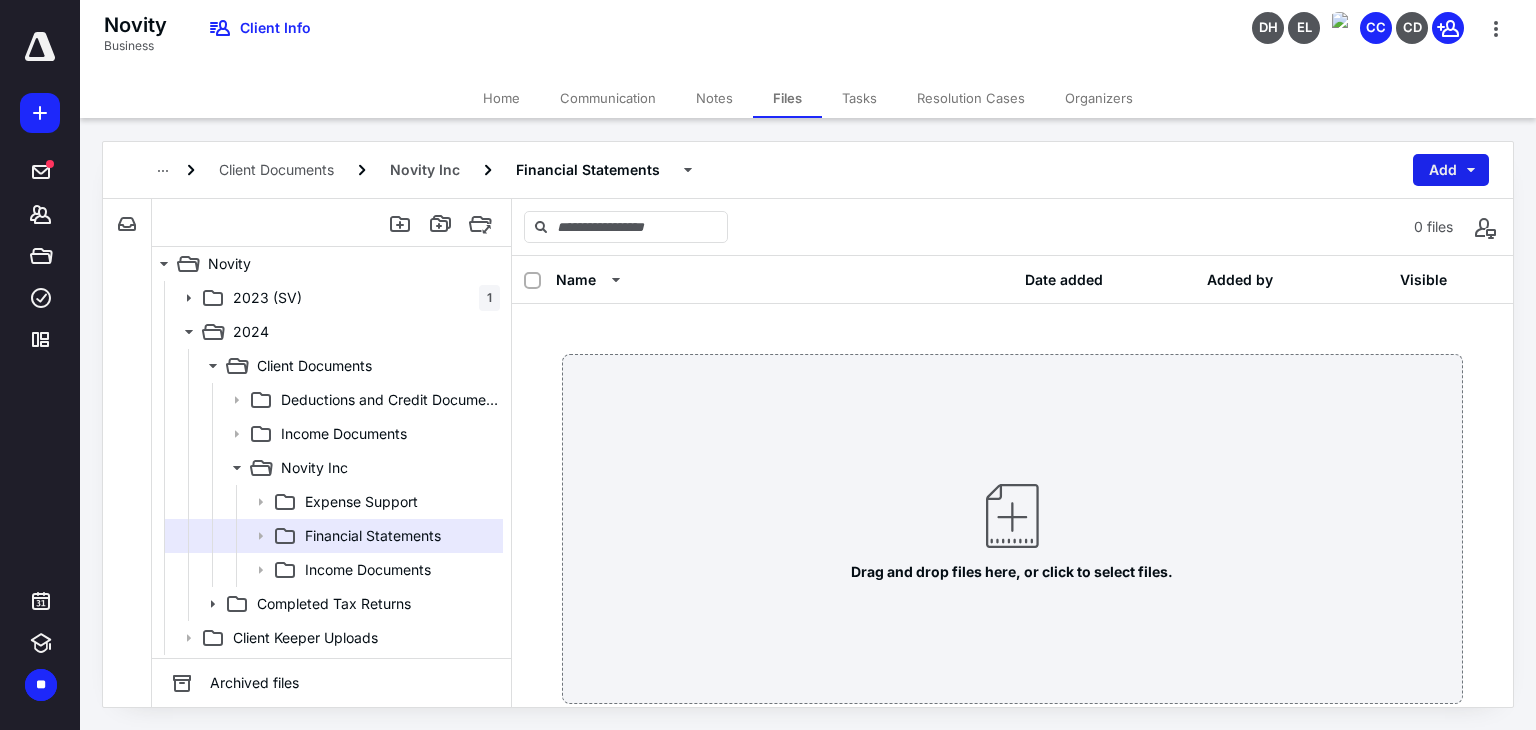 click on "Add" at bounding box center (1451, 170) 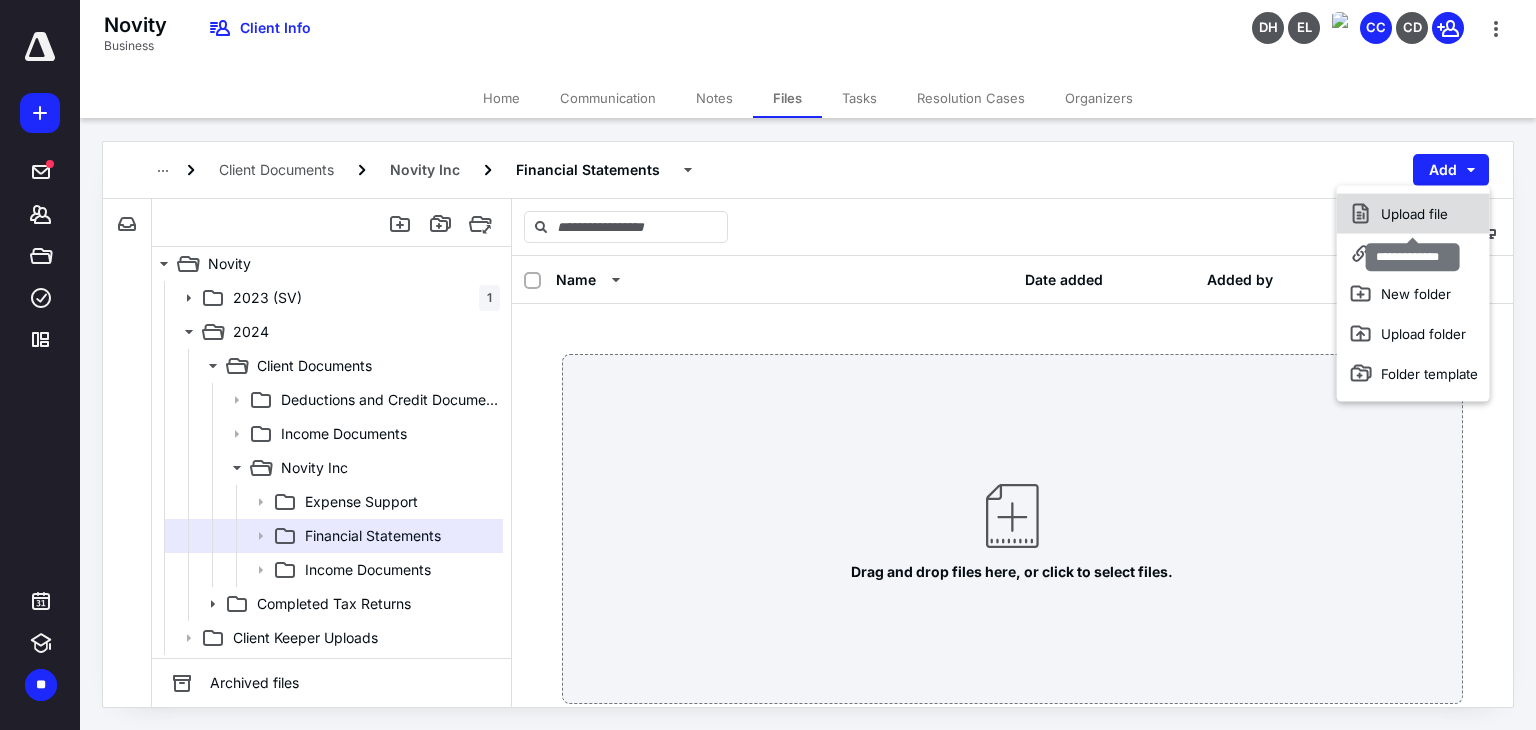 click on "Upload file" at bounding box center (1413, 214) 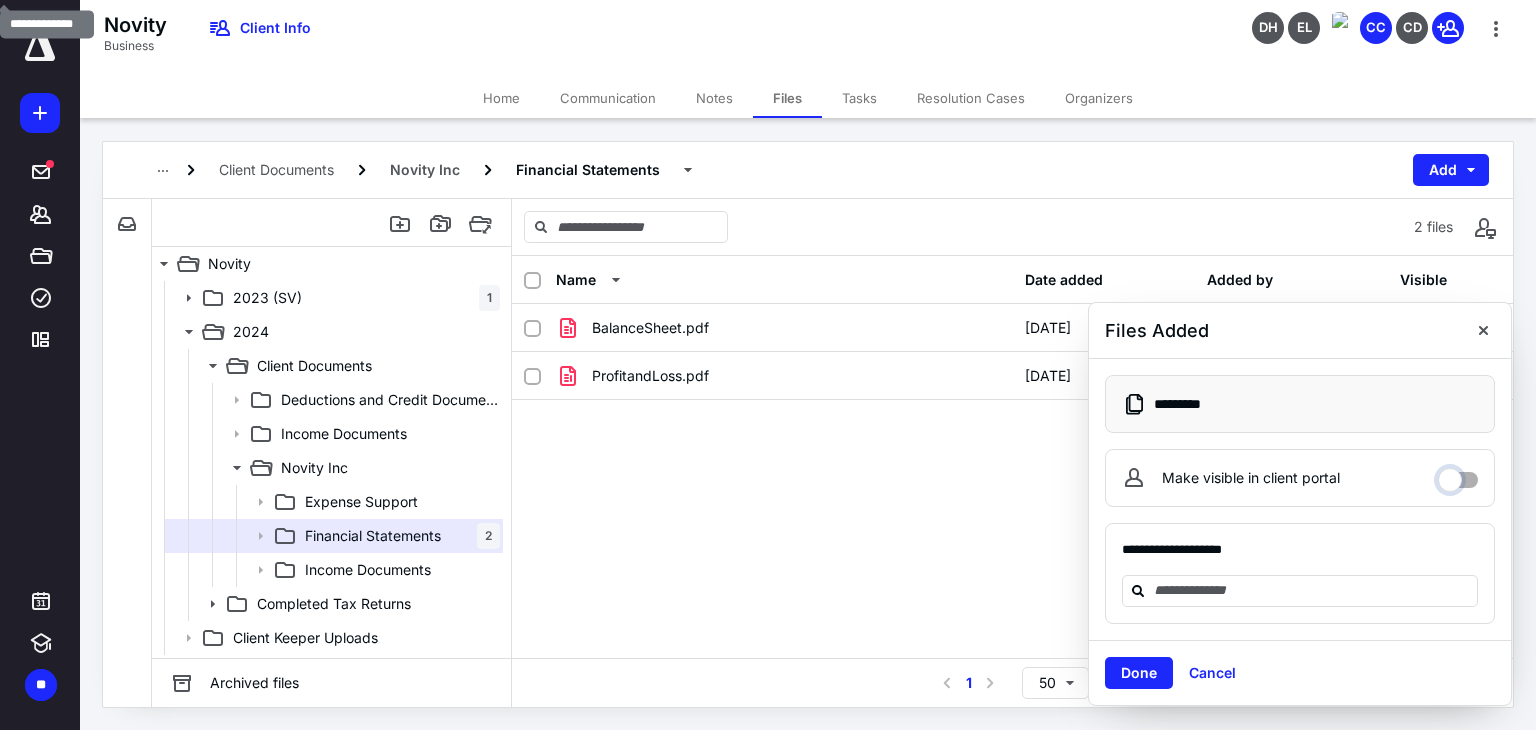 click on "Make visible in client portal" at bounding box center [1458, 475] 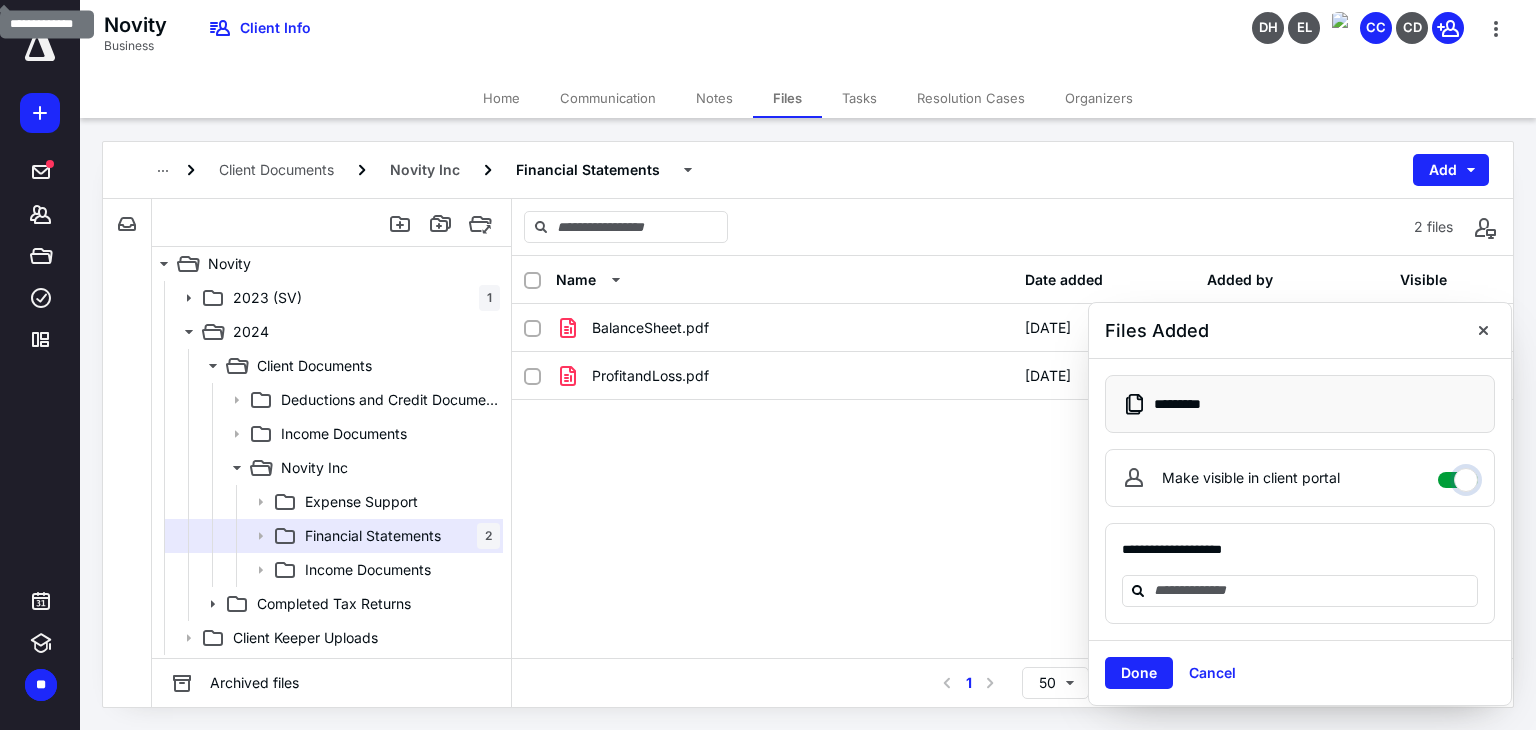 checkbox on "****" 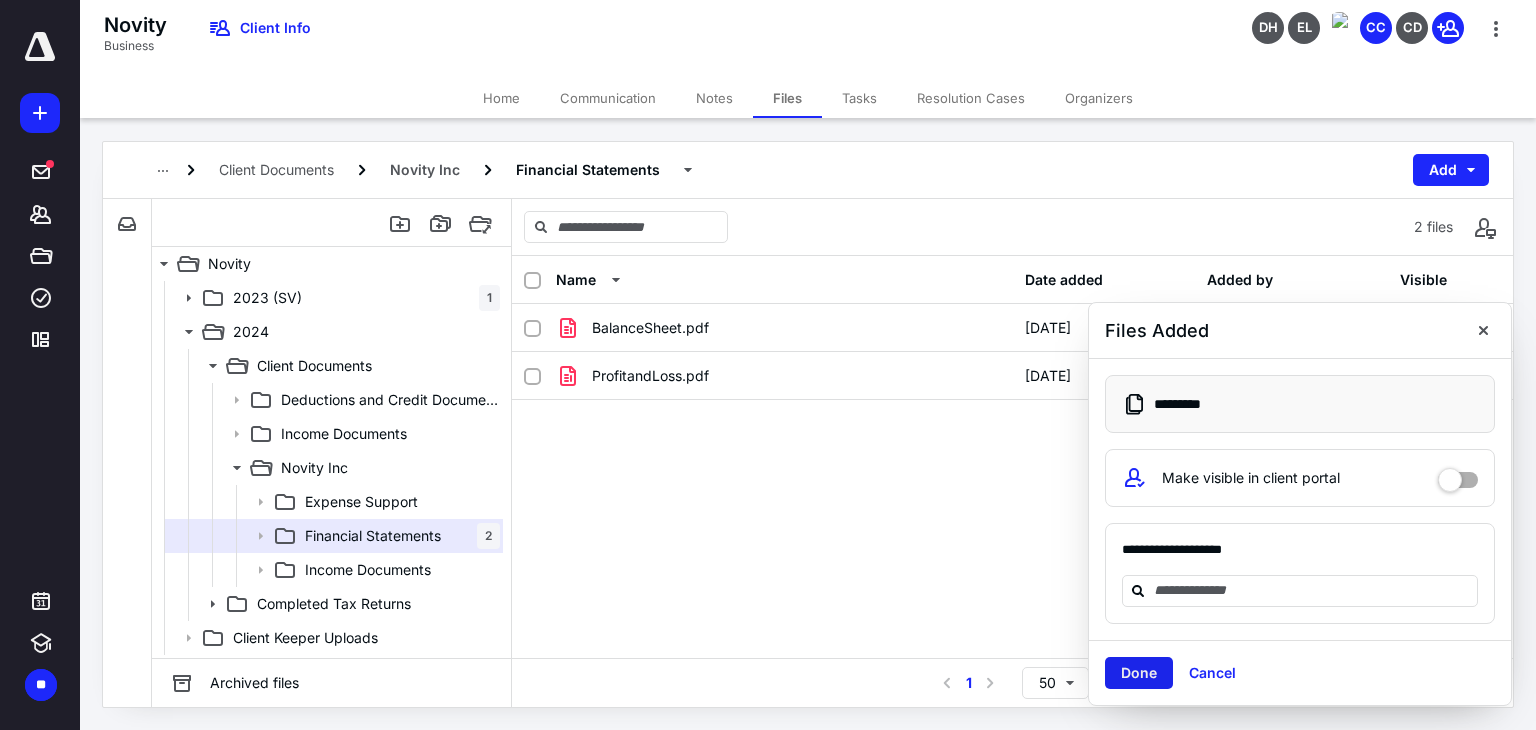 click on "Done" at bounding box center [1139, 673] 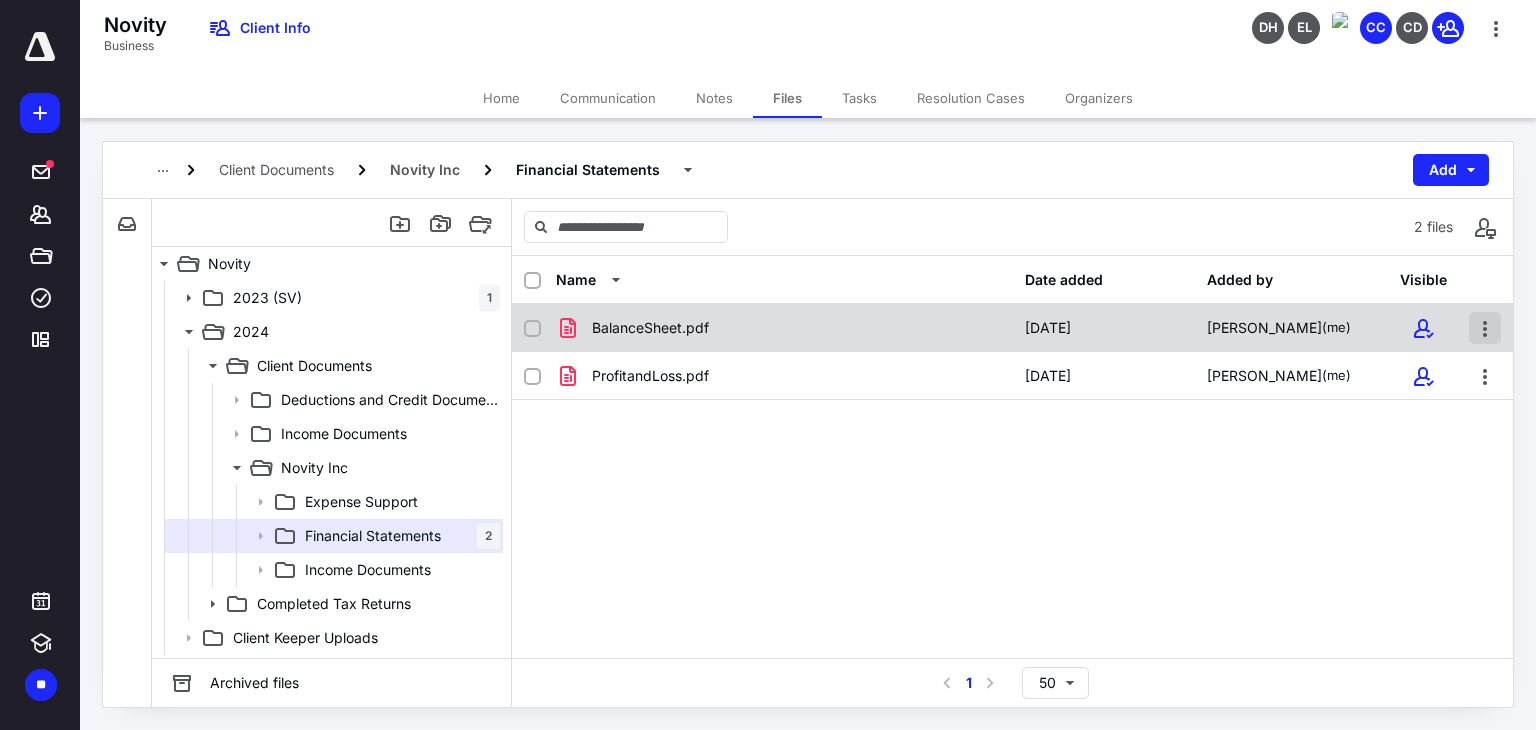 click at bounding box center (1485, 328) 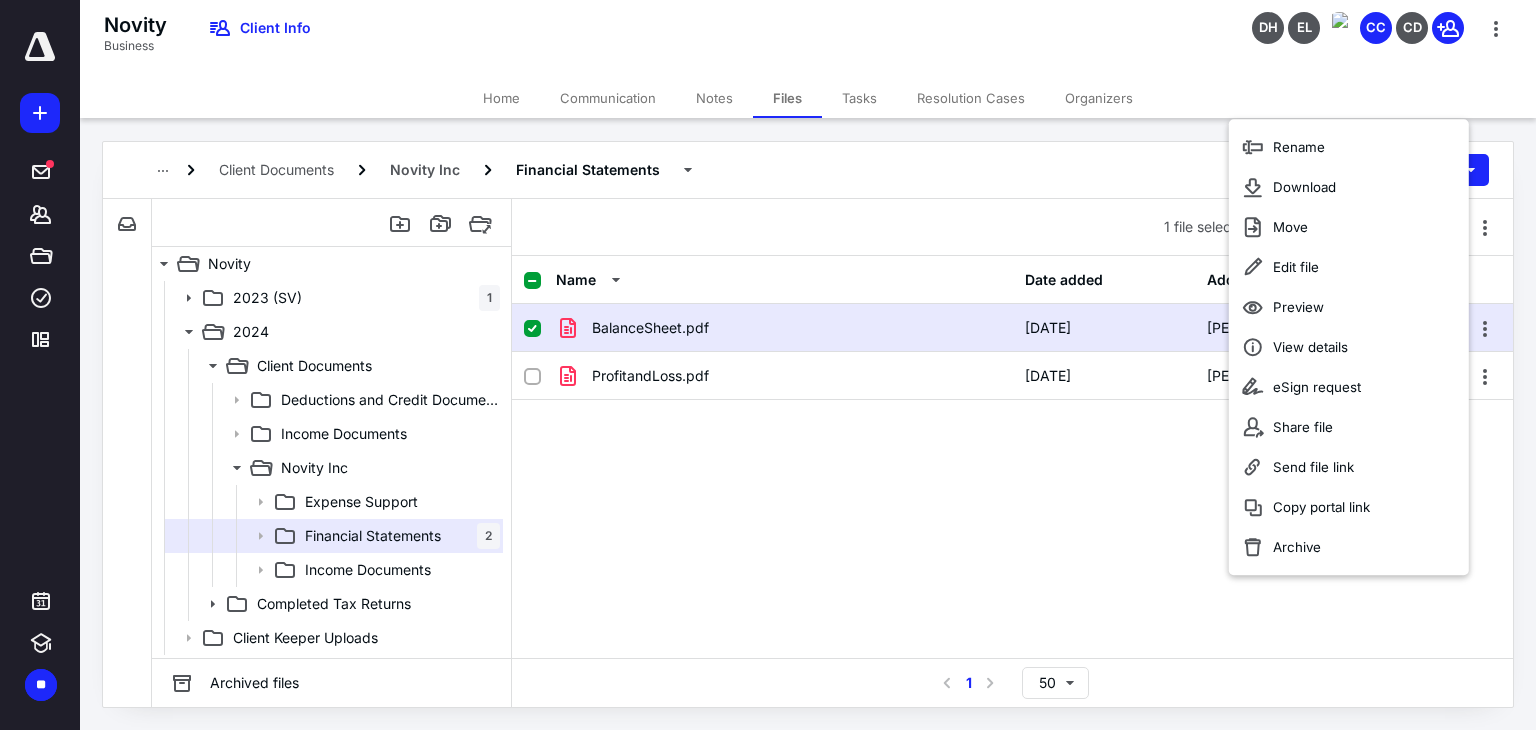 click on "BalanceSheet.pdf [DATE] [PERSON_NAME]  (me) ProfitandLoss.pdf [DATE] [PERSON_NAME]  (me)" at bounding box center [1012, 454] 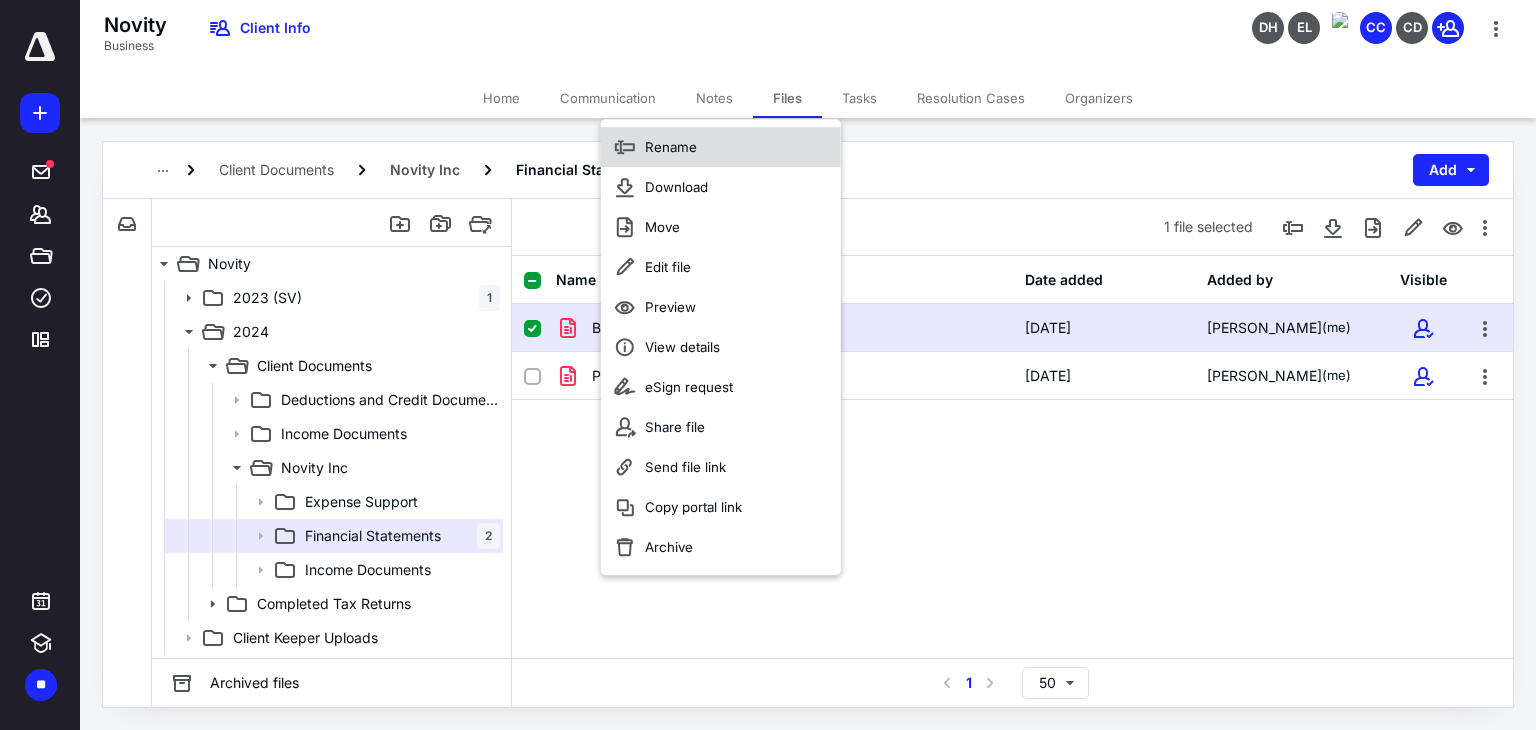 click on "Rename" at bounding box center (721, 147) 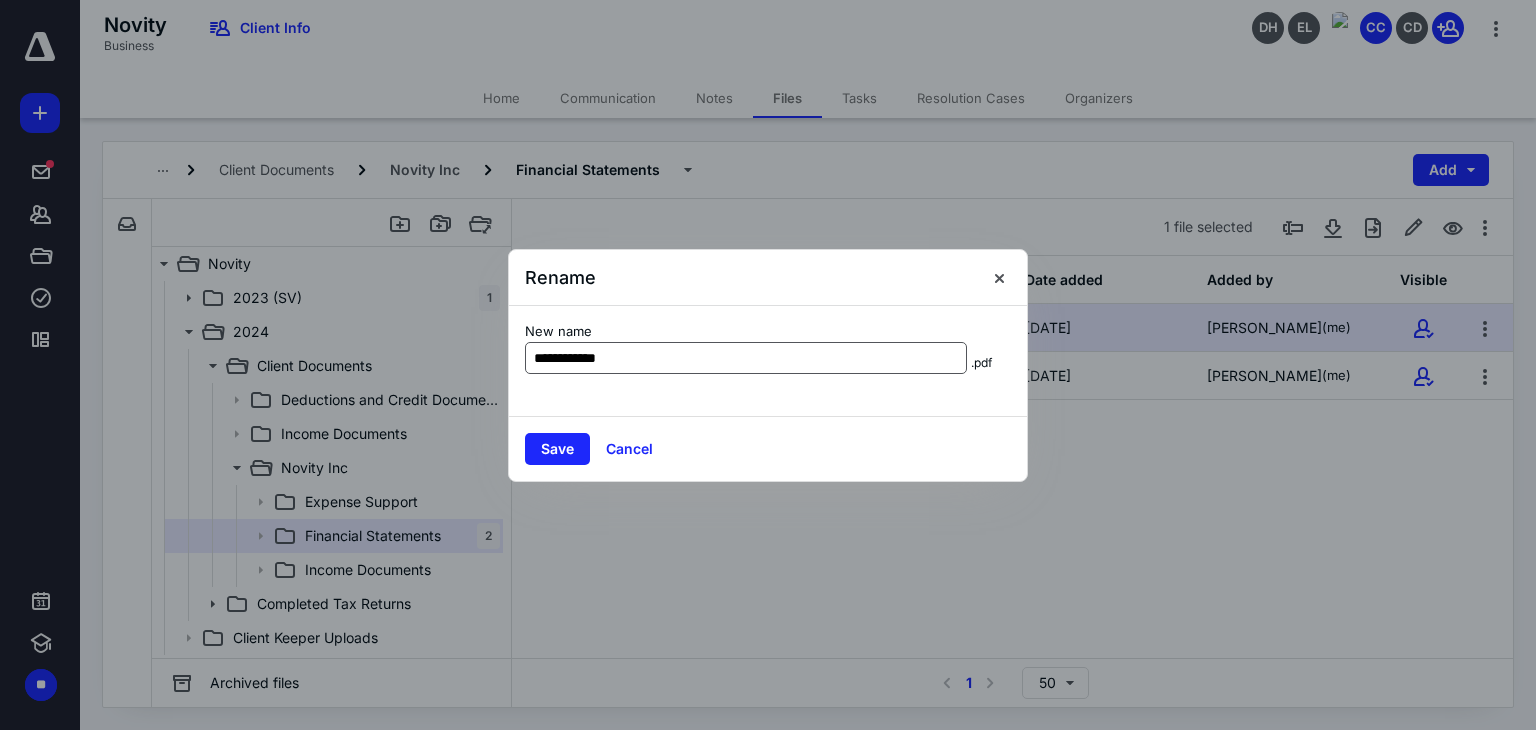 click on "**********" at bounding box center (746, 358) 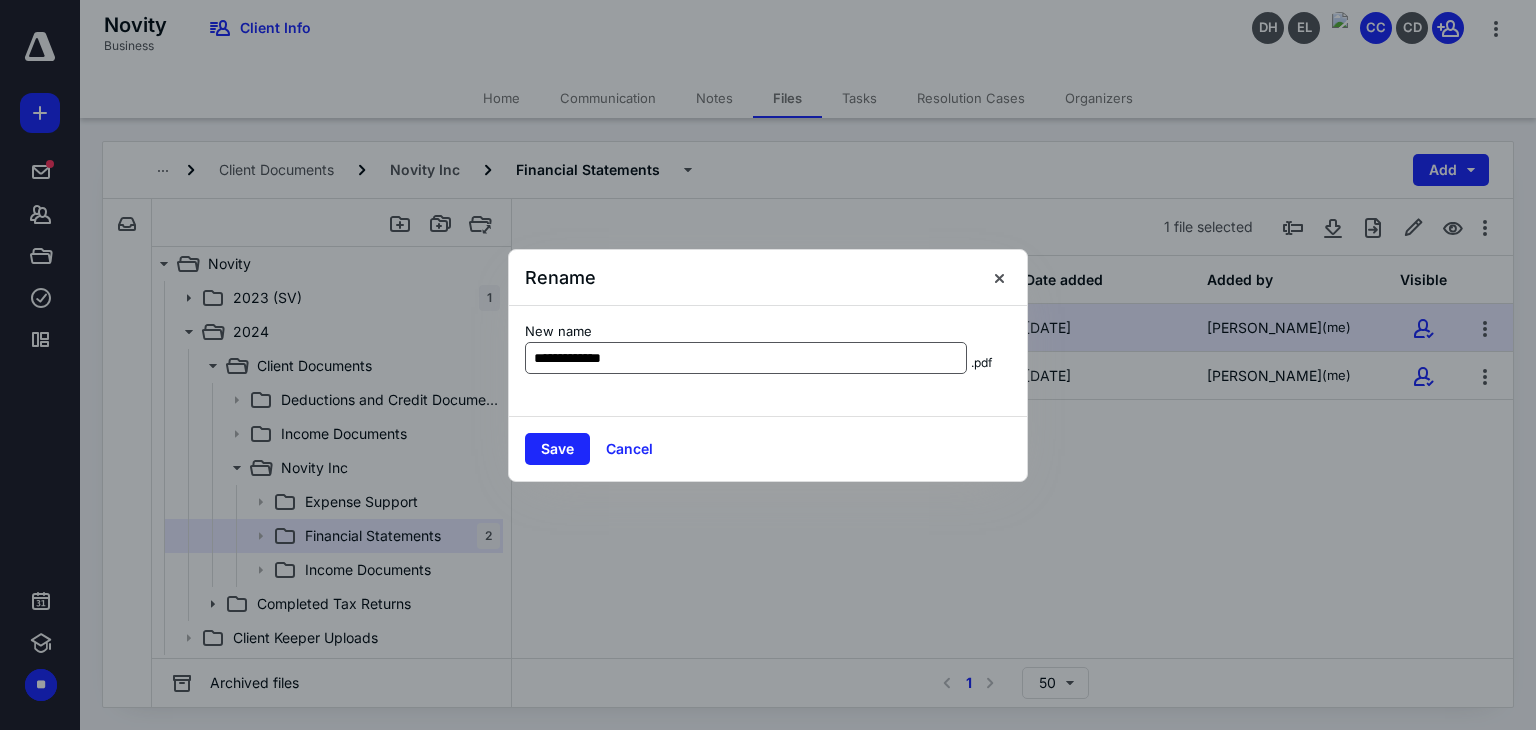 click on "**********" at bounding box center (746, 358) 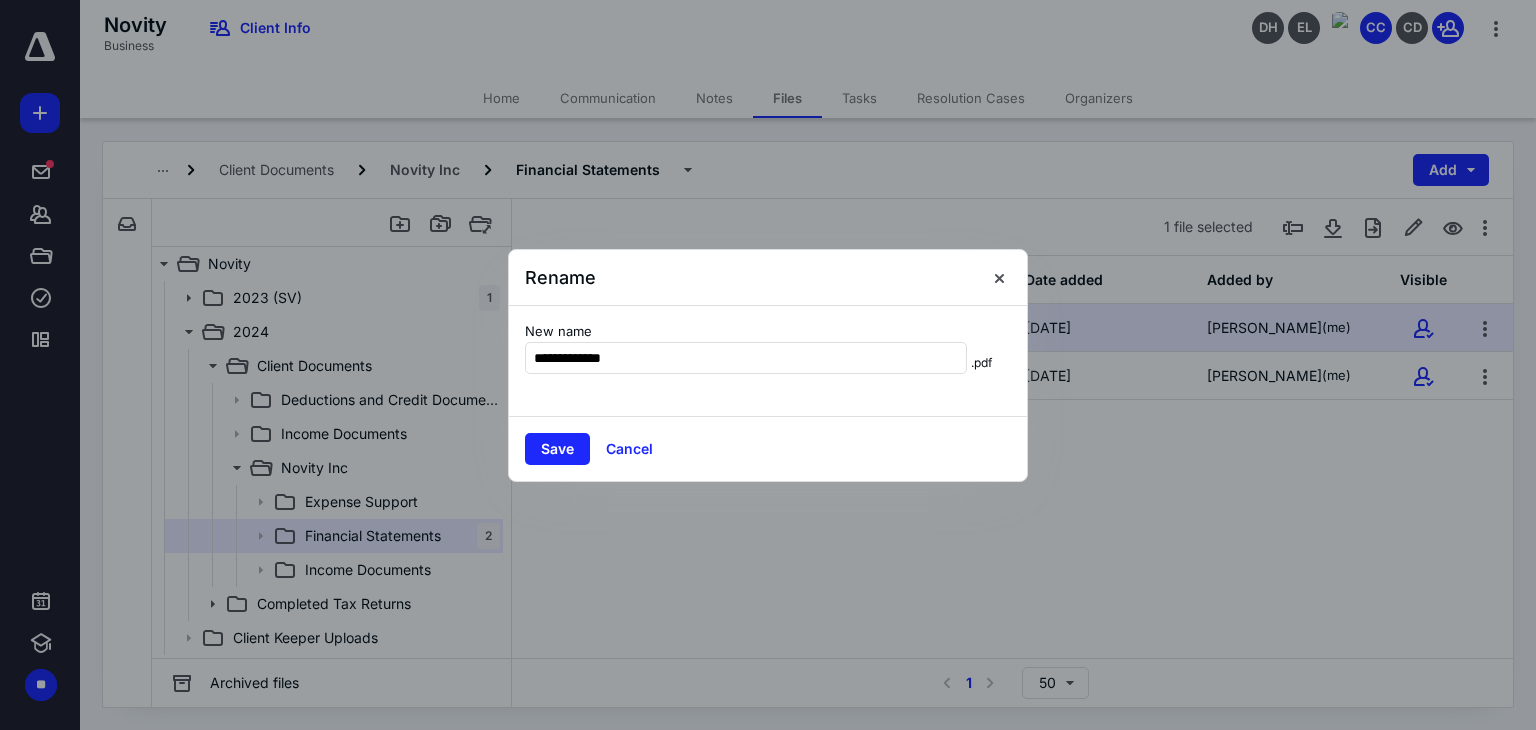 type on "**********" 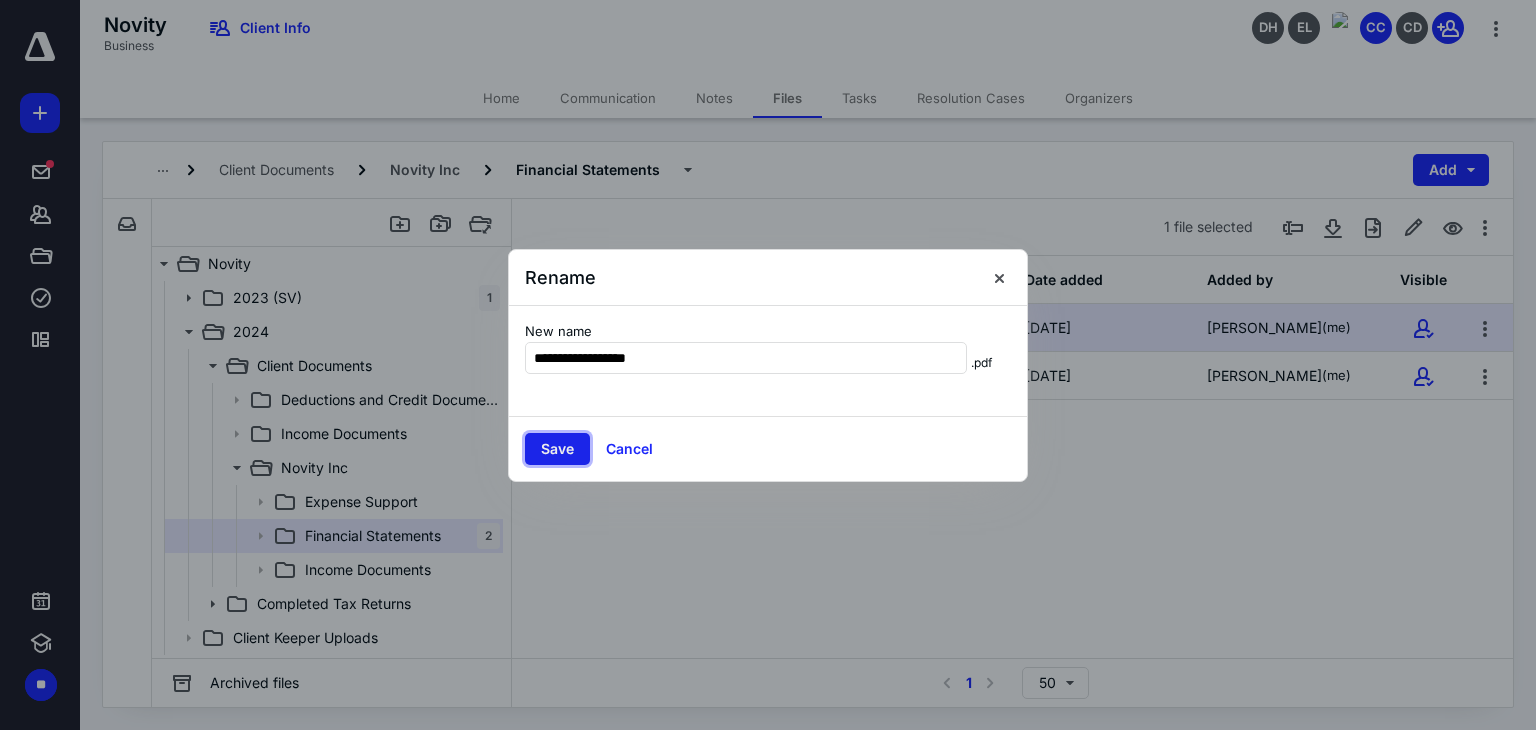 click on "Save" at bounding box center (557, 449) 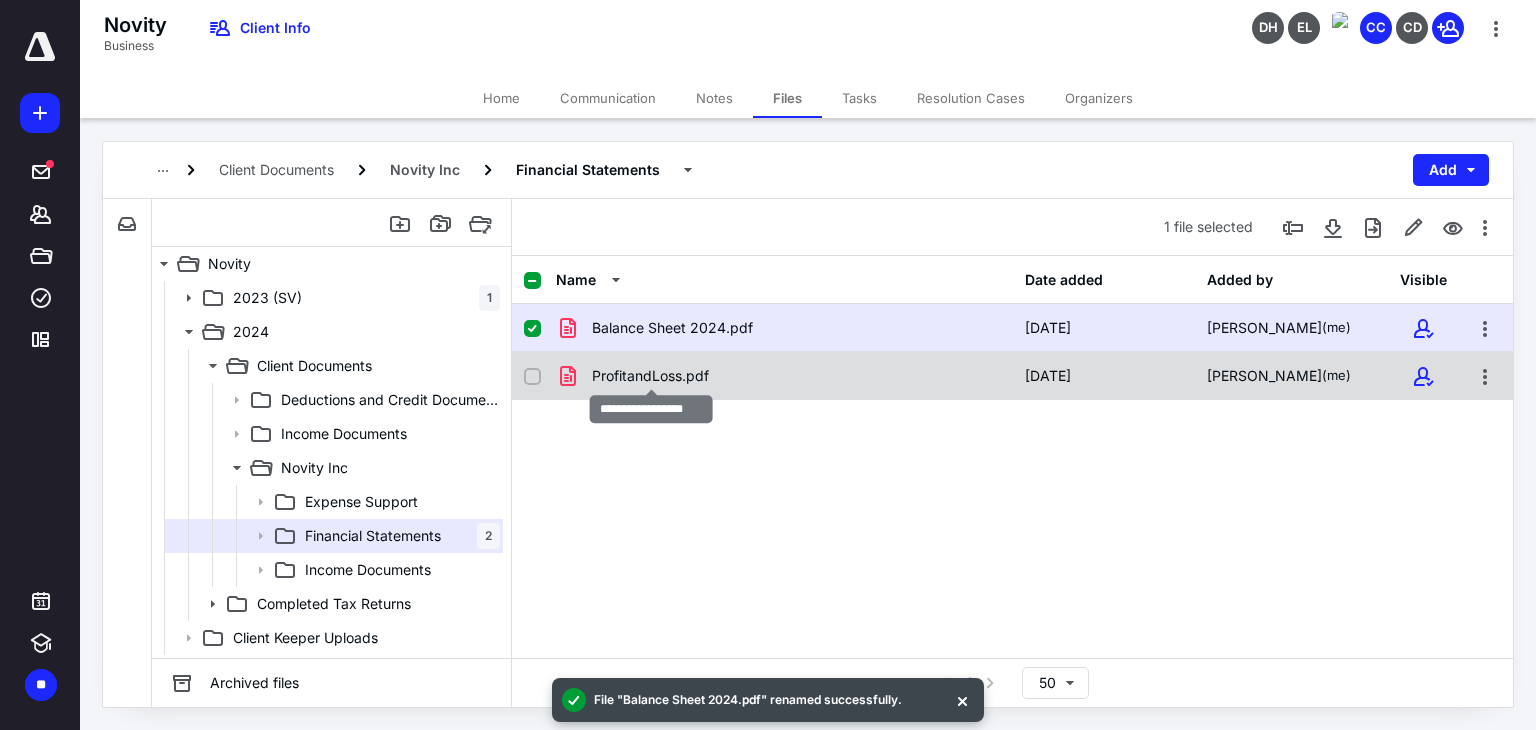 checkbox on "false" 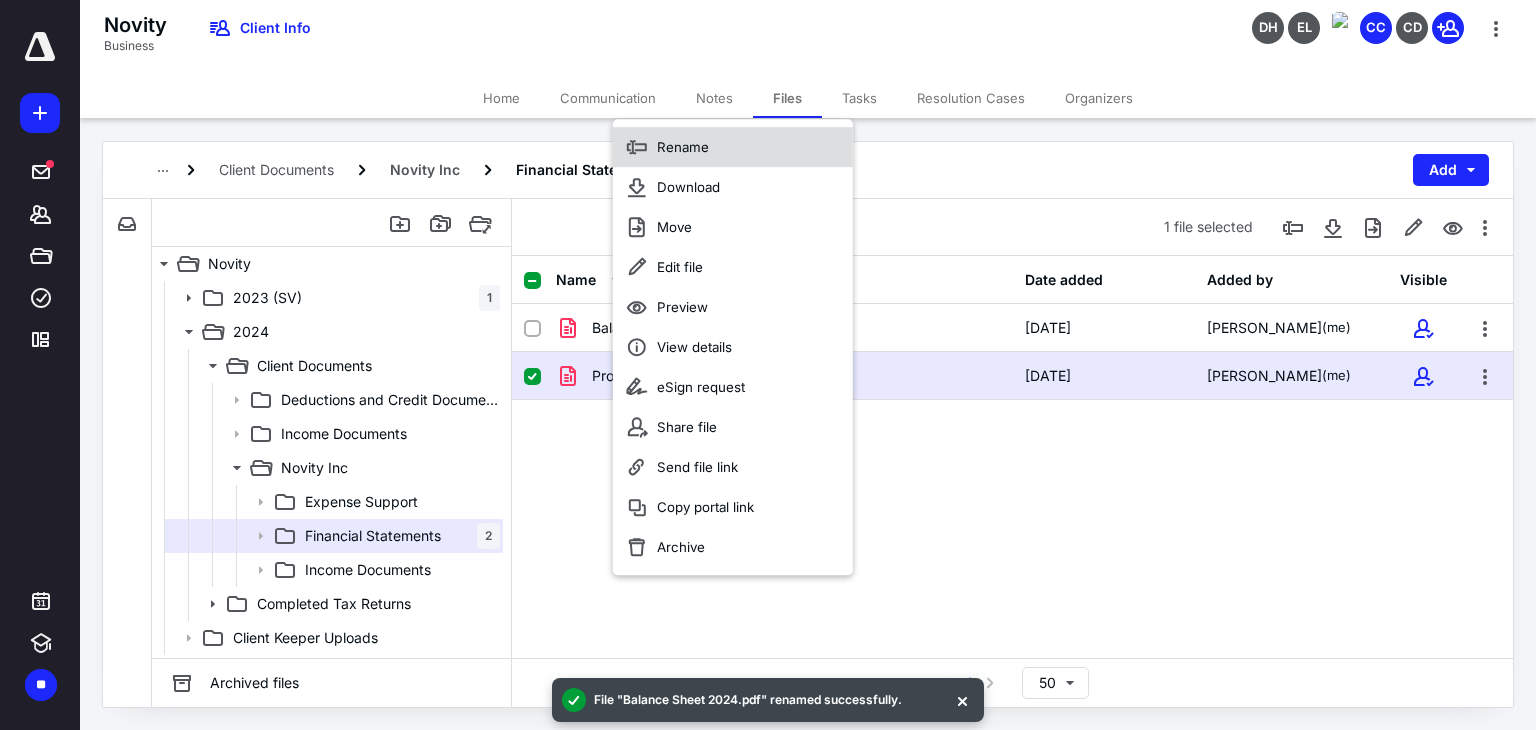 click on "Rename" at bounding box center (733, 147) 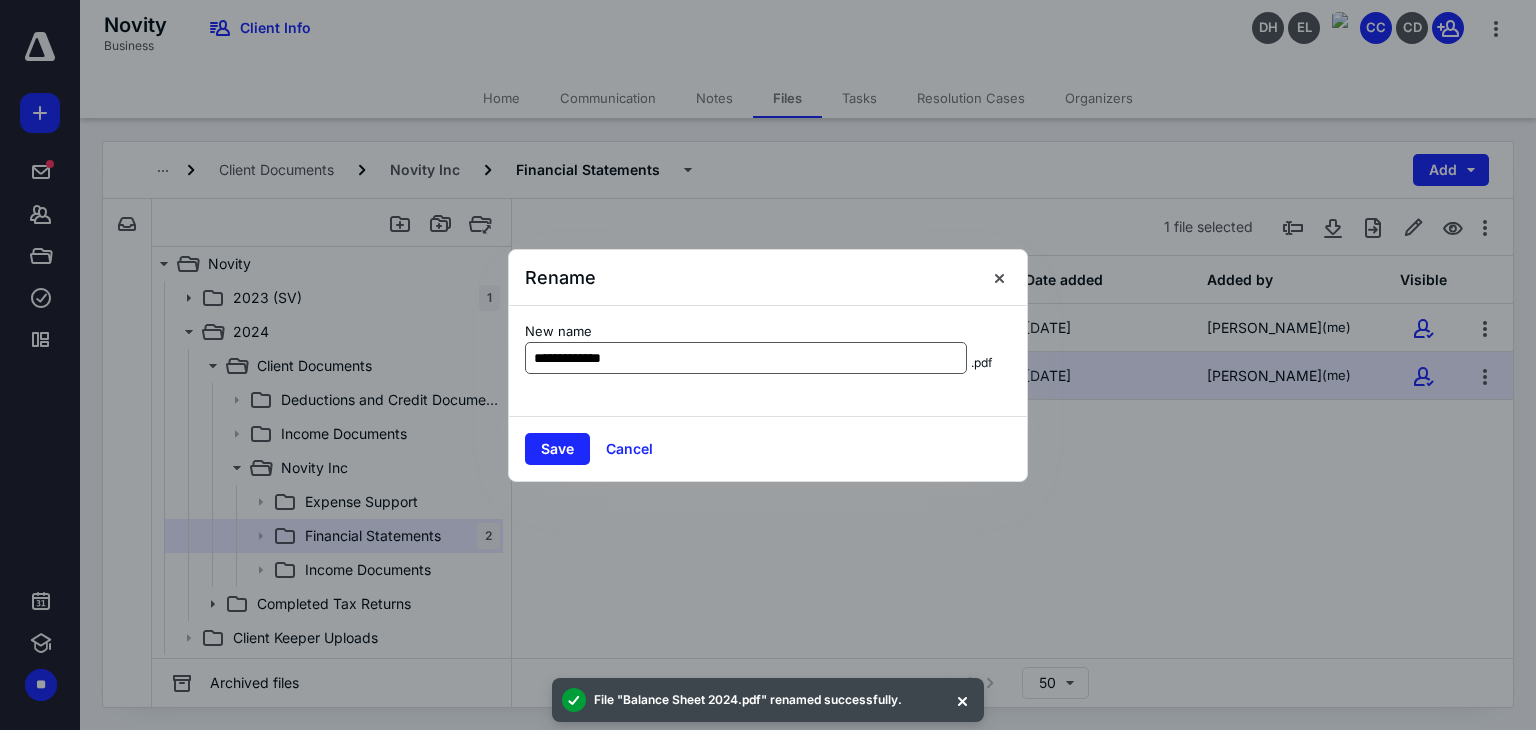 click on "**********" at bounding box center [746, 358] 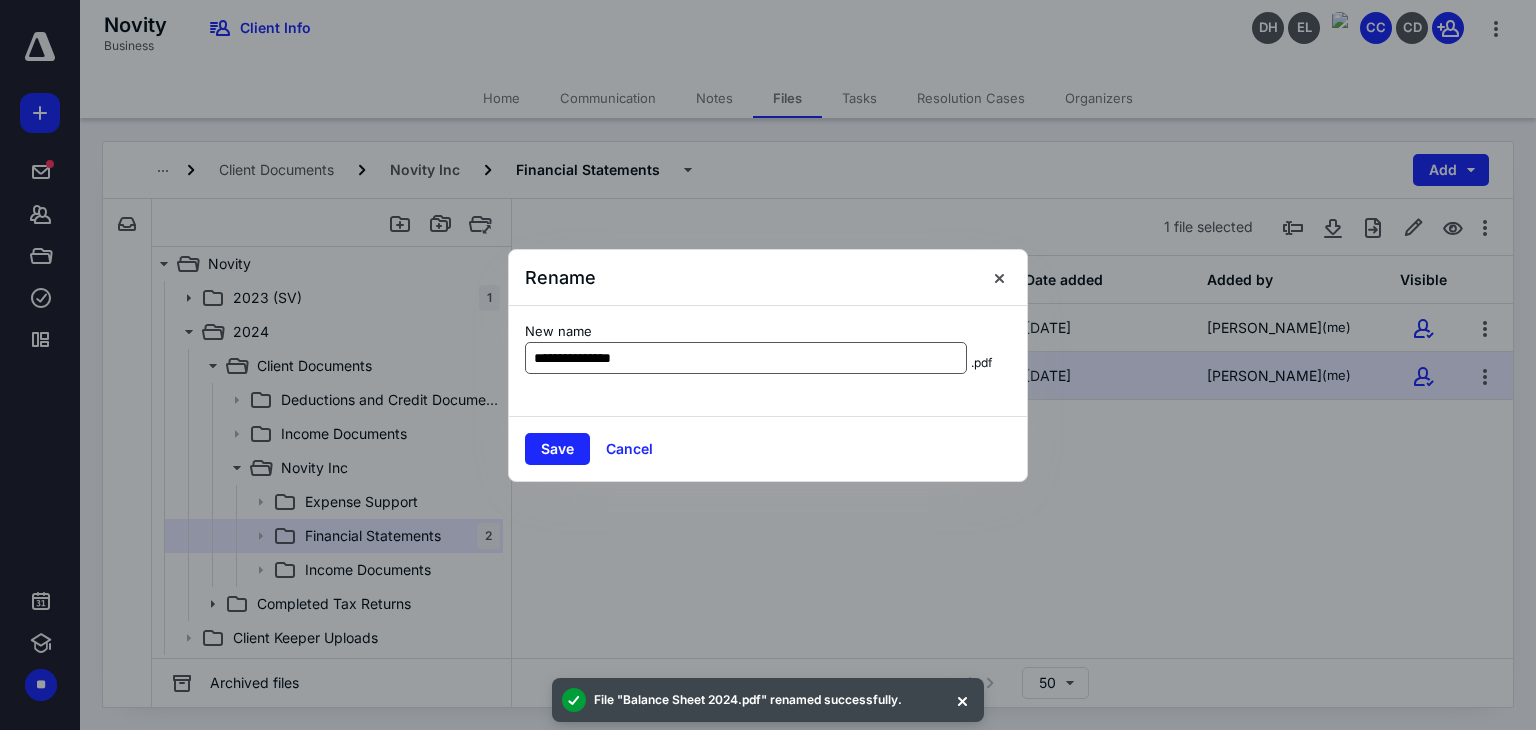 click on "**********" at bounding box center [746, 358] 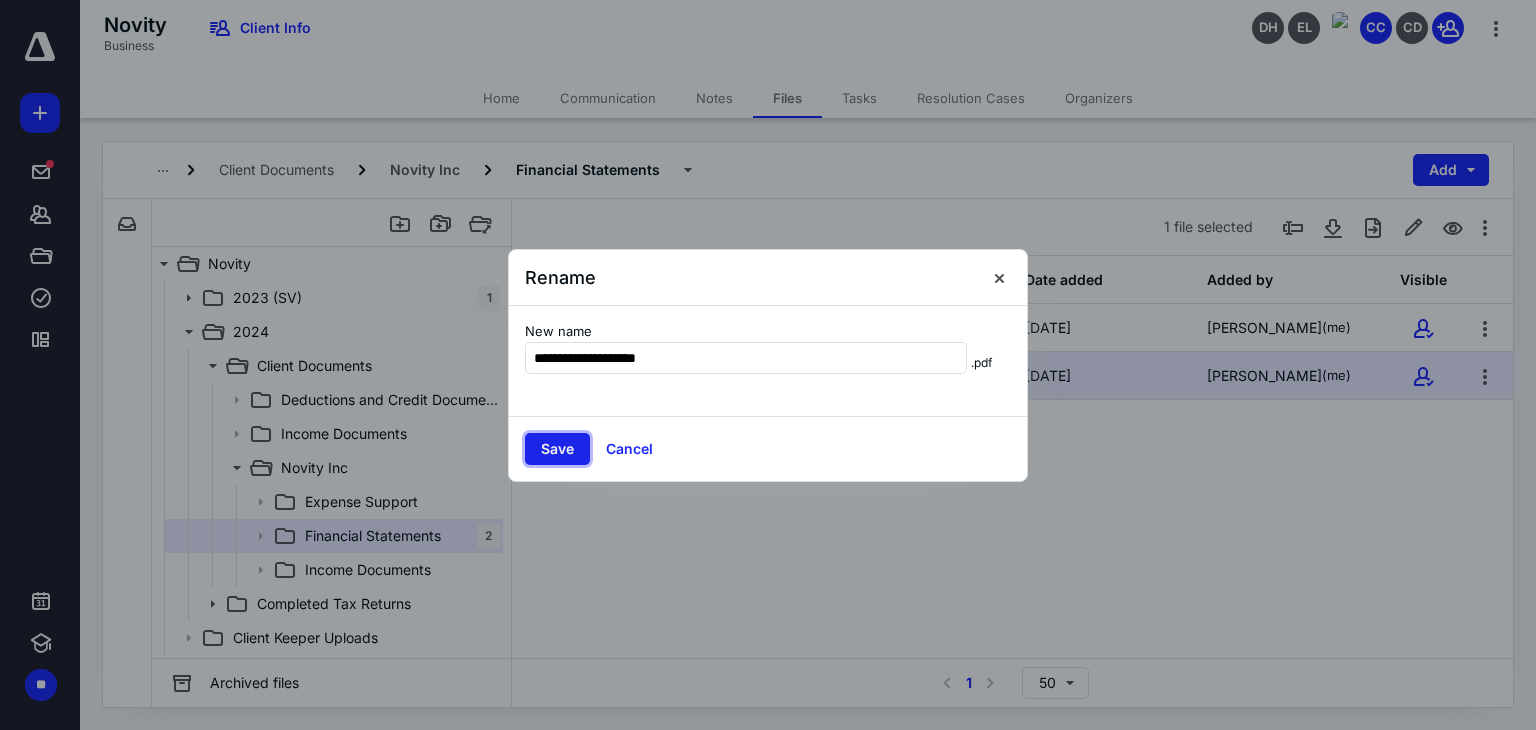 click on "Save" at bounding box center (557, 449) 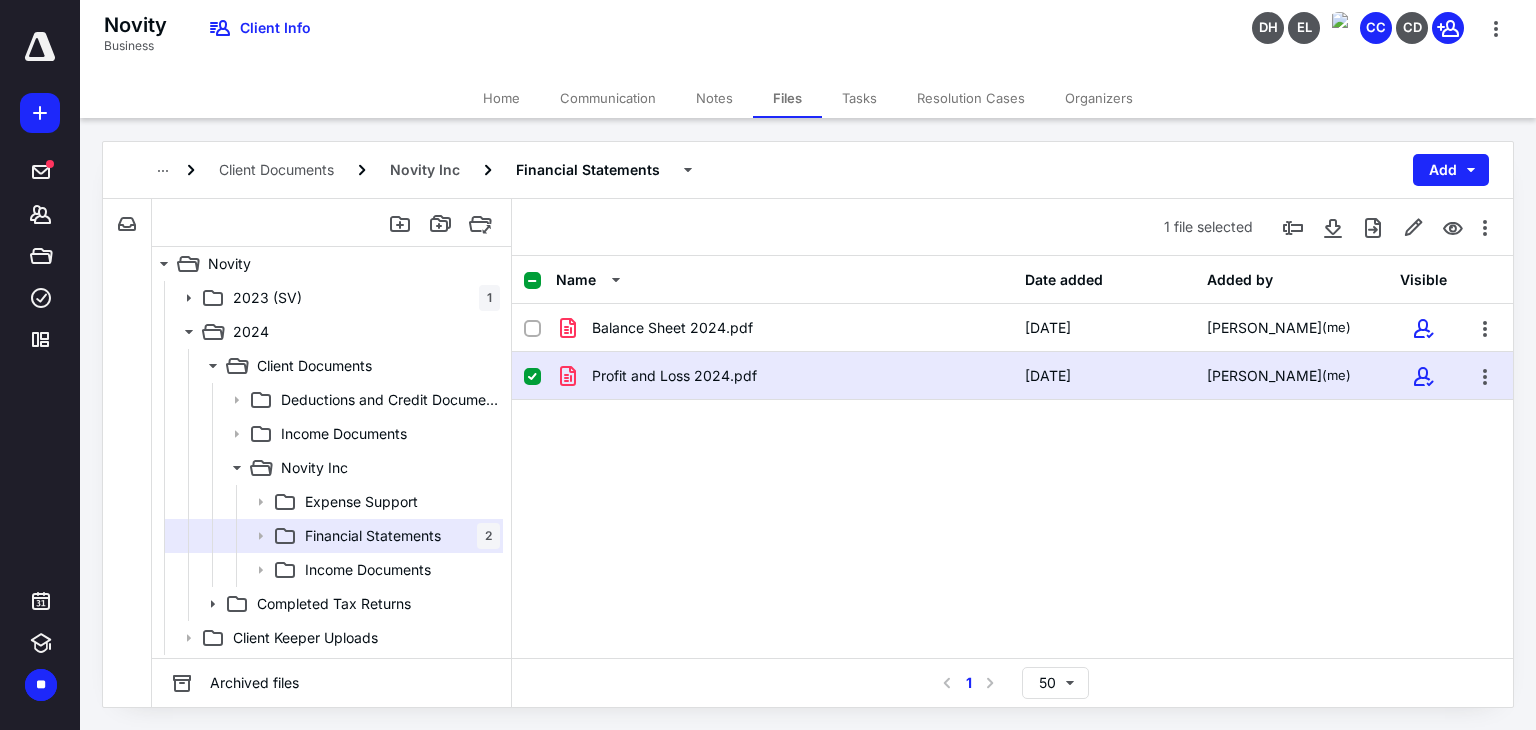 click at bounding box center (532, 377) 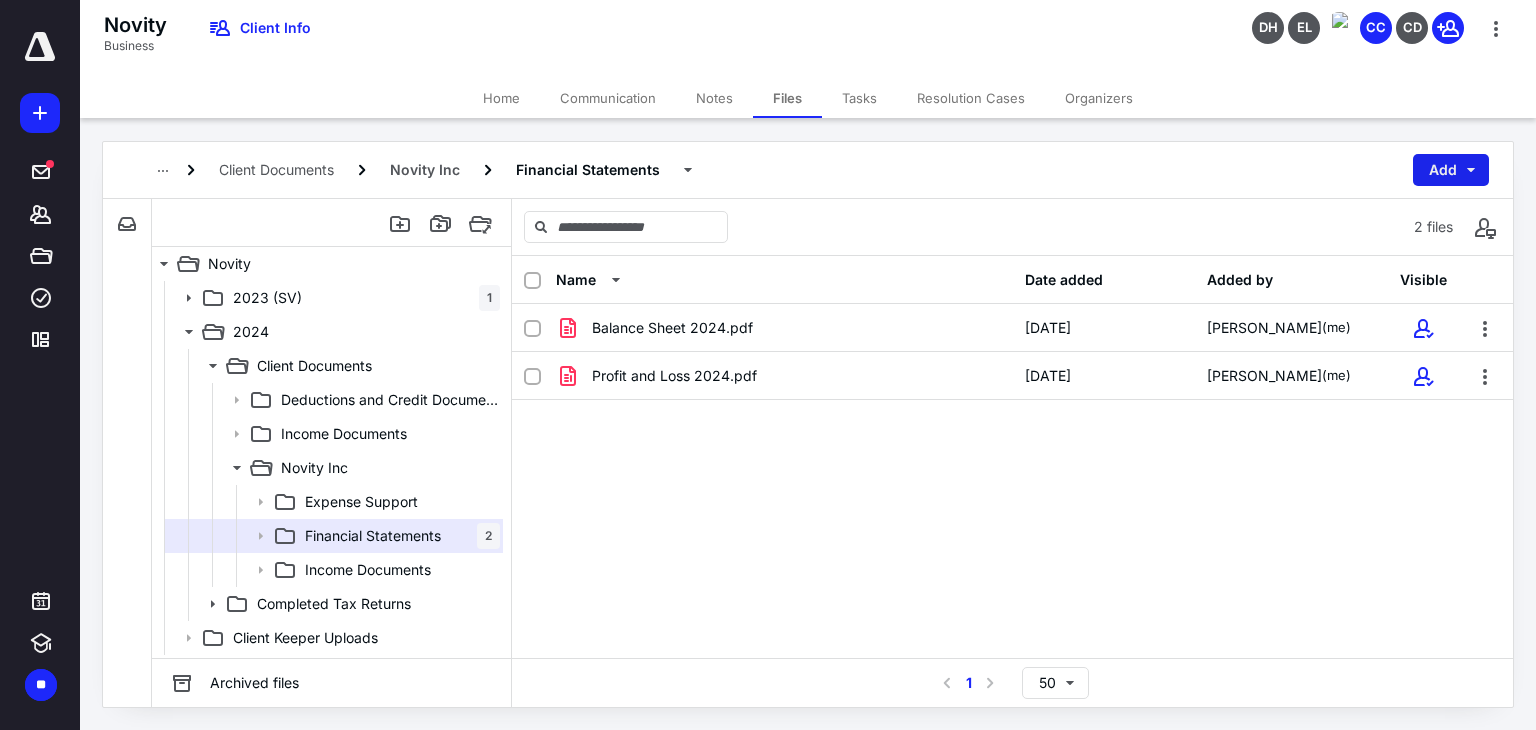 click on "Add" at bounding box center (1451, 170) 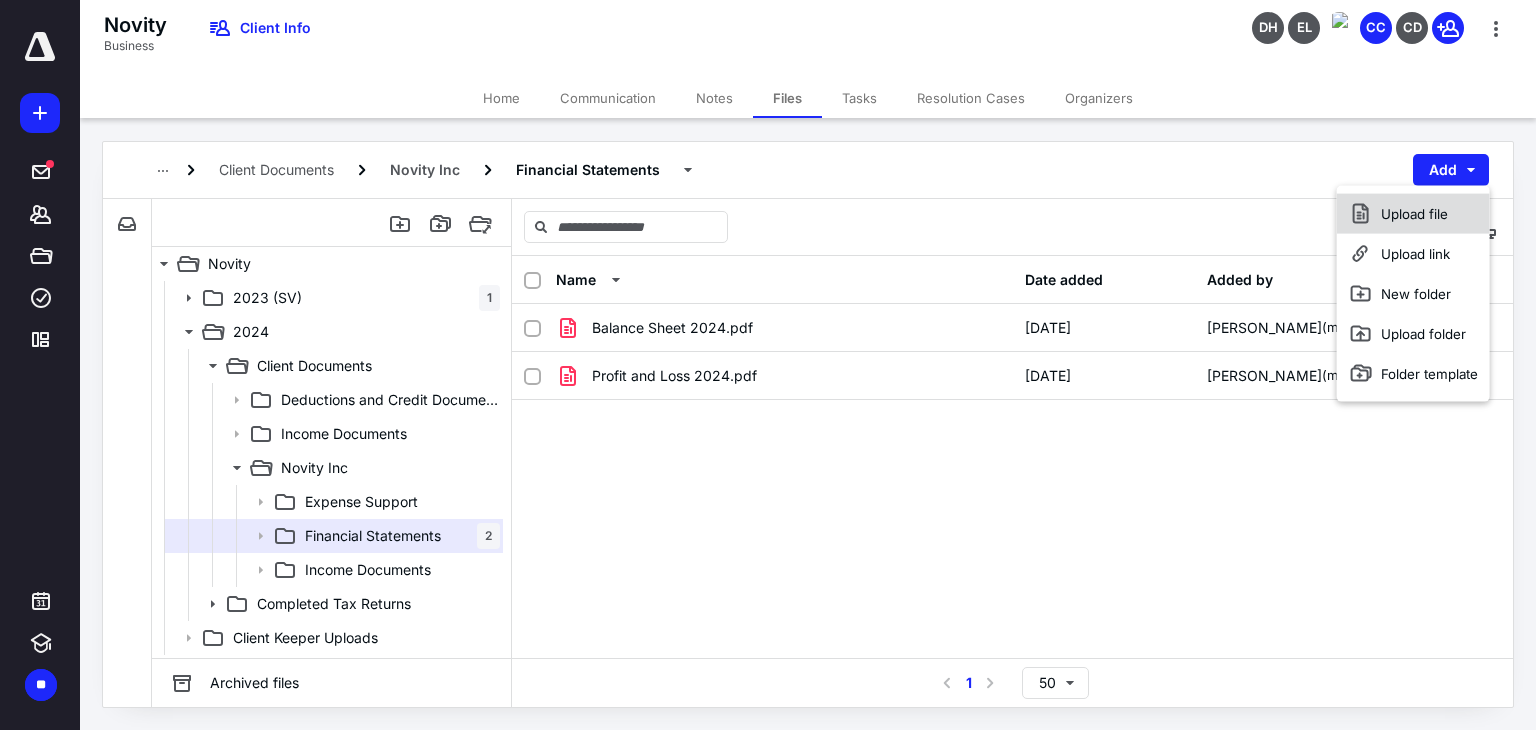click on "Upload file" at bounding box center [1413, 214] 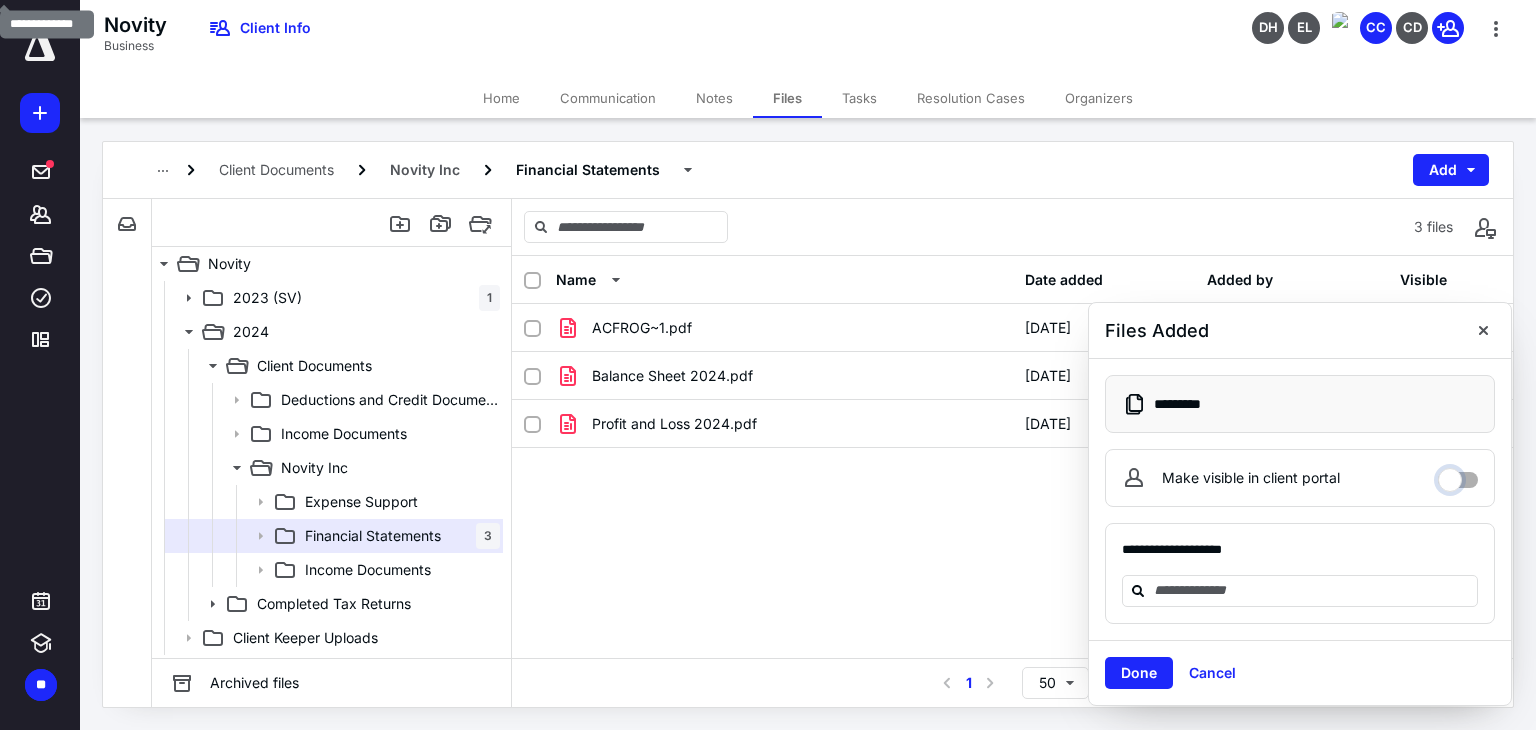 click on "Make visible in client portal" at bounding box center [1458, 475] 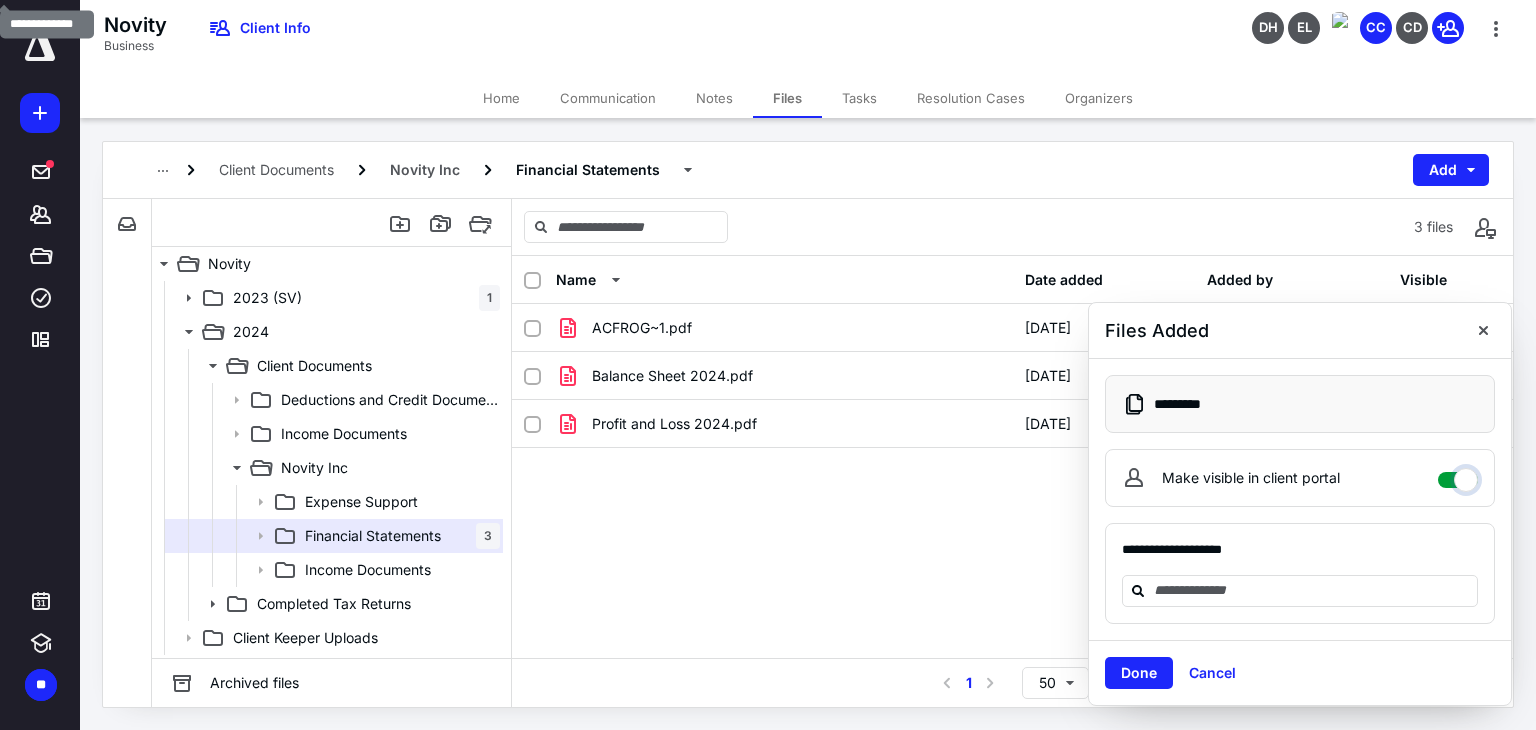 checkbox on "****" 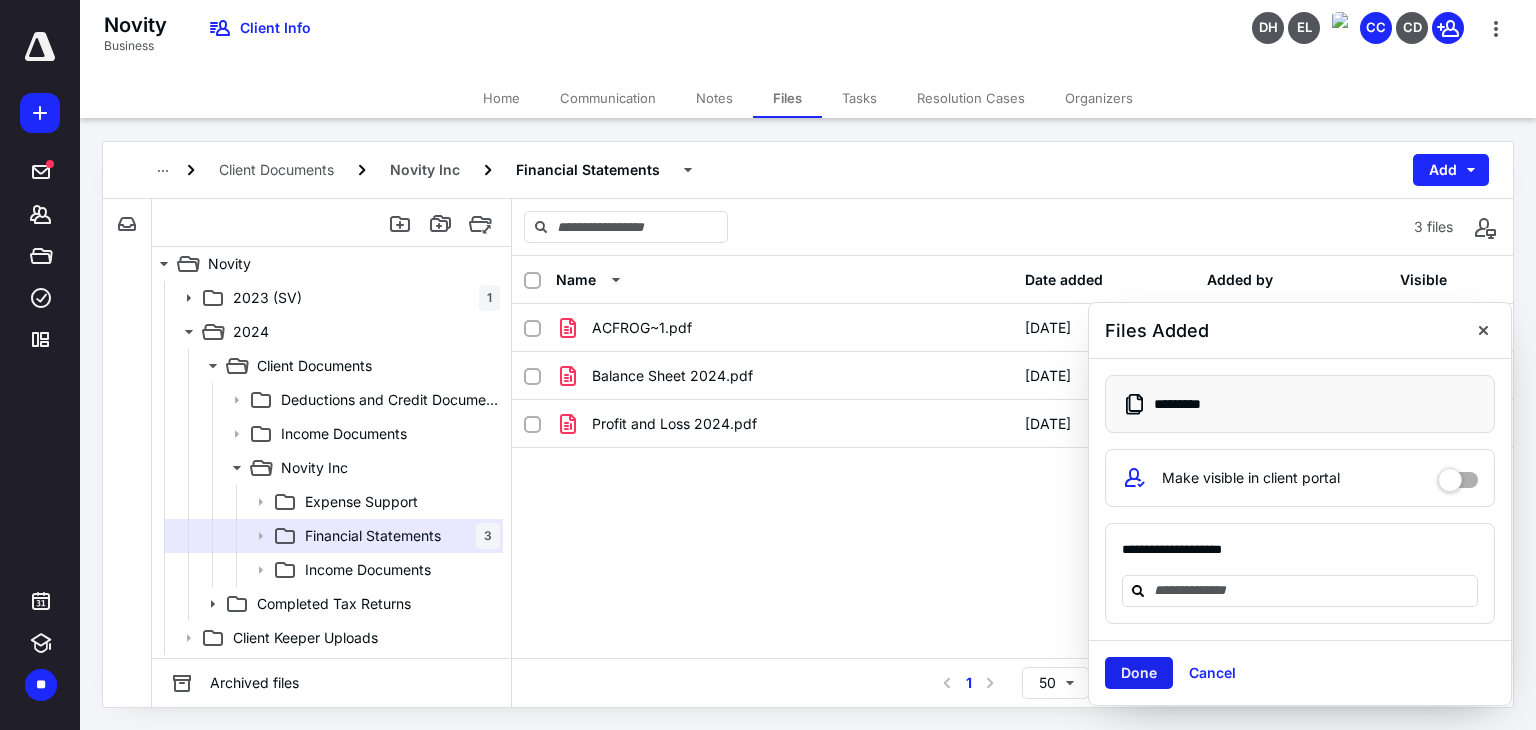 click on "Done" at bounding box center [1139, 673] 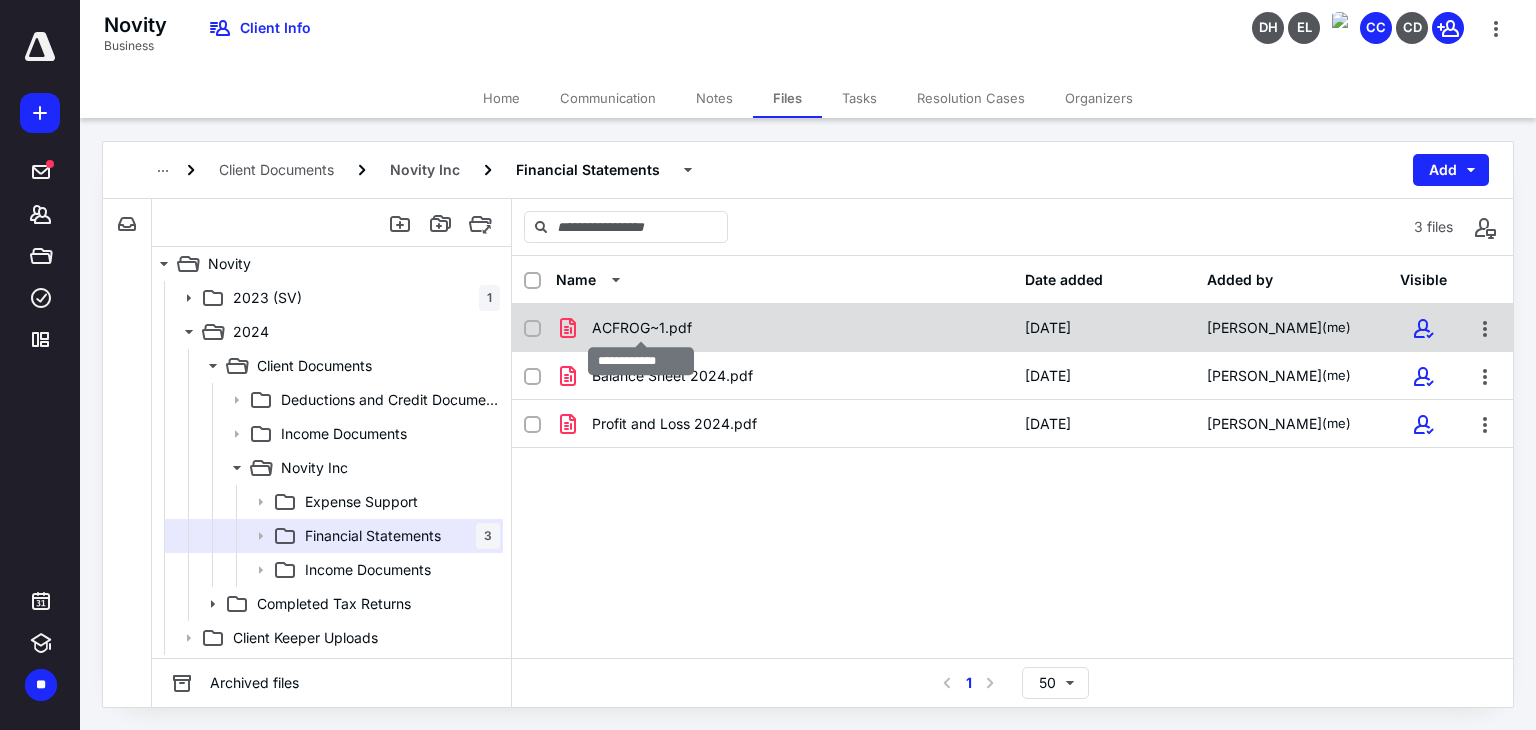 checkbox on "true" 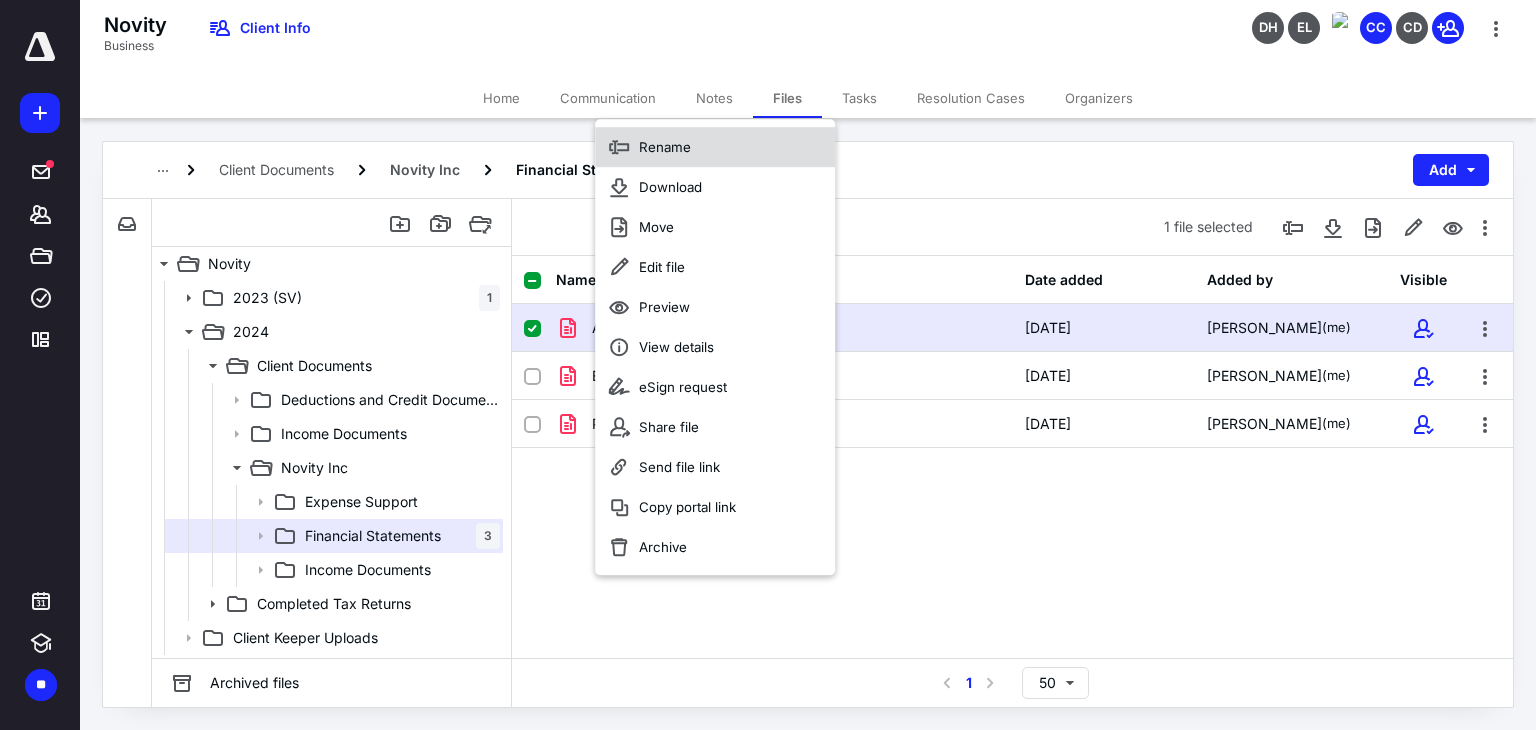 click on "Rename" at bounding box center [715, 147] 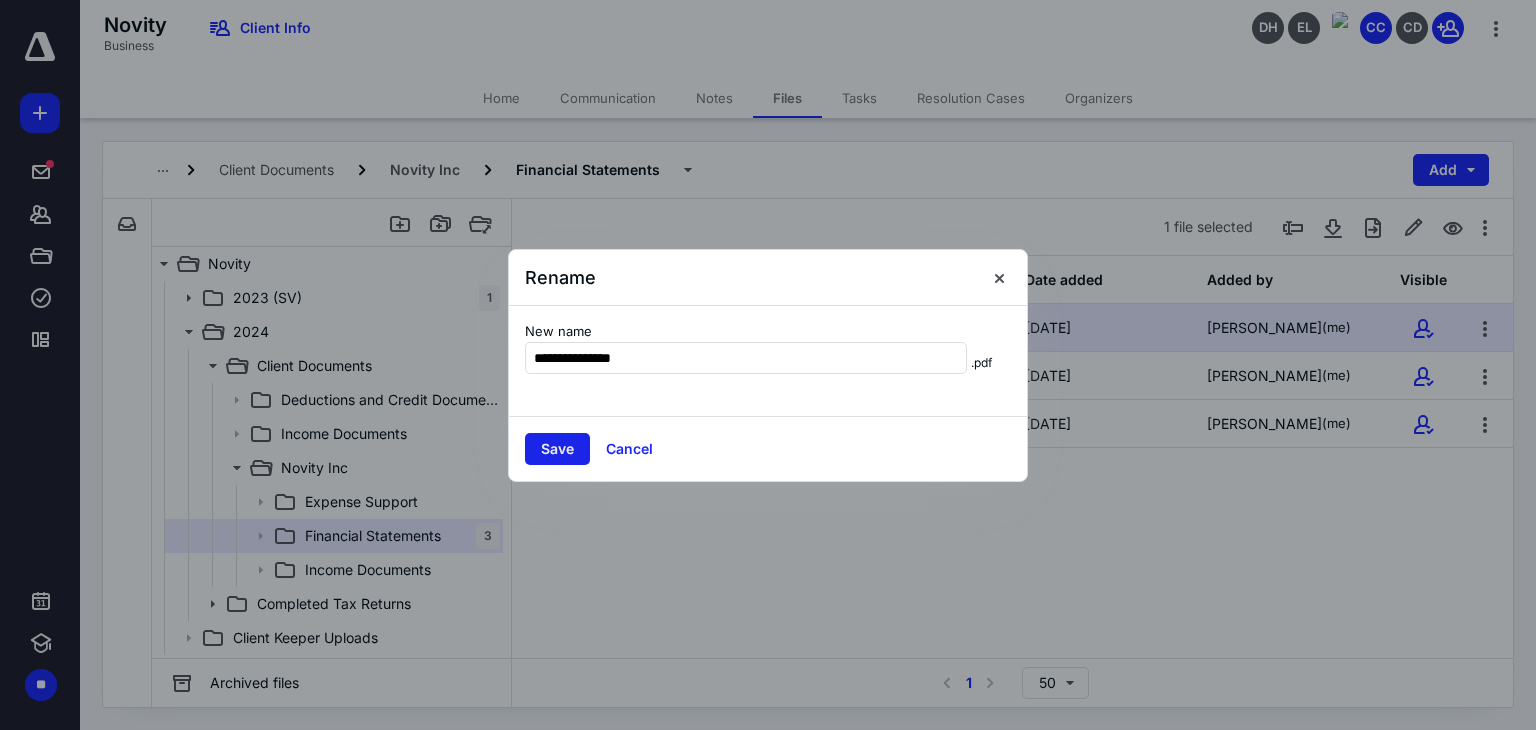type on "**********" 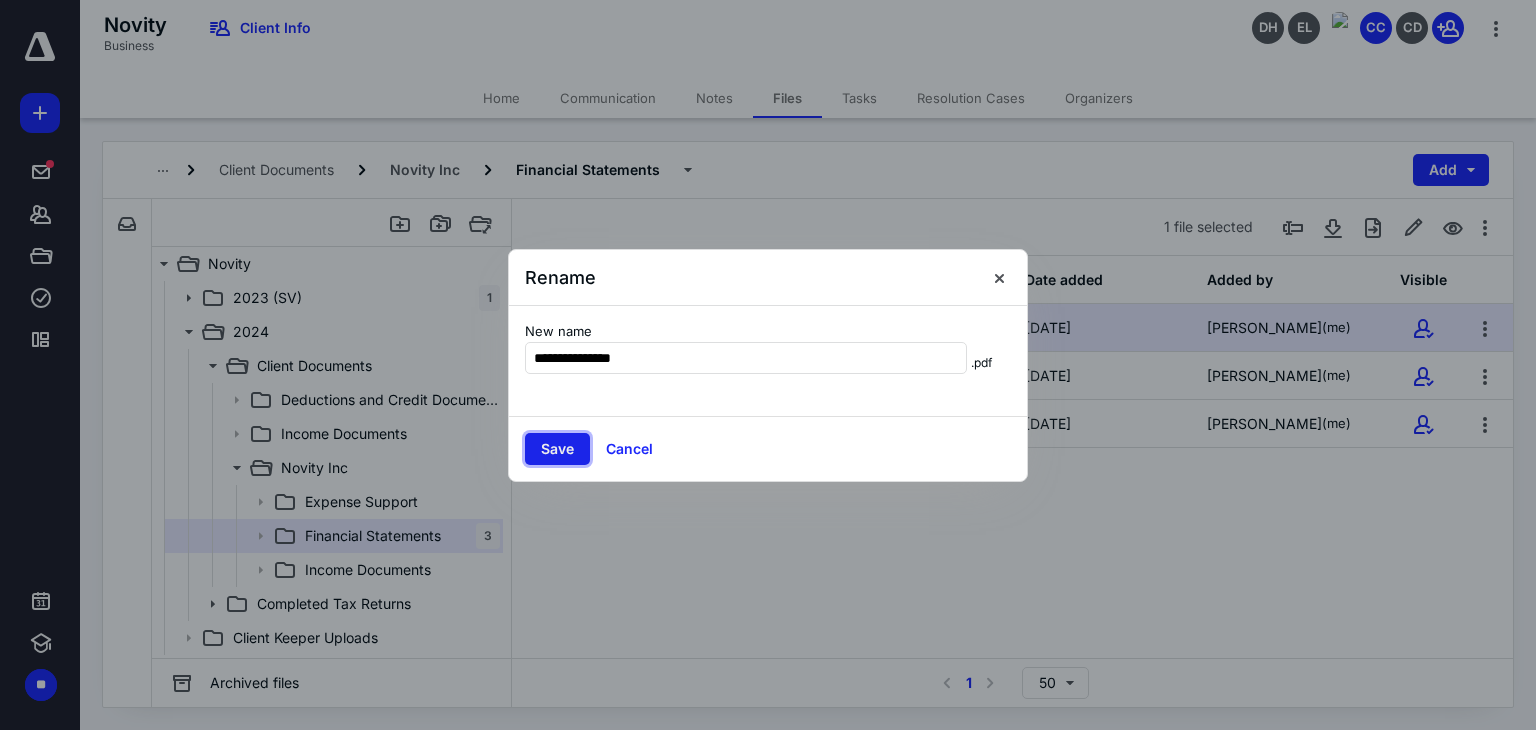 click on "Save" at bounding box center (557, 449) 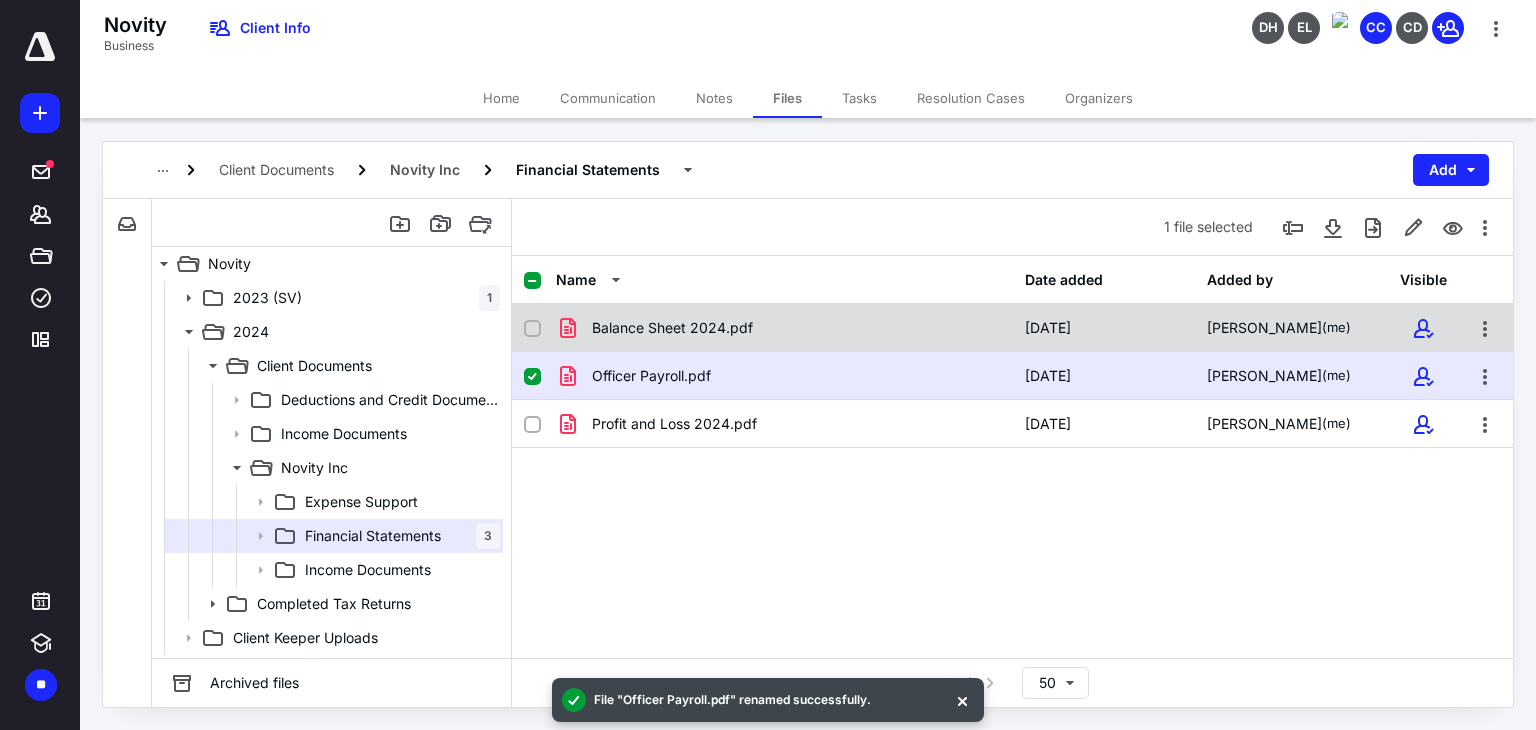 click 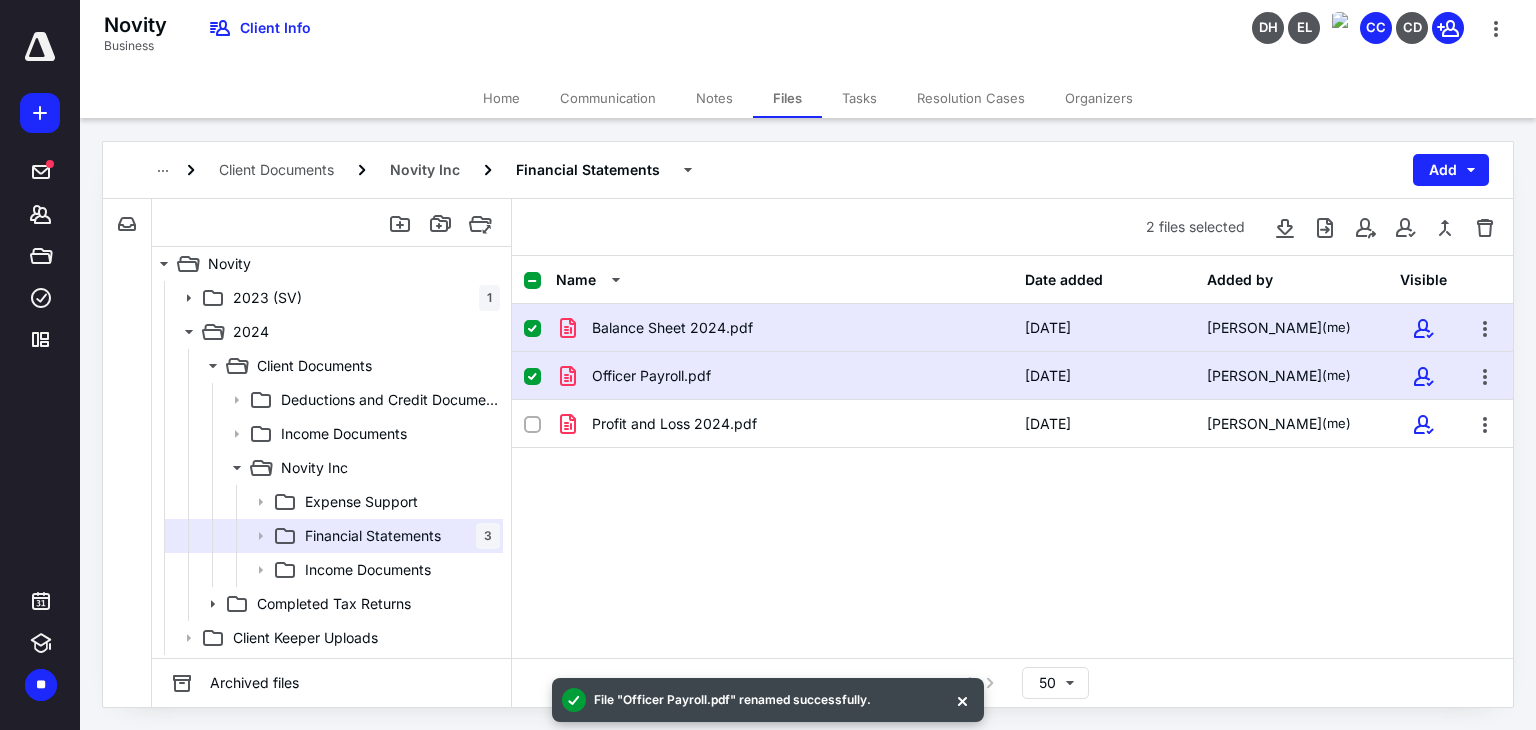 click 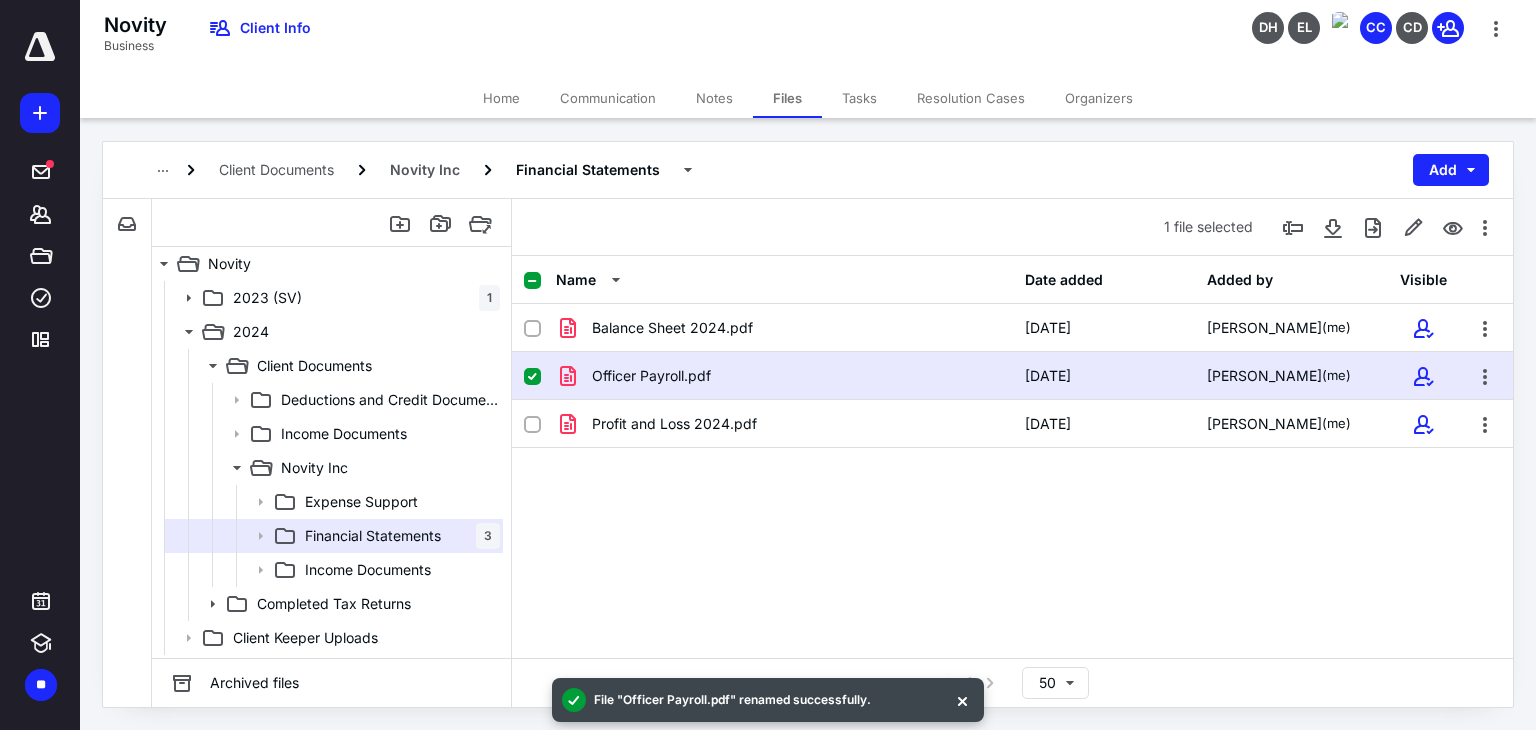 click 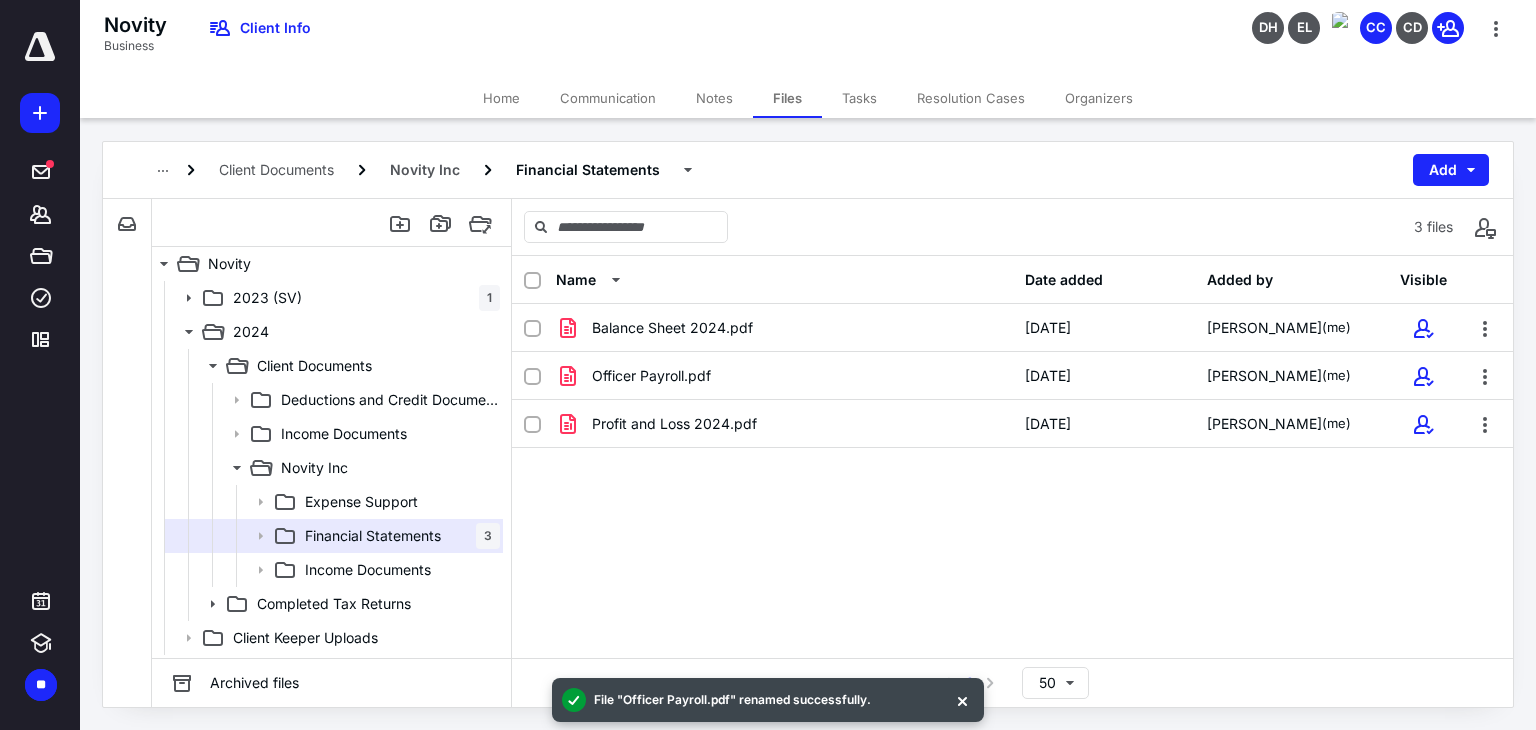 click on "3 files" at bounding box center [1012, 227] 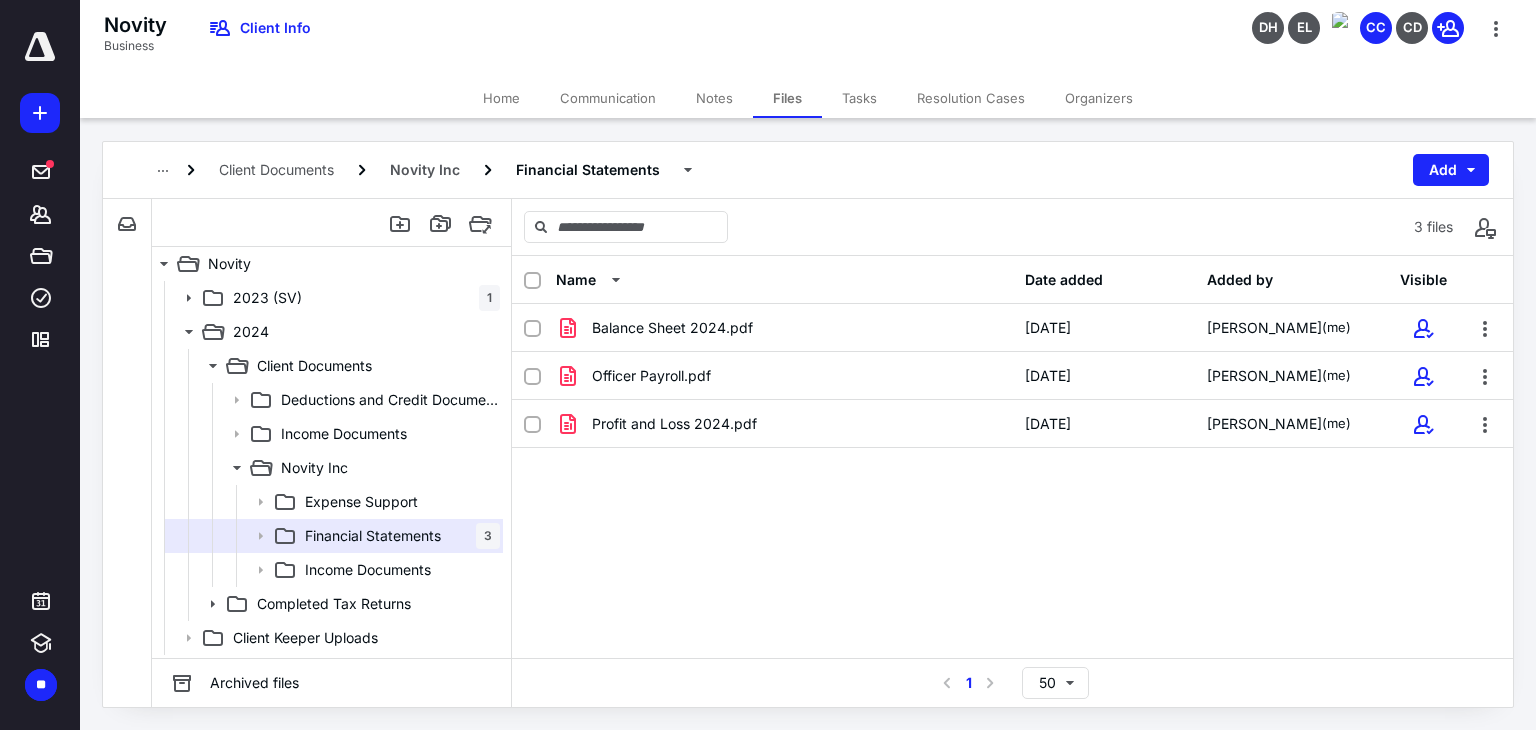 click at bounding box center [40, 47] 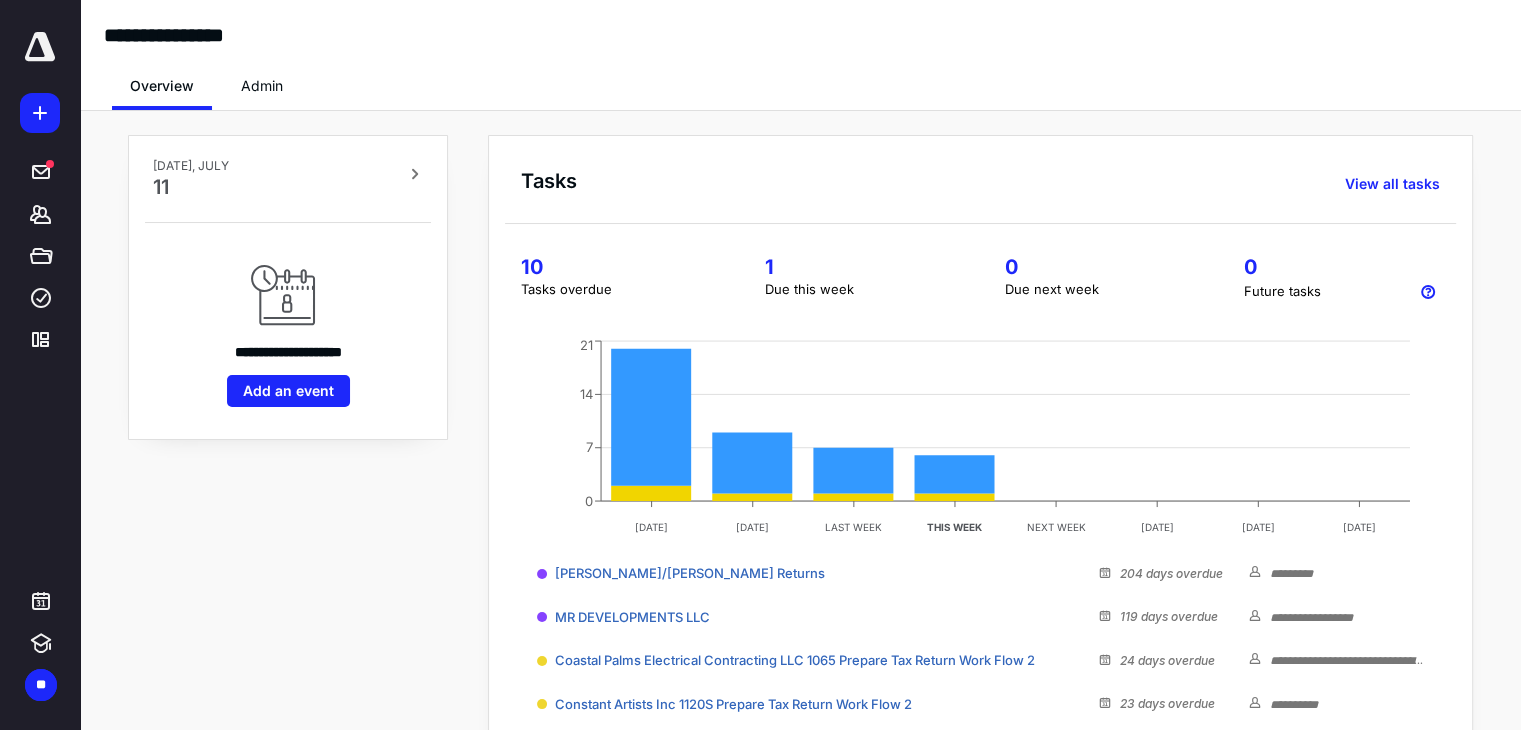 click at bounding box center (40, 47) 